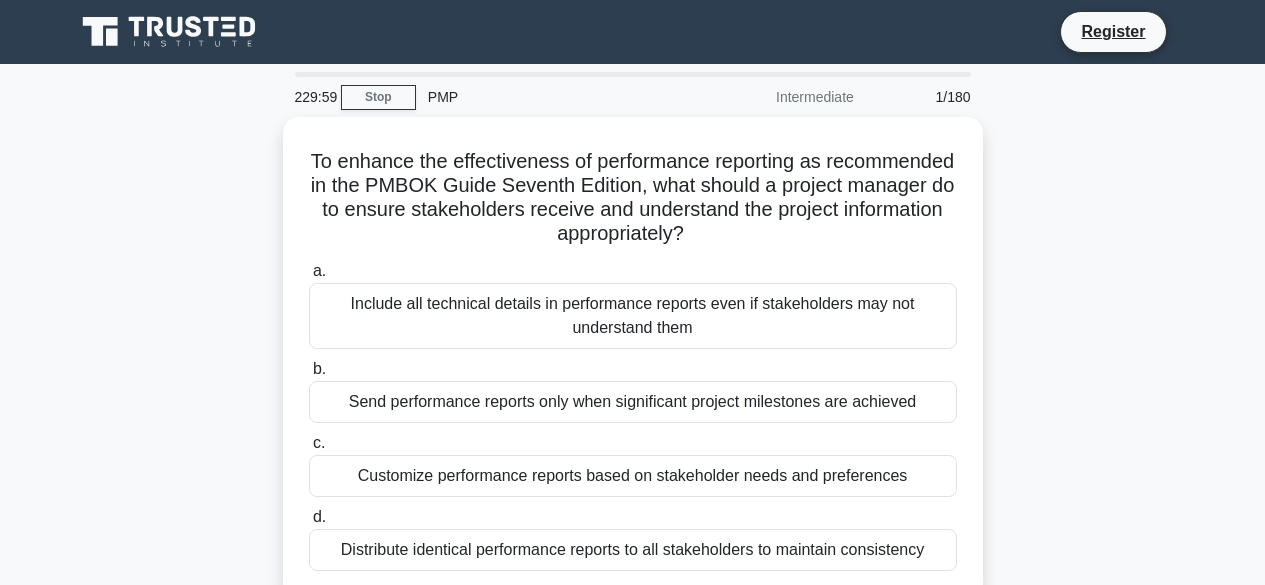 scroll, scrollTop: 0, scrollLeft: 0, axis: both 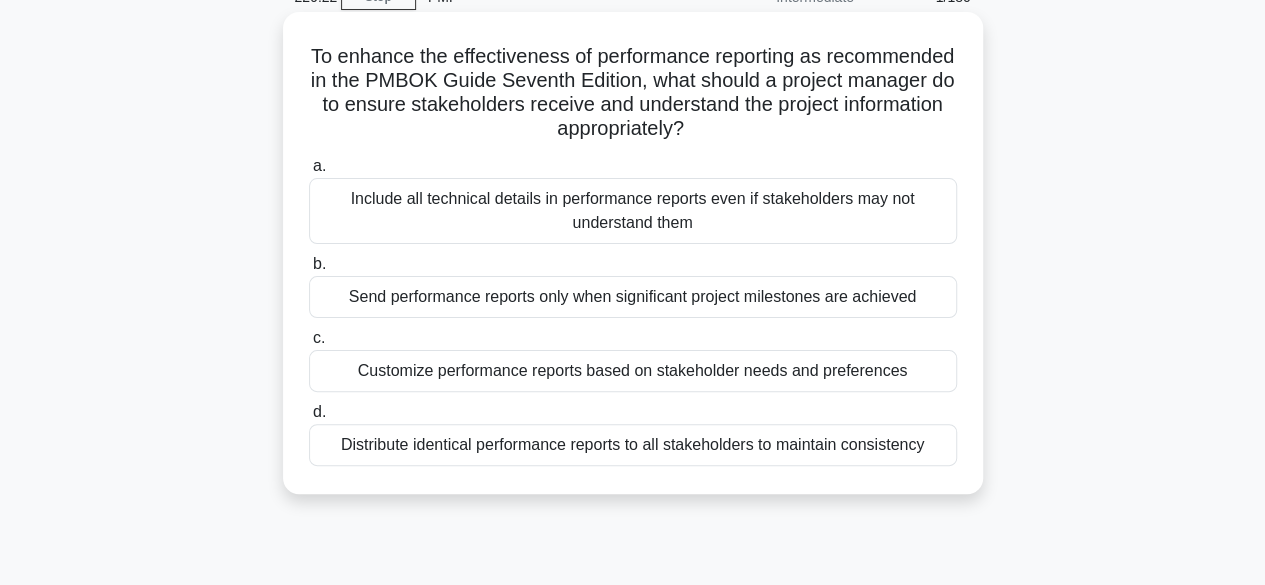 click on "Customize performance reports based on stakeholder needs and preferences" at bounding box center (633, 371) 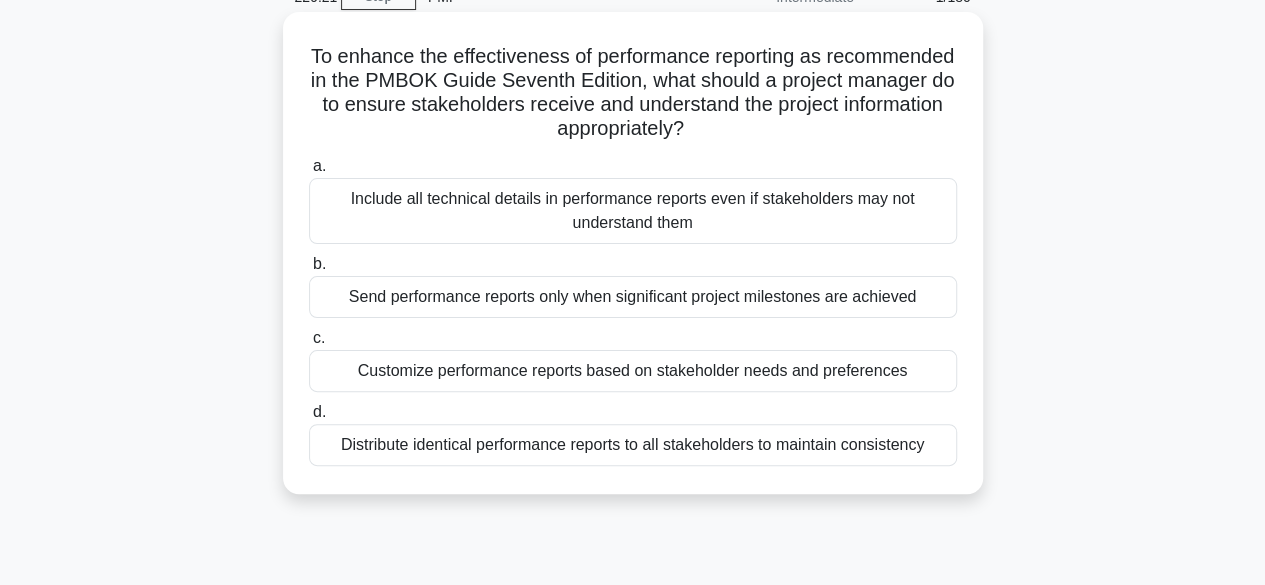 click on "Customize performance reports based on stakeholder needs and preferences" at bounding box center (633, 371) 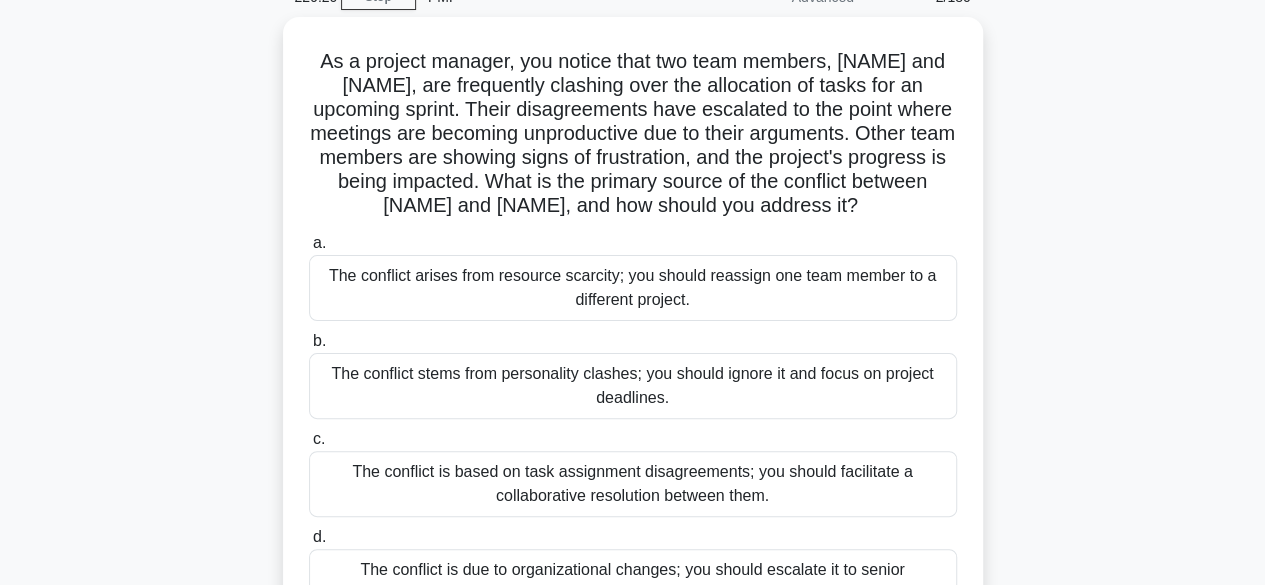 scroll, scrollTop: 0, scrollLeft: 0, axis: both 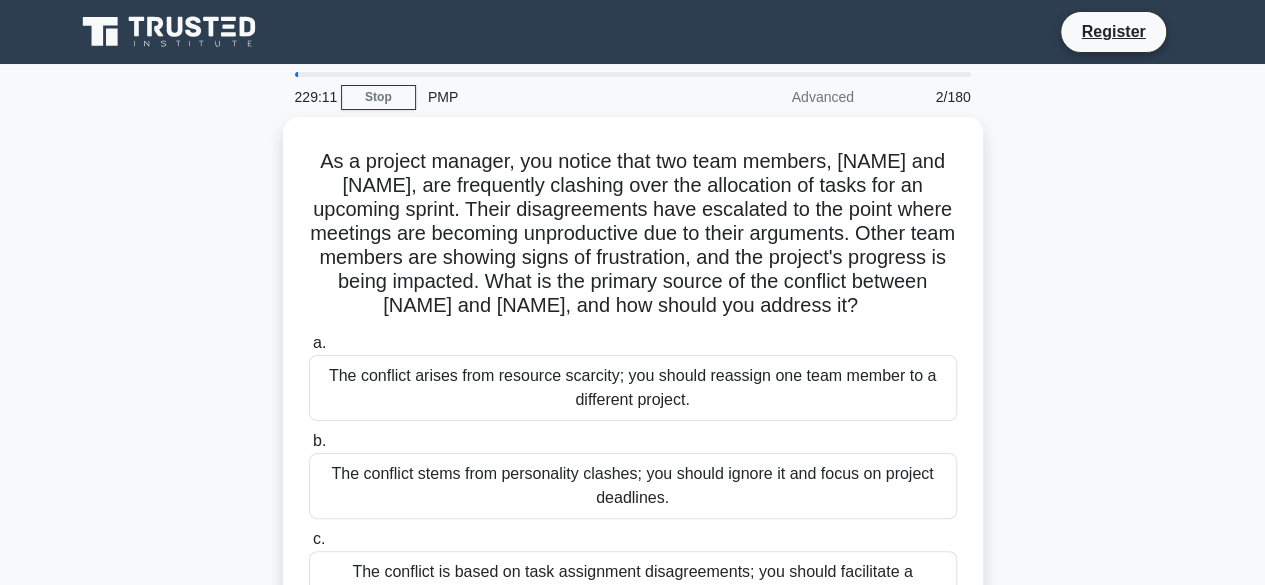 click at bounding box center (633, 74) 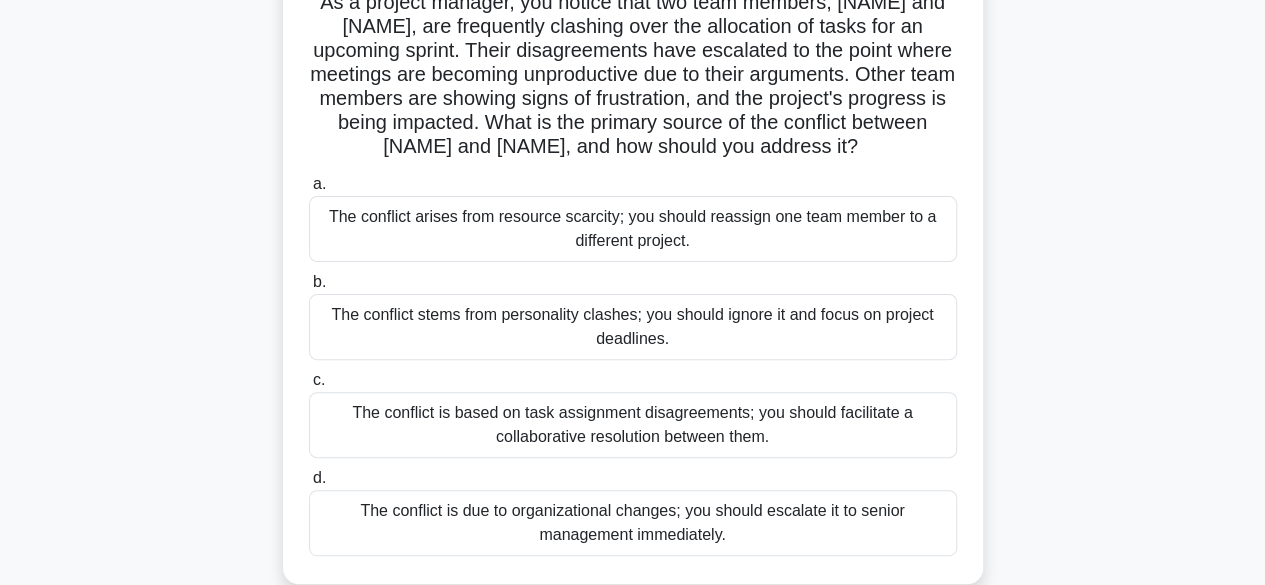scroll, scrollTop: 200, scrollLeft: 0, axis: vertical 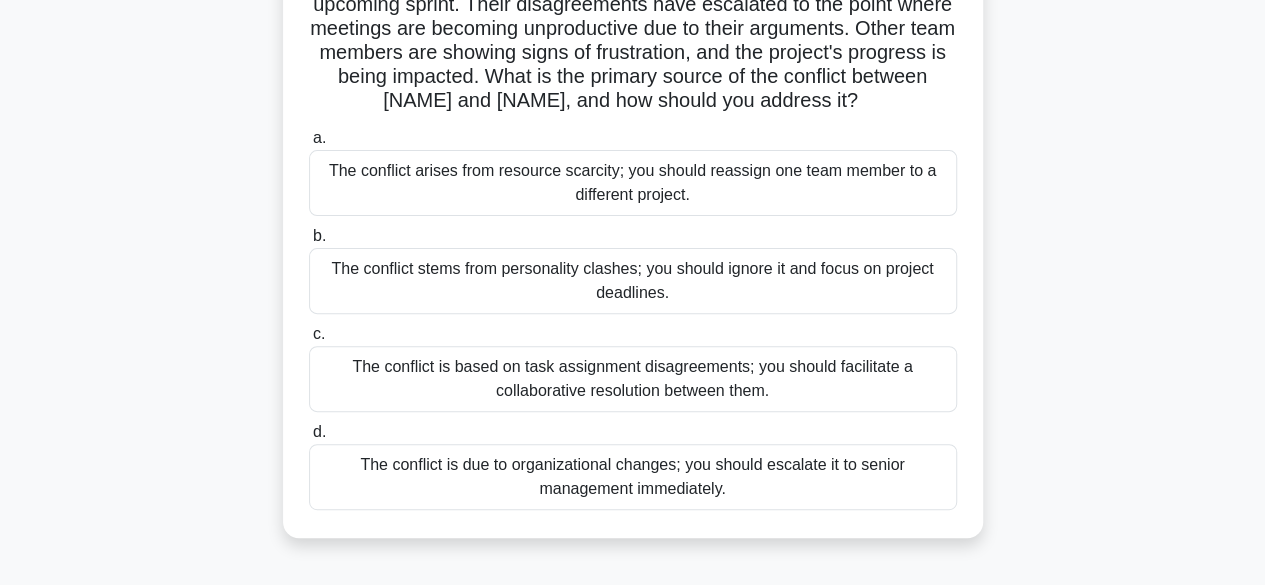 click on "The conflict is based on task assignment disagreements; you should facilitate a collaborative resolution between them." at bounding box center (633, 379) 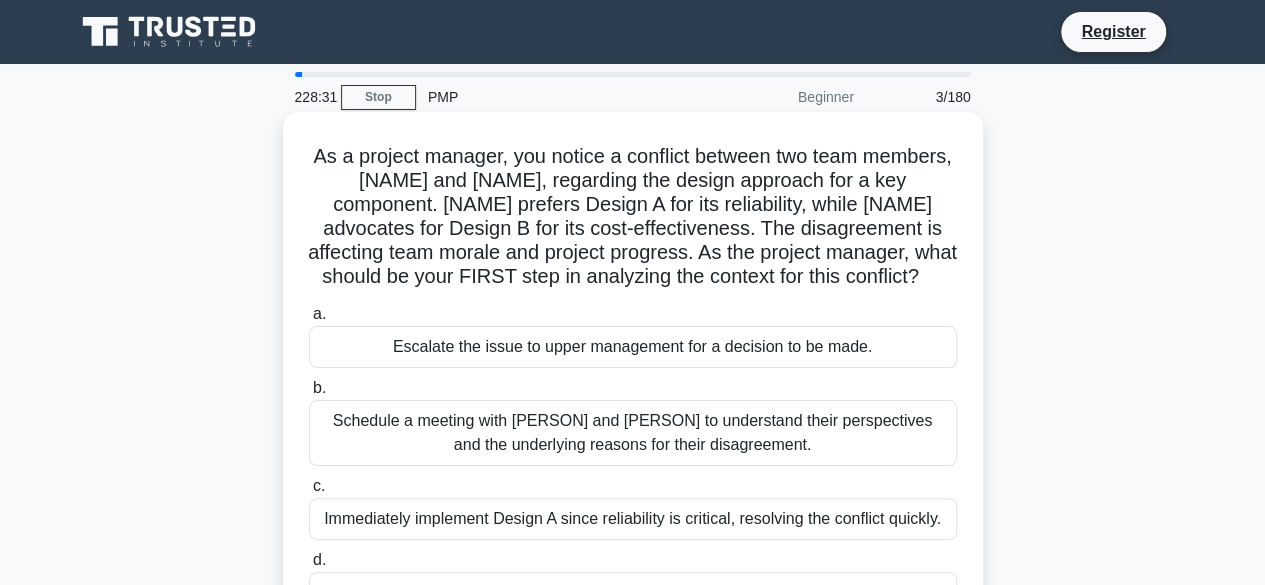 scroll, scrollTop: 100, scrollLeft: 0, axis: vertical 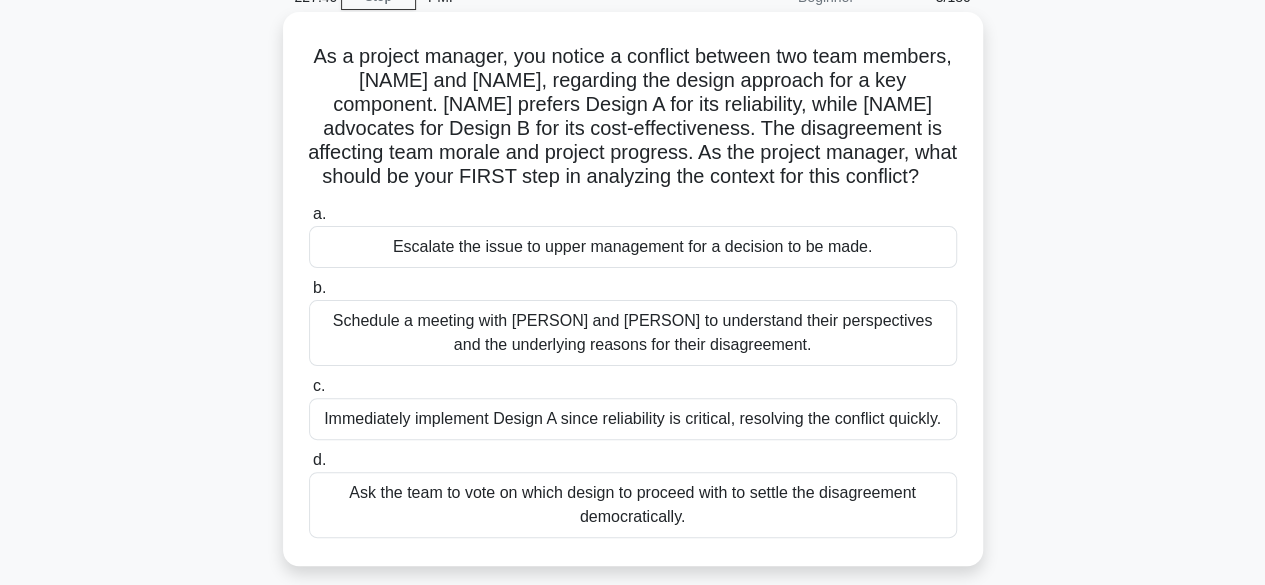 click on "Schedule a meeting with [PERSON] and [PERSON] to understand their perspectives and the underlying reasons for their disagreement." at bounding box center [633, 333] 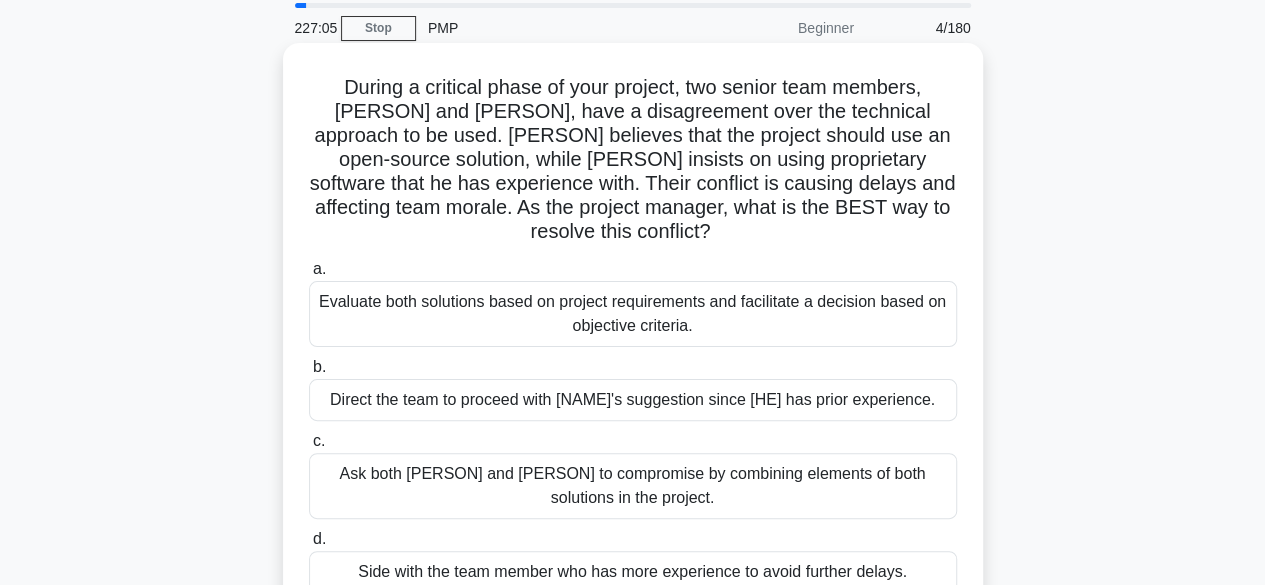 scroll, scrollTop: 100, scrollLeft: 0, axis: vertical 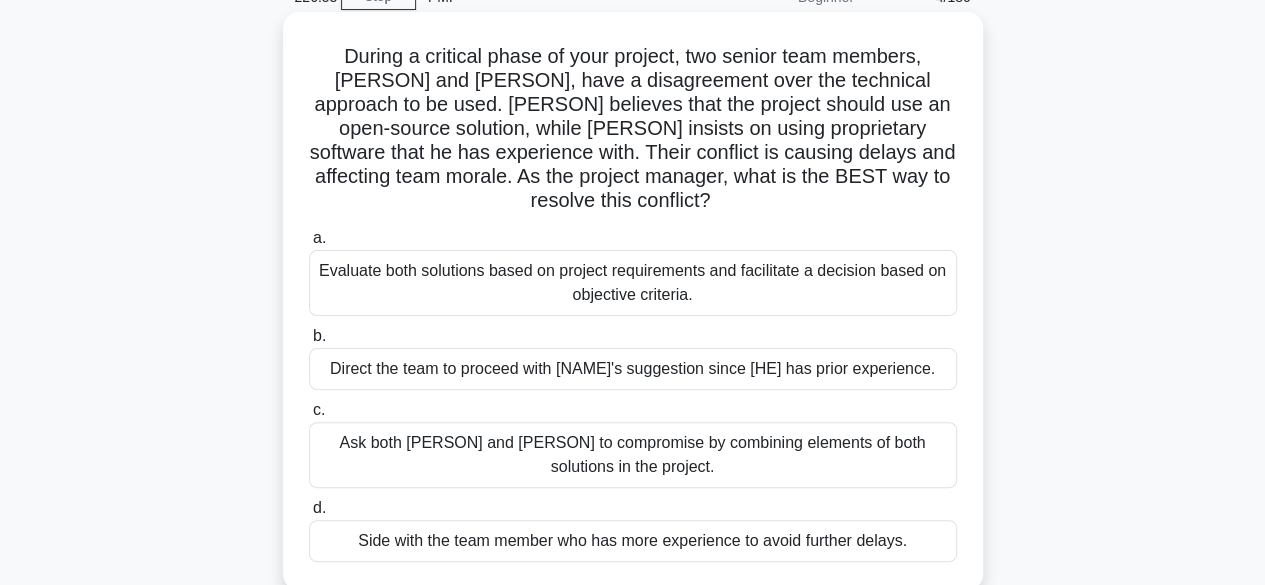 click on "Evaluate both solutions based on project requirements and facilitate a decision based on objective criteria." at bounding box center (633, 283) 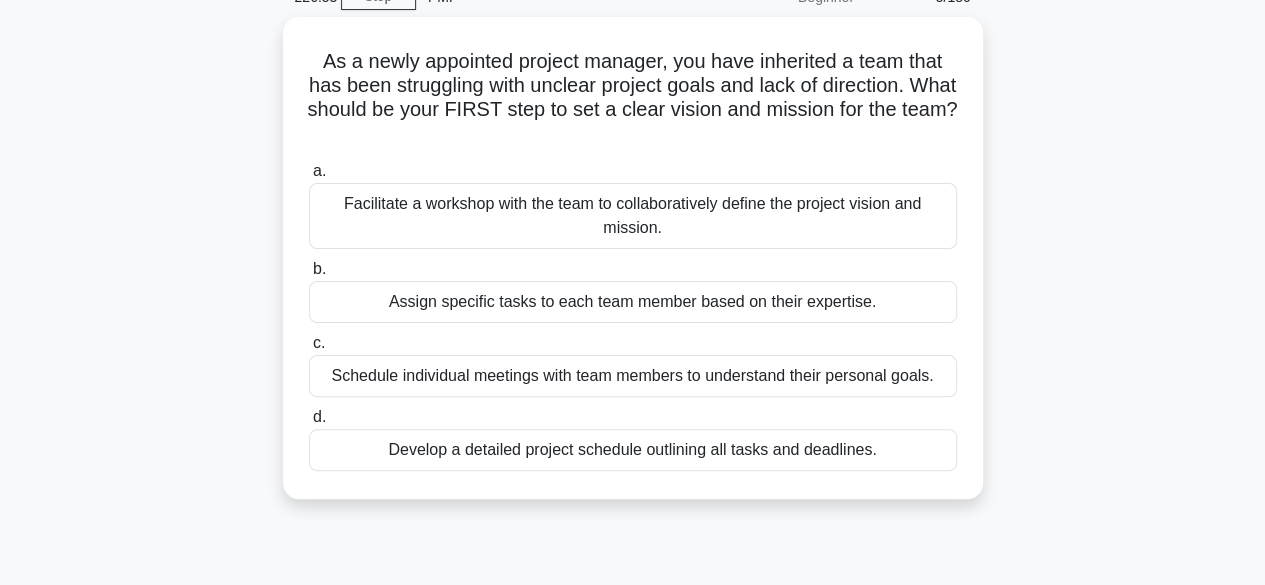 scroll, scrollTop: 0, scrollLeft: 0, axis: both 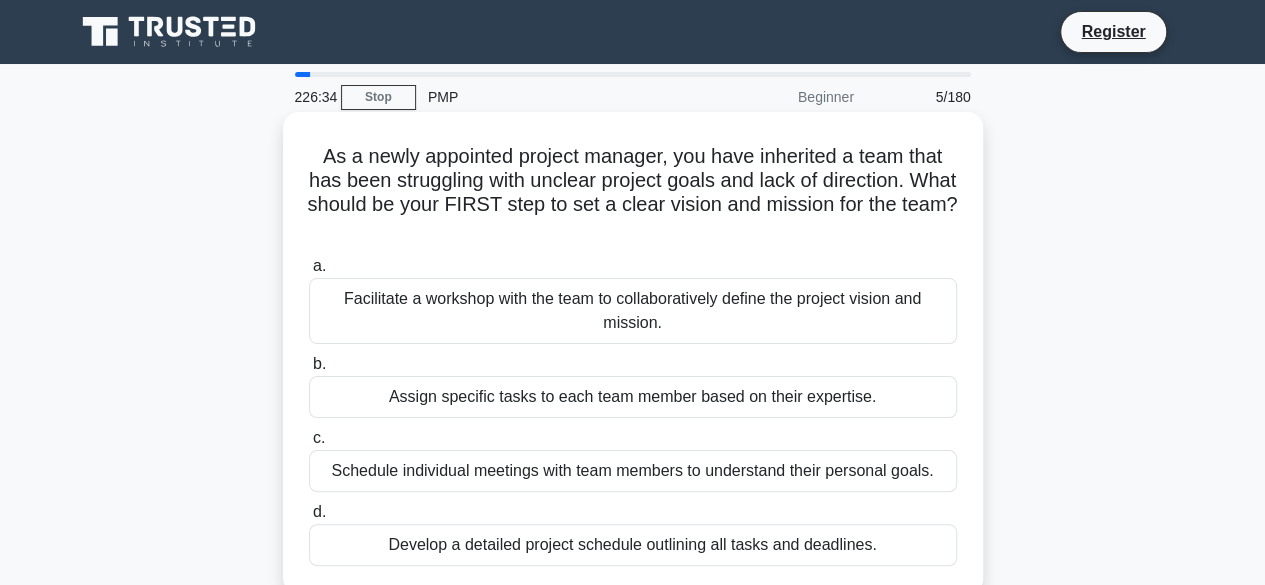 click on "Facilitate a workshop with the team to collaboratively define the project vision and mission." at bounding box center (633, 311) 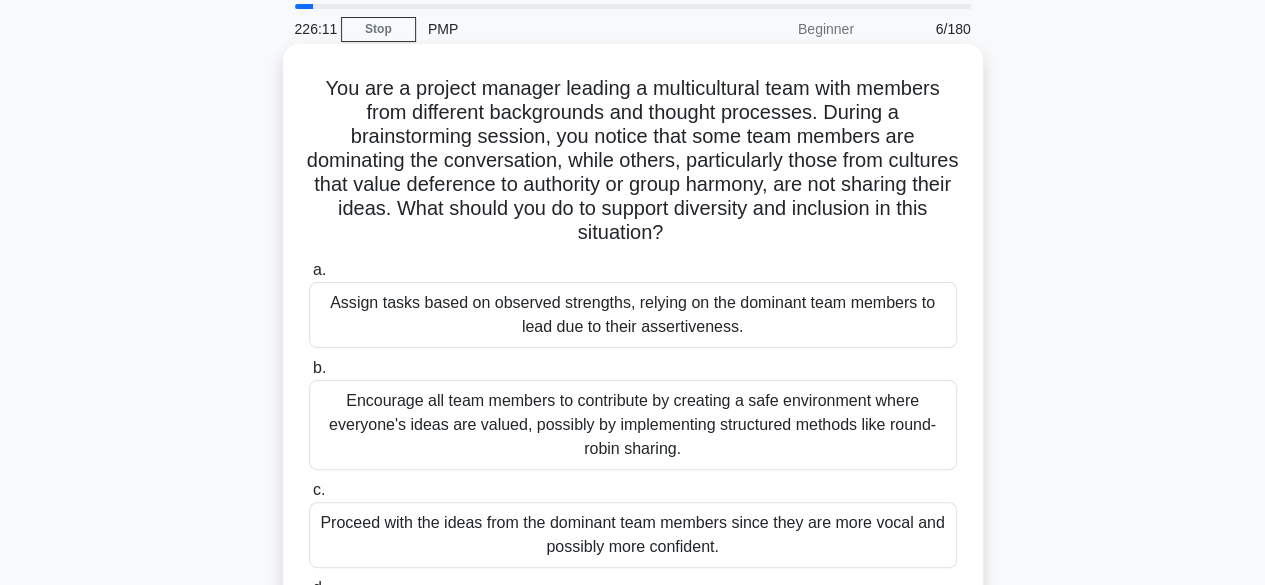 scroll, scrollTop: 100, scrollLeft: 0, axis: vertical 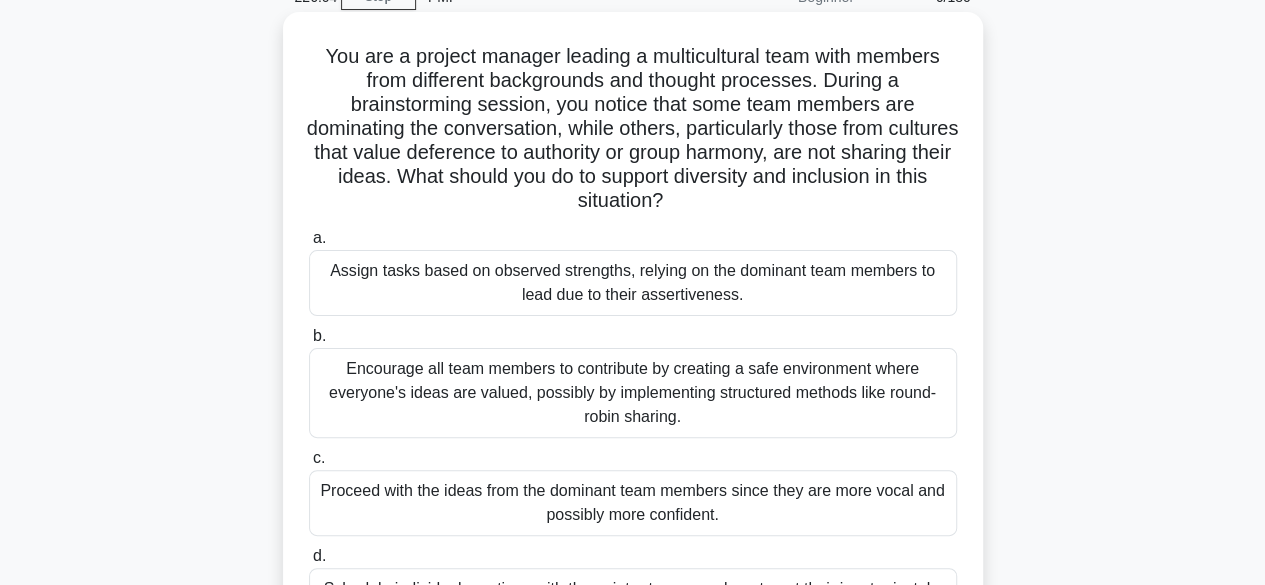 click on "Encourage all team members to contribute by creating a safe environment where everyone's ideas are valued, possibly by implementing structured methods like round-robin sharing." at bounding box center (633, 393) 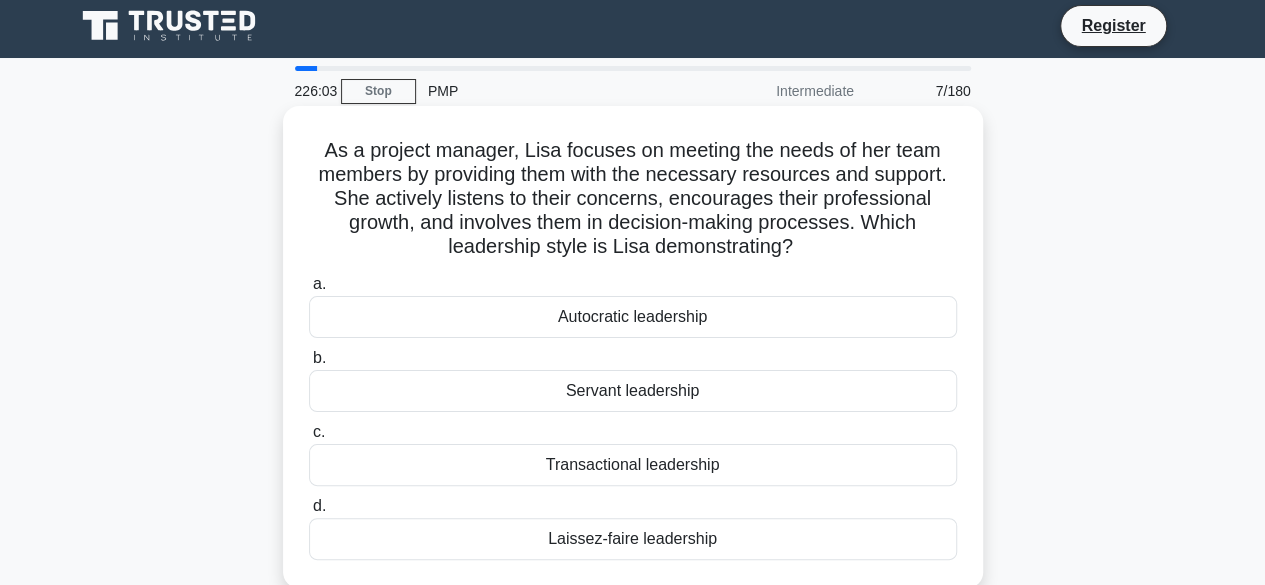 scroll, scrollTop: 0, scrollLeft: 0, axis: both 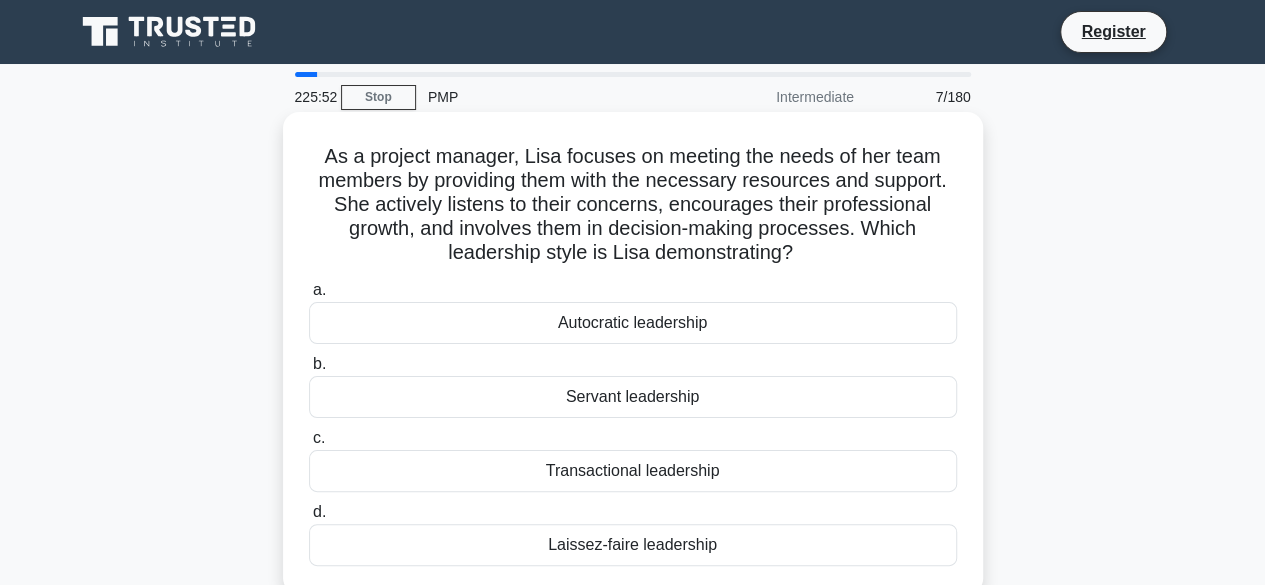 click on "Servant leadership" at bounding box center [633, 397] 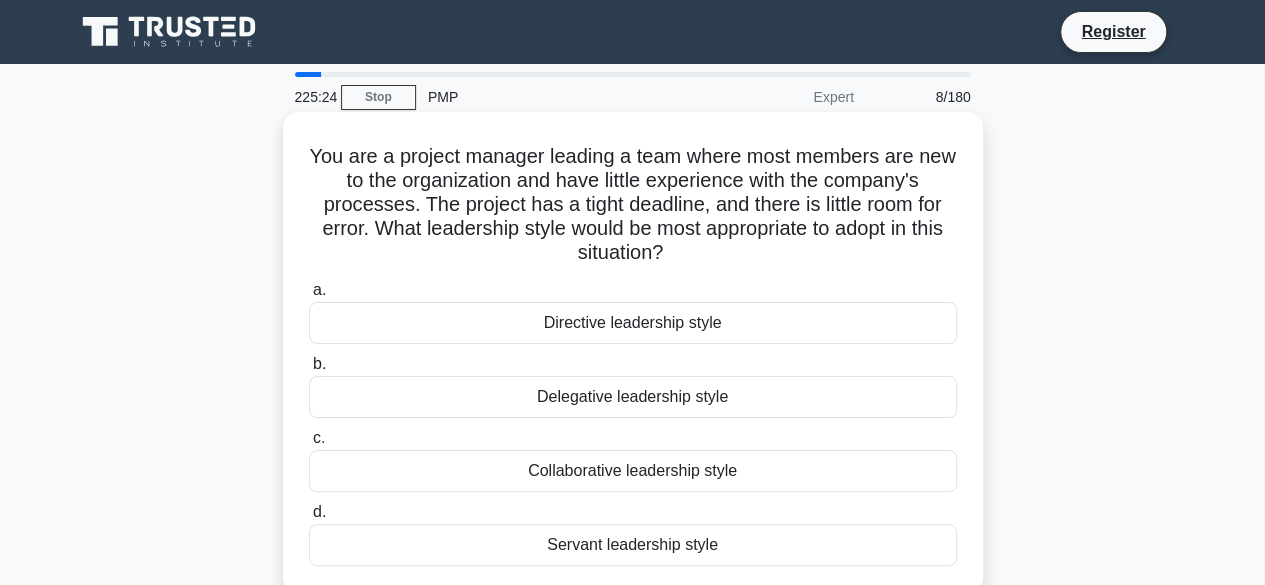 click on "Directive leadership style" at bounding box center [633, 323] 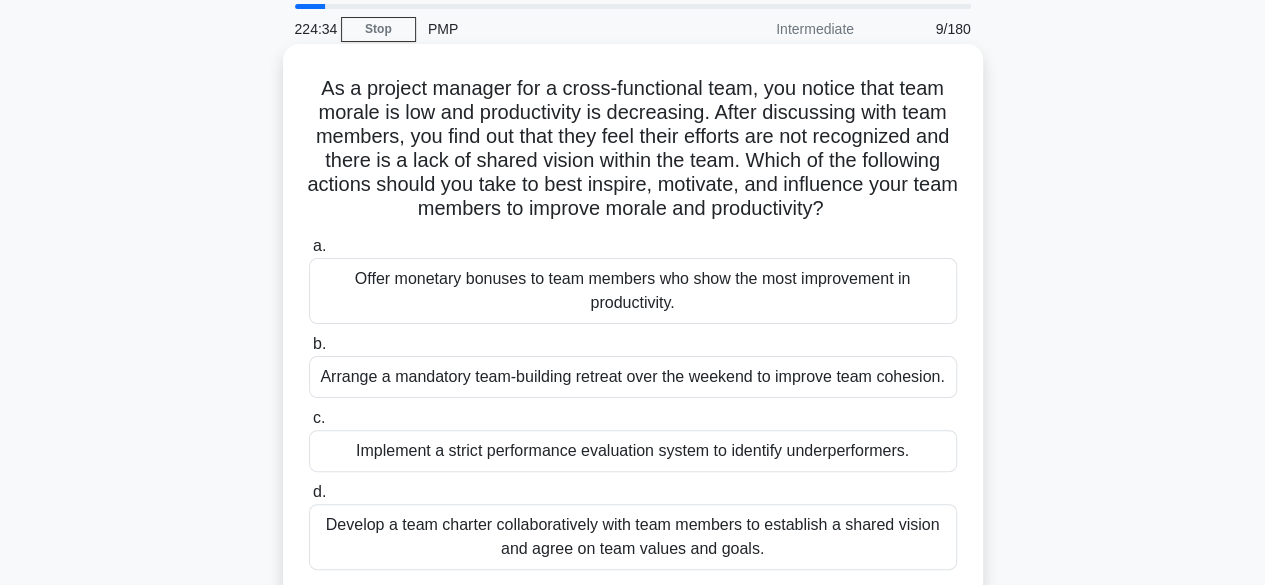 scroll, scrollTop: 100, scrollLeft: 0, axis: vertical 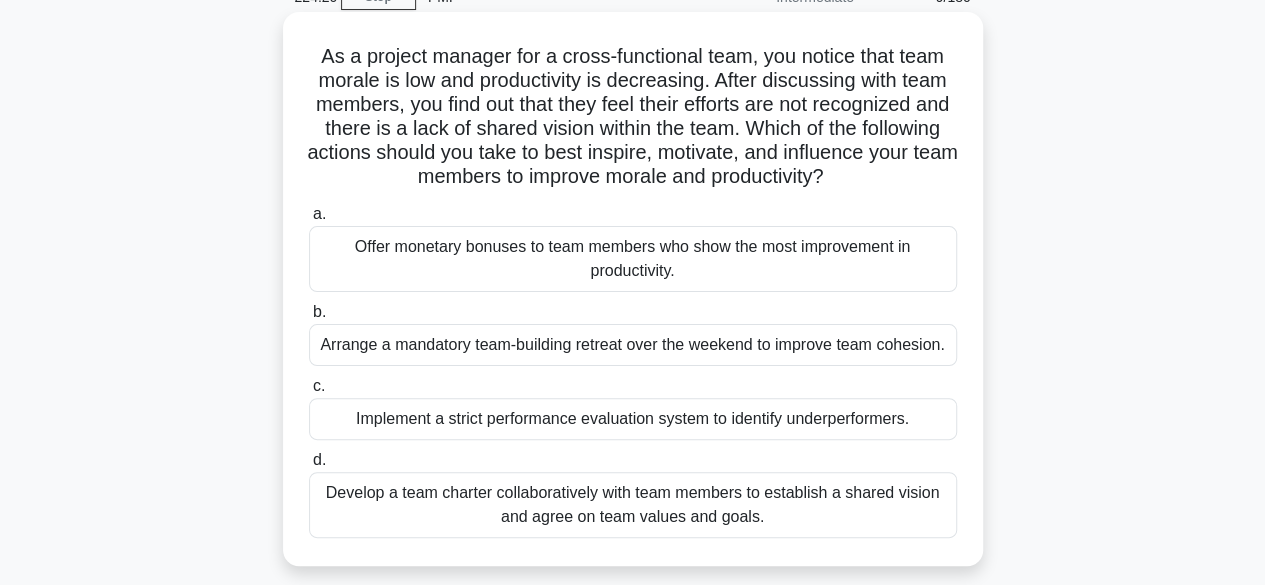 click on "Develop a team charter collaboratively with team members to establish a shared vision and agree on team values and goals." at bounding box center (633, 505) 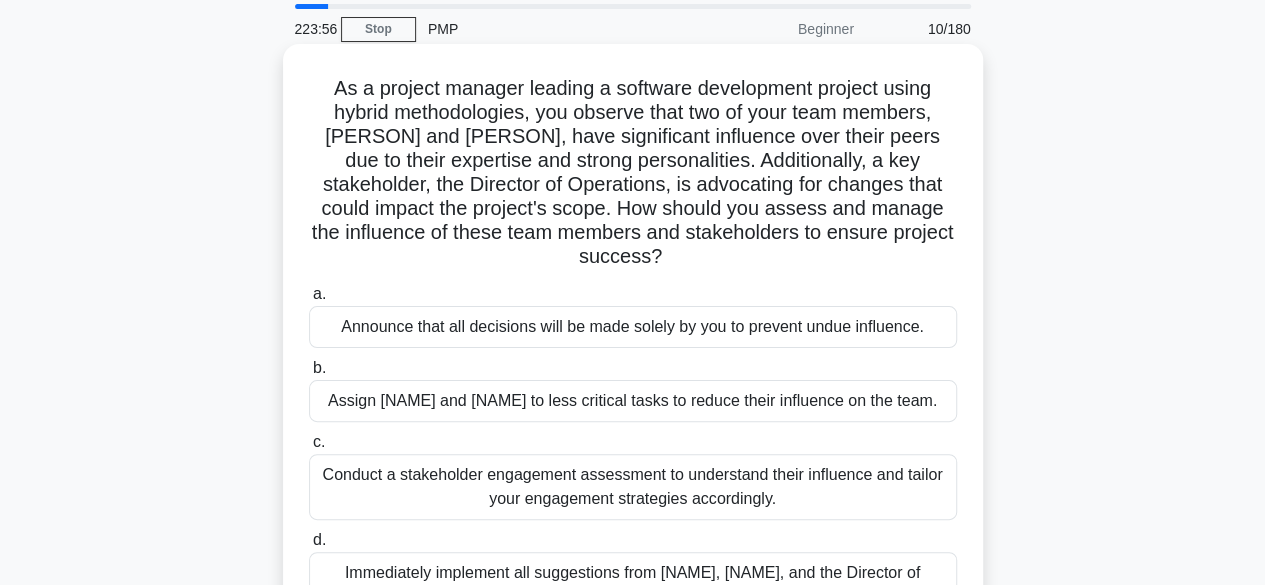 scroll, scrollTop: 100, scrollLeft: 0, axis: vertical 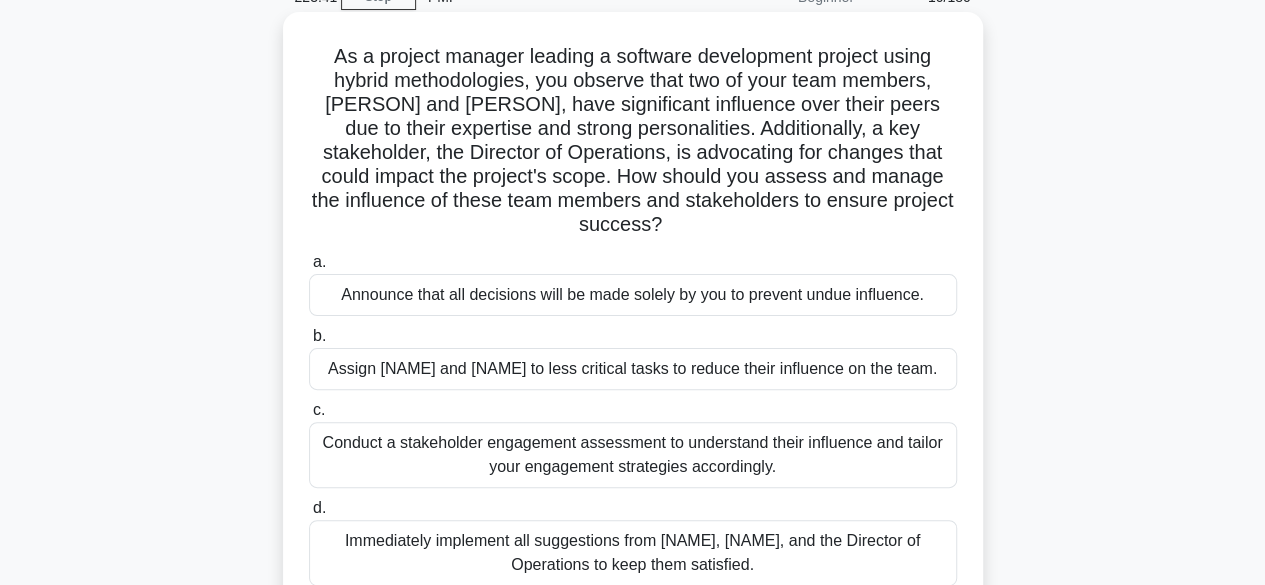 click on "Conduct a stakeholder engagement assessment to understand their influence and tailor your engagement strategies accordingly." at bounding box center (633, 455) 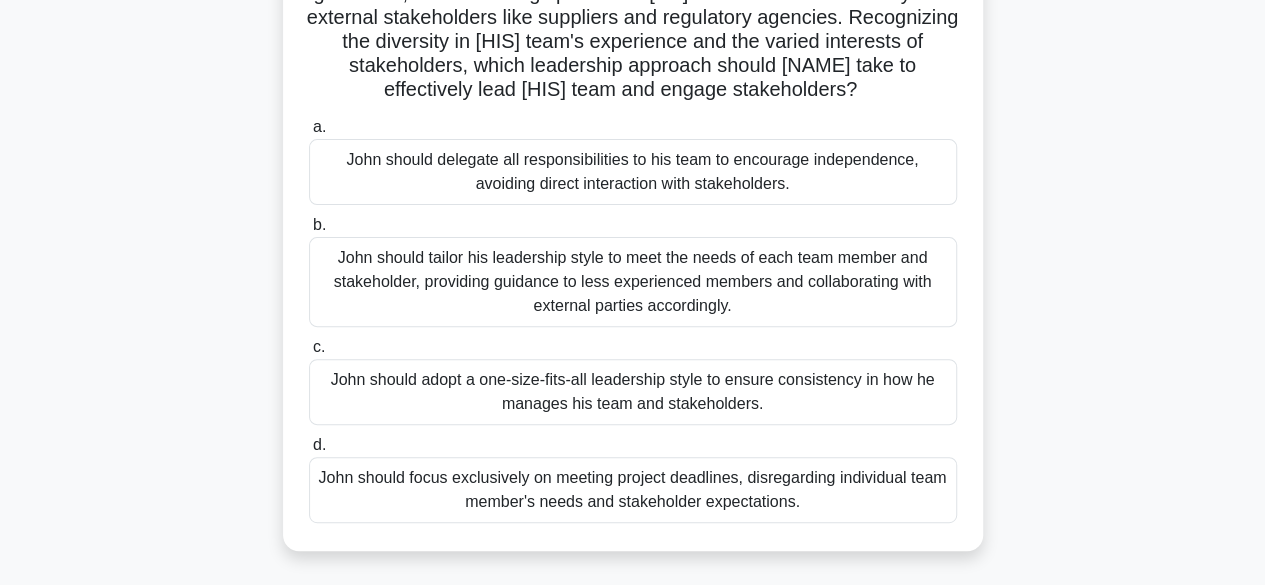 scroll, scrollTop: 300, scrollLeft: 0, axis: vertical 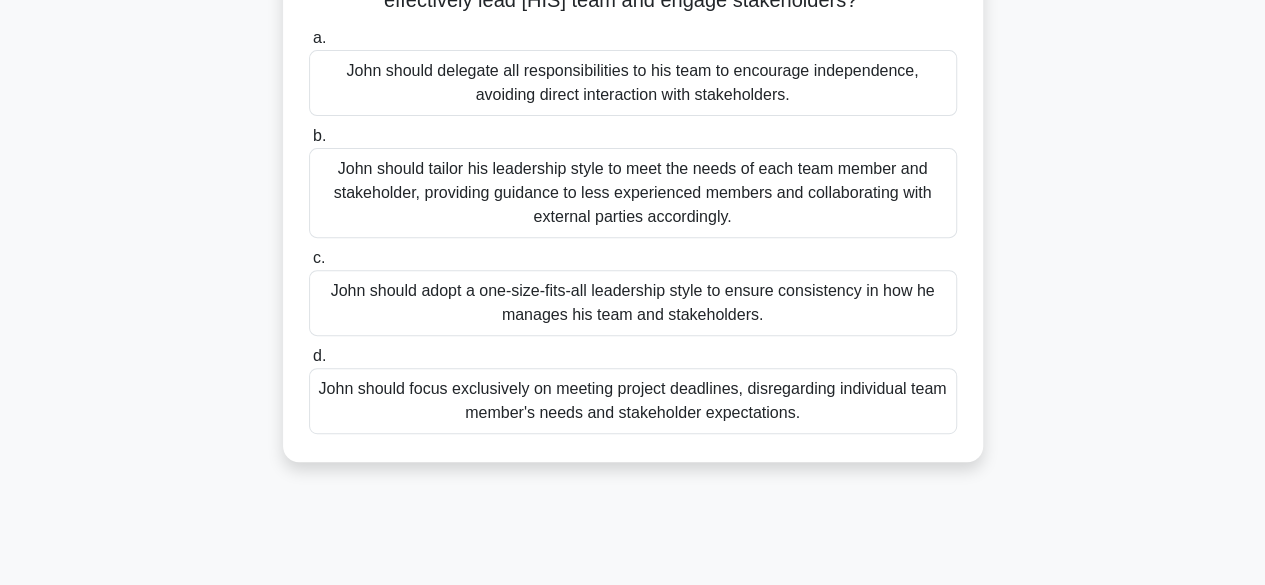 click on "John should tailor his leadership style to meet the needs of each team member and stakeholder, providing guidance to less experienced members and collaborating with external parties accordingly." at bounding box center (633, 193) 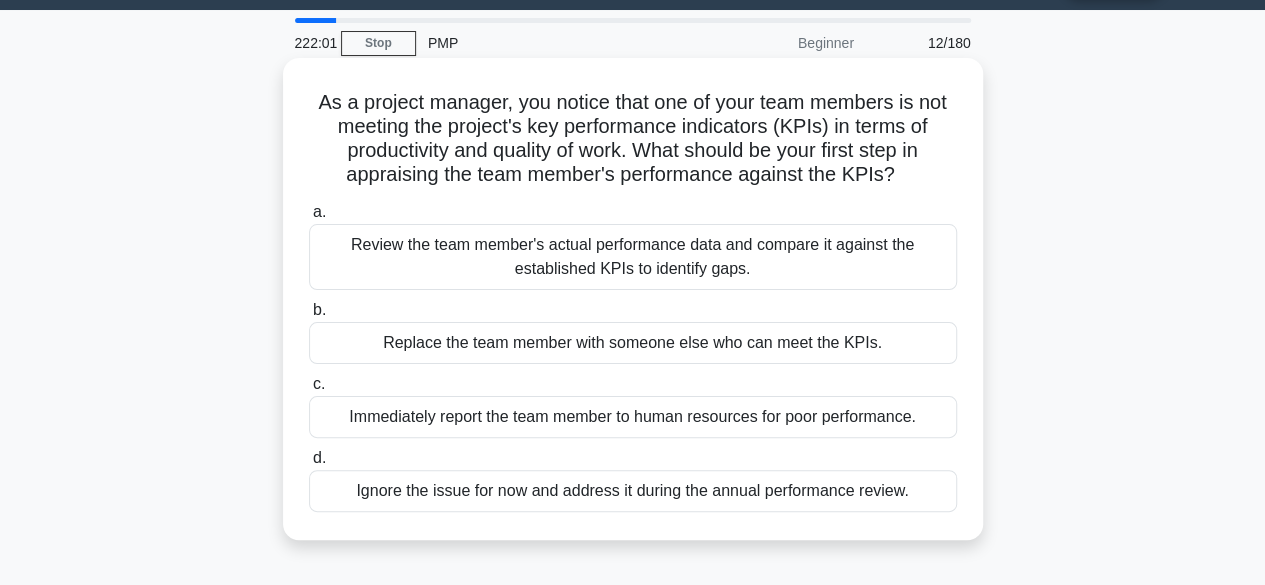scroll, scrollTop: 100, scrollLeft: 0, axis: vertical 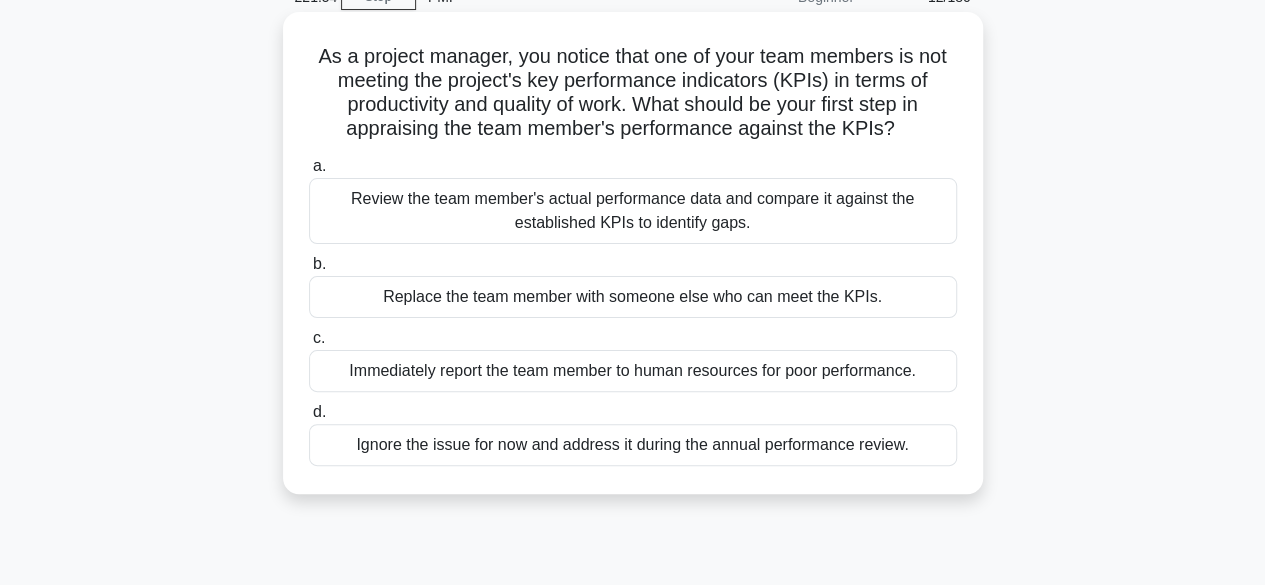 click on "Review the team member's actual performance data and compare it against the established KPIs to identify gaps." at bounding box center (633, 211) 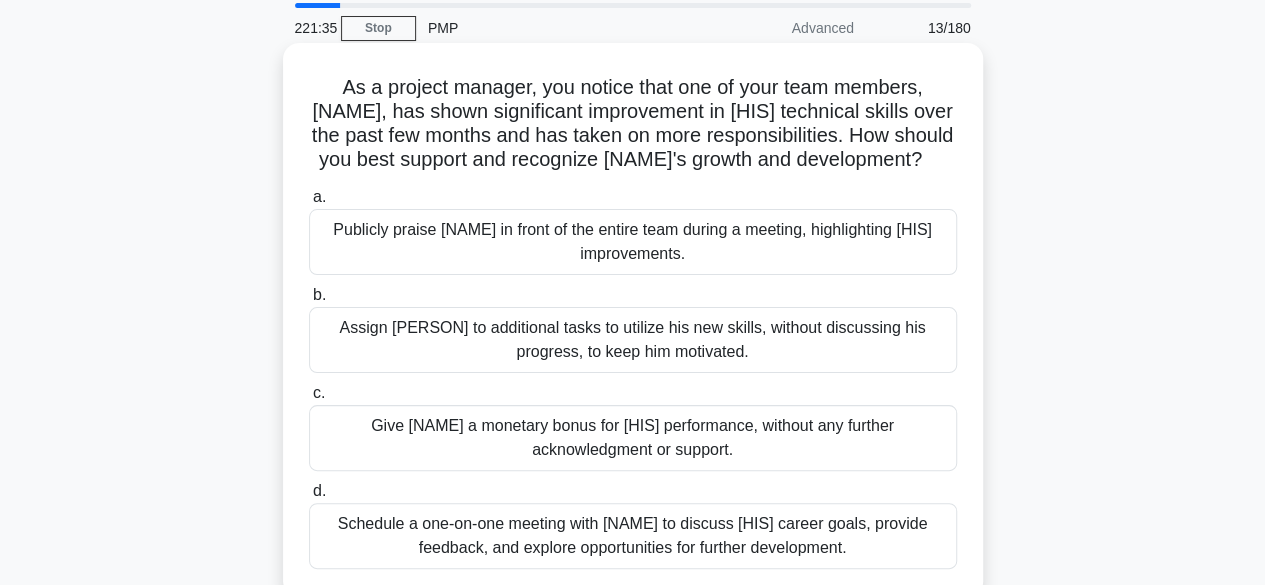 scroll, scrollTop: 100, scrollLeft: 0, axis: vertical 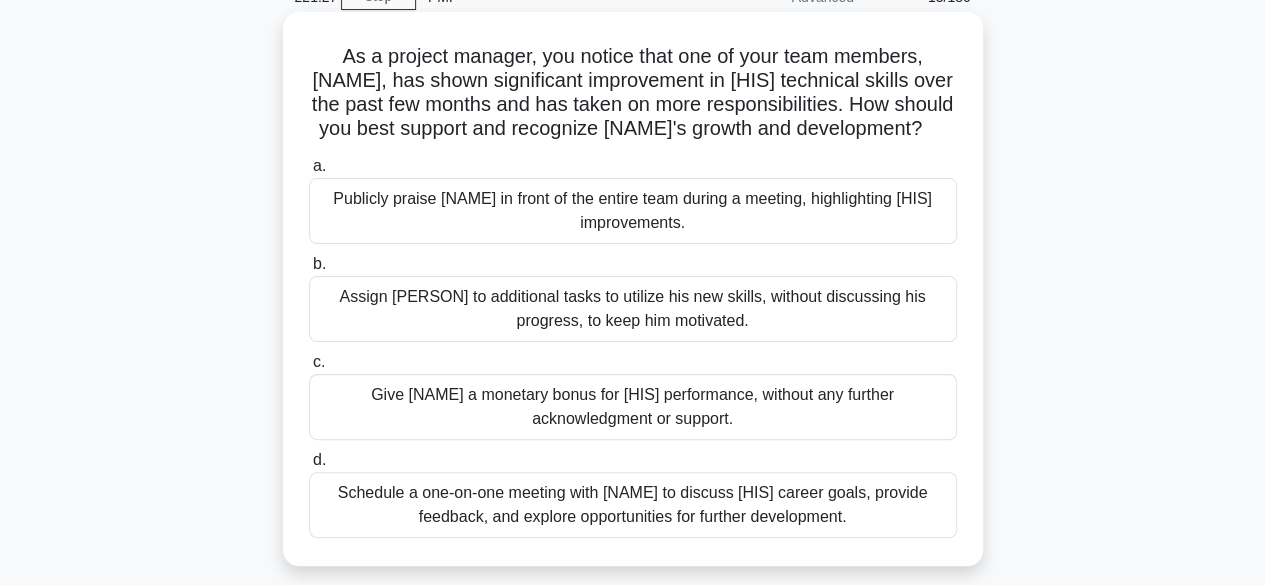 click on "Schedule a one-on-one meeting with [NAME] to discuss [HIS] career goals, provide feedback, and explore opportunities for further development." at bounding box center (633, 505) 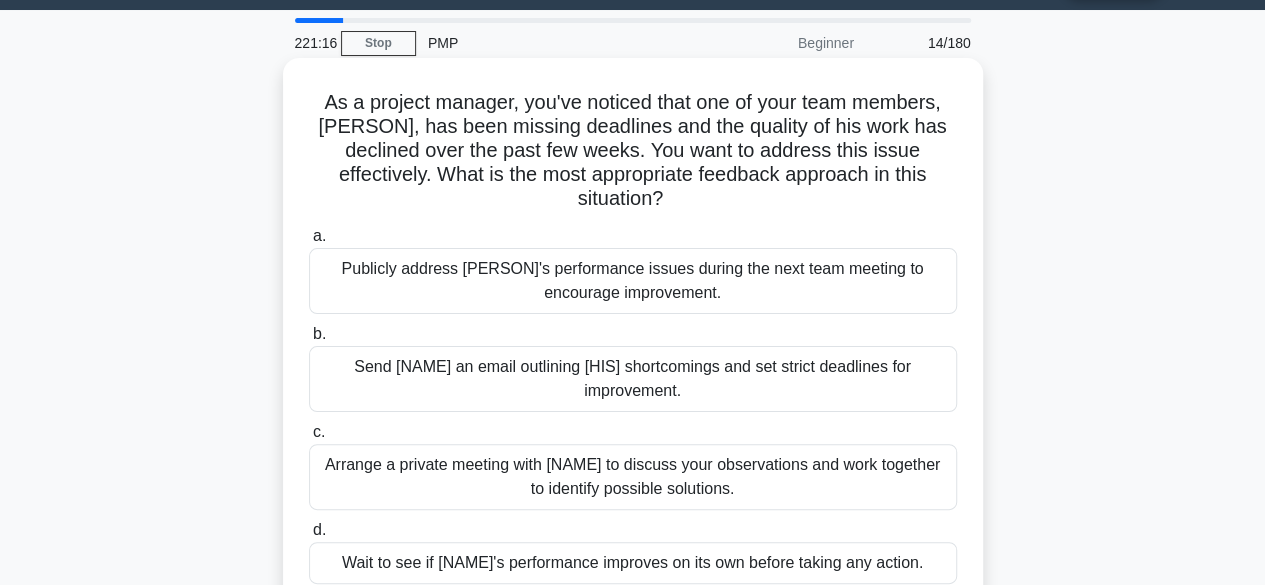 scroll, scrollTop: 100, scrollLeft: 0, axis: vertical 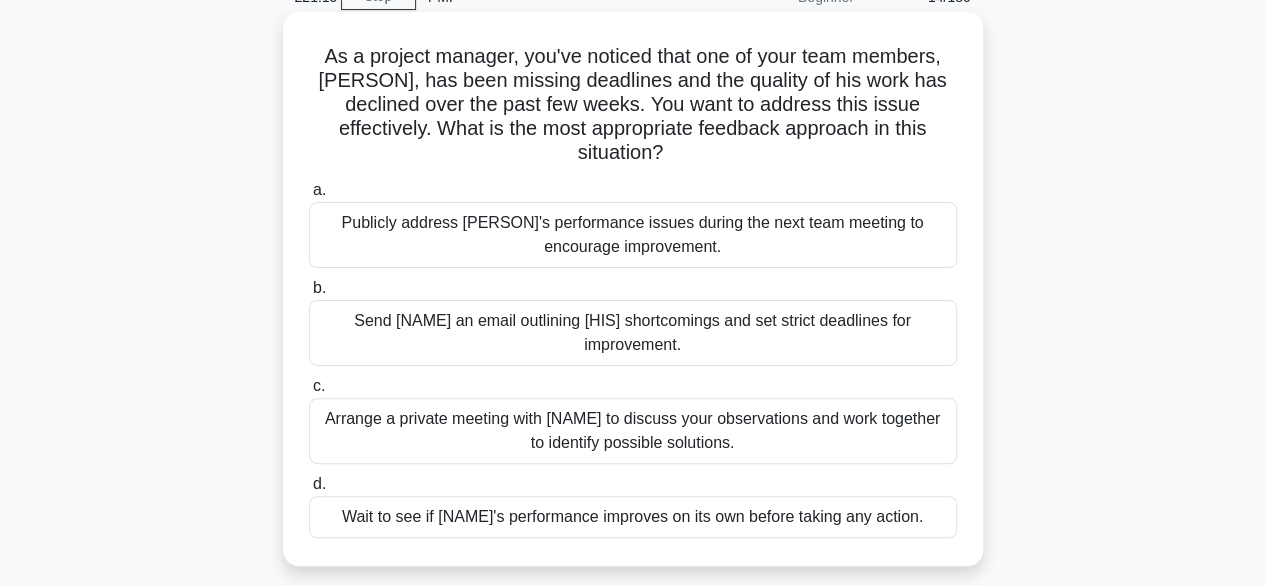 click on "Arrange a private meeting with [NAME] to discuss your observations and work together to identify possible solutions." at bounding box center (633, 431) 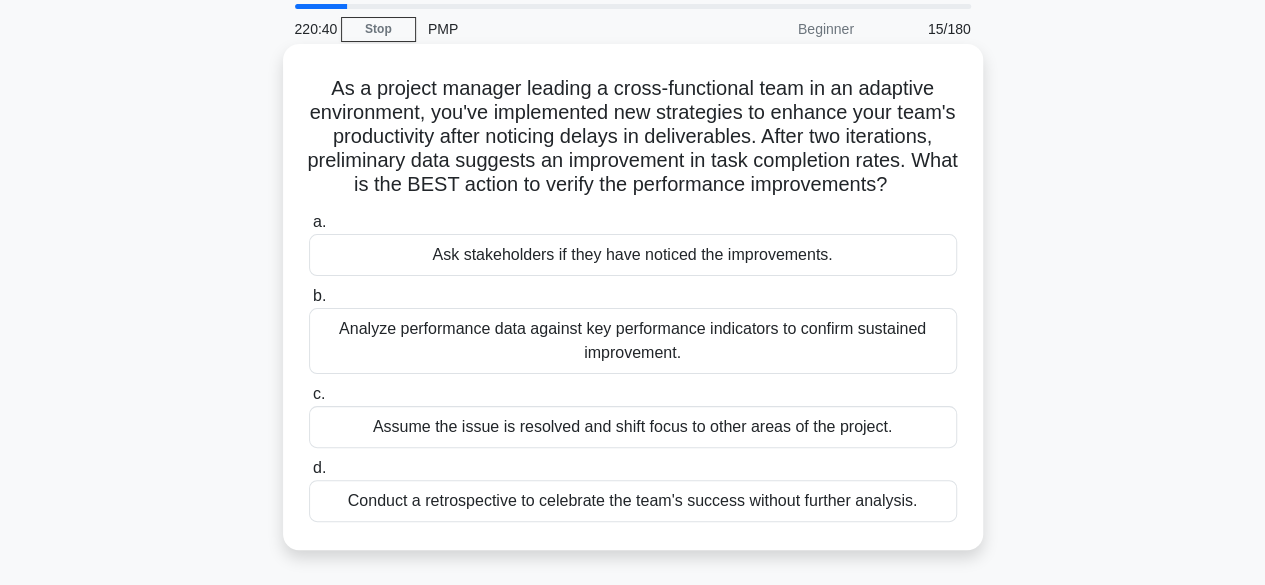 scroll, scrollTop: 100, scrollLeft: 0, axis: vertical 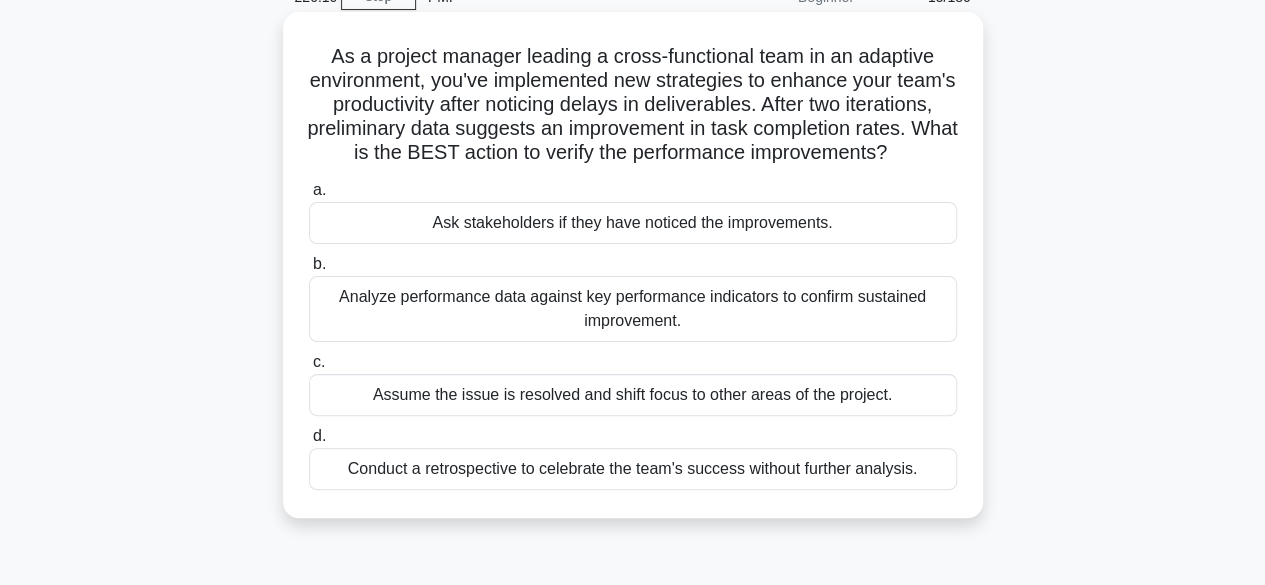 click on "Conduct a retrospective to celebrate the team's success without further analysis." at bounding box center [633, 469] 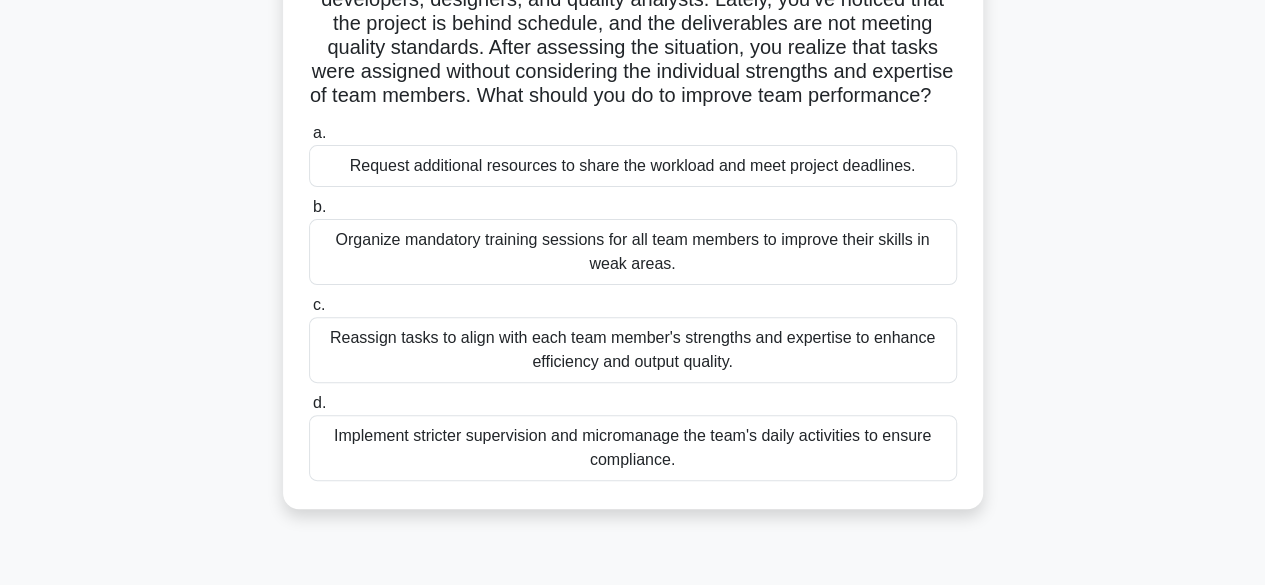 scroll, scrollTop: 200, scrollLeft: 0, axis: vertical 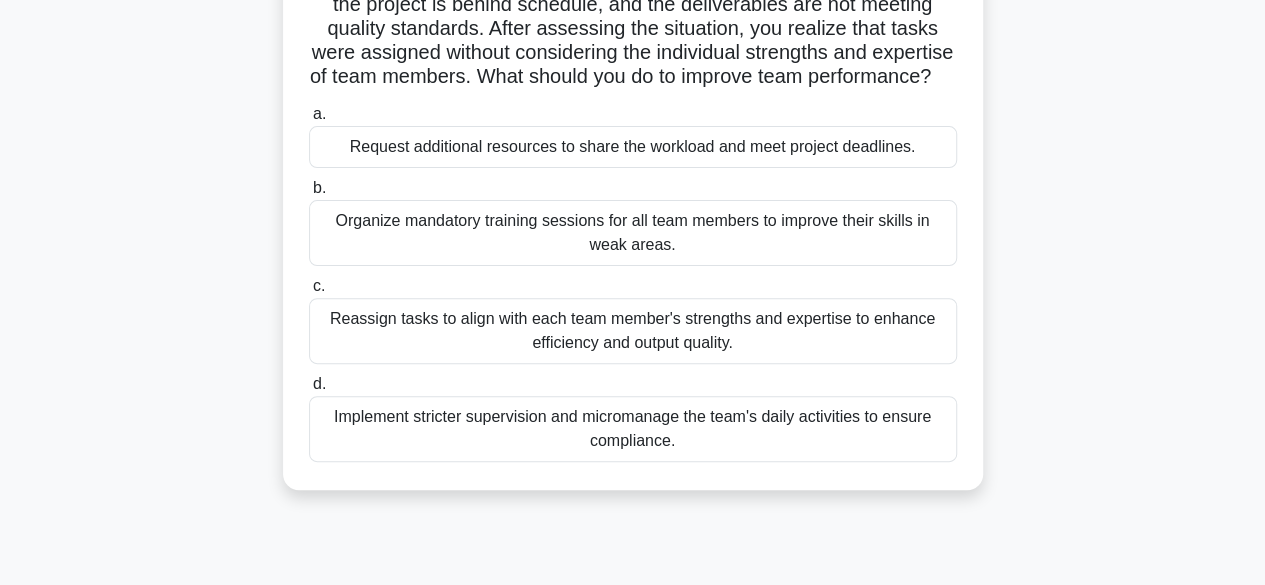 click on "Reassign tasks to align with each team member's strengths and expertise to enhance efficiency and output quality." at bounding box center [633, 331] 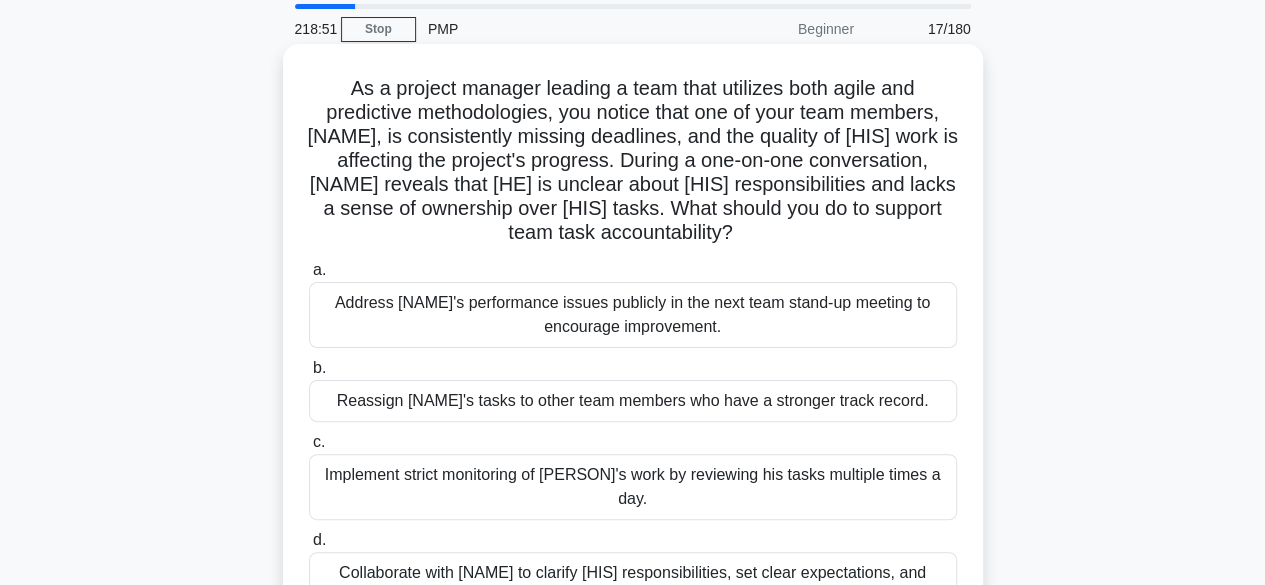 scroll, scrollTop: 100, scrollLeft: 0, axis: vertical 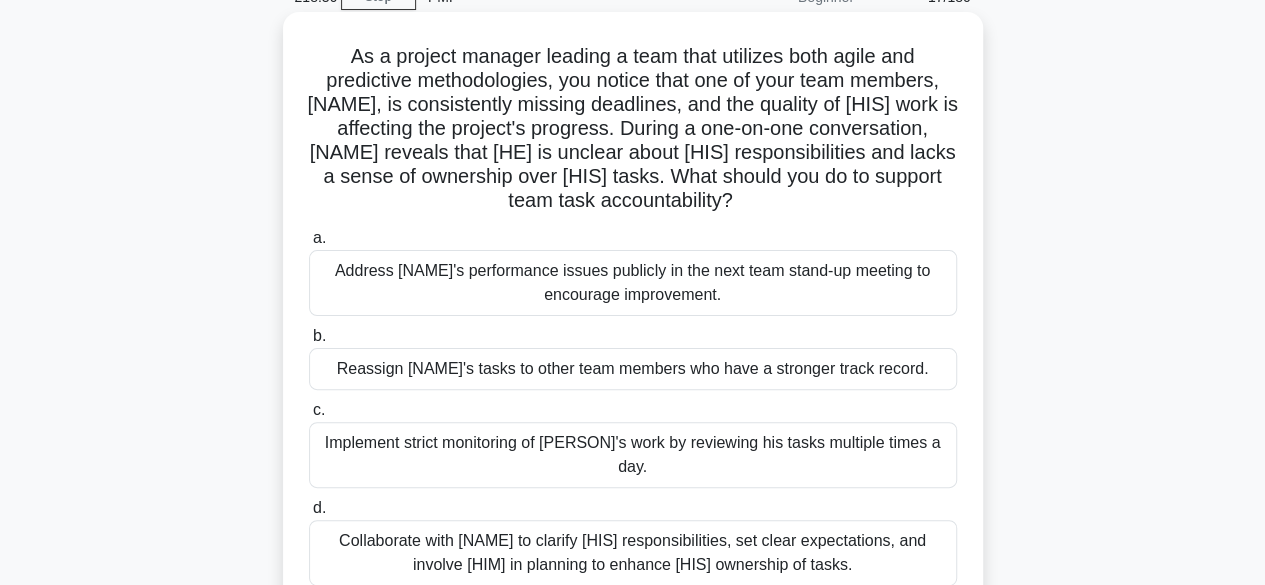click on "Collaborate with [NAME] to clarify [HIS] responsibilities, set clear expectations, and involve [HIM] in planning to enhance [HIS] ownership of tasks." at bounding box center (633, 553) 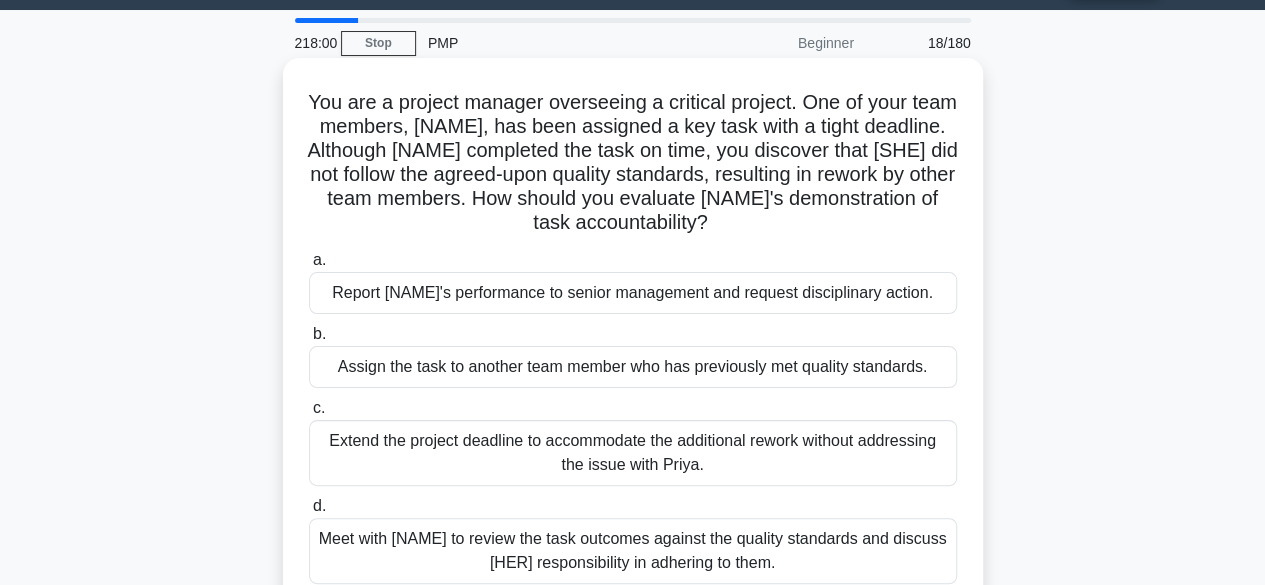 scroll, scrollTop: 100, scrollLeft: 0, axis: vertical 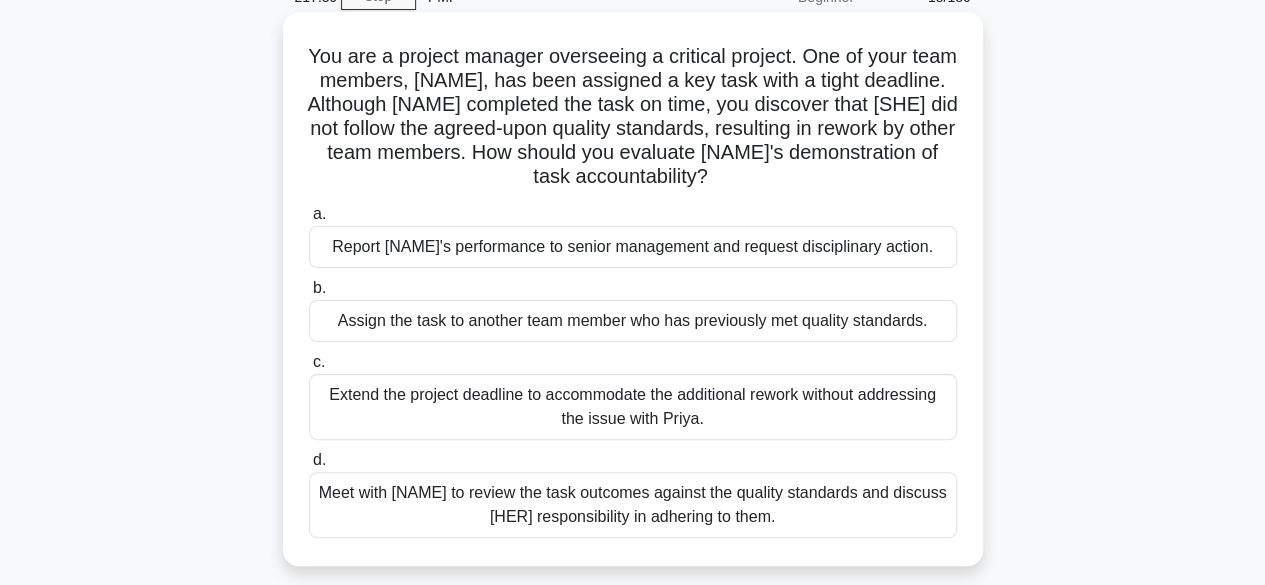 click on "Meet with [NAME] to review the task outcomes against the quality standards and discuss [HER] responsibility in adhering to them." at bounding box center [633, 505] 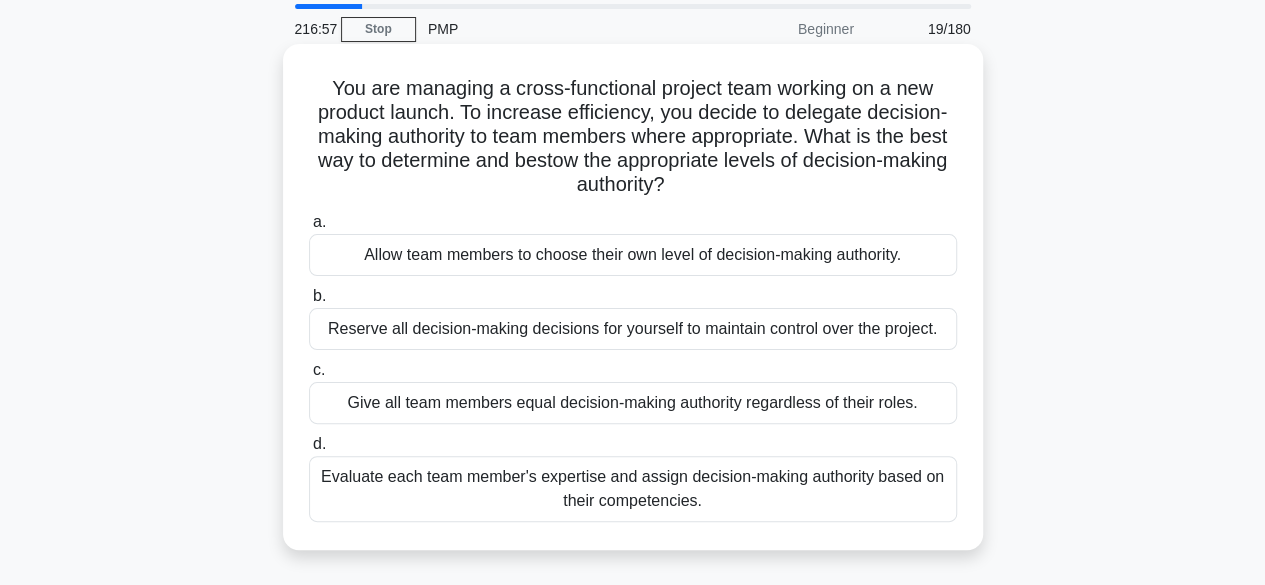 scroll, scrollTop: 100, scrollLeft: 0, axis: vertical 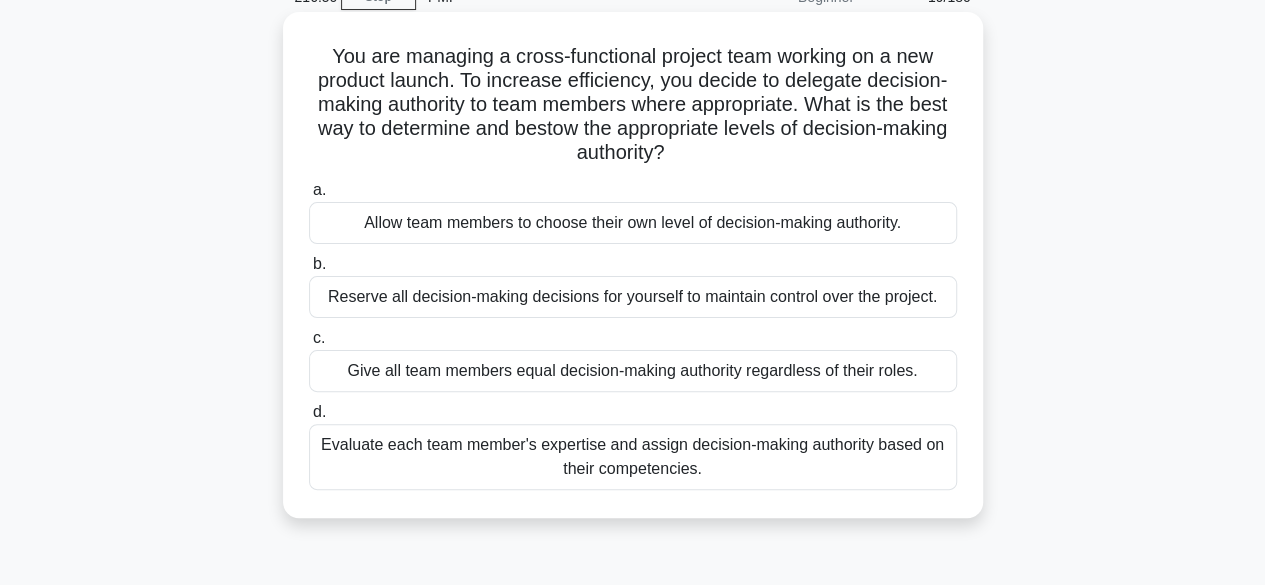 click on "Evaluate each team member's expertise and assign decision-making authority based on their competencies." at bounding box center (633, 457) 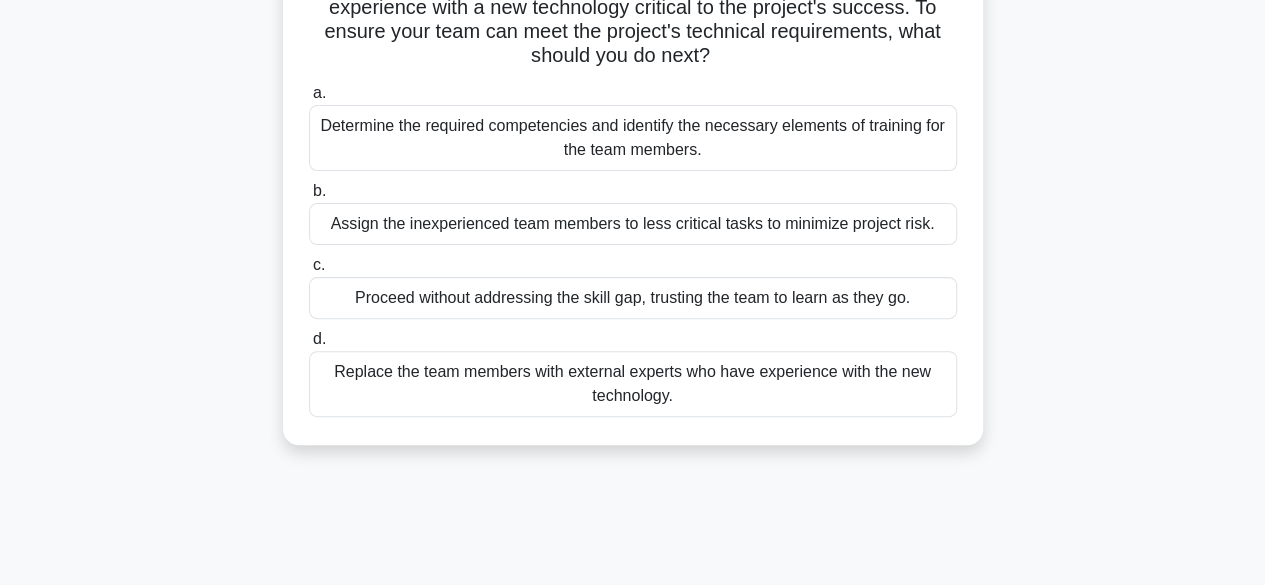 scroll, scrollTop: 200, scrollLeft: 0, axis: vertical 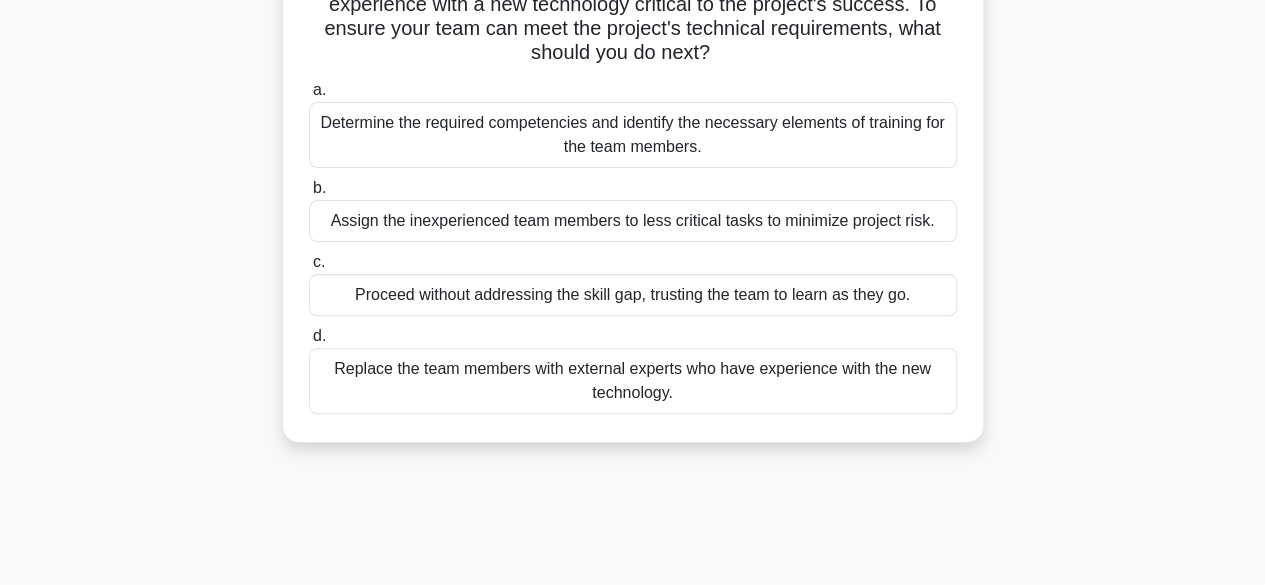 click on "Determine the required competencies and identify the necessary elements of training for the team members." at bounding box center (633, 135) 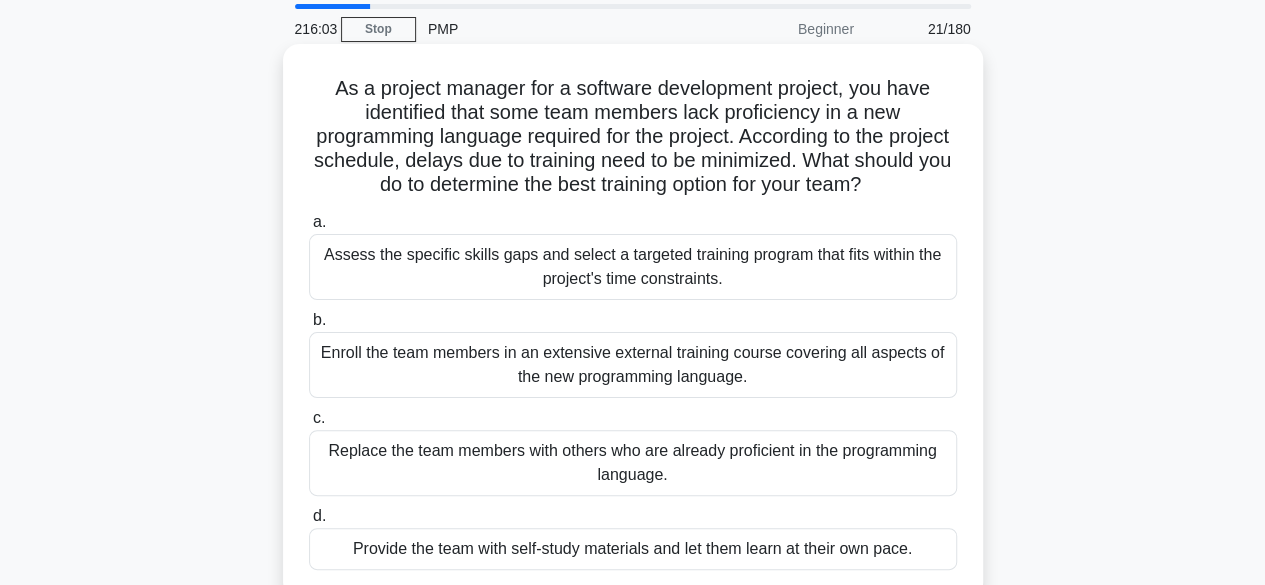 scroll, scrollTop: 100, scrollLeft: 0, axis: vertical 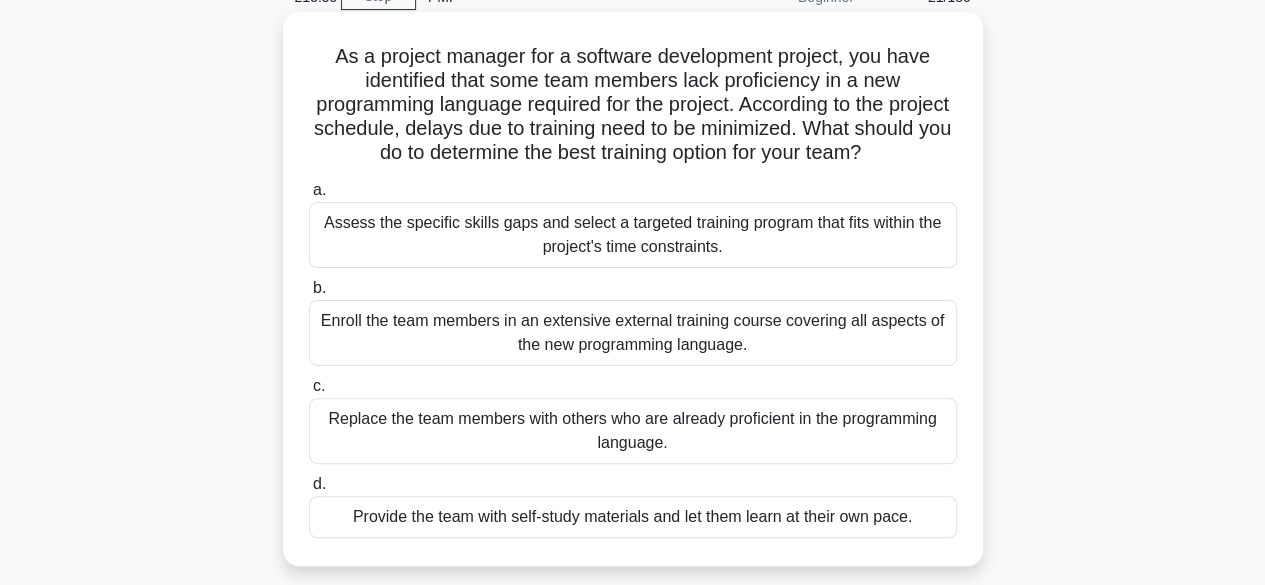 click on "Assess the specific skills gaps and select a targeted training program that fits within the project's time constraints." at bounding box center (633, 235) 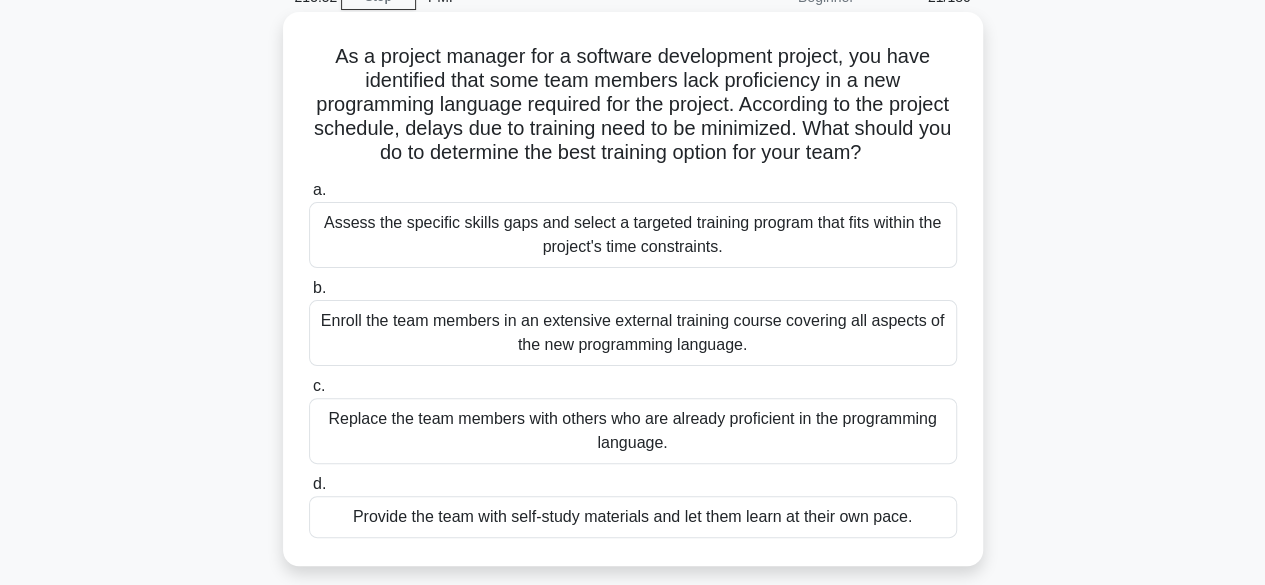 click on "Assess the specific skills gaps and select a targeted training program that fits within the project's time constraints." at bounding box center [633, 235] 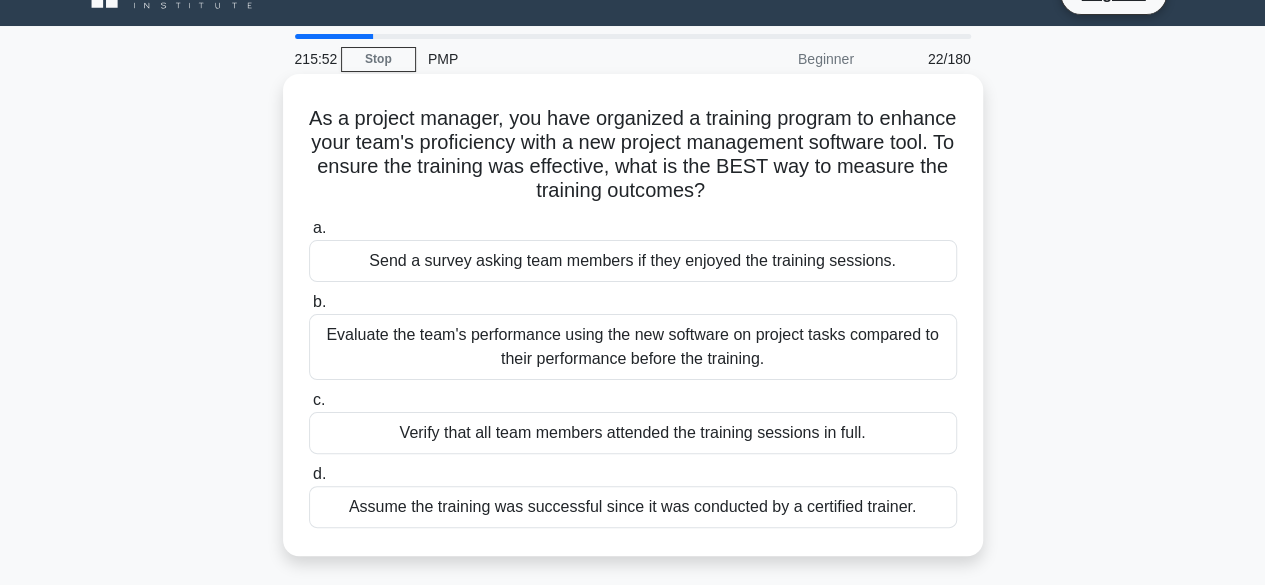 scroll, scrollTop: 0, scrollLeft: 0, axis: both 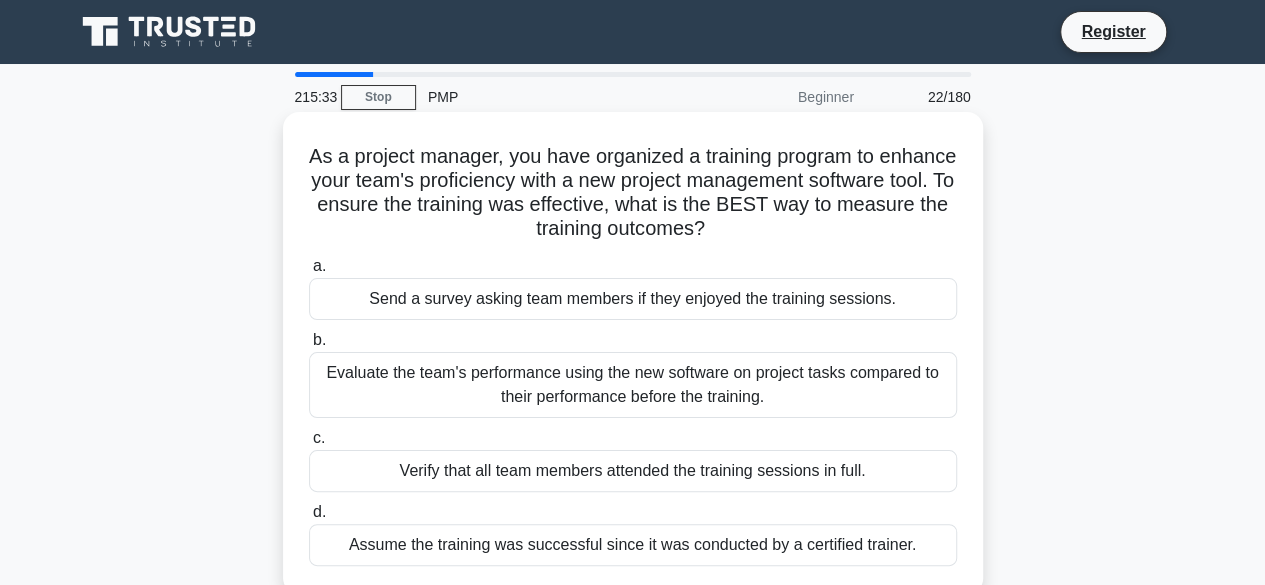 click on "Evaluate the team's performance using the new software on project tasks compared to their performance before the training." at bounding box center (633, 385) 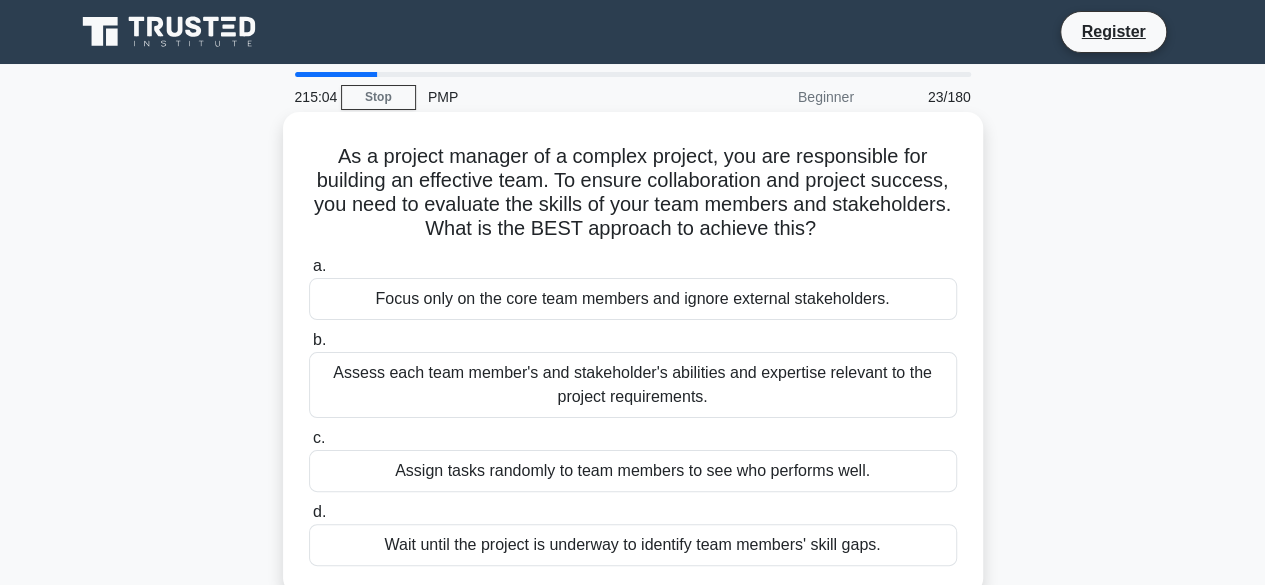 click on "Assess each team member's and stakeholder's abilities and expertise relevant to the project requirements." at bounding box center (633, 385) 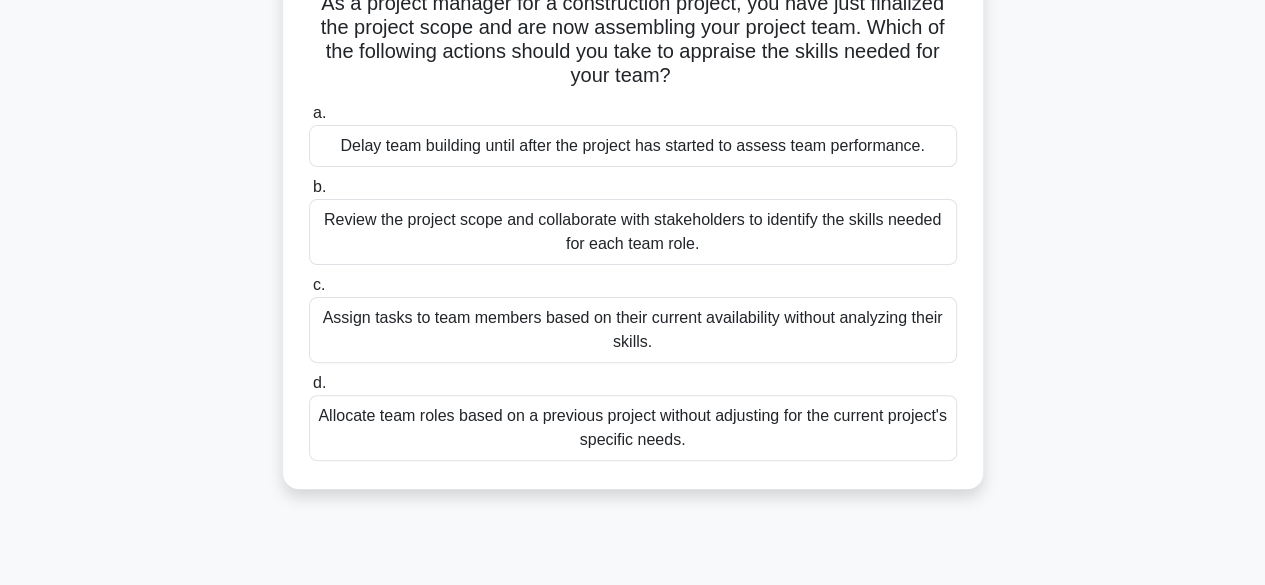 scroll, scrollTop: 200, scrollLeft: 0, axis: vertical 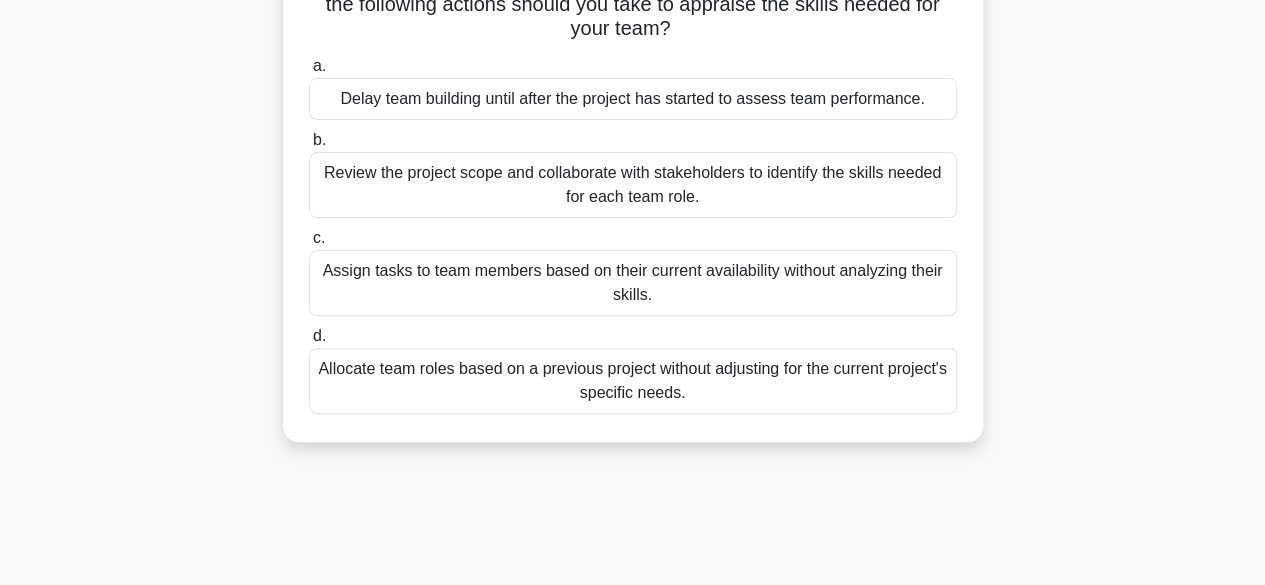 click on "Review the project scope and collaborate with stakeholders to identify the skills needed for each team role." at bounding box center [633, 185] 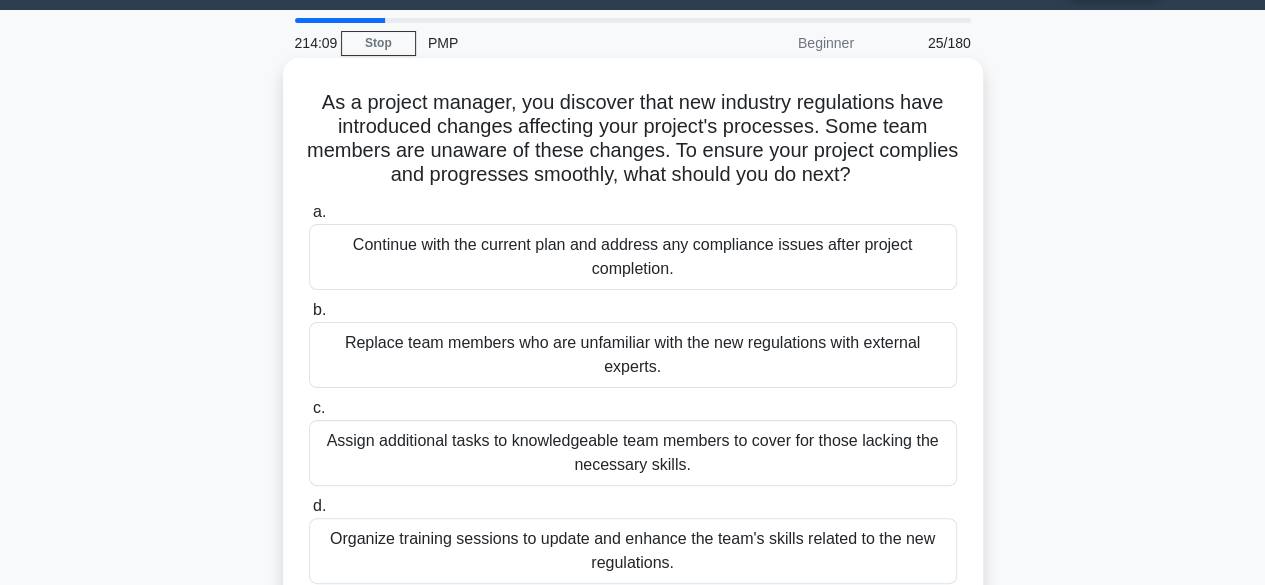 scroll, scrollTop: 100, scrollLeft: 0, axis: vertical 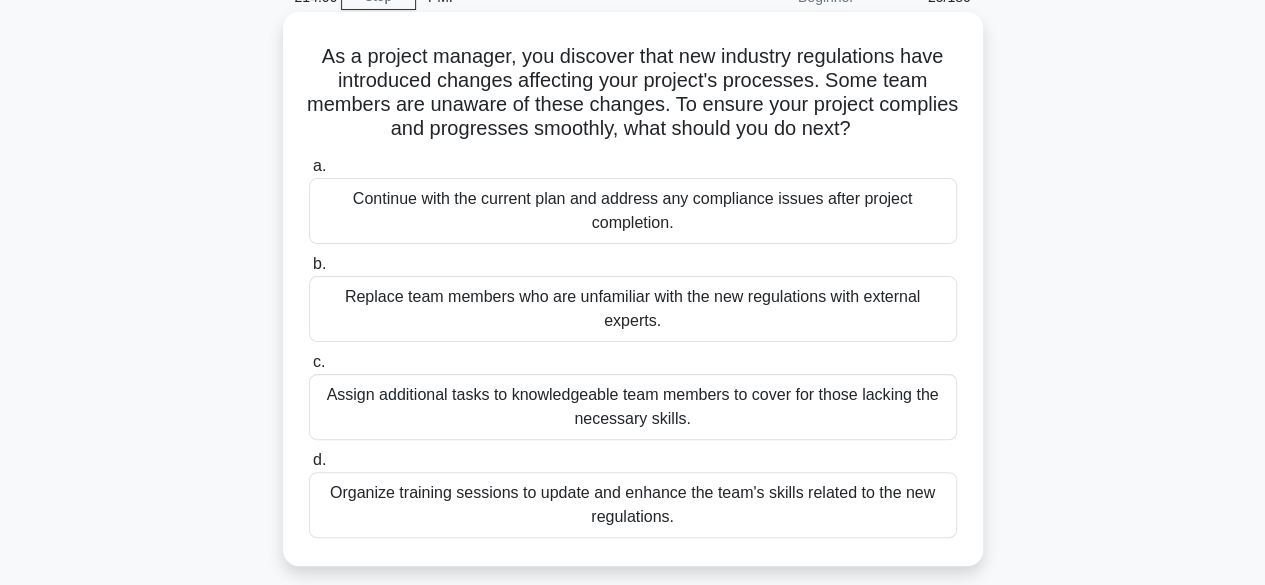click on "Organize training sessions to update and enhance the team's skills related to the new regulations." at bounding box center [633, 505] 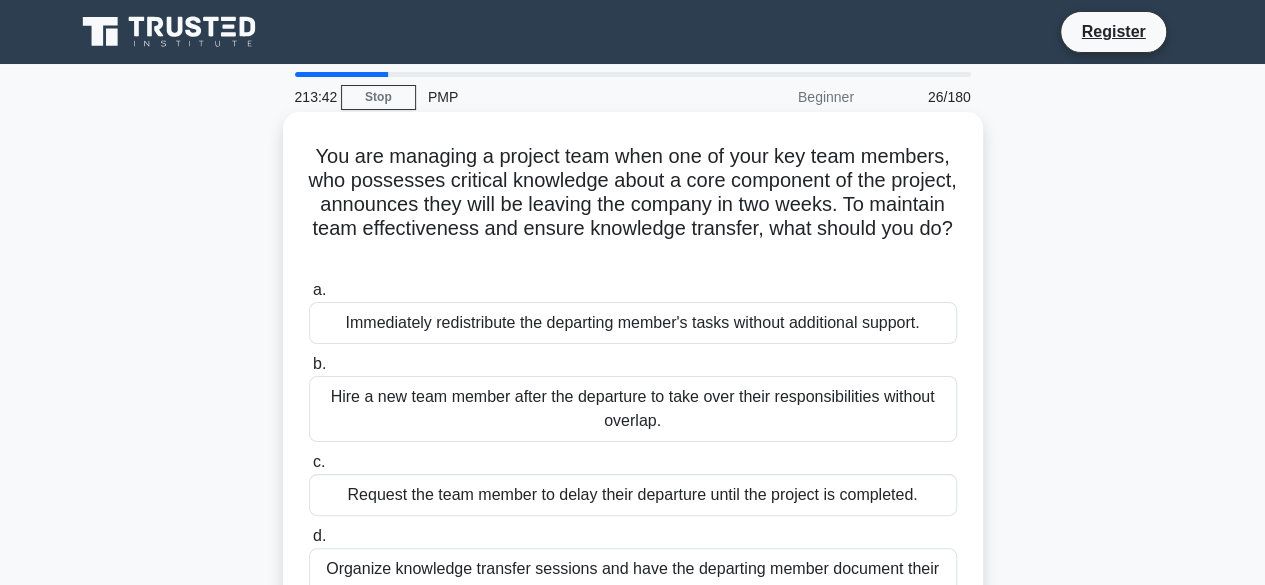 scroll, scrollTop: 100, scrollLeft: 0, axis: vertical 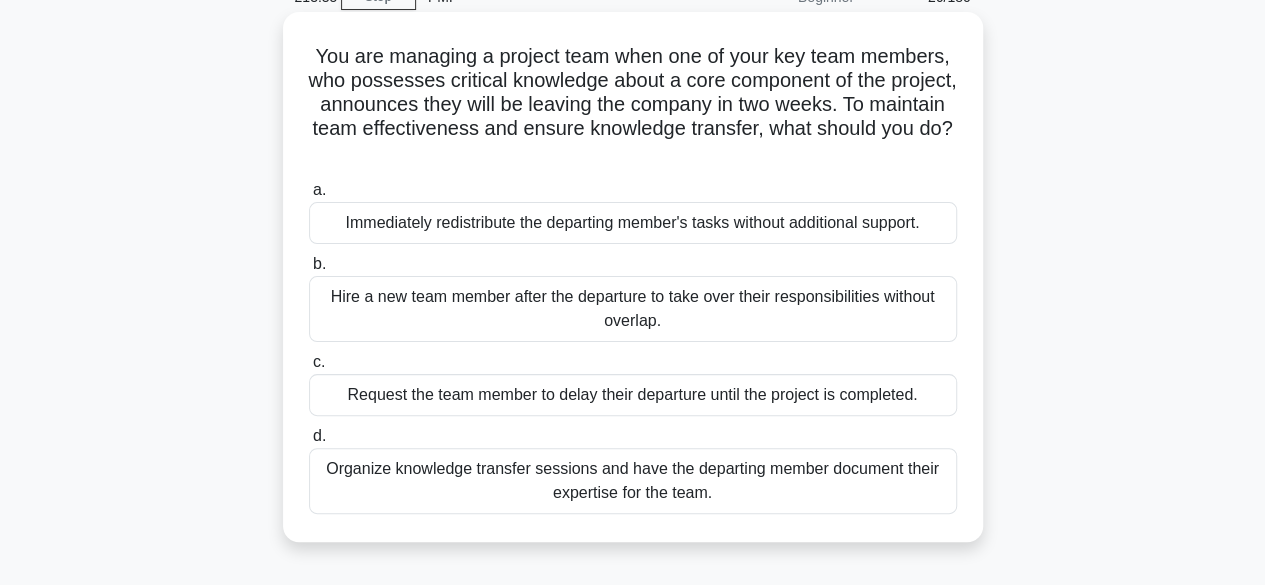 click on "Organize knowledge transfer sessions and have the departing member document their expertise for the team." at bounding box center [633, 481] 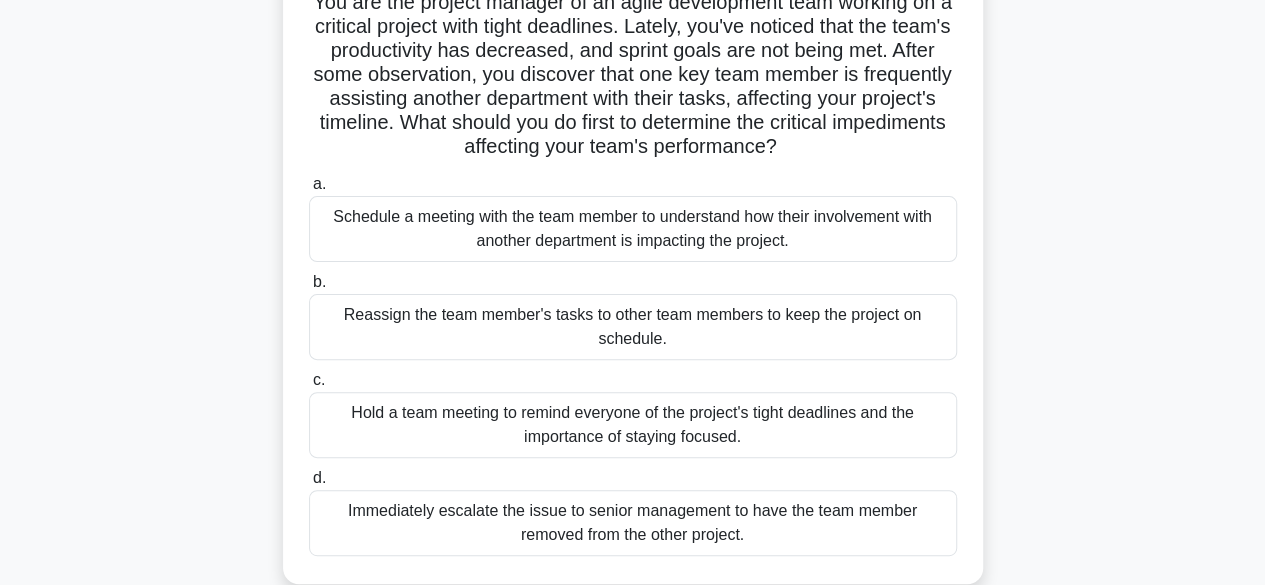 scroll, scrollTop: 200, scrollLeft: 0, axis: vertical 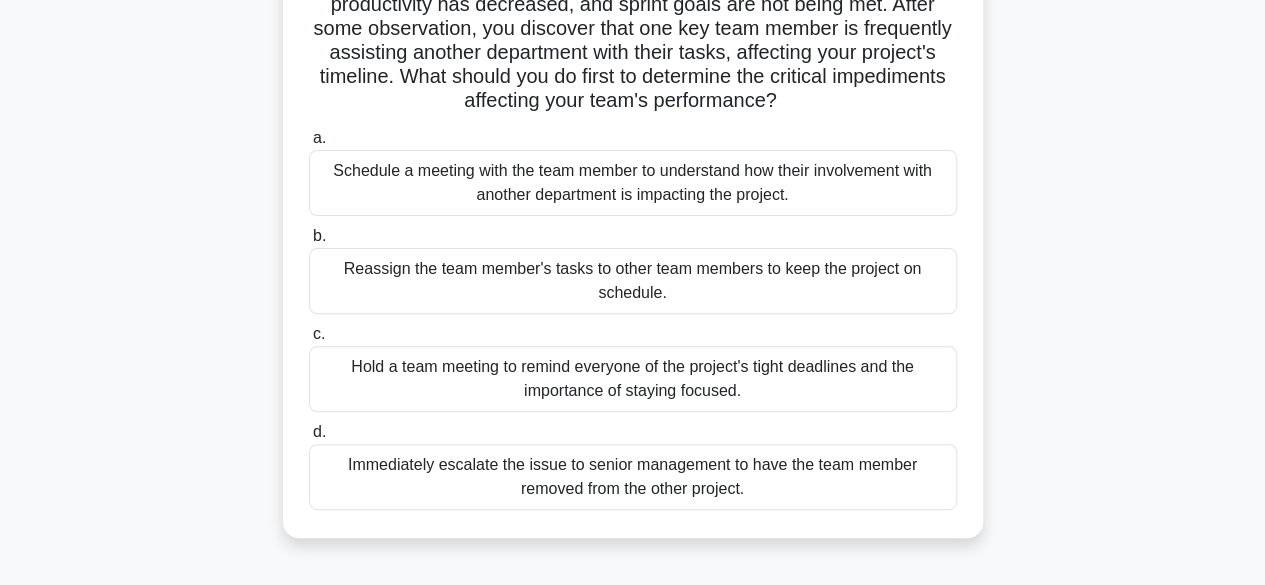 click on "Schedule a meeting with the team member to understand how their involvement with another department is impacting the project." at bounding box center (633, 183) 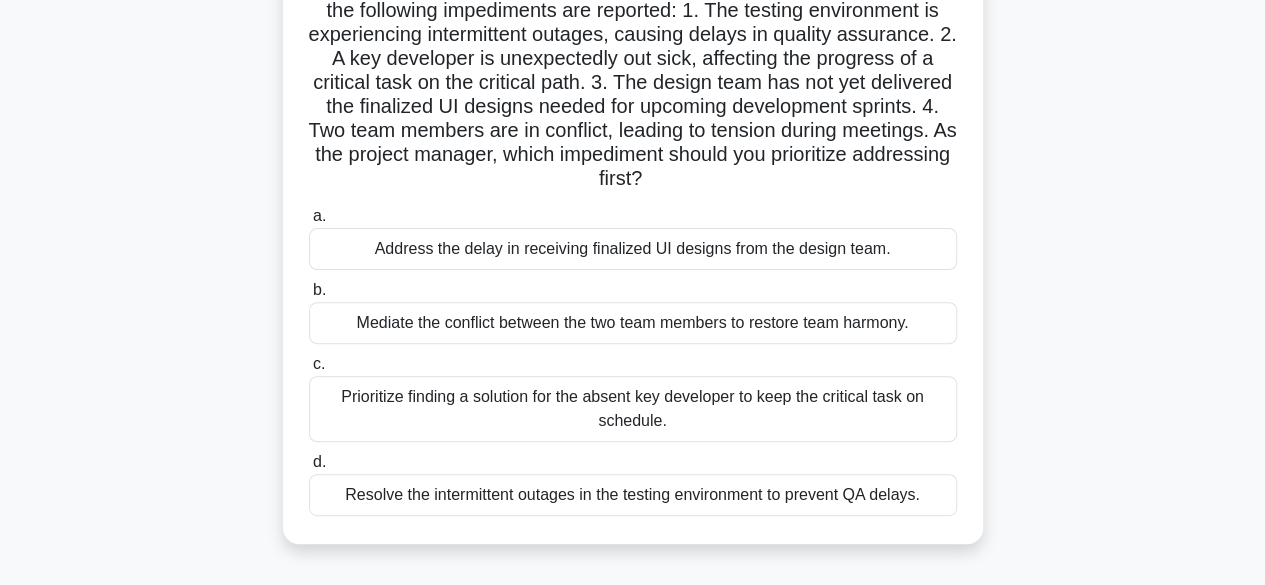 scroll, scrollTop: 200, scrollLeft: 0, axis: vertical 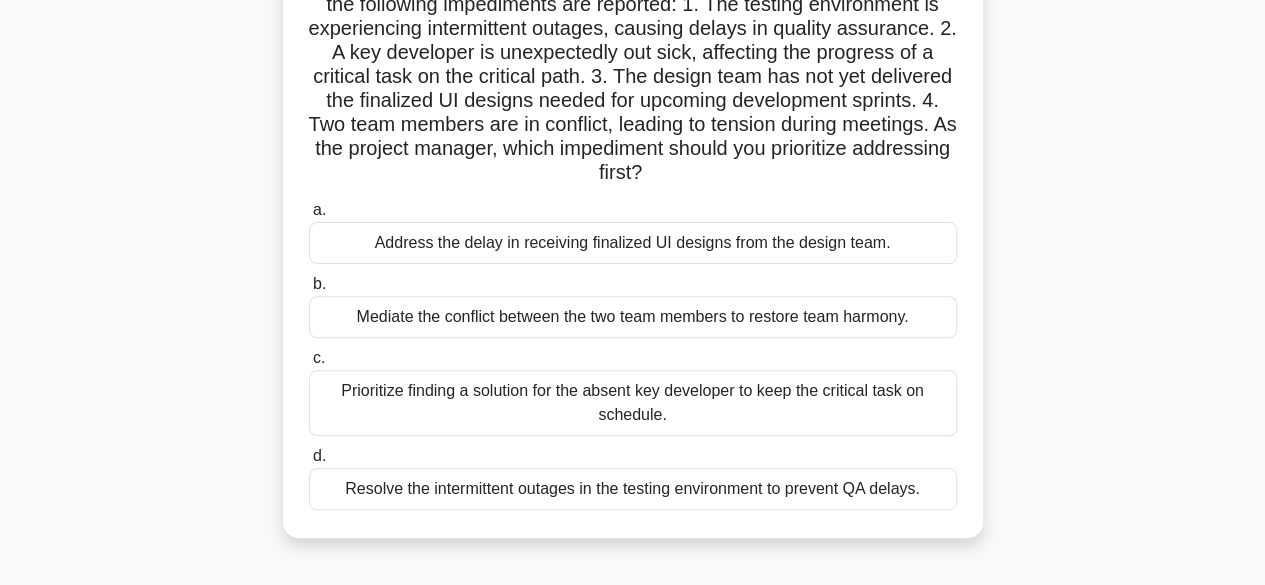 click on "Mediate the conflict between the two team members to restore team harmony." at bounding box center (633, 317) 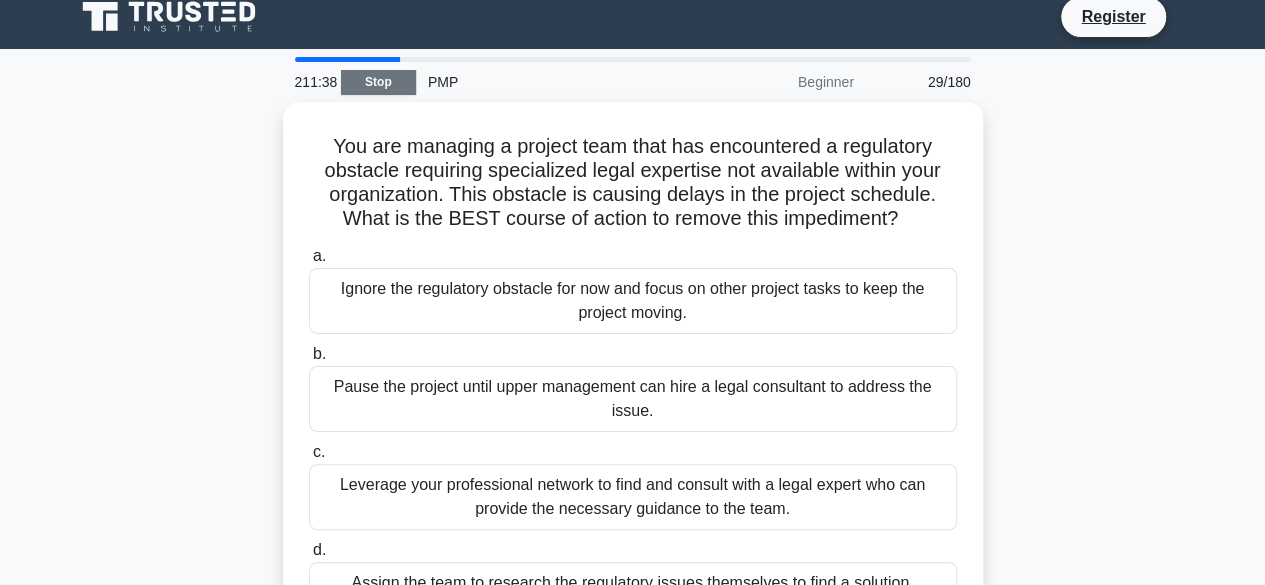 scroll, scrollTop: 0, scrollLeft: 0, axis: both 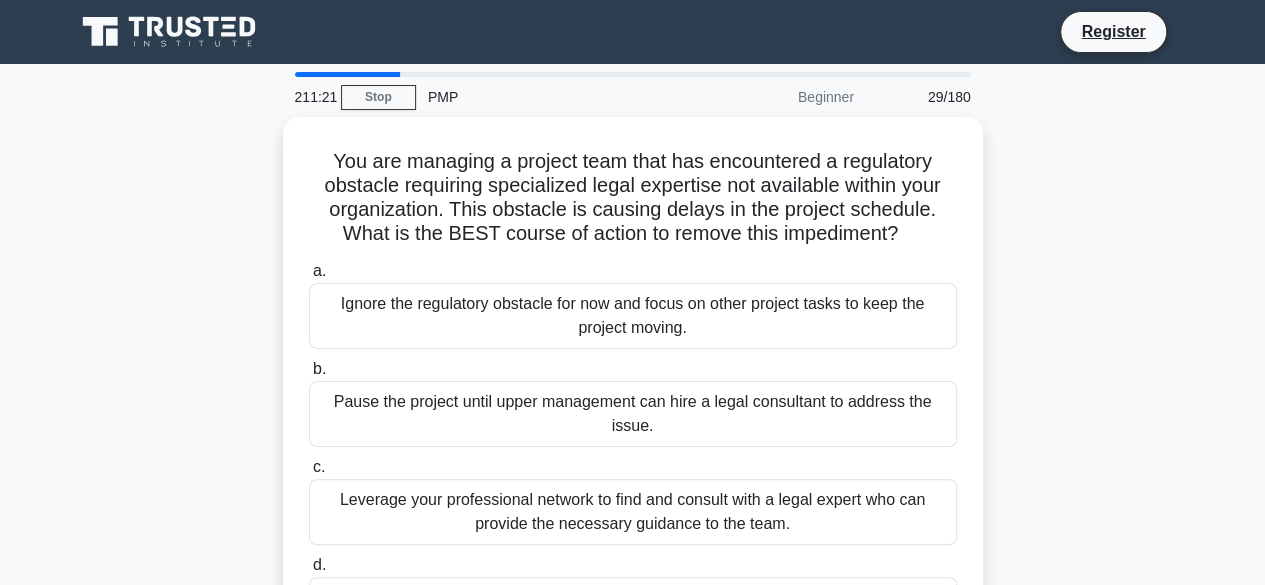 click on "211:21
Stop
PMP
Beginner
29/180
You are managing a project team that has encountered a regulatory obstacle requiring specialized legal expertise not available within your organization. This obstacle is causing delays in the project schedule. What is the BEST course of action to remove this impediment?
.spinner_0XTQ{transform-origin:center;animation:spinner_y6GP .75s linear infinite}@keyframes spinner_y6GP{100%{transform:rotate(360deg)}}
a. b. c. d." at bounding box center [633, 572] 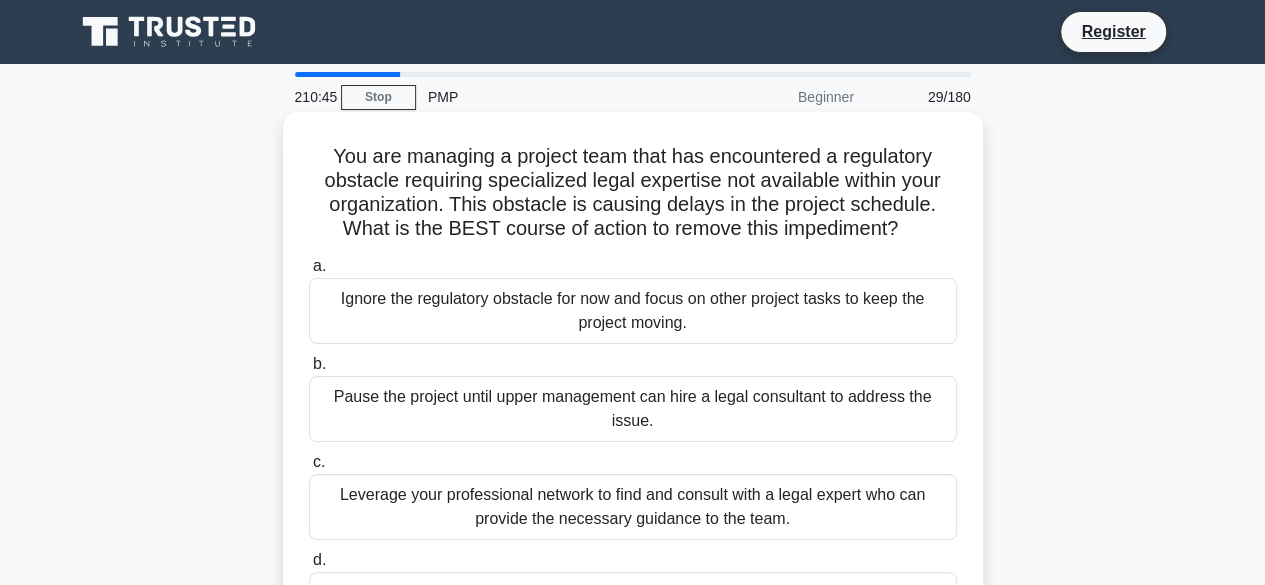 scroll, scrollTop: 100, scrollLeft: 0, axis: vertical 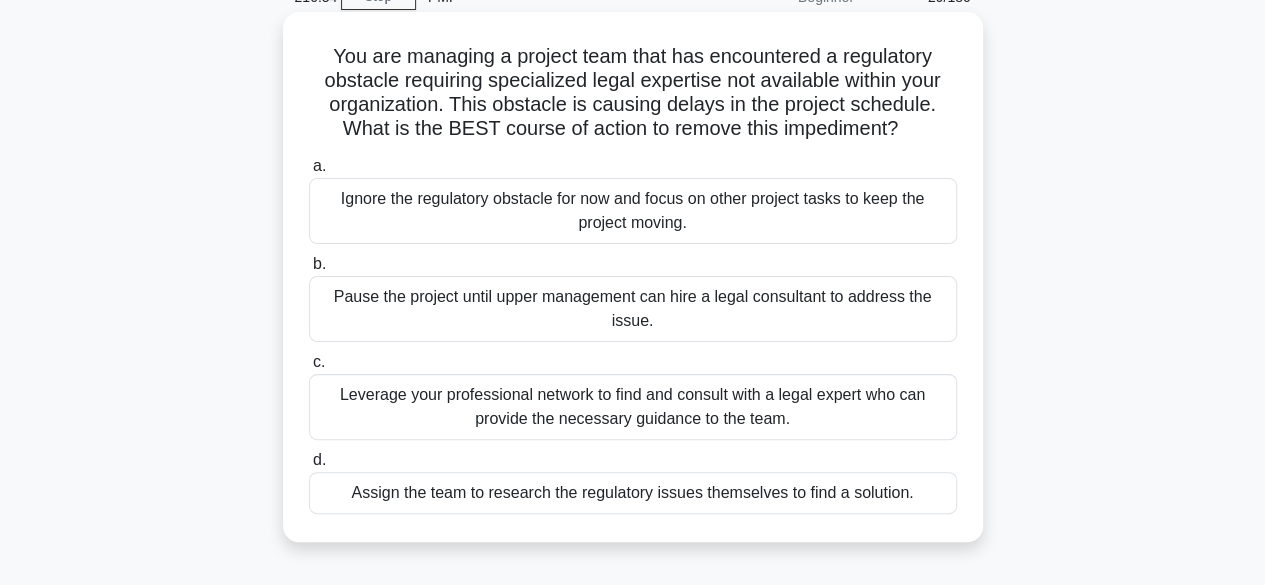 click on "Leverage your professional network to find and consult with a legal expert who can provide the necessary guidance to the team." at bounding box center [633, 407] 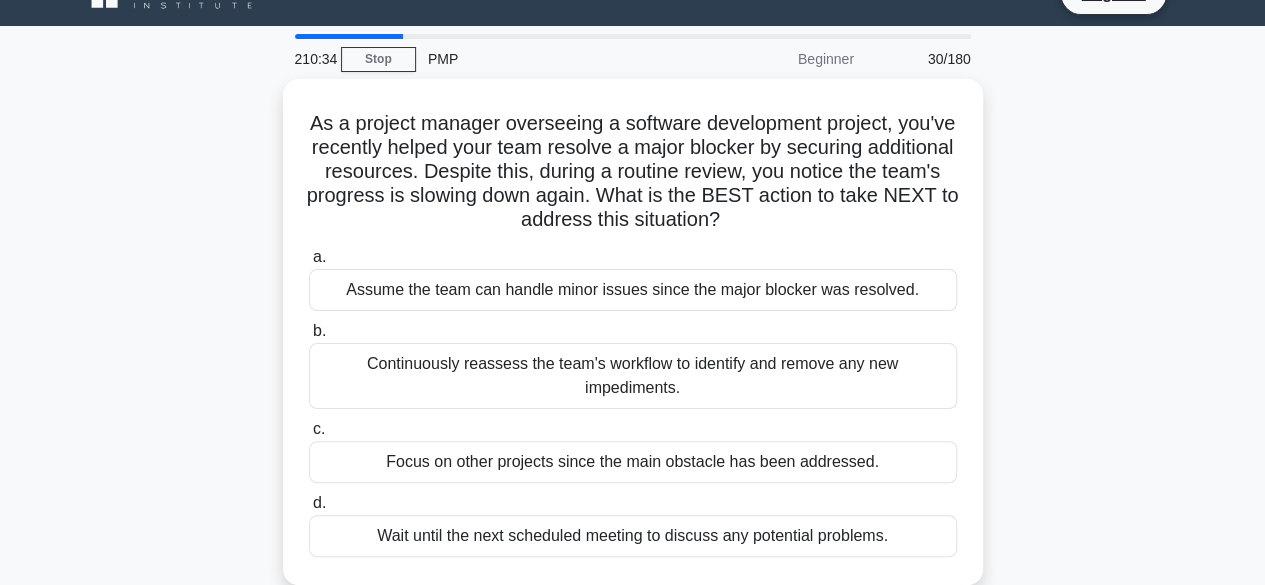 scroll, scrollTop: 0, scrollLeft: 0, axis: both 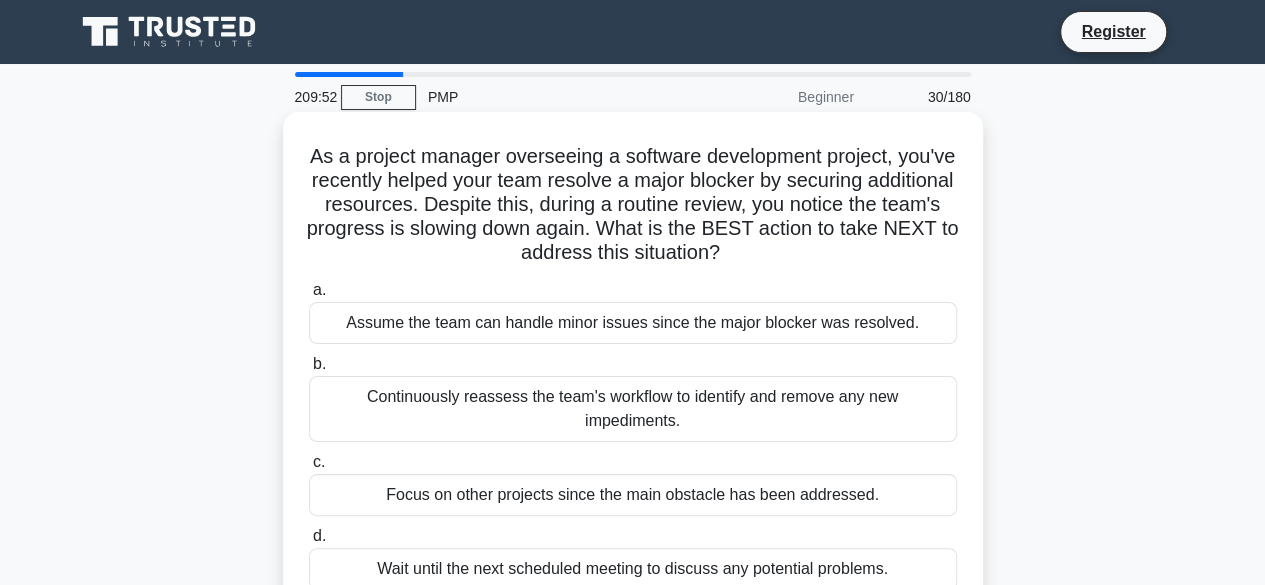 click on "Continuously reassess the team's workflow to identify and remove any new impediments." at bounding box center (633, 409) 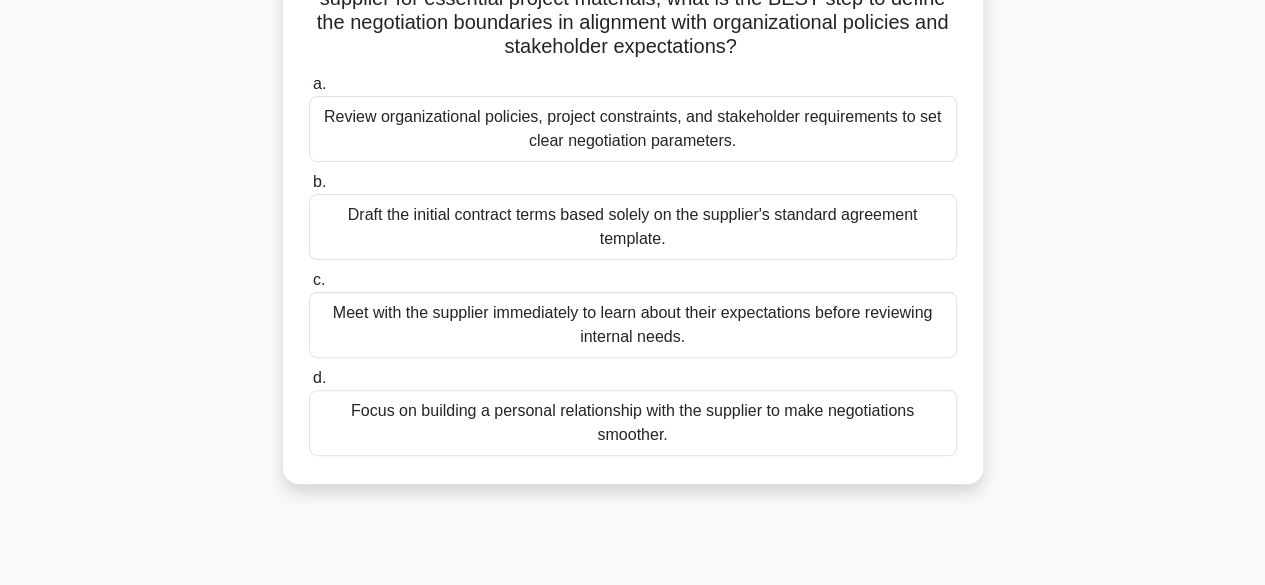 scroll, scrollTop: 200, scrollLeft: 0, axis: vertical 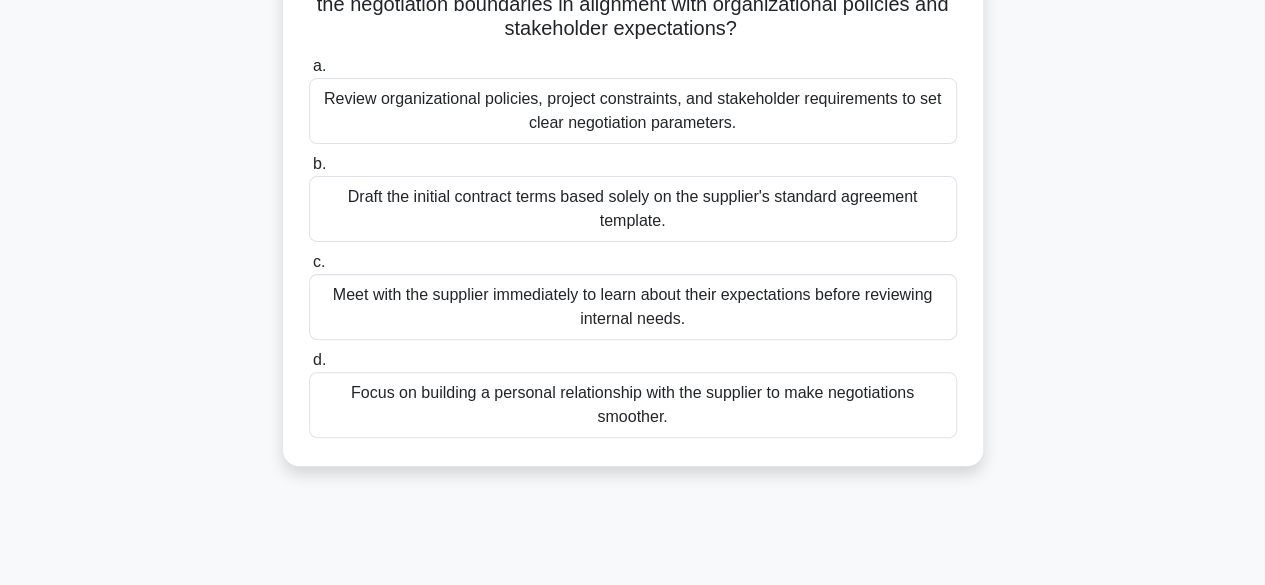 click on "Review organizational policies, project constraints, and stakeholder requirements to set clear negotiation parameters." at bounding box center [633, 111] 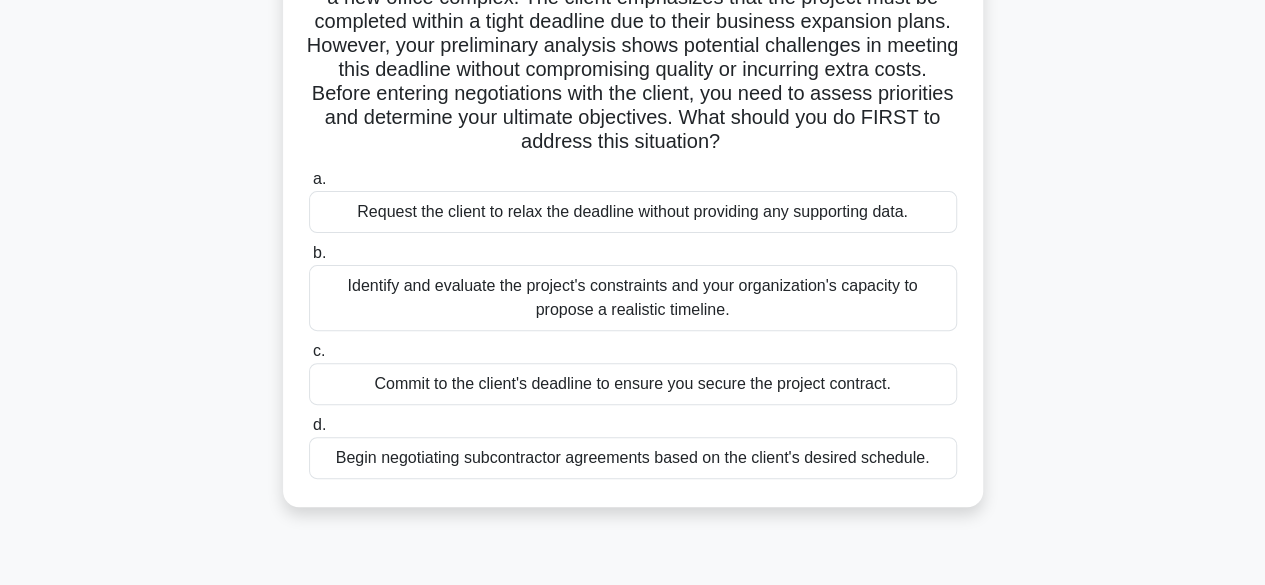 scroll, scrollTop: 200, scrollLeft: 0, axis: vertical 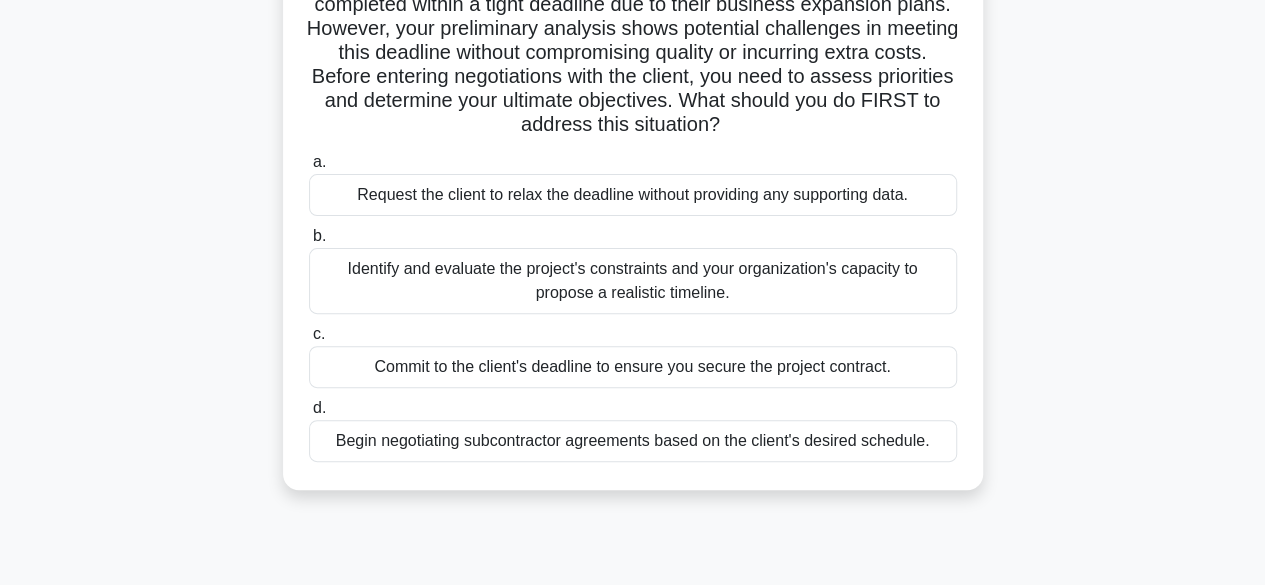 click on "Identify and evaluate the project's constraints and your organization's capacity to propose a realistic timeline." at bounding box center [633, 281] 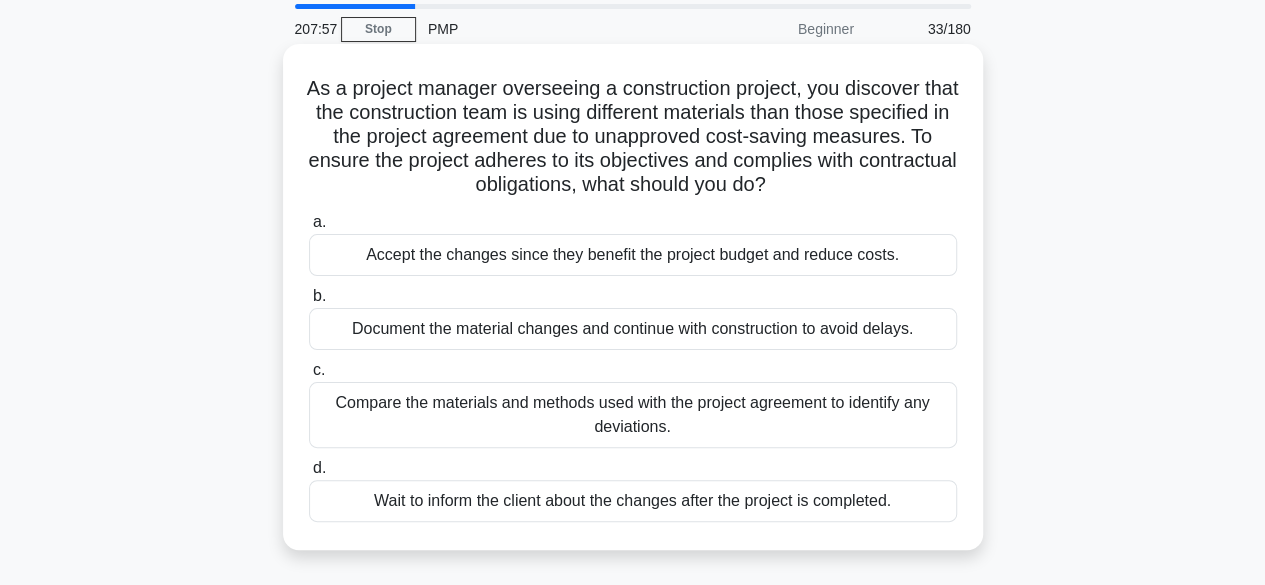 scroll, scrollTop: 100, scrollLeft: 0, axis: vertical 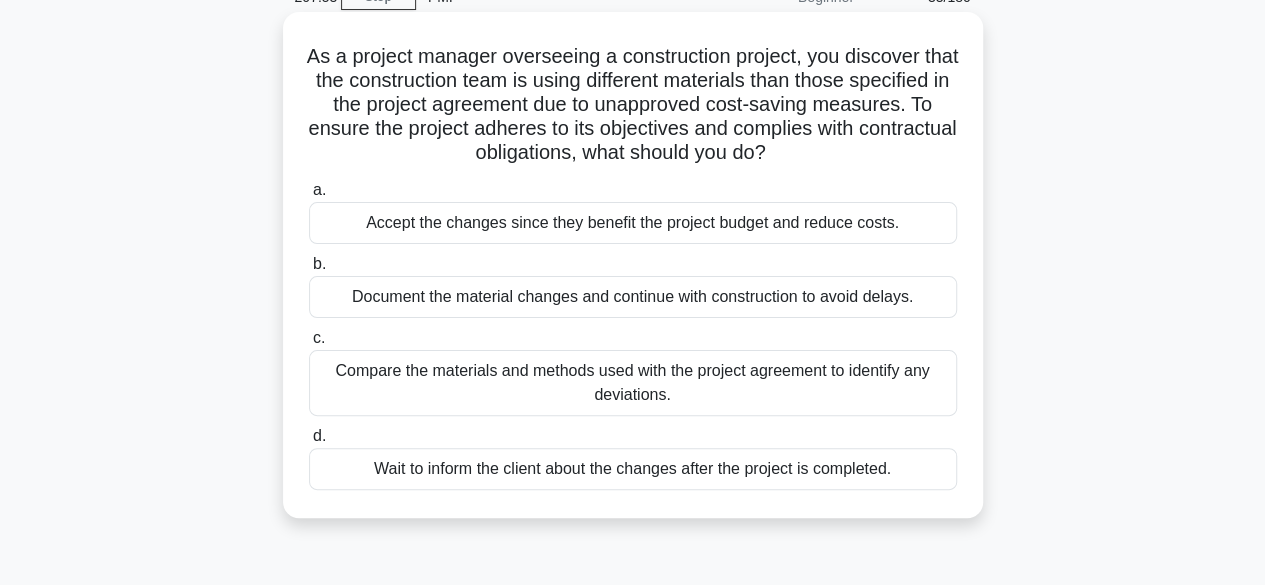 click on "Compare the materials and methods used with the project agreement to identify any deviations." at bounding box center (633, 383) 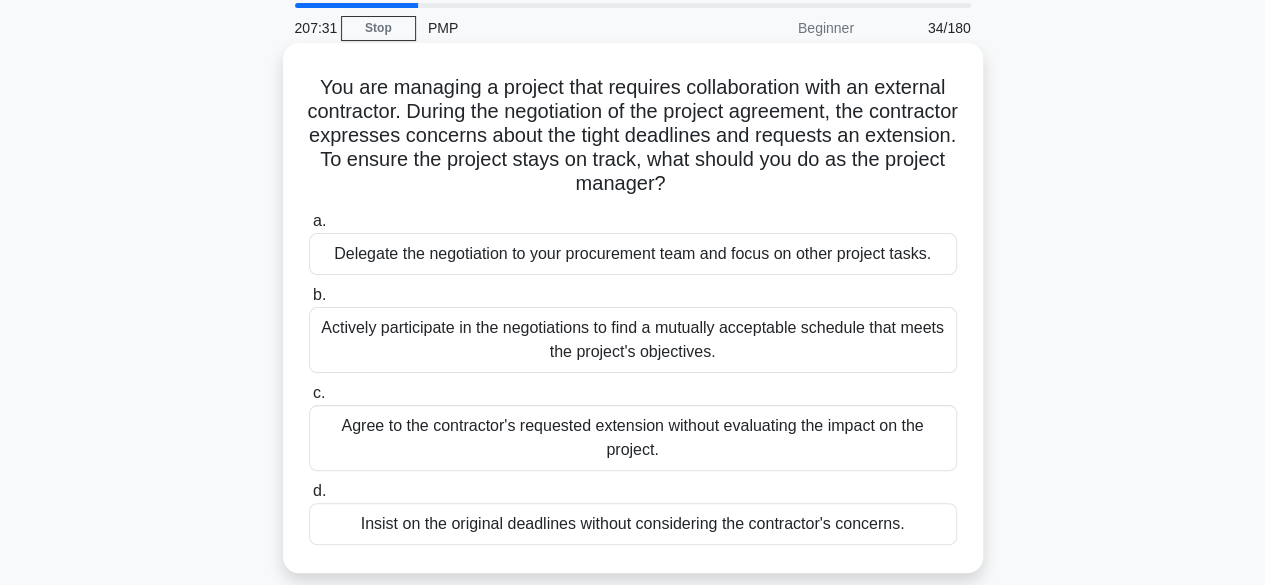 scroll, scrollTop: 100, scrollLeft: 0, axis: vertical 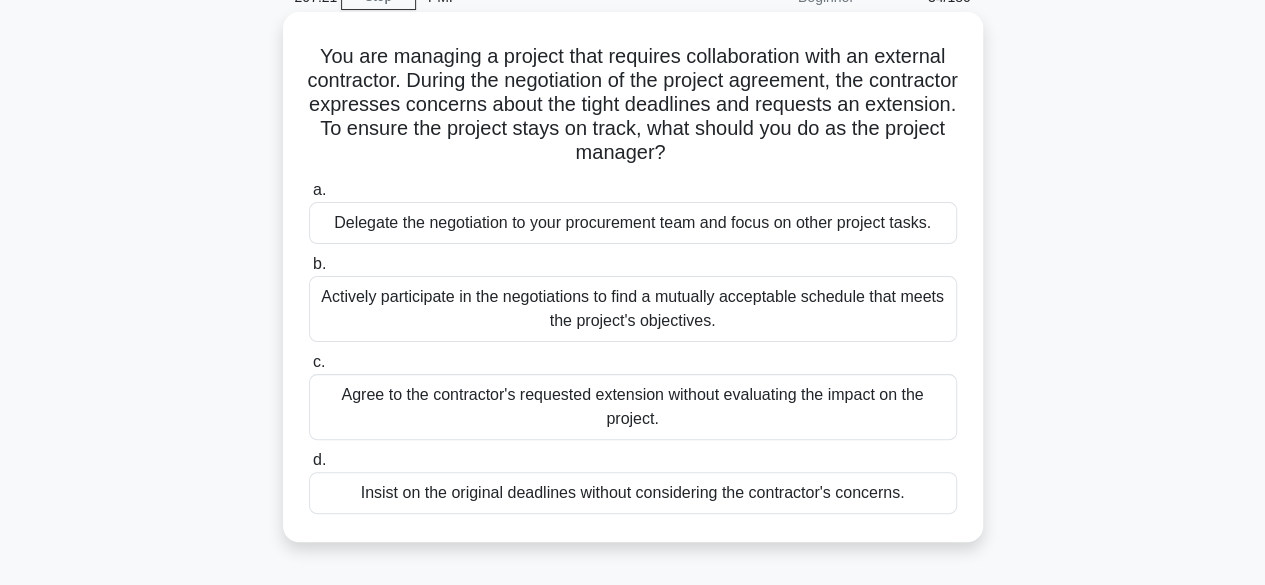 click on "Actively participate in the negotiations to find a mutually acceptable schedule that meets the project's objectives." at bounding box center [633, 309] 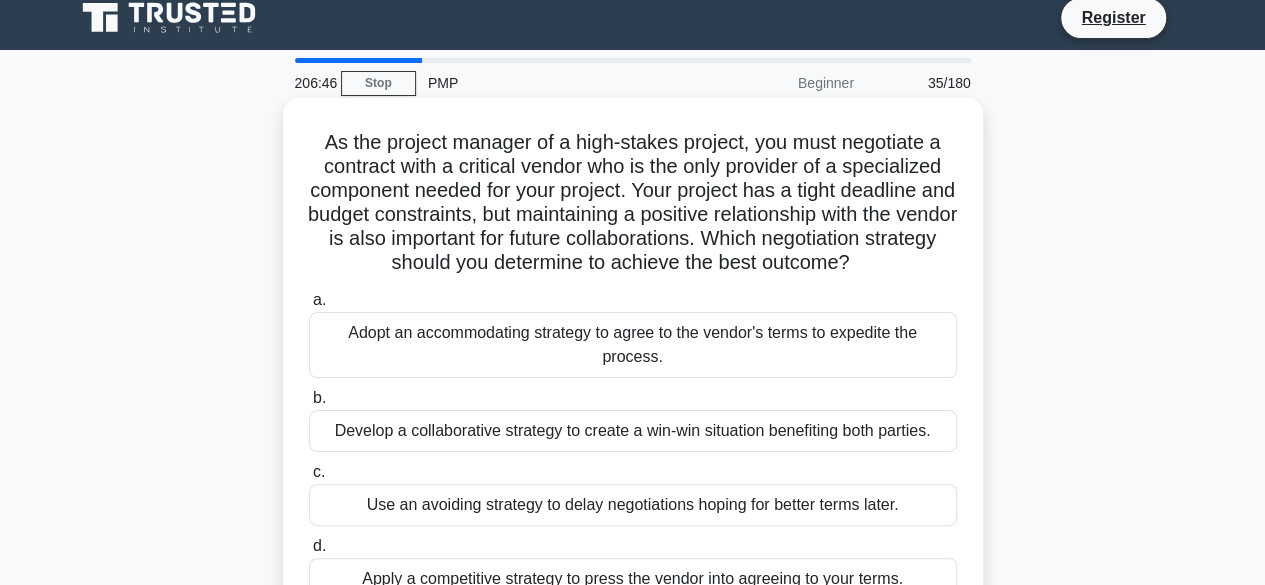 scroll, scrollTop: 100, scrollLeft: 0, axis: vertical 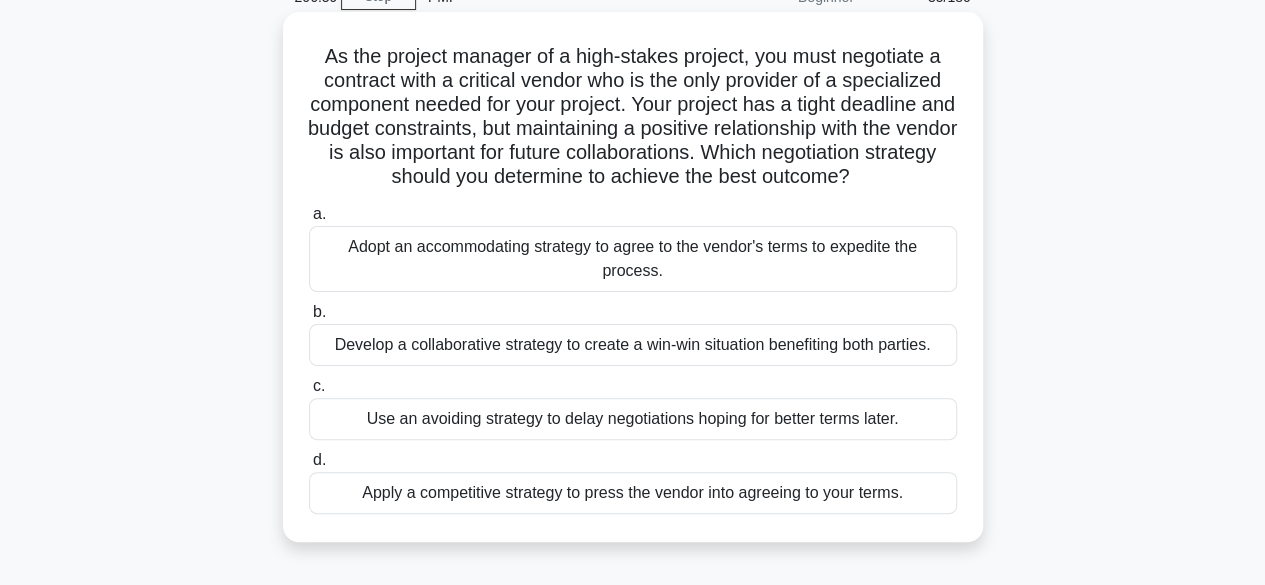 click on "Develop a collaborative strategy to create a win-win situation benefiting both parties." at bounding box center [633, 345] 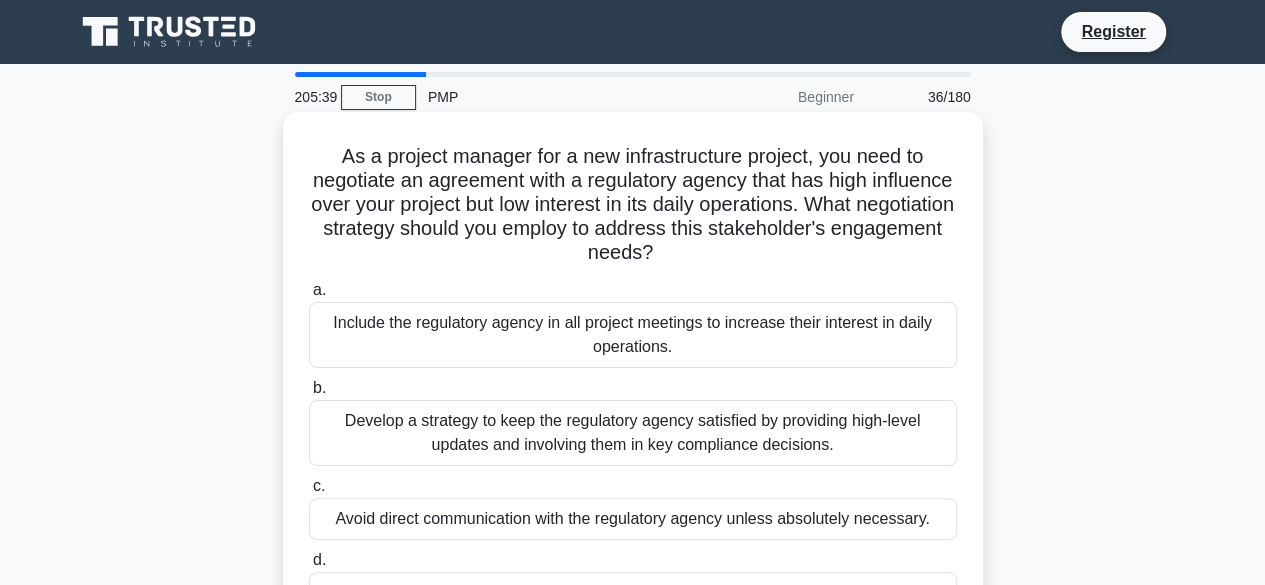 scroll, scrollTop: 100, scrollLeft: 0, axis: vertical 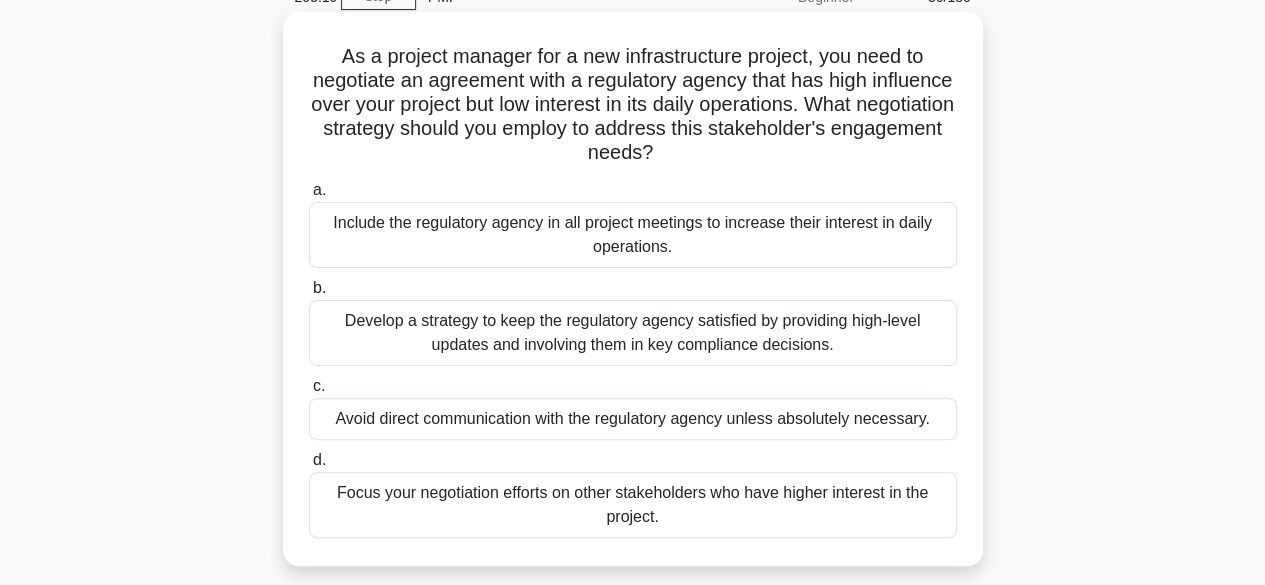 click on "Develop a strategy to keep the regulatory agency satisfied by providing high-level updates and involving them in key compliance decisions." at bounding box center (633, 333) 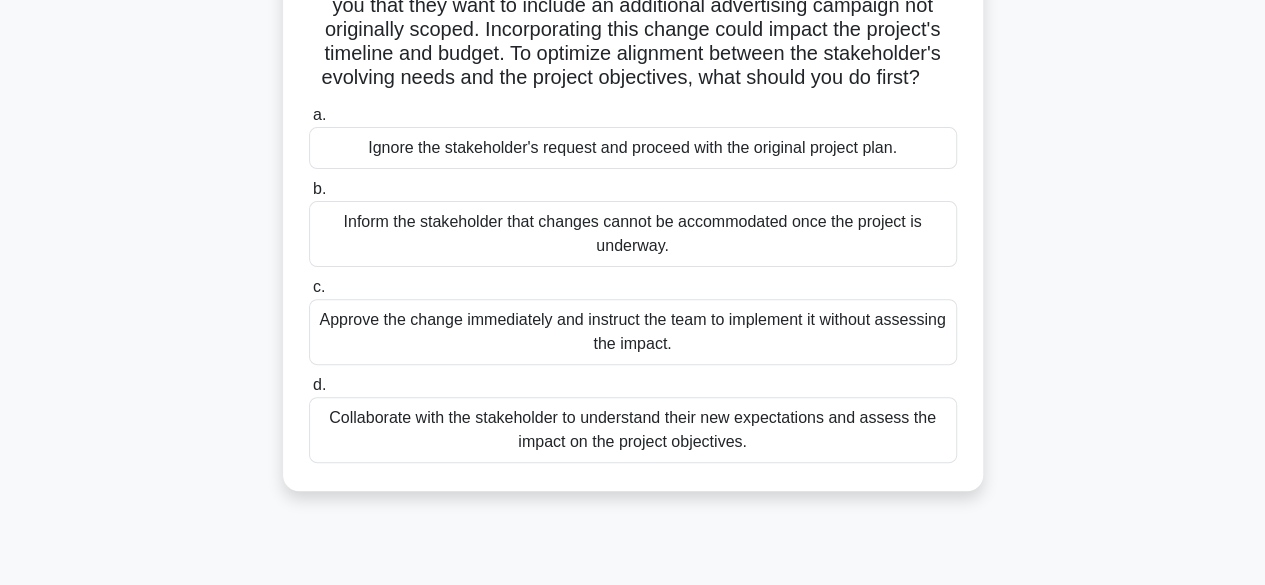 scroll, scrollTop: 200, scrollLeft: 0, axis: vertical 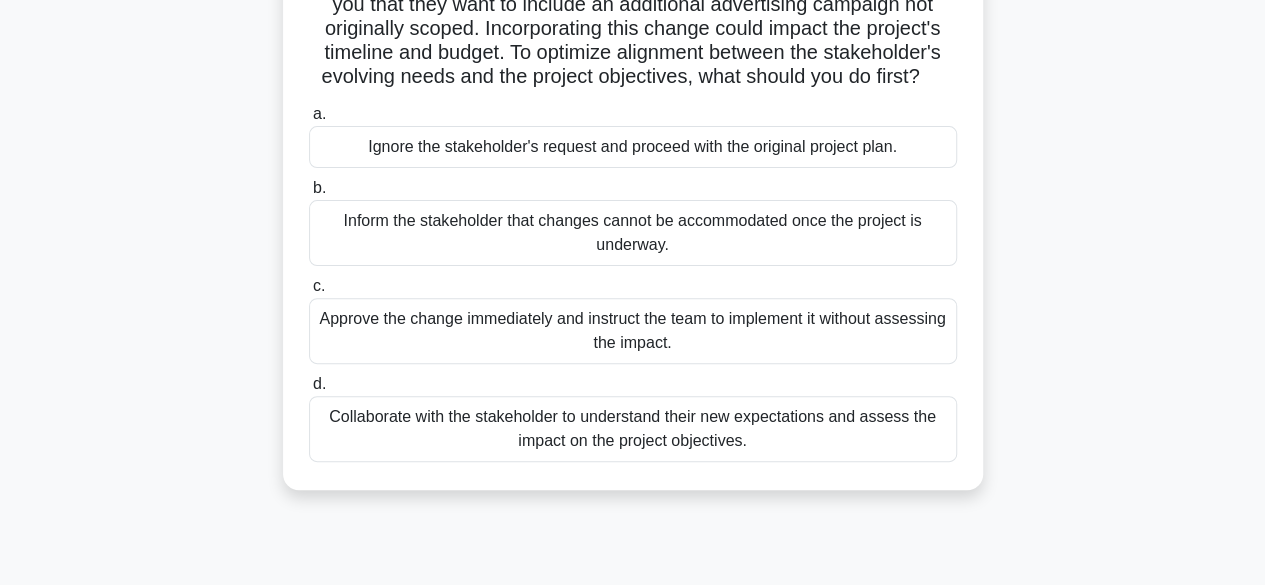 click on "Collaborate with the stakeholder to understand their new expectations and assess the impact on the project objectives." at bounding box center [633, 429] 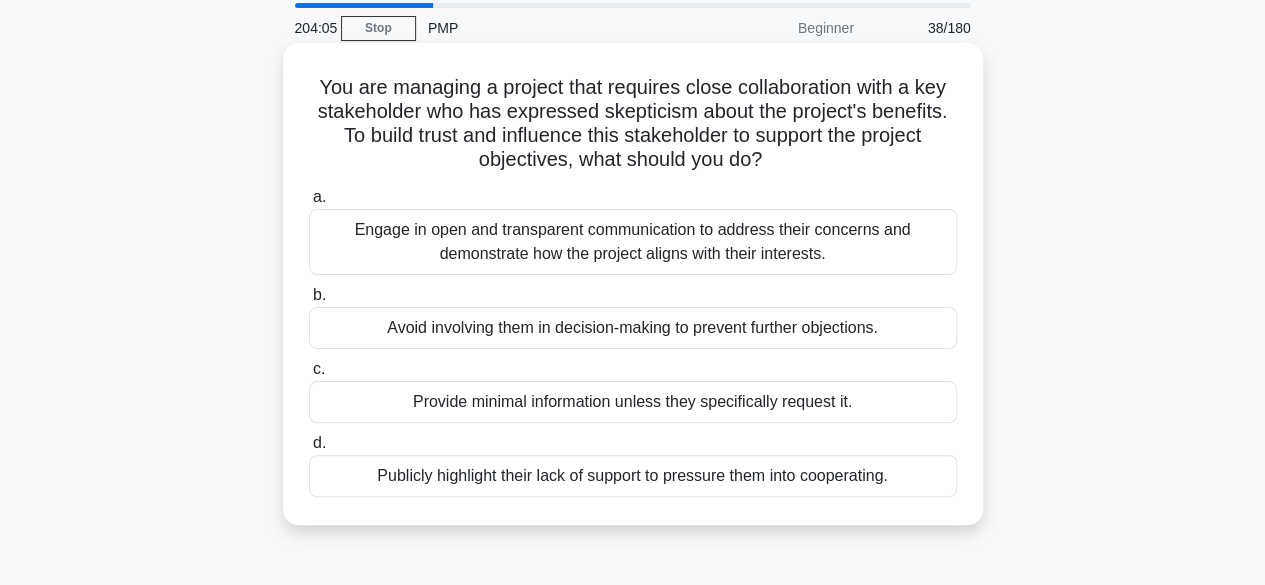 scroll, scrollTop: 100, scrollLeft: 0, axis: vertical 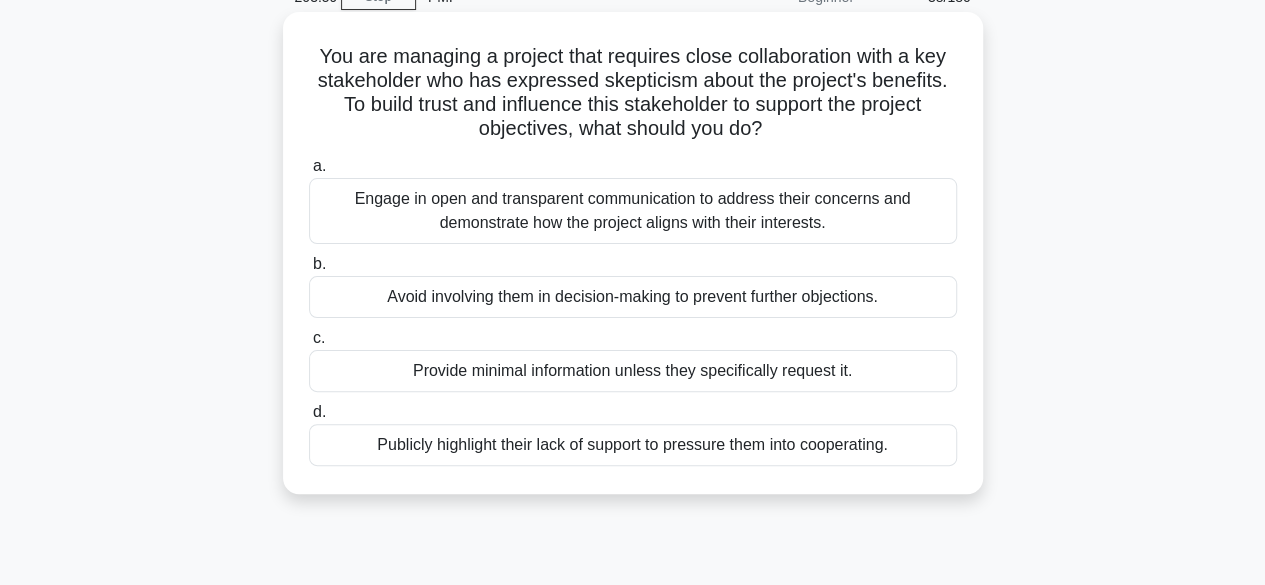 click on "Engage in open and transparent communication to address their concerns and demonstrate how the project aligns with their interests." at bounding box center [633, 211] 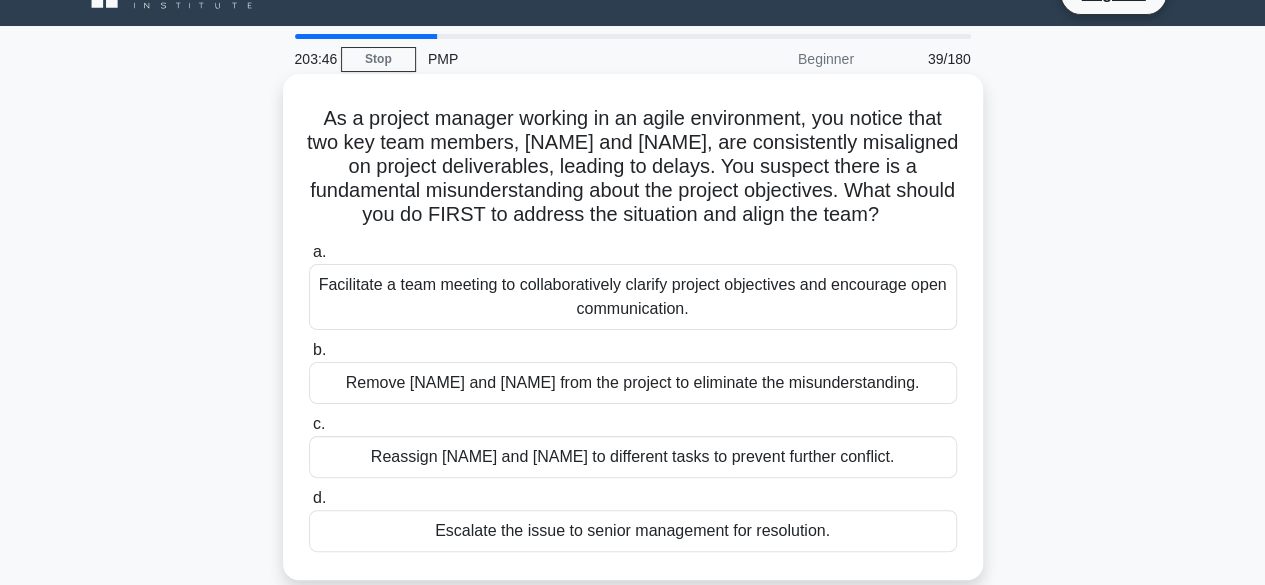 scroll, scrollTop: 100, scrollLeft: 0, axis: vertical 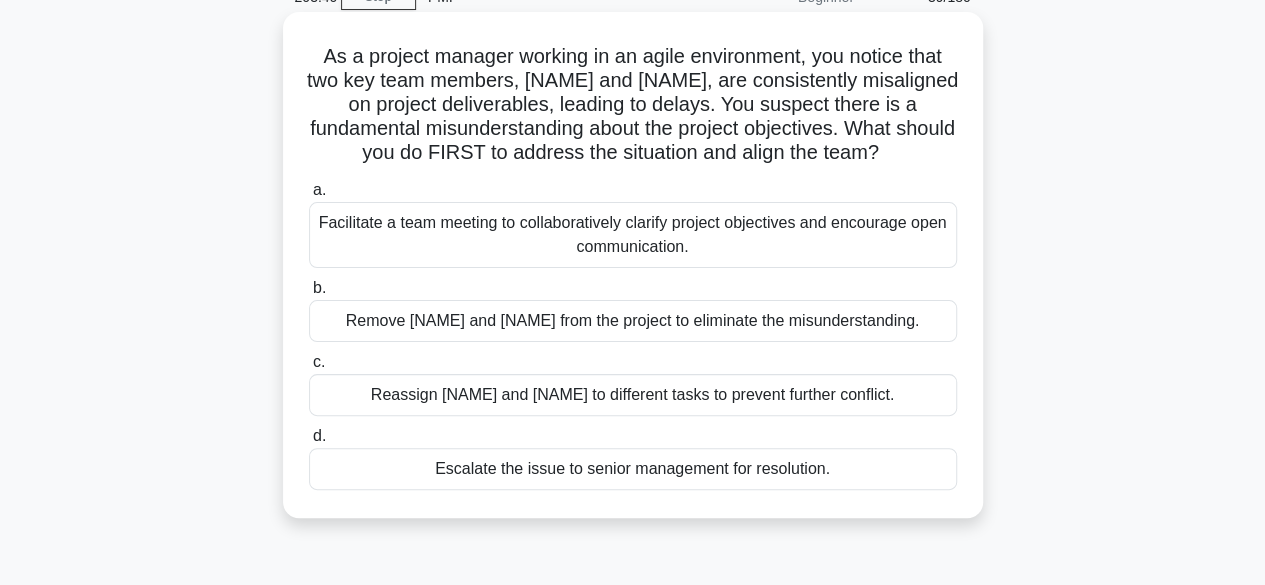 click on "Facilitate a team meeting to collaboratively clarify project objectives and encourage open communication." at bounding box center [633, 235] 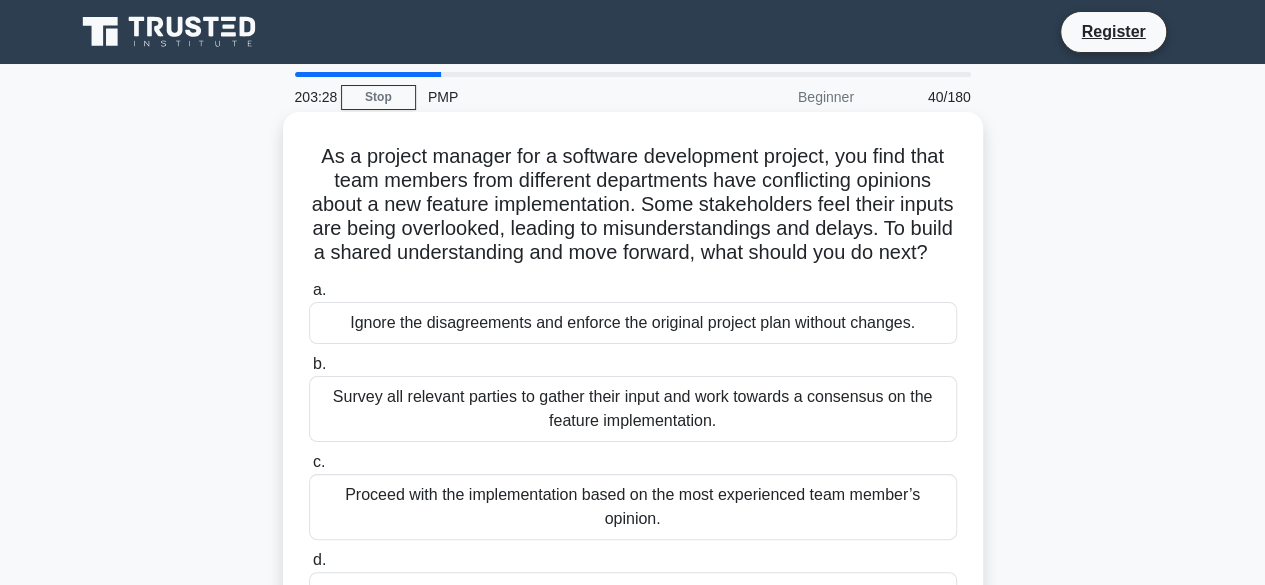 scroll, scrollTop: 100, scrollLeft: 0, axis: vertical 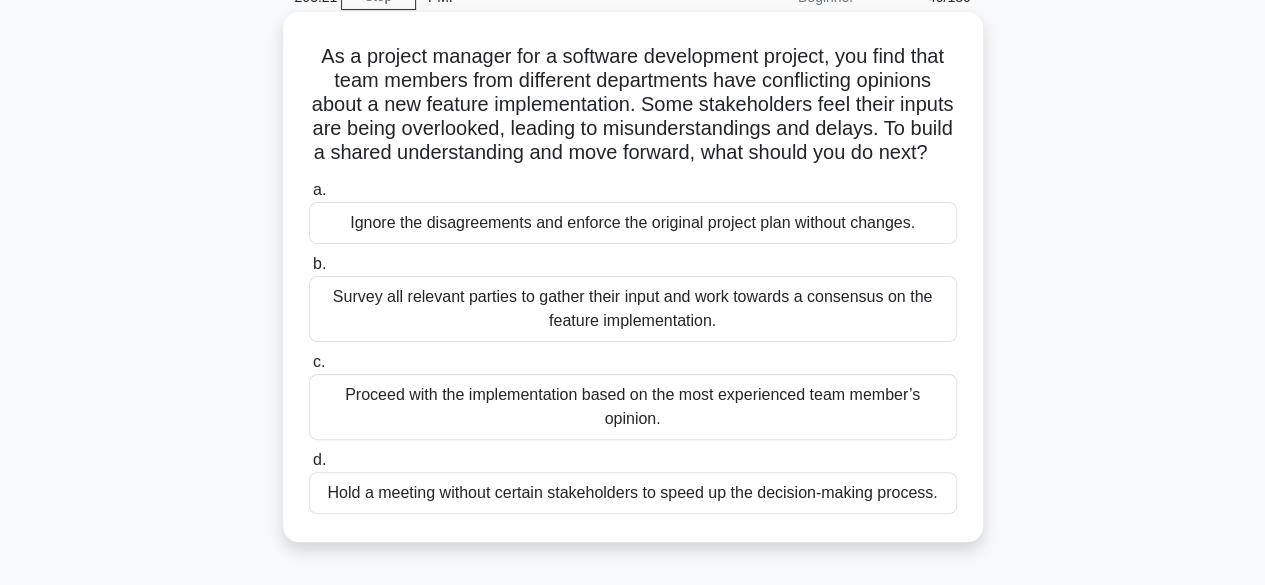 click on "Survey all relevant parties to gather their input and work towards a consensus on the feature implementation." at bounding box center (633, 309) 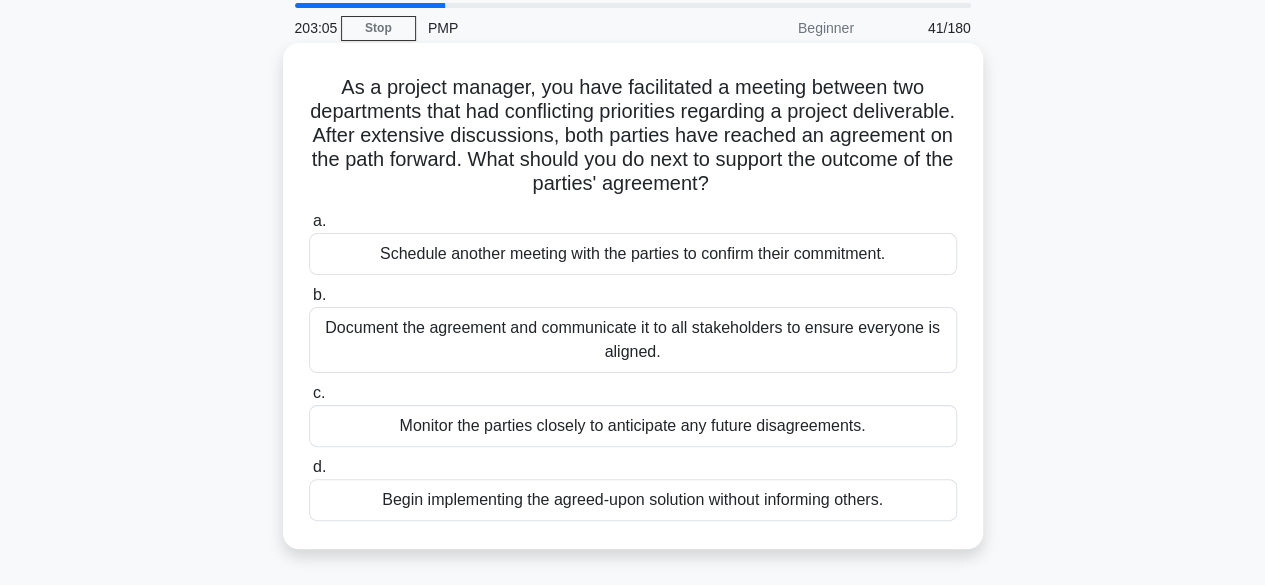scroll, scrollTop: 100, scrollLeft: 0, axis: vertical 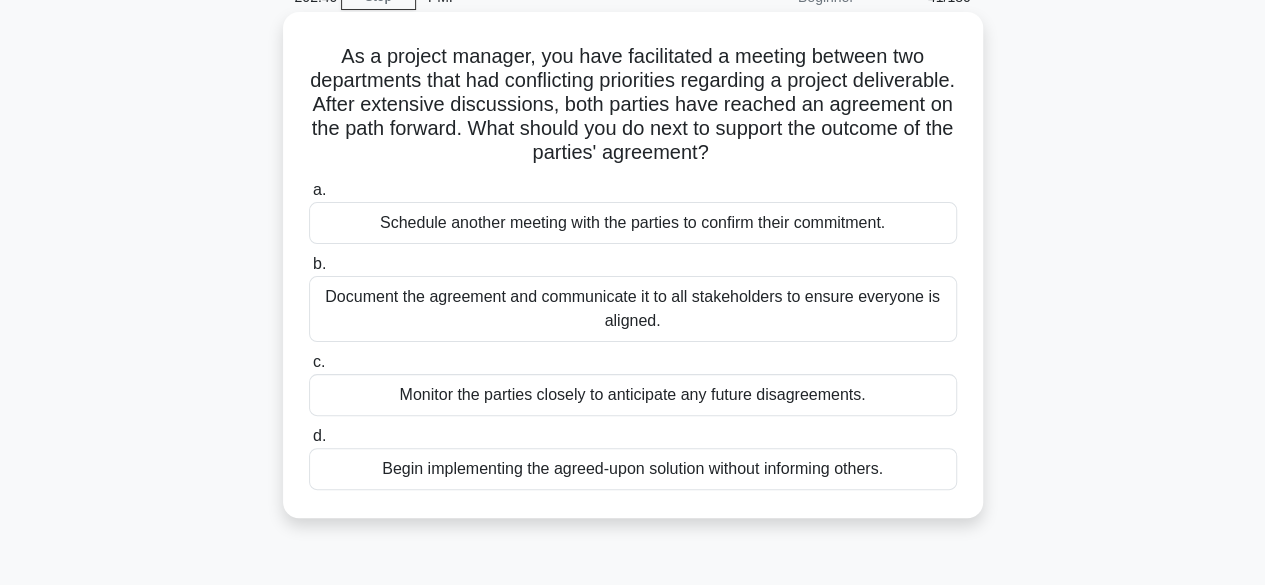 click on "Document the agreement and communicate it to all stakeholders to ensure everyone is aligned." at bounding box center [633, 309] 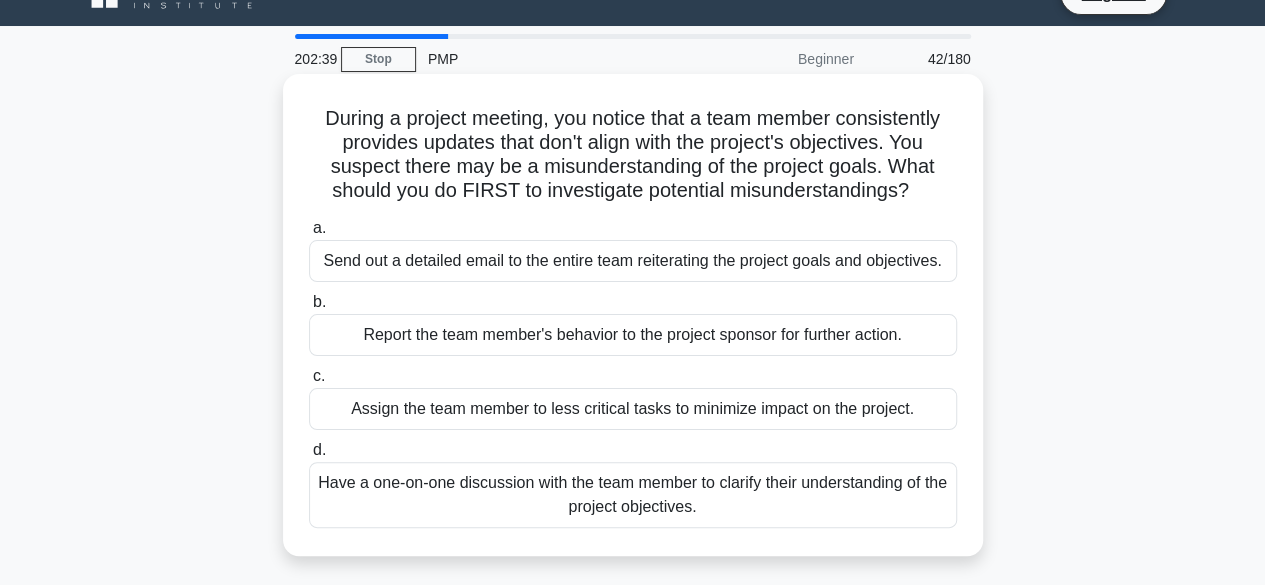scroll, scrollTop: 0, scrollLeft: 0, axis: both 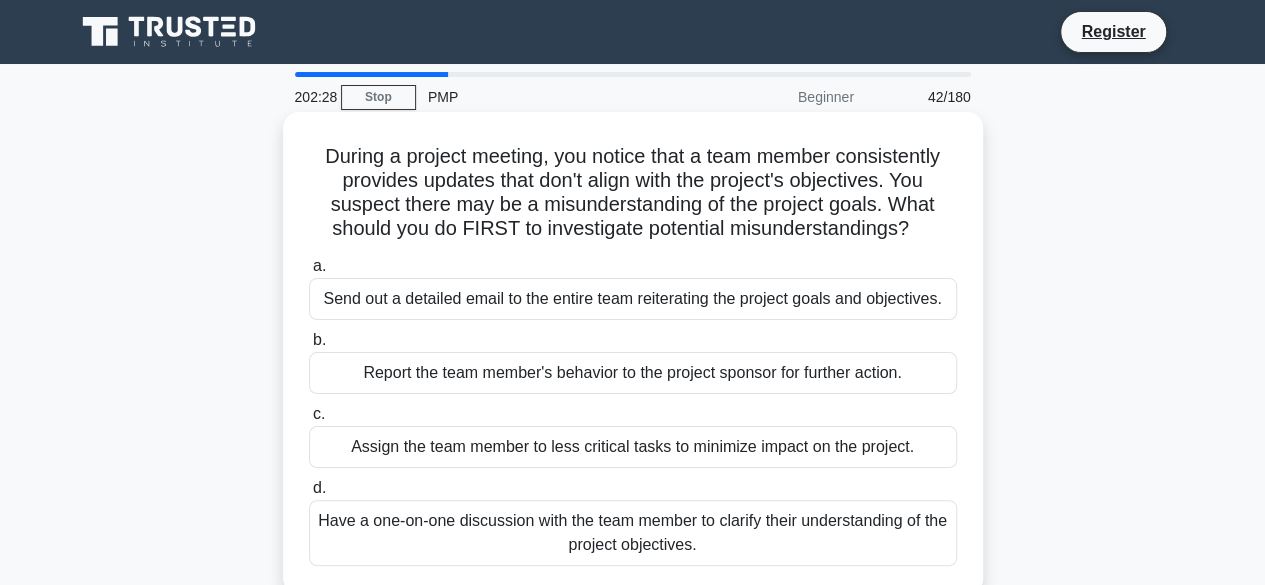 click on "Have a one-on-one discussion with the team member to clarify their understanding of the project objectives." at bounding box center (633, 533) 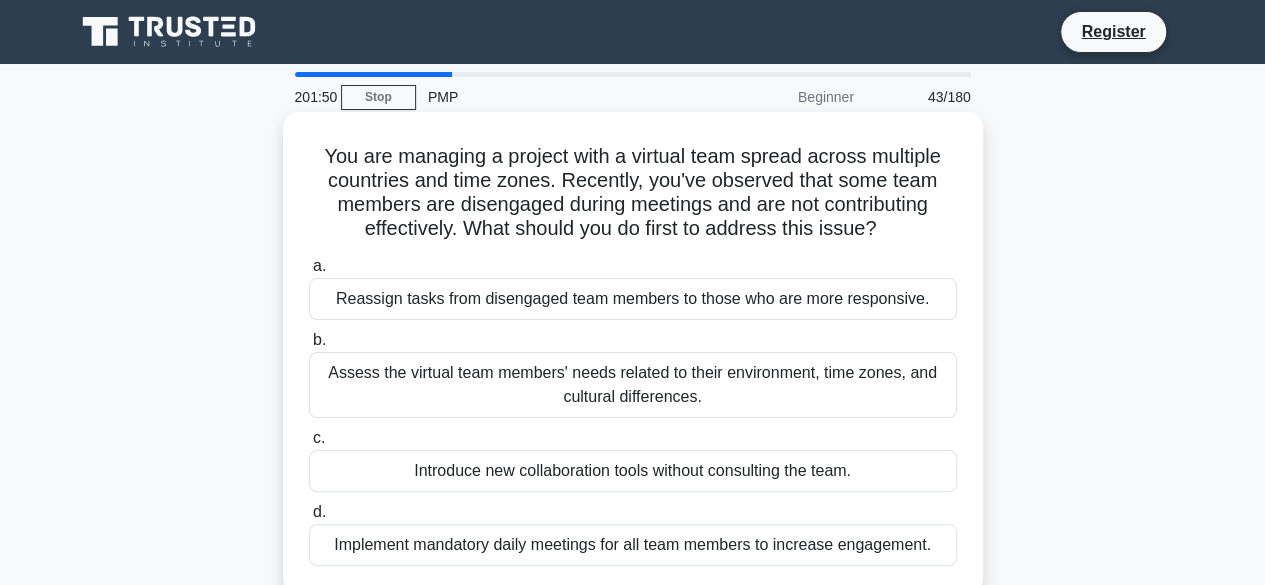 click on "Assess the virtual team members' needs related to their environment, time zones, and cultural differences." at bounding box center [633, 385] 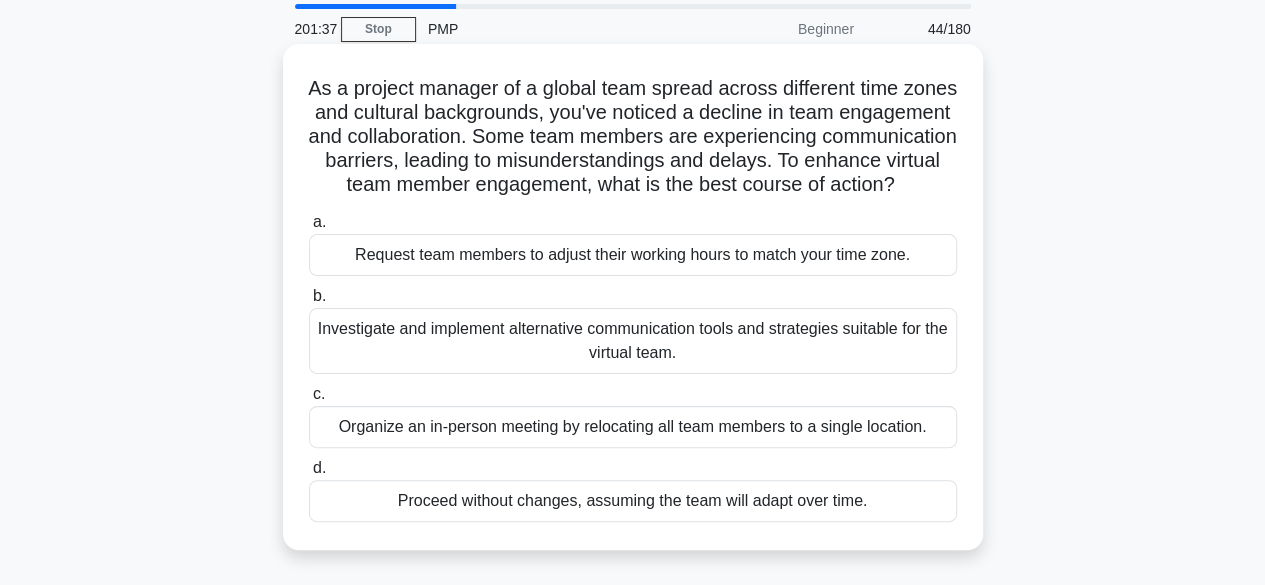 scroll, scrollTop: 100, scrollLeft: 0, axis: vertical 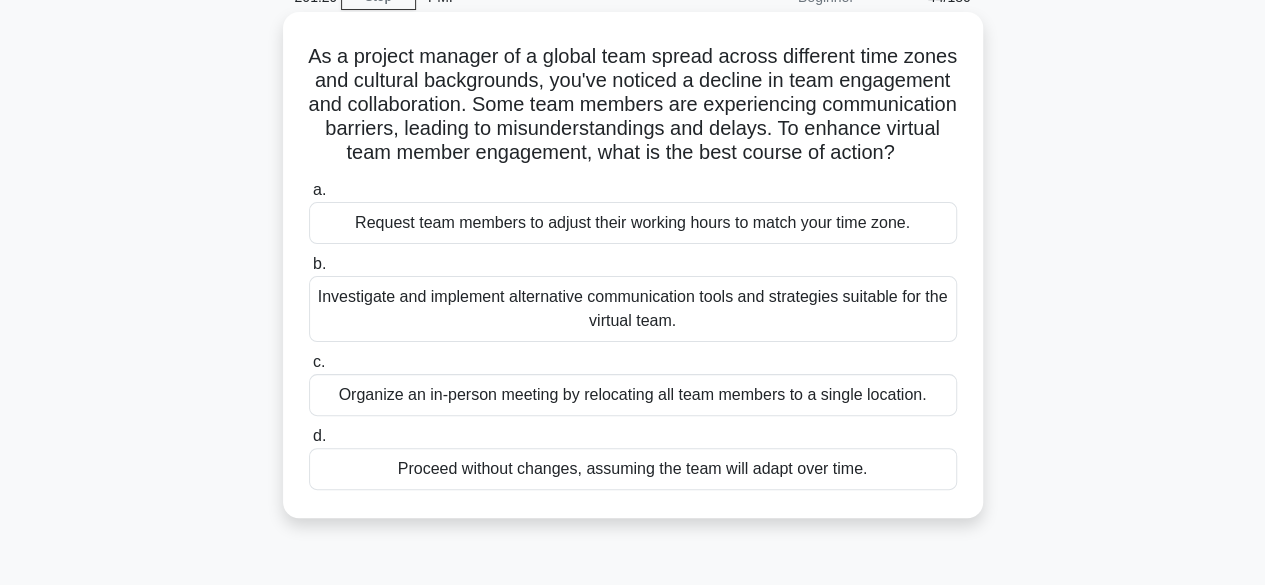 click on "Investigate and implement alternative communication tools and strategies suitable for the virtual team." at bounding box center [633, 309] 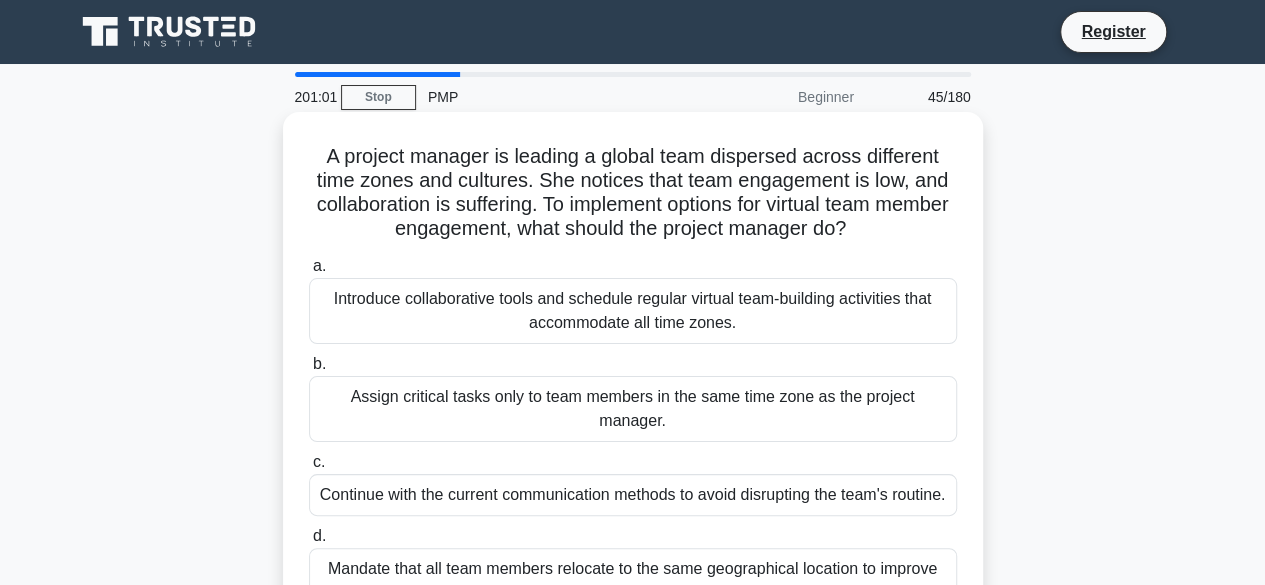 scroll, scrollTop: 100, scrollLeft: 0, axis: vertical 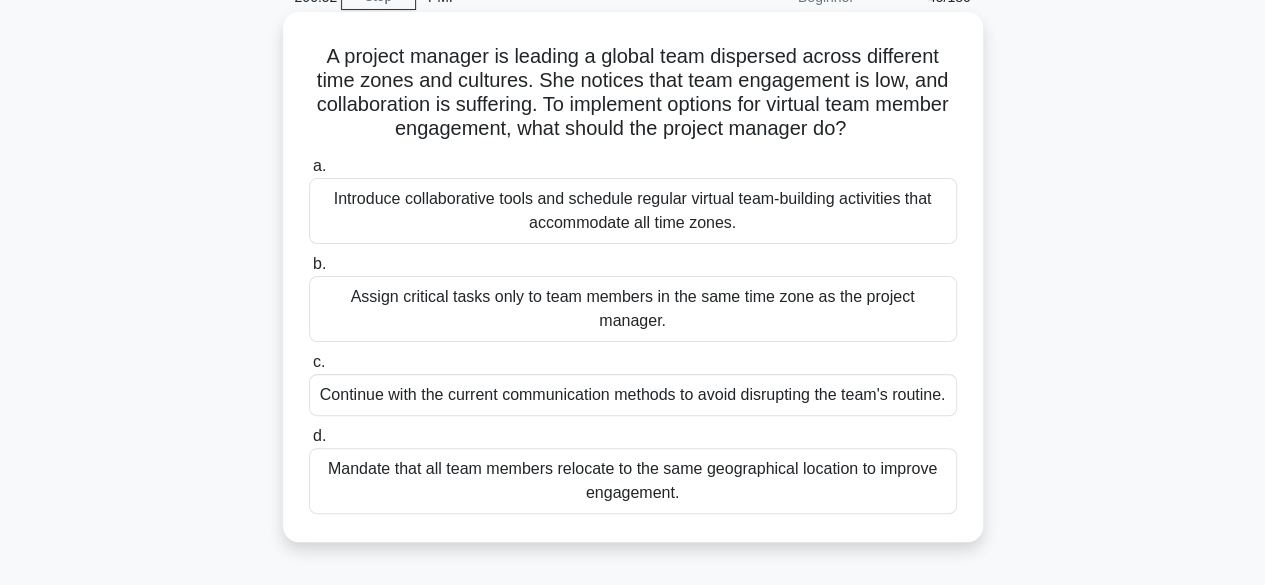 click on "Introduce collaborative tools and schedule regular virtual team-building activities that accommodate all time zones." at bounding box center (633, 211) 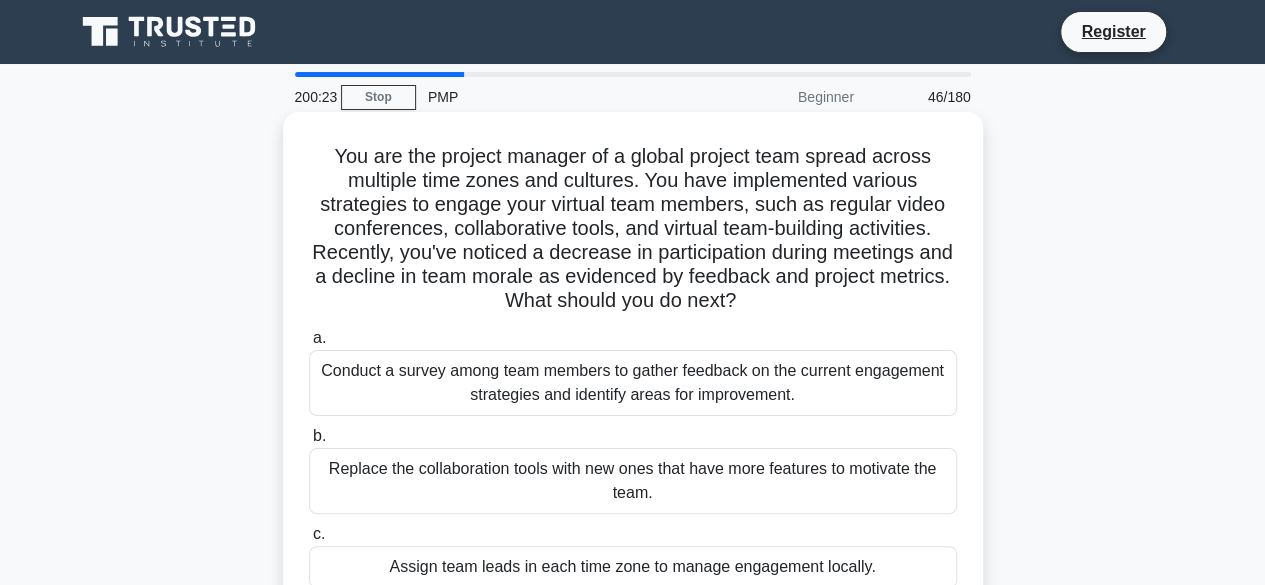 scroll, scrollTop: 100, scrollLeft: 0, axis: vertical 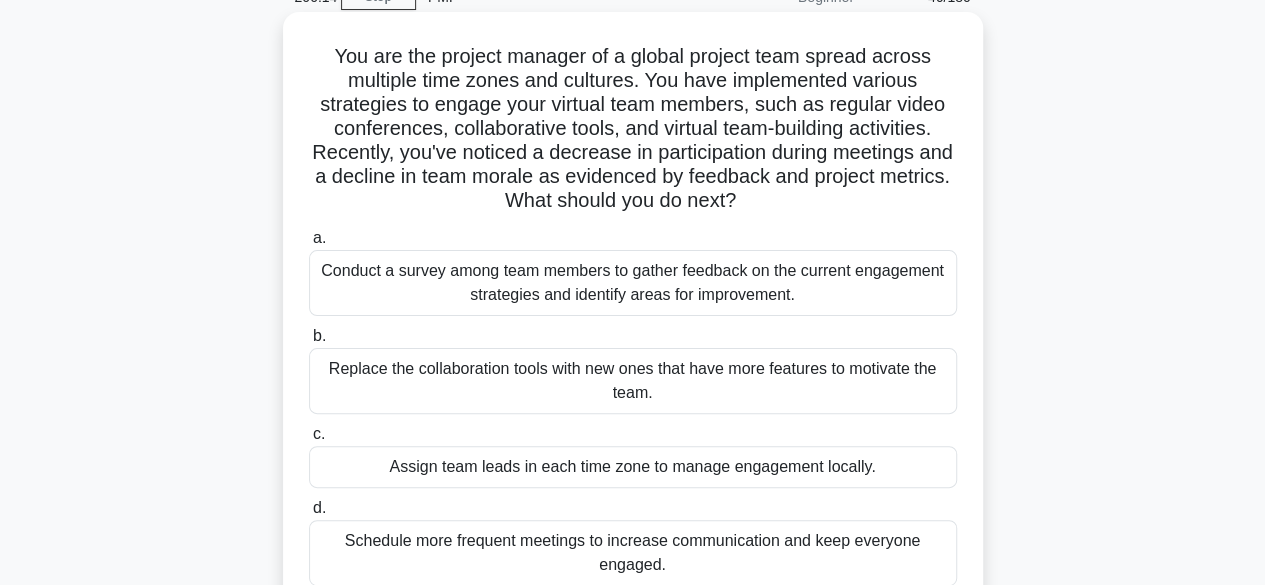 click on "Conduct a survey among team members to gather feedback on the current engagement strategies and identify areas for improvement." at bounding box center (633, 283) 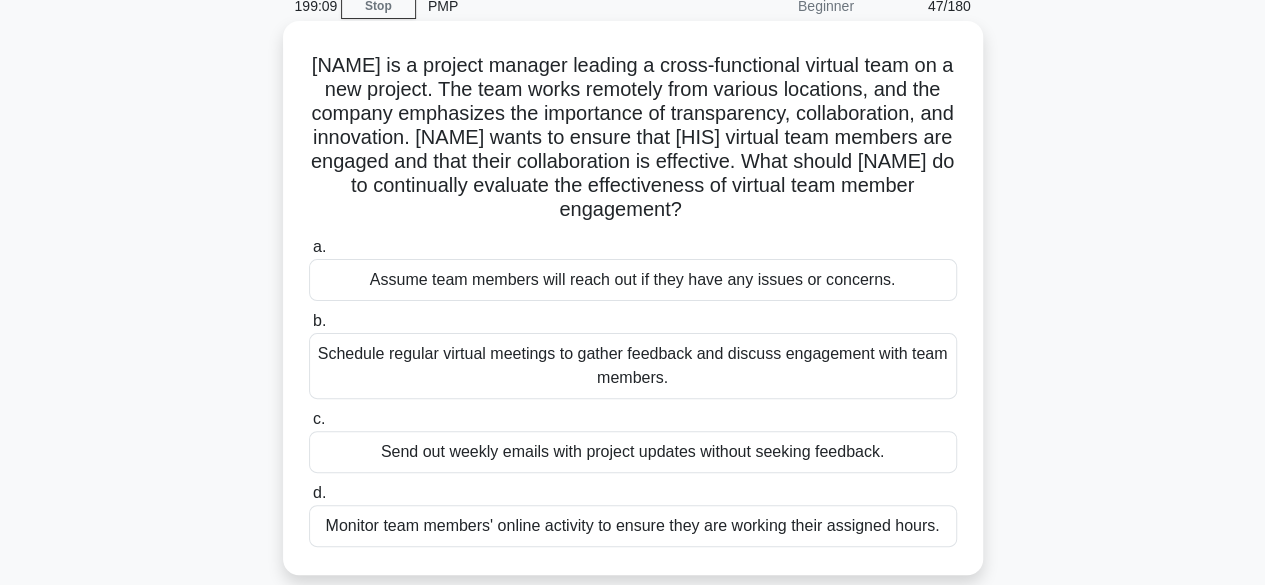 scroll, scrollTop: 200, scrollLeft: 0, axis: vertical 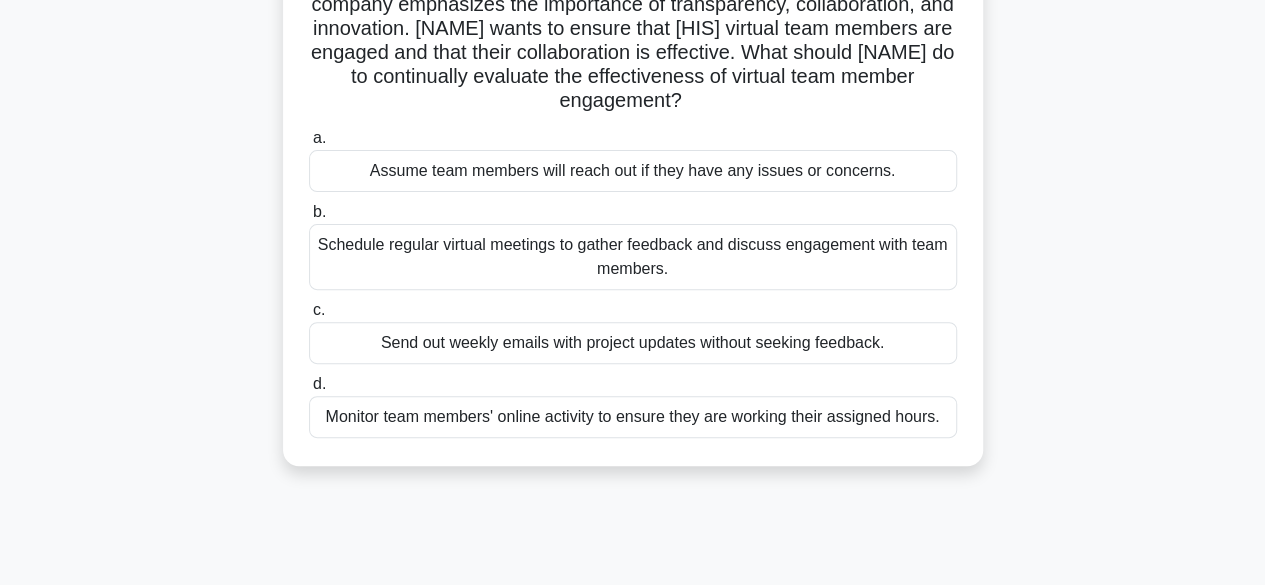 click on "Schedule regular virtual meetings to gather feedback and discuss engagement with team members." at bounding box center (633, 257) 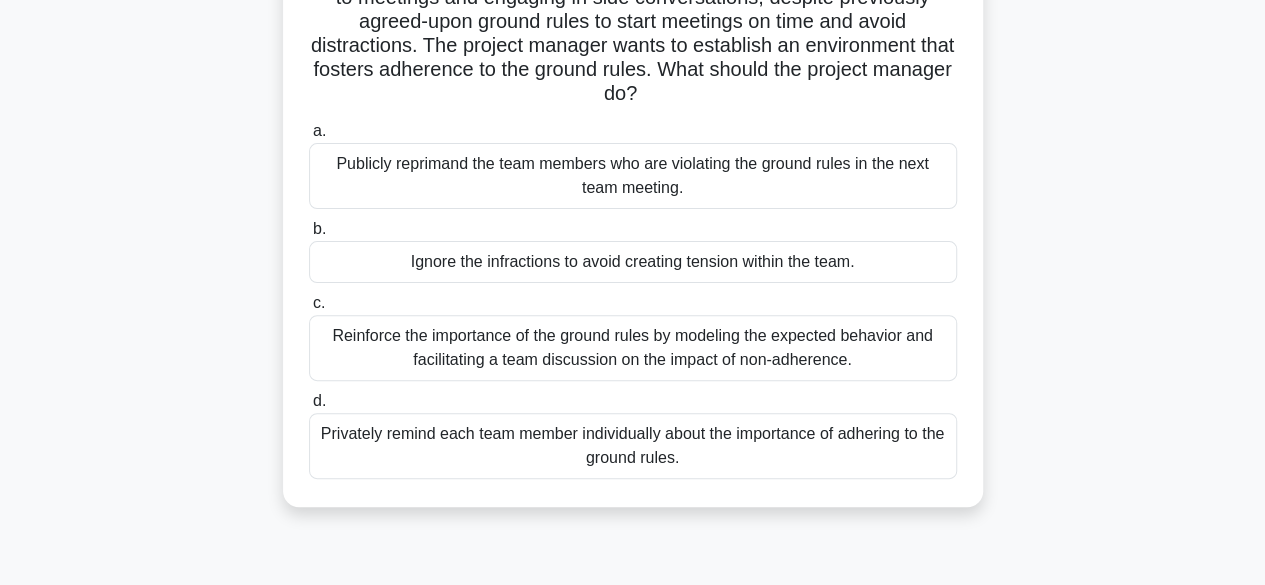 scroll, scrollTop: 200, scrollLeft: 0, axis: vertical 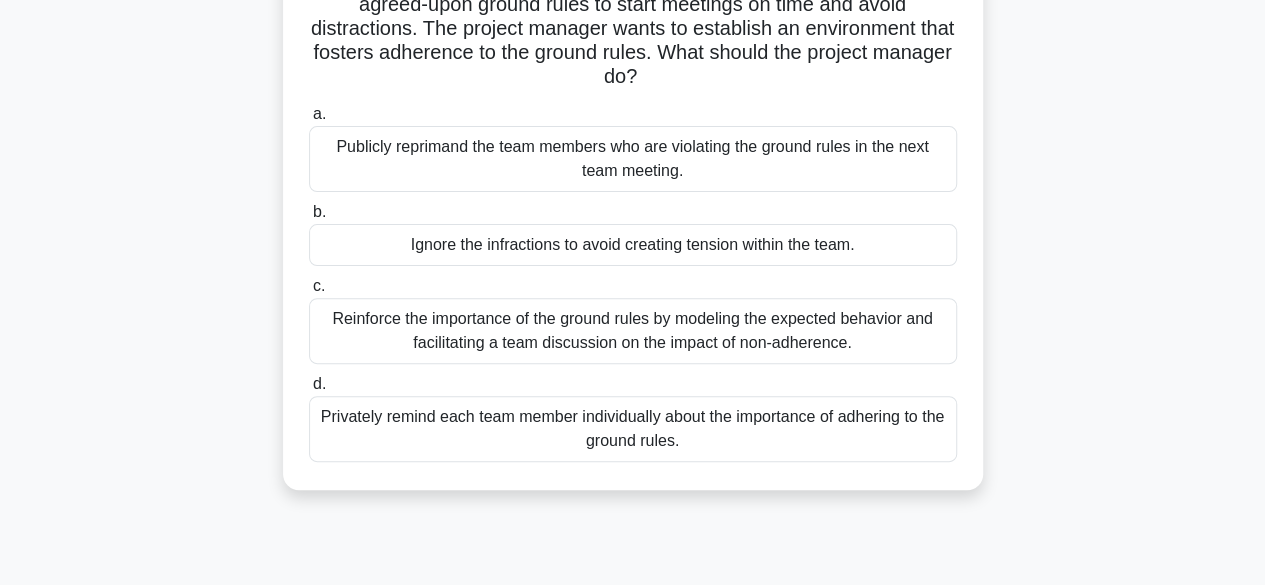 click on "Reinforce the importance of the ground rules by modeling the expected behavior and facilitating a team discussion on the impact of non-adherence." at bounding box center [633, 331] 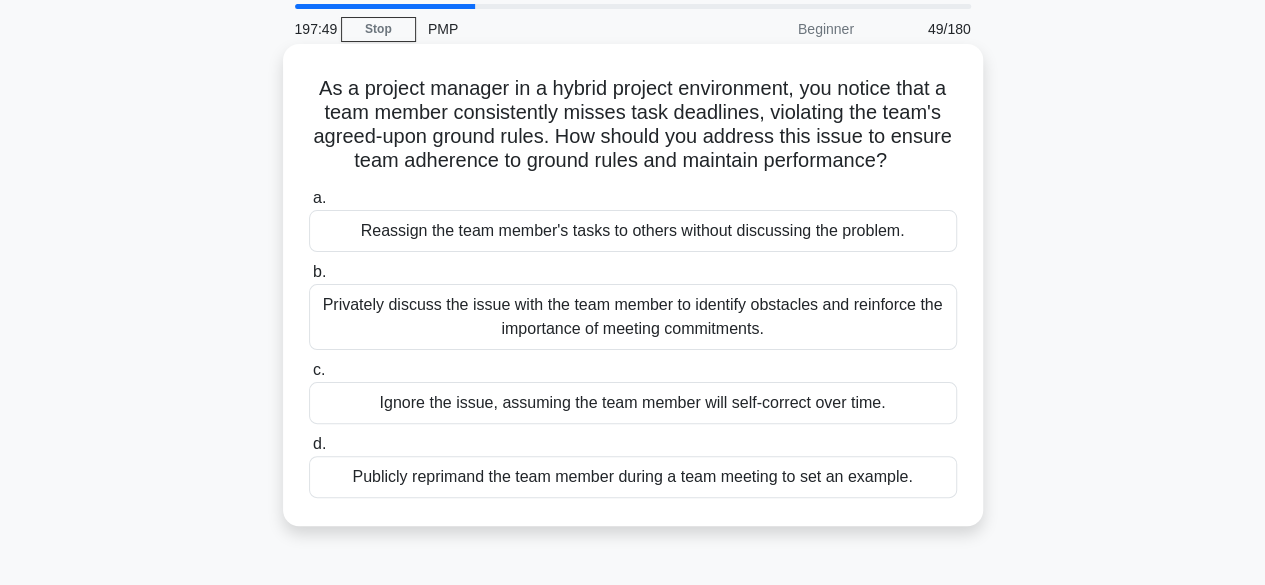 scroll, scrollTop: 100, scrollLeft: 0, axis: vertical 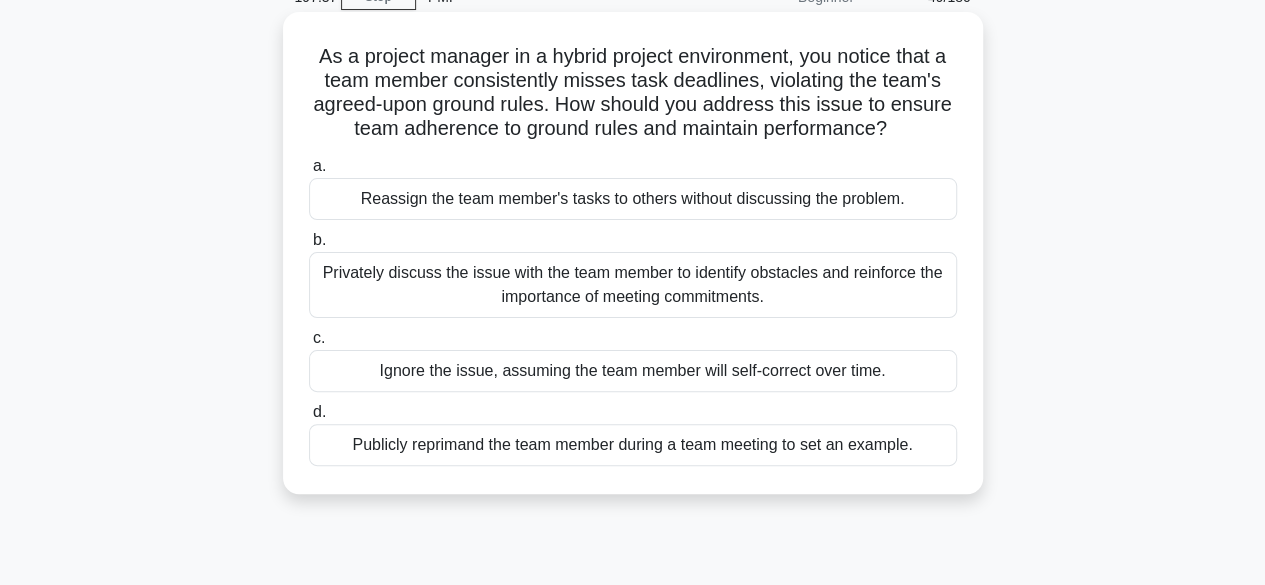 click on "Privately discuss the issue with the team member to identify obstacles and reinforce the importance of meeting commitments." at bounding box center [633, 285] 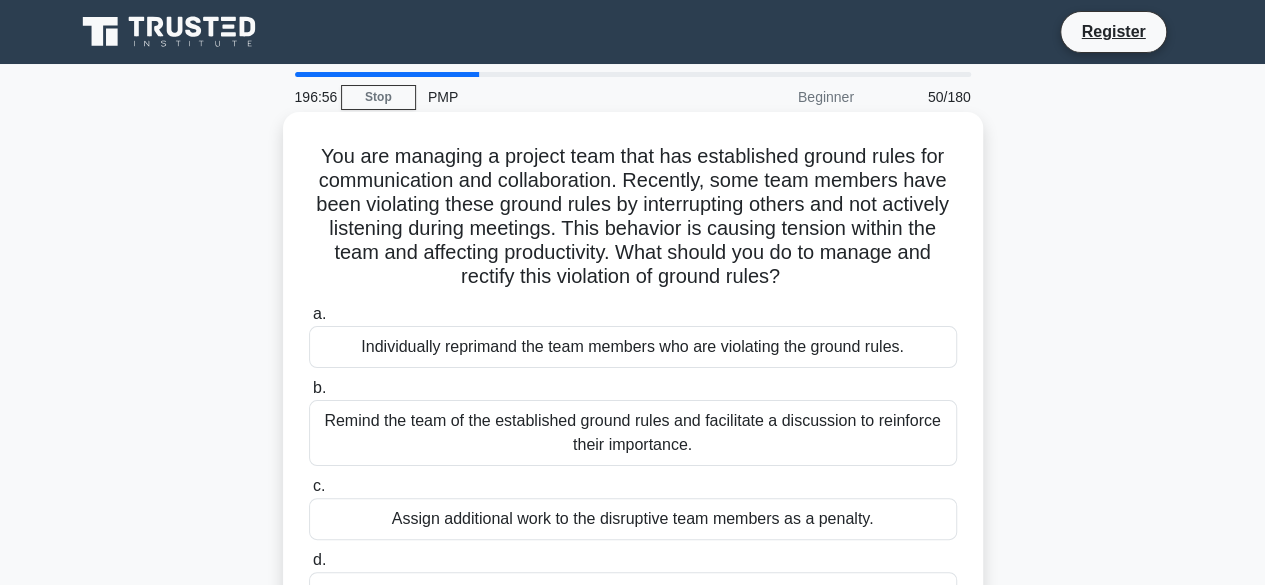 scroll, scrollTop: 100, scrollLeft: 0, axis: vertical 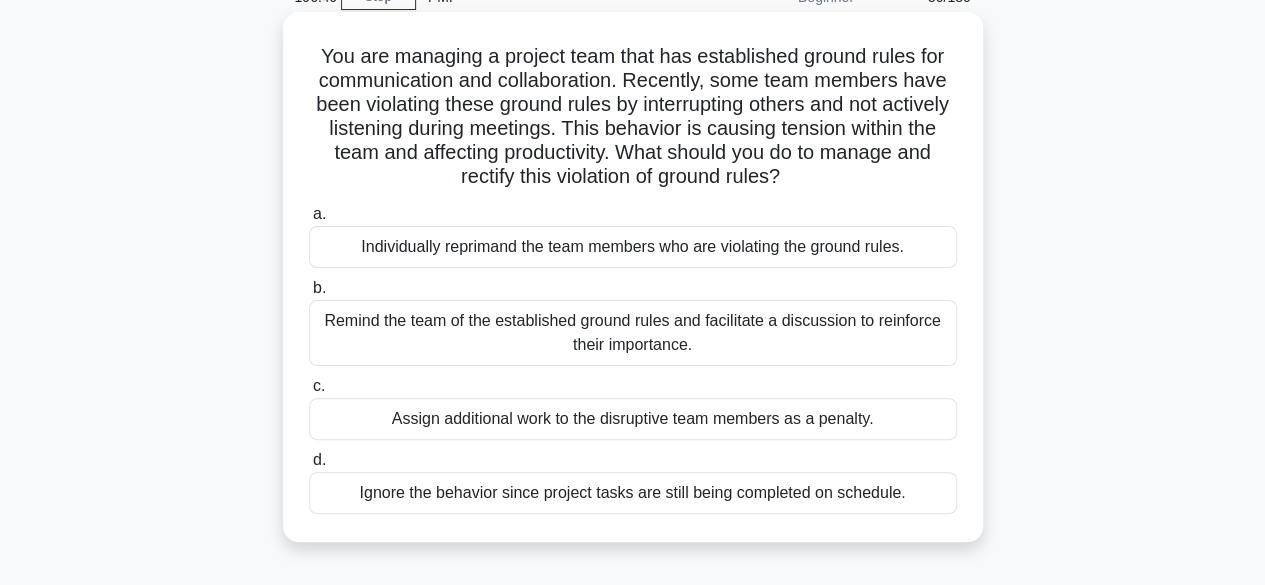 click on "Remind the team of the established ground rules and facilitate a discussion to reinforce their importance." at bounding box center [633, 333] 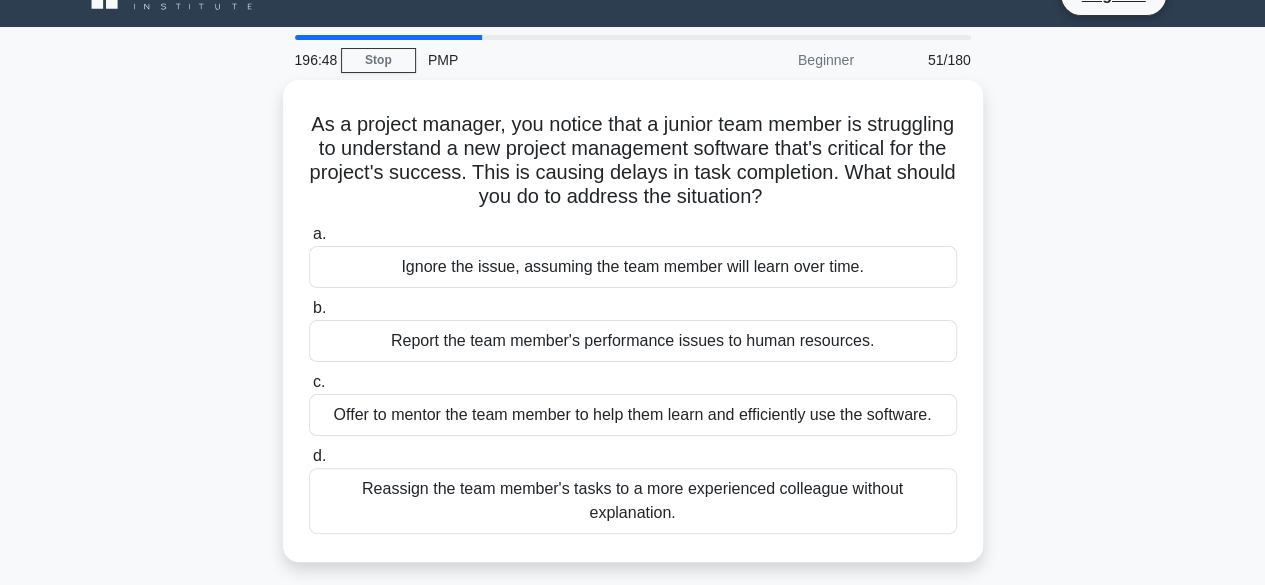 scroll, scrollTop: 0, scrollLeft: 0, axis: both 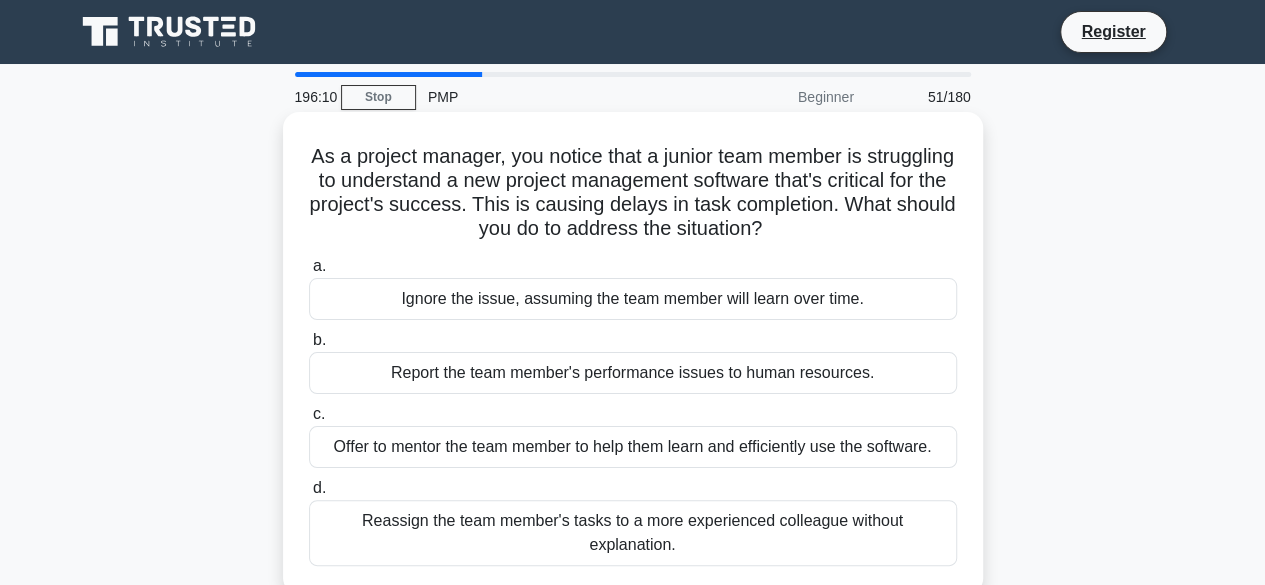 click on "Offer to mentor the team member to help them learn and efficiently use the software." at bounding box center (633, 447) 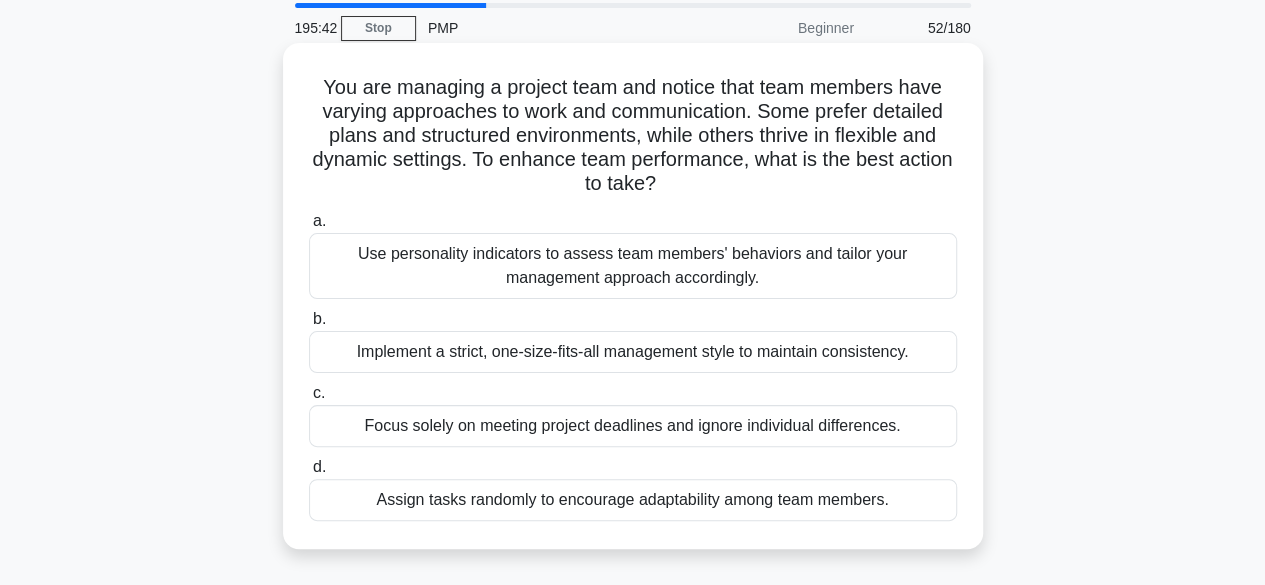 scroll, scrollTop: 100, scrollLeft: 0, axis: vertical 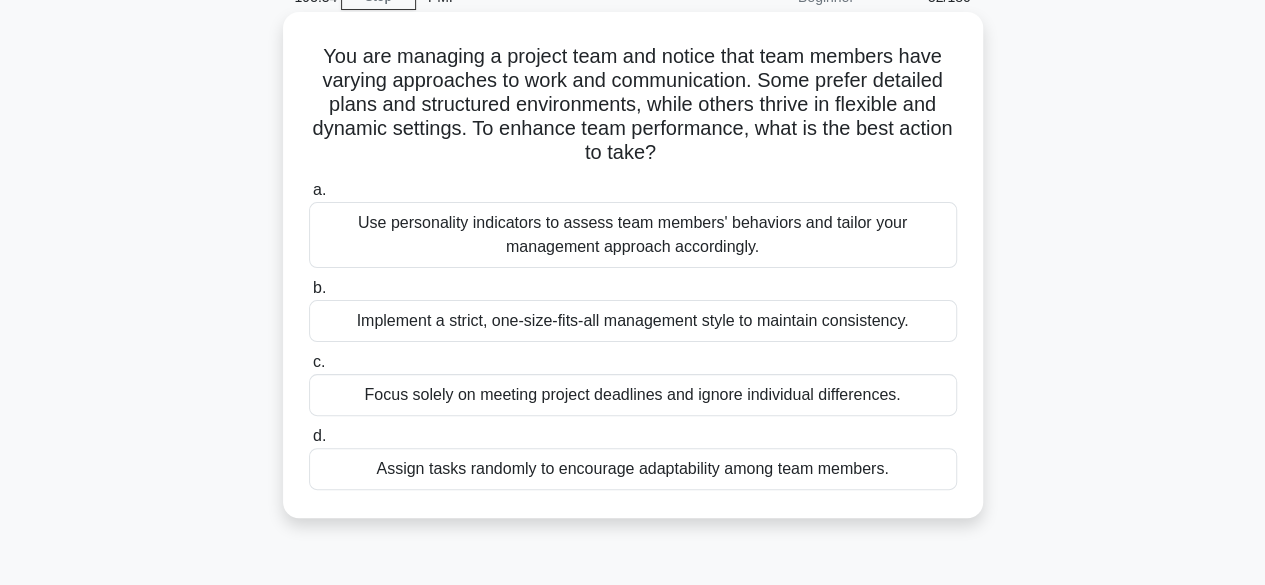 click on "Use personality indicators to assess team members' behaviors and tailor your management approach accordingly." at bounding box center [633, 235] 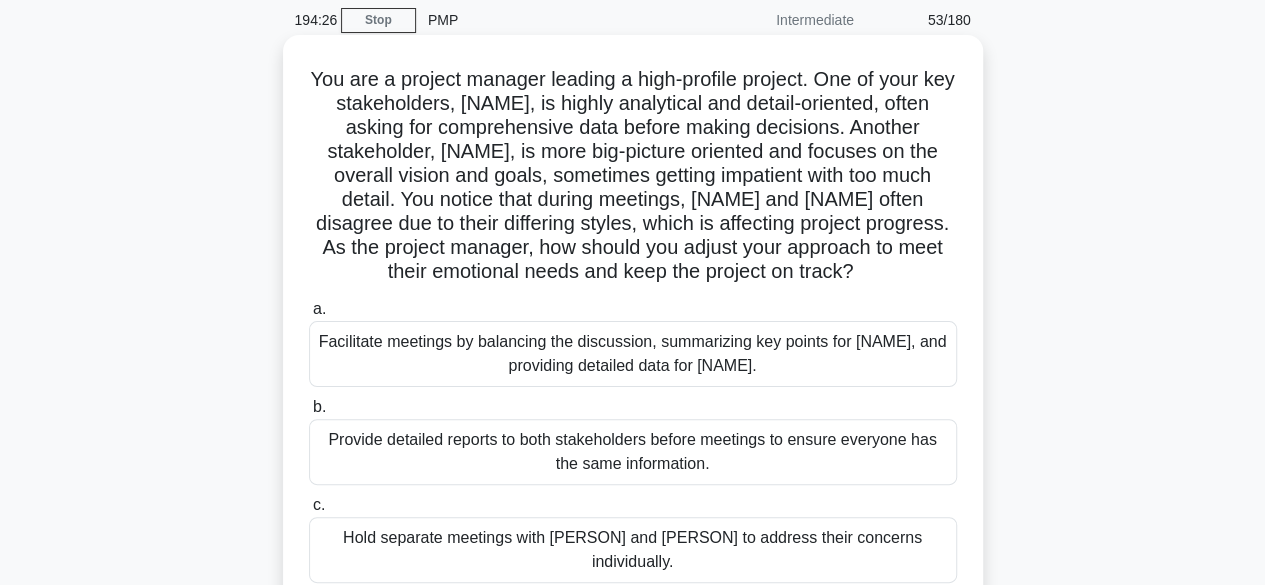 scroll, scrollTop: 200, scrollLeft: 0, axis: vertical 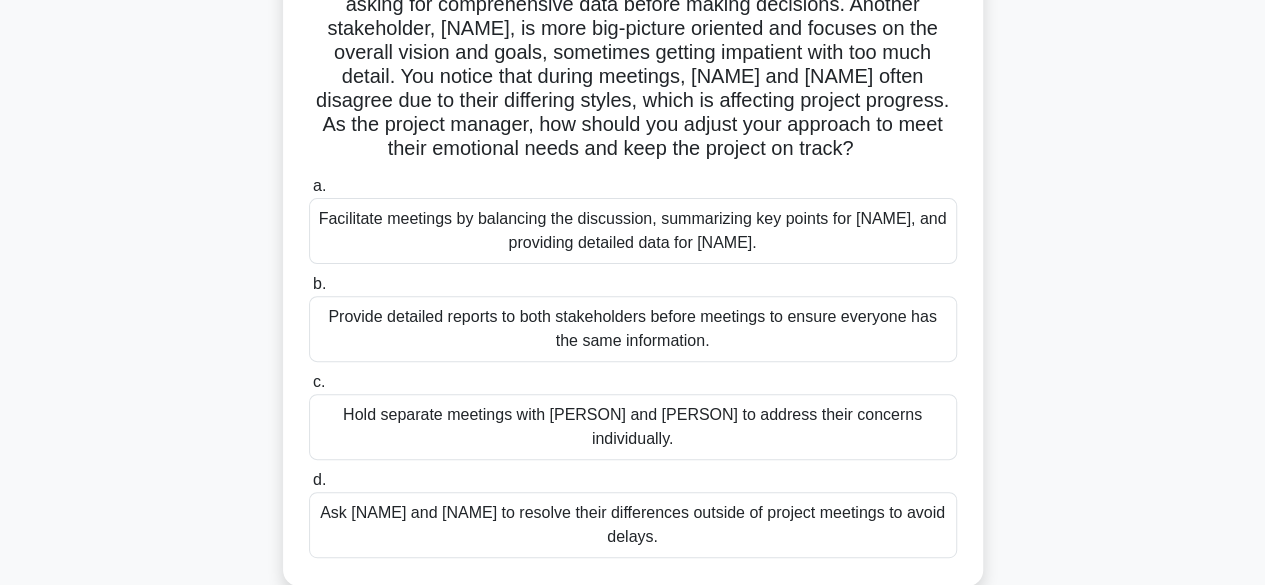 click on "Facilitate meetings by balancing the discussion, summarizing key points for [NAME], and providing detailed data for [NAME]." at bounding box center (633, 231) 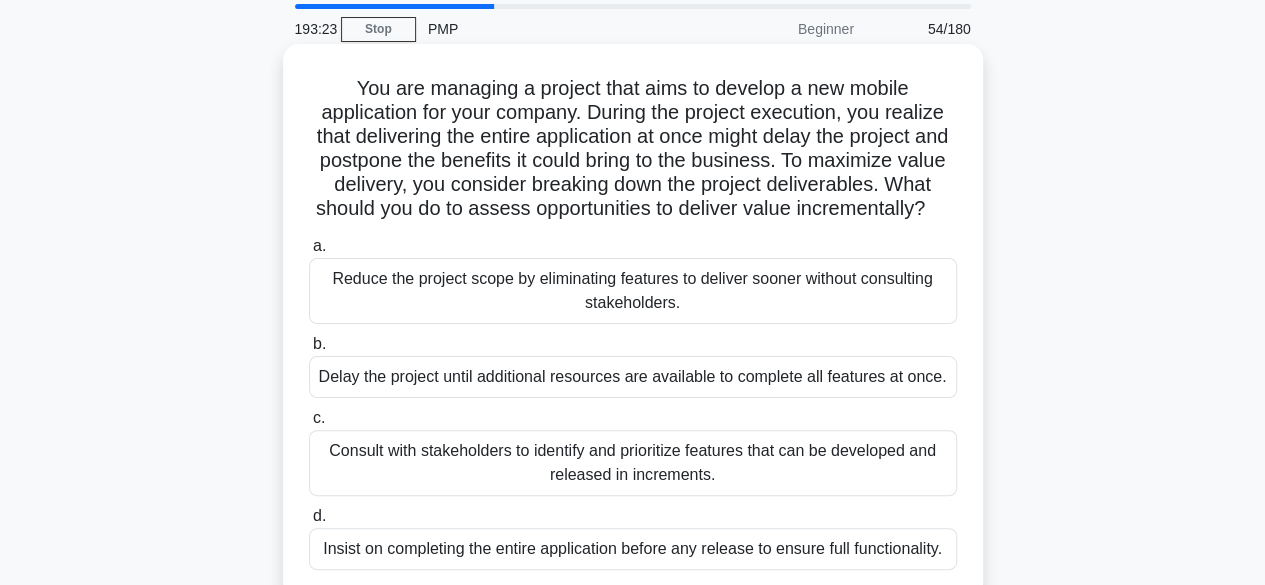 scroll, scrollTop: 100, scrollLeft: 0, axis: vertical 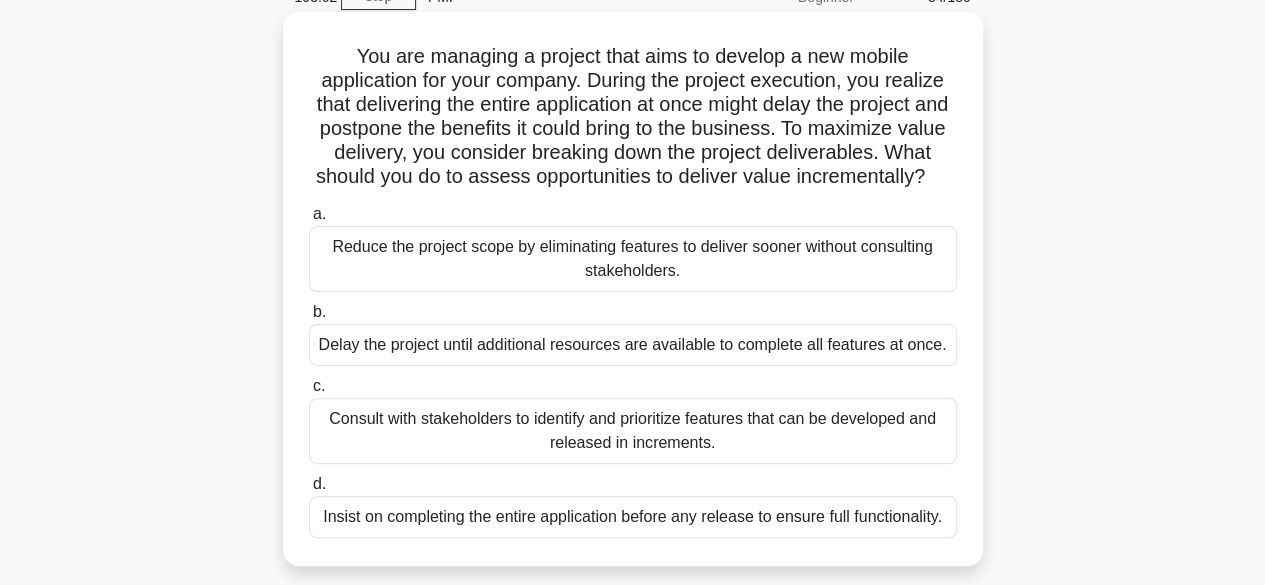 click on "Consult with stakeholders to identify and prioritize features that can be developed and released in increments." at bounding box center (633, 431) 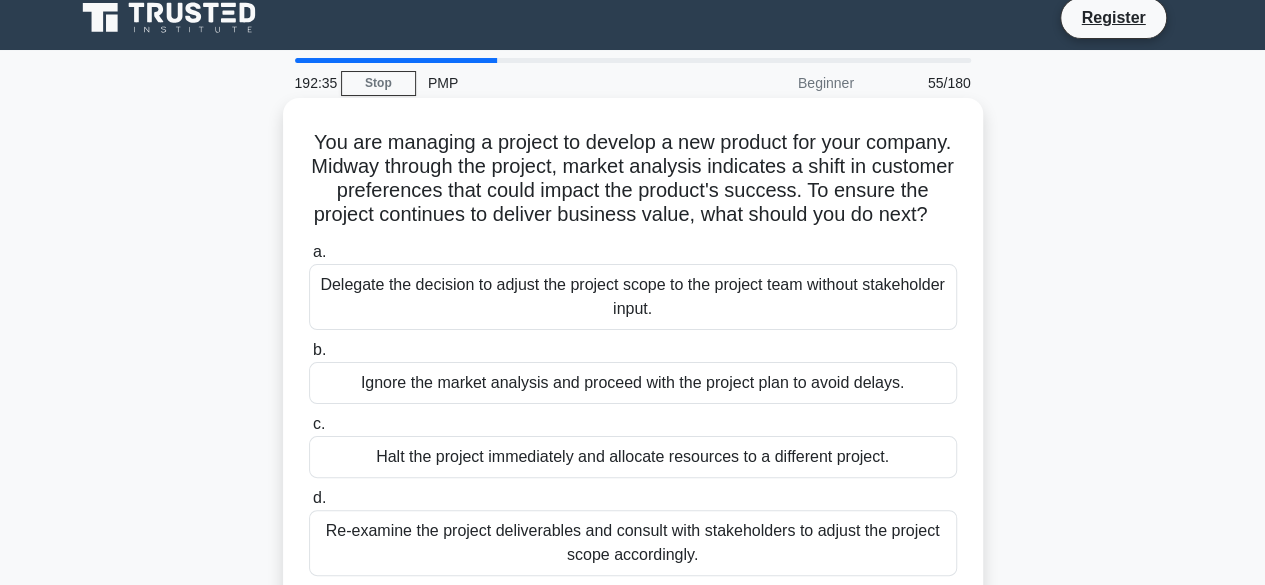 scroll, scrollTop: 100, scrollLeft: 0, axis: vertical 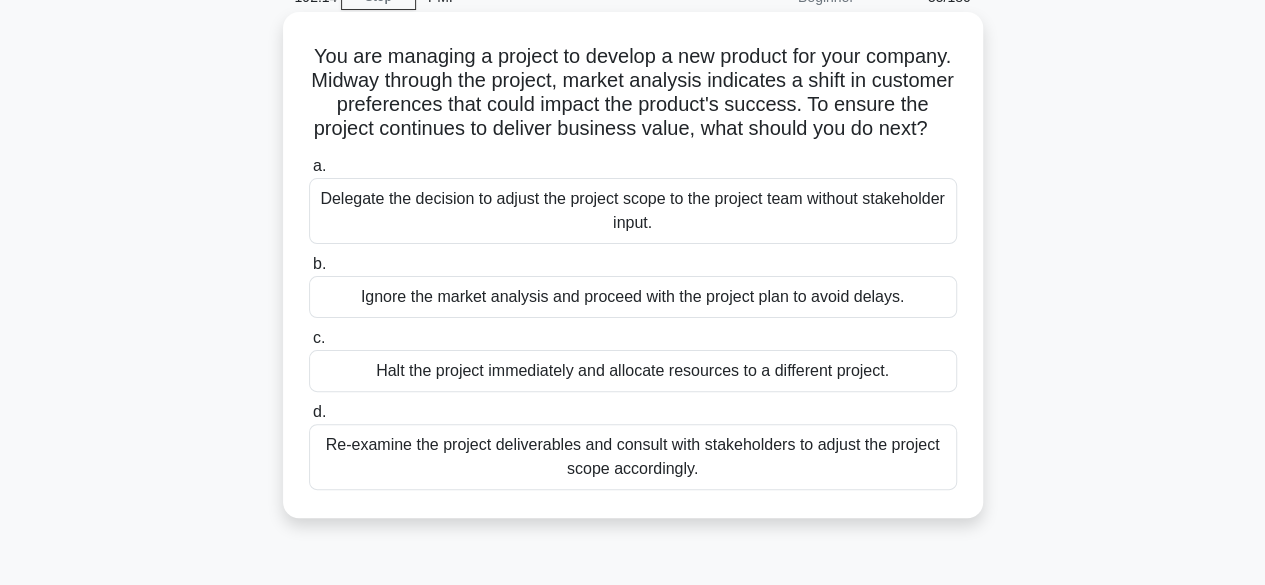 click on "Re-examine the project deliverables and consult with stakeholders to adjust the project scope accordingly." at bounding box center [633, 457] 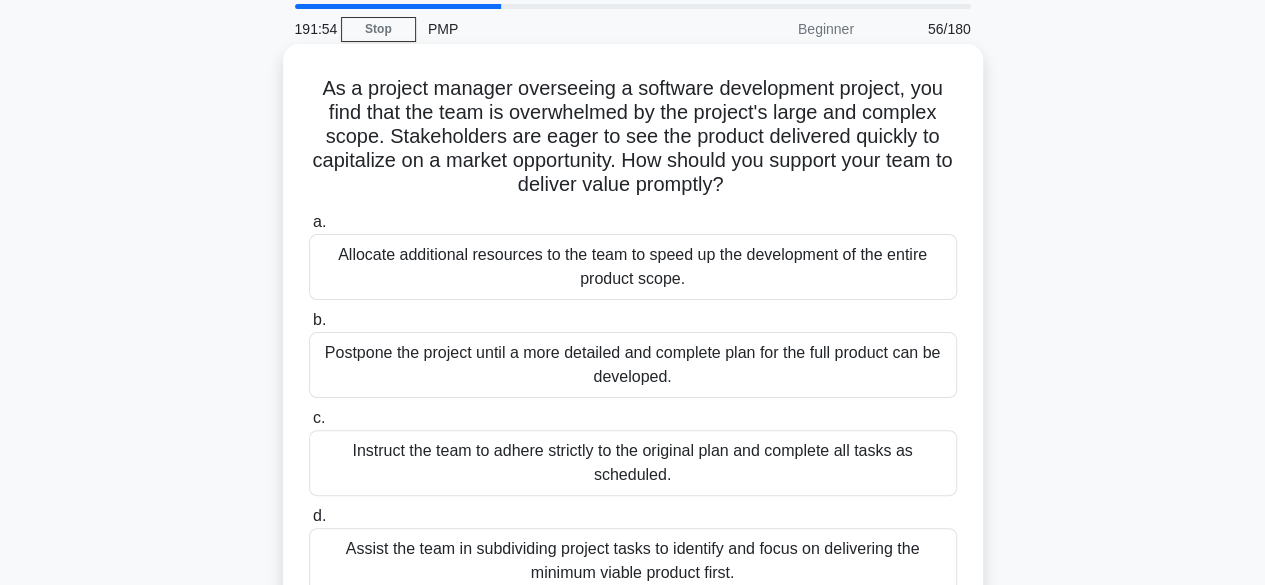scroll, scrollTop: 100, scrollLeft: 0, axis: vertical 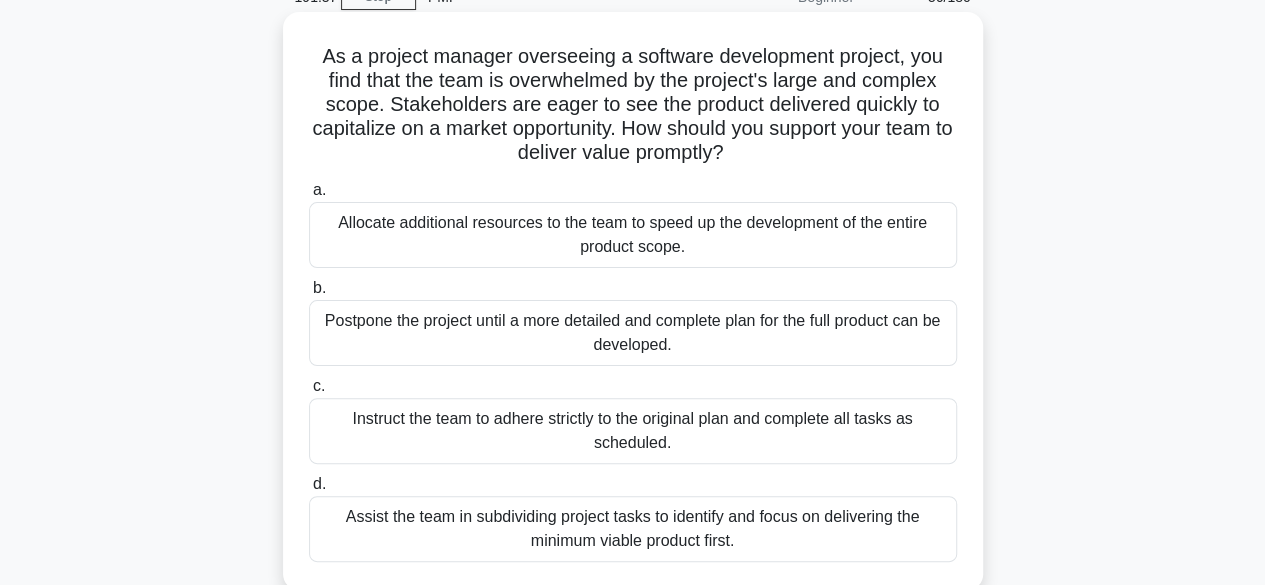 click on "Assist the team in subdividing project tasks to identify and focus on delivering the minimum viable product first." at bounding box center [633, 529] 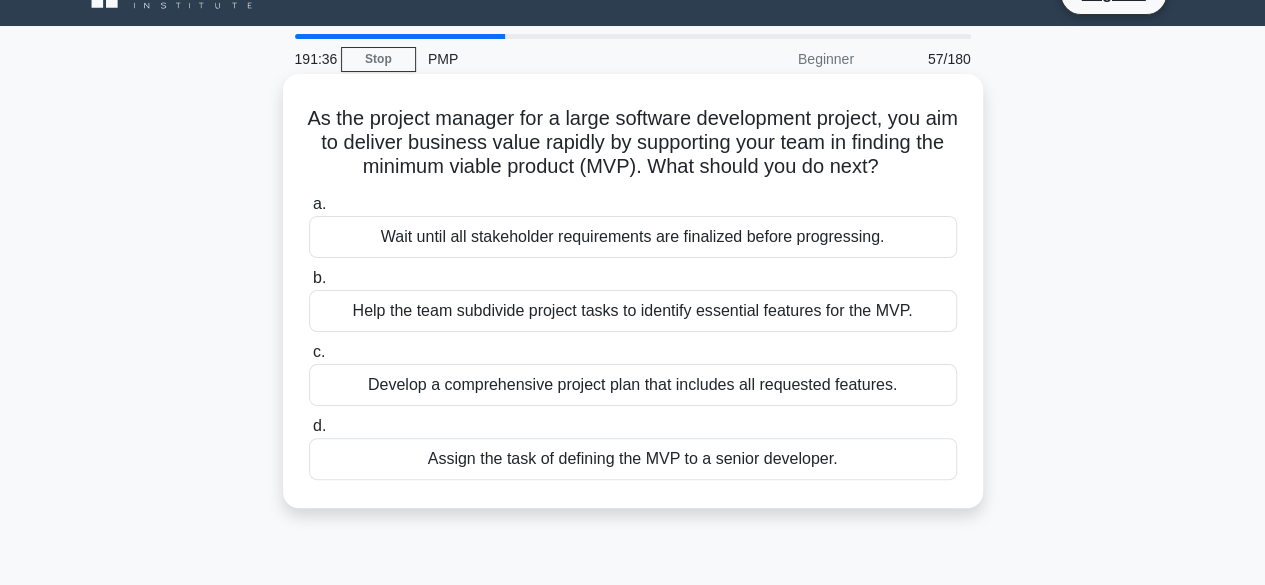 scroll, scrollTop: 0, scrollLeft: 0, axis: both 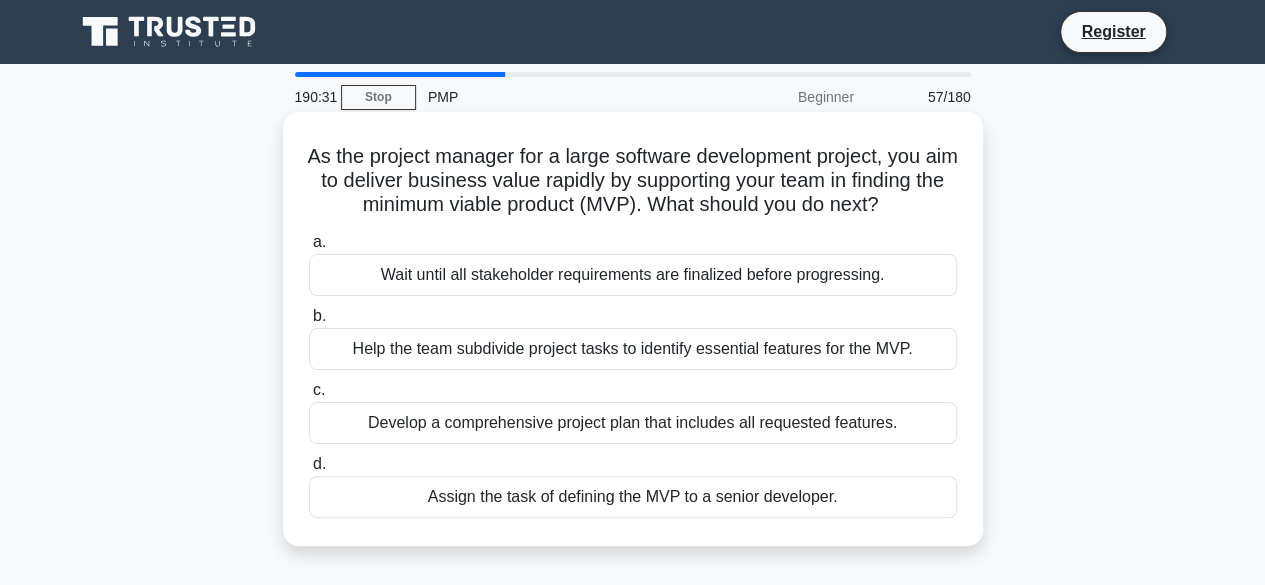 click on "Help the team subdivide project tasks to identify essential features for the MVP." at bounding box center [633, 349] 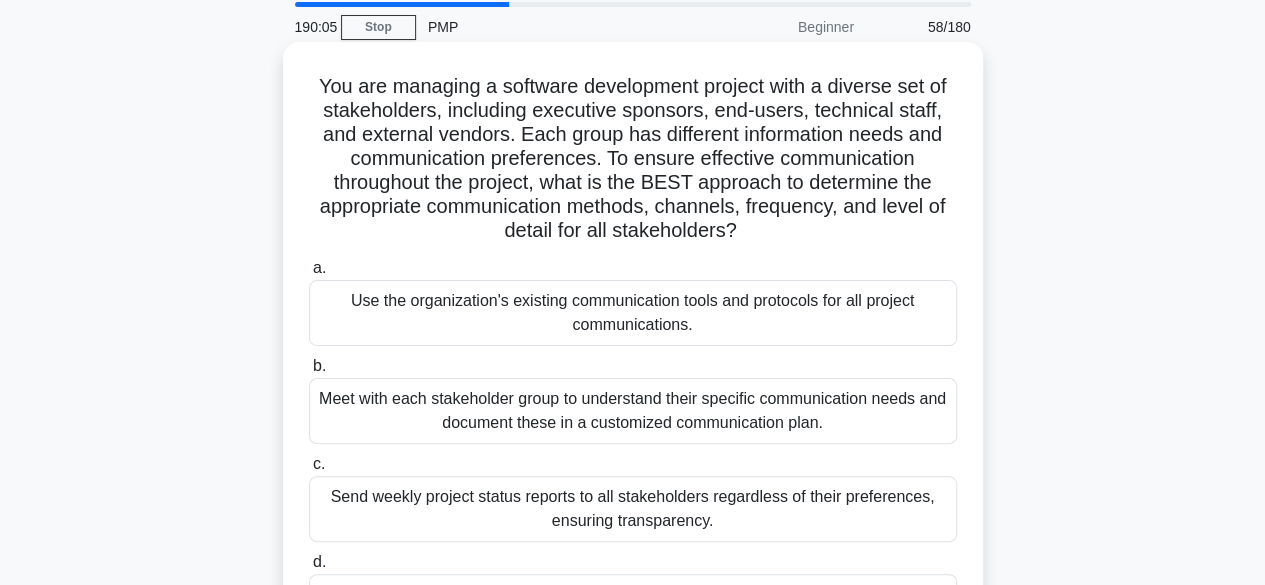 scroll, scrollTop: 200, scrollLeft: 0, axis: vertical 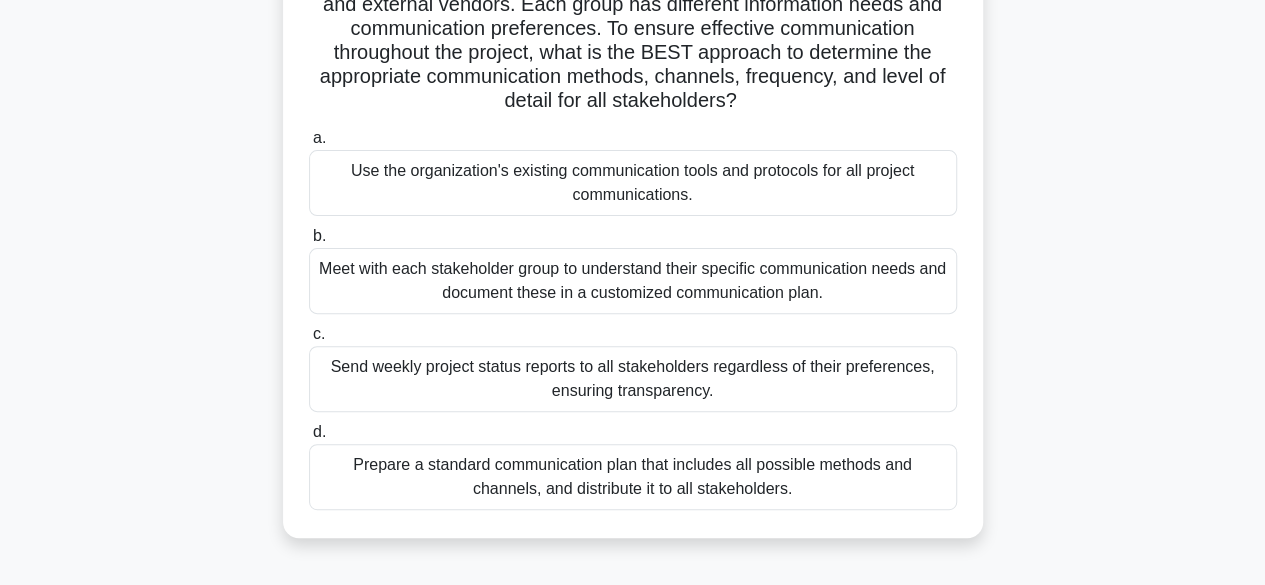 click on "Meet with each stakeholder group to understand their specific communication needs and document these in a customized communication plan." at bounding box center [633, 281] 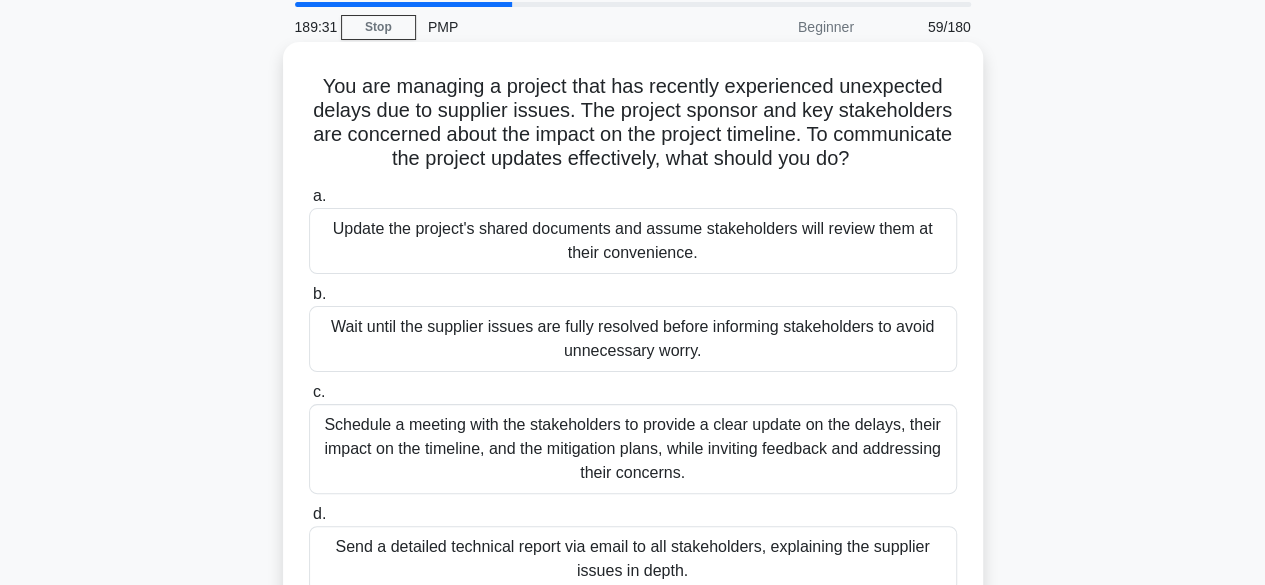 scroll, scrollTop: 100, scrollLeft: 0, axis: vertical 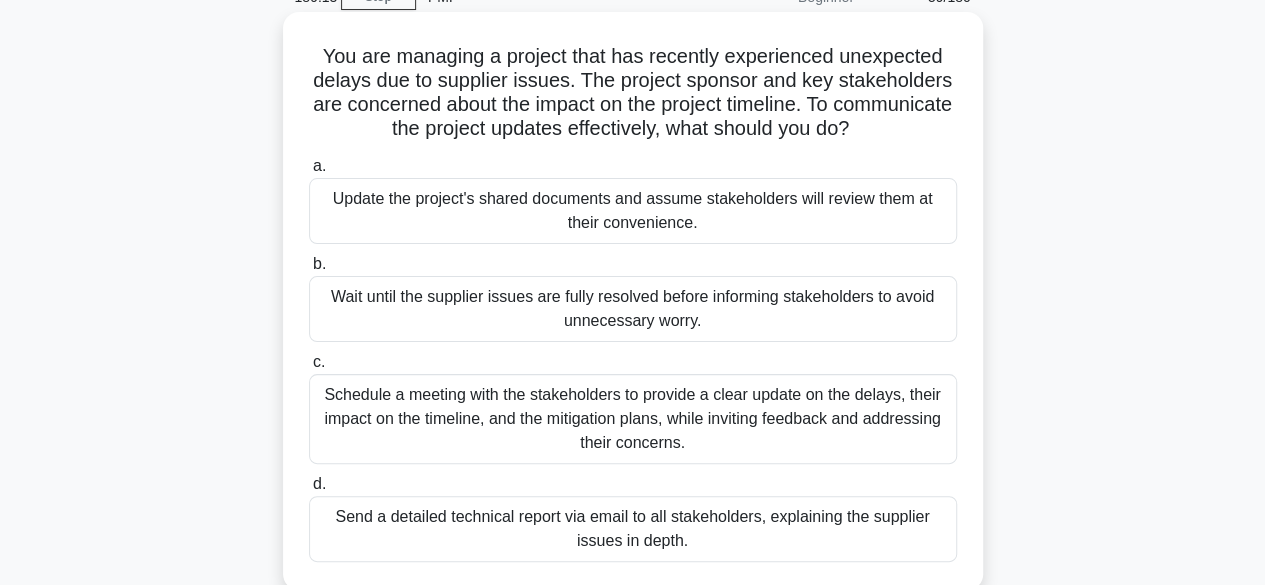 click on "Schedule a meeting with the stakeholders to provide a clear update on the delays, their impact on the timeline, and the mitigation plans, while inviting feedback and addressing their concerns." at bounding box center (633, 419) 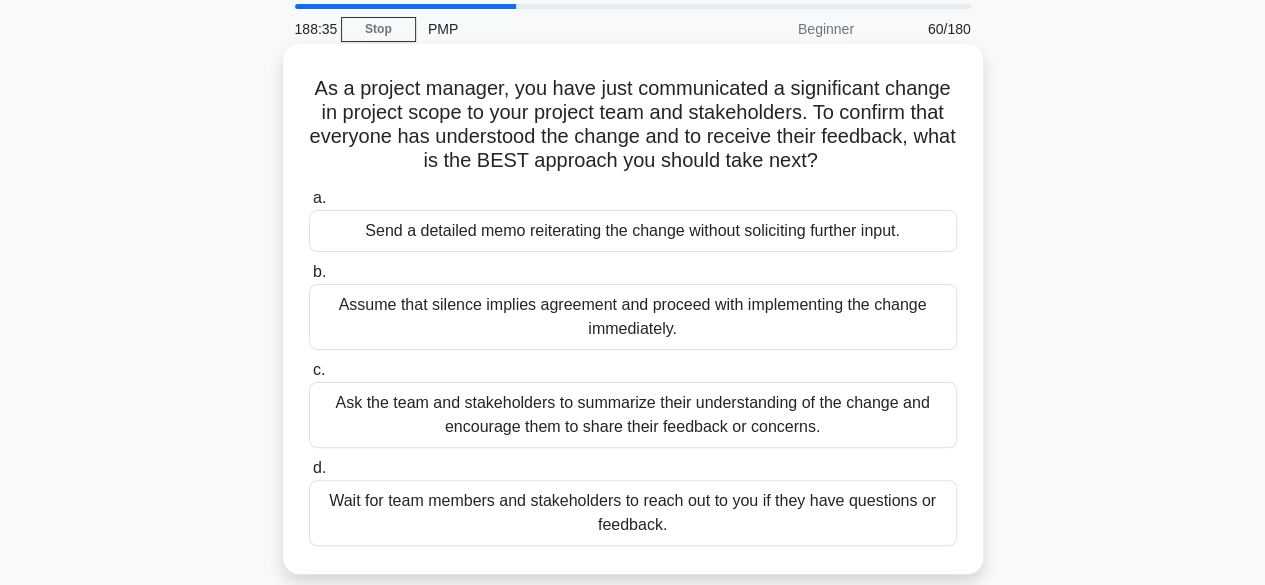scroll, scrollTop: 100, scrollLeft: 0, axis: vertical 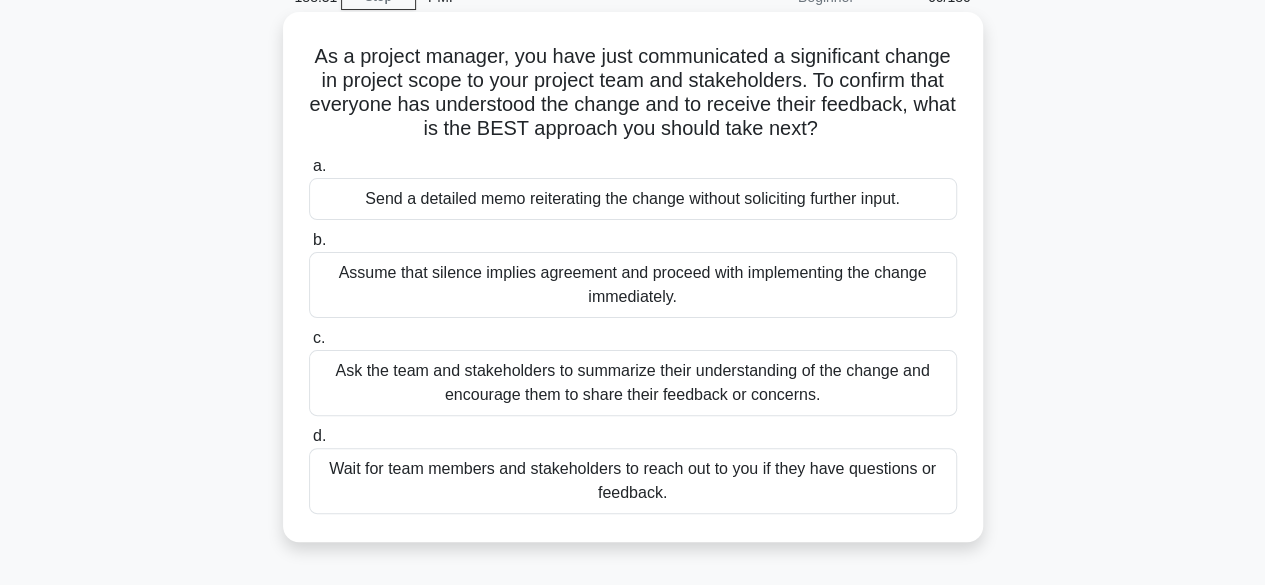 click on "Ask the team and stakeholders to summarize their understanding of the change and encourage them to share their feedback or concerns." at bounding box center [633, 383] 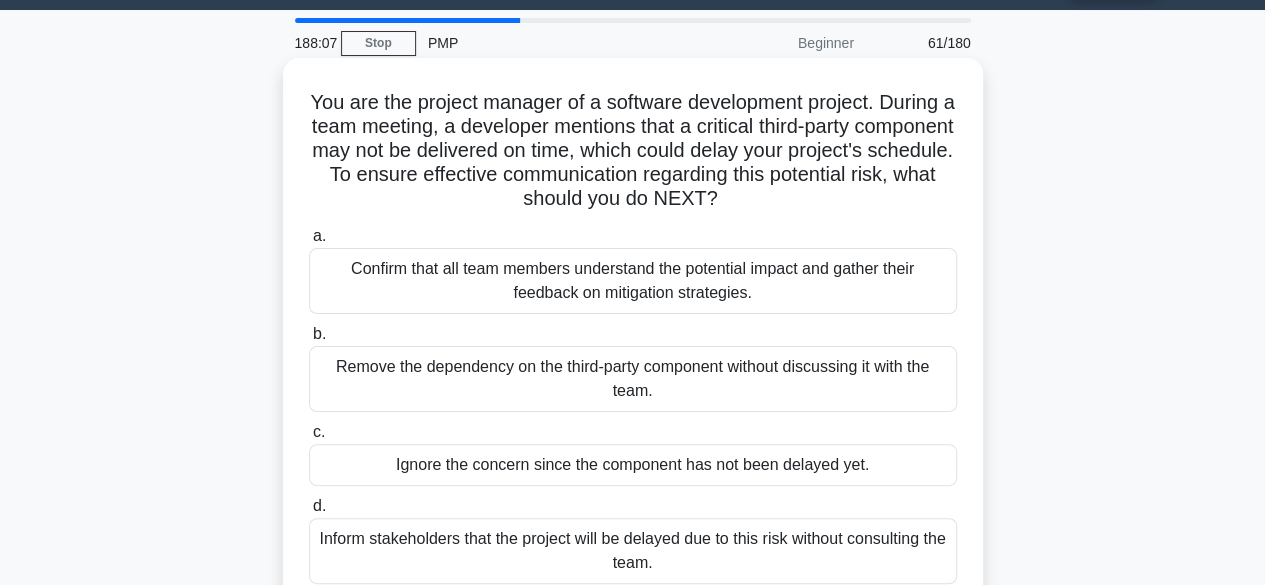 scroll, scrollTop: 100, scrollLeft: 0, axis: vertical 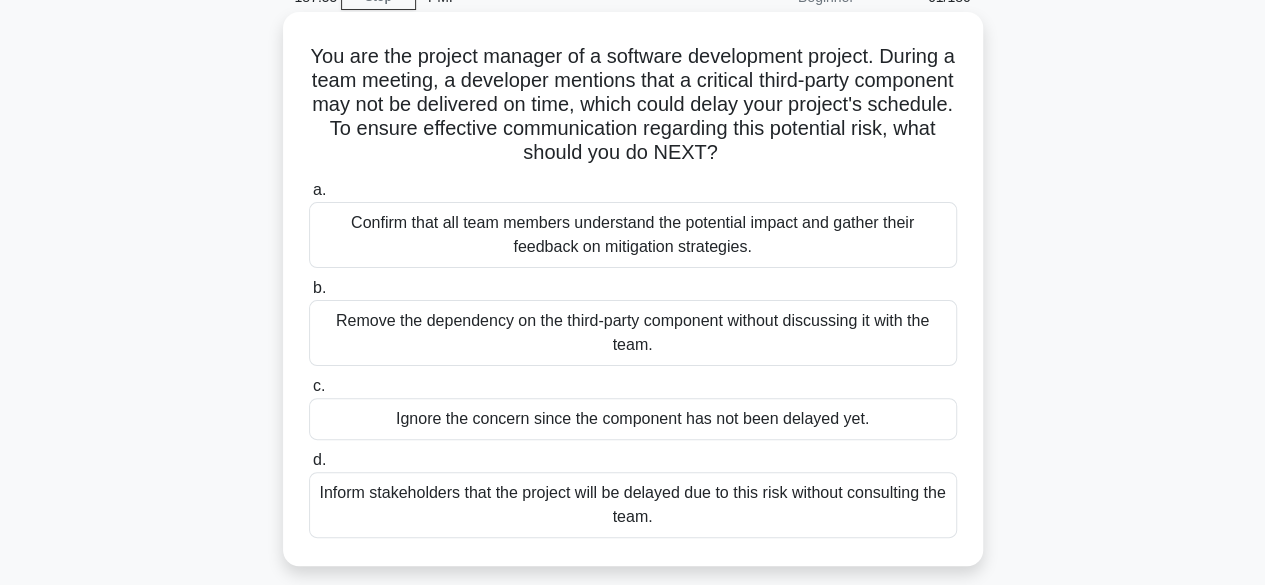 click on "Confirm that all team members understand the potential impact and gather their feedback on mitigation strategies." at bounding box center [633, 235] 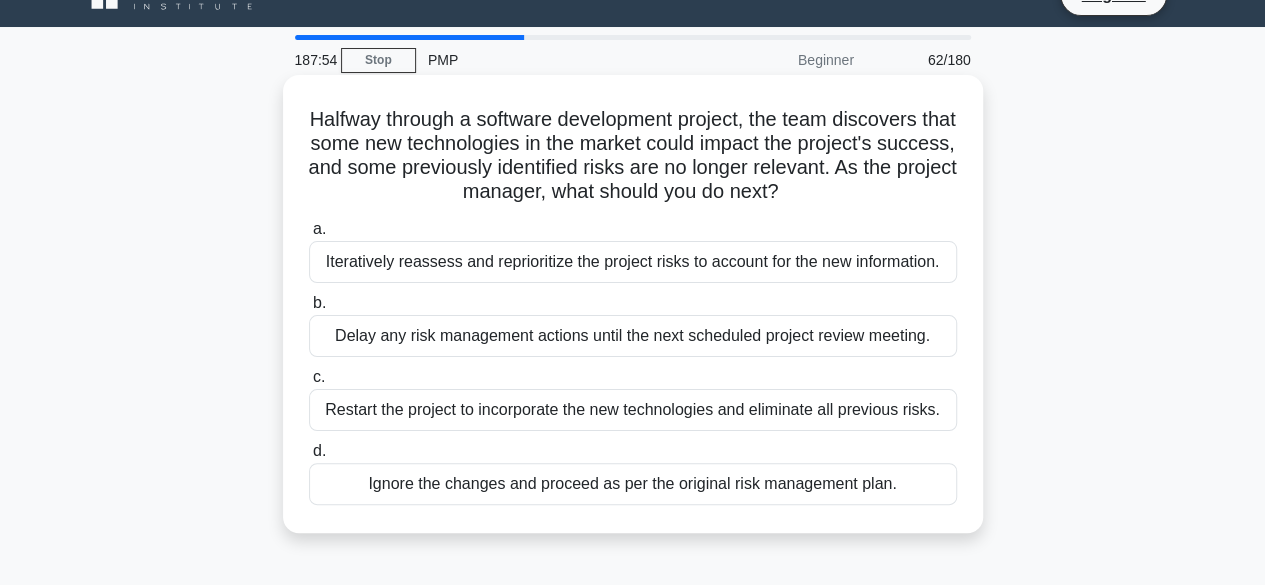 scroll, scrollTop: 0, scrollLeft: 0, axis: both 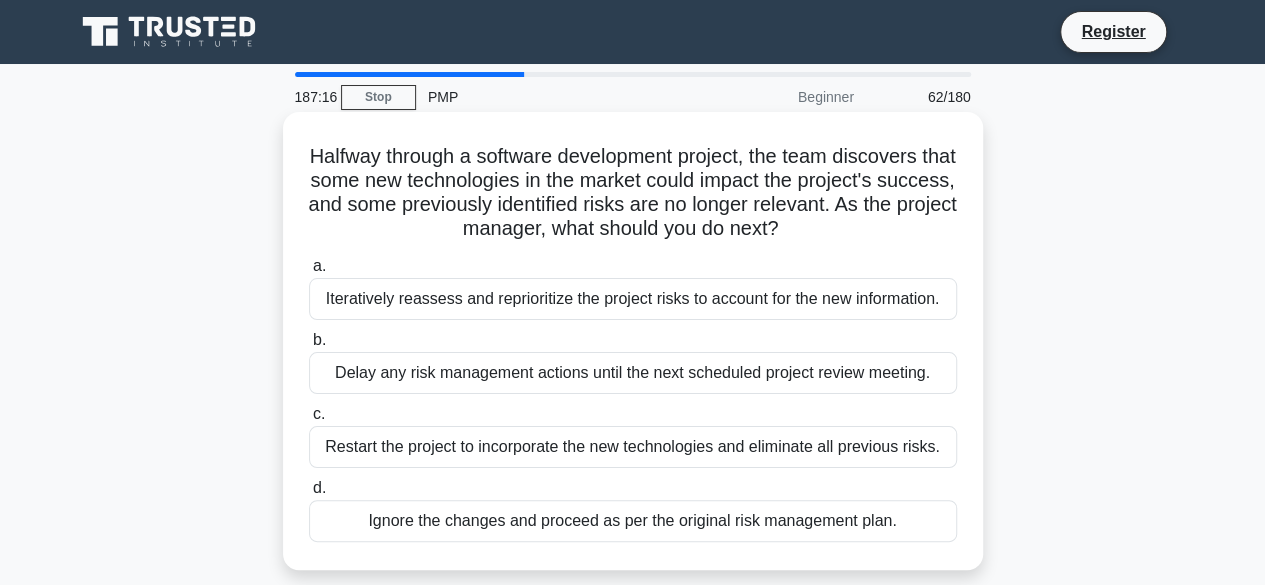 click on "Iteratively reassess and reprioritize the project risks to account for the new information." at bounding box center (633, 299) 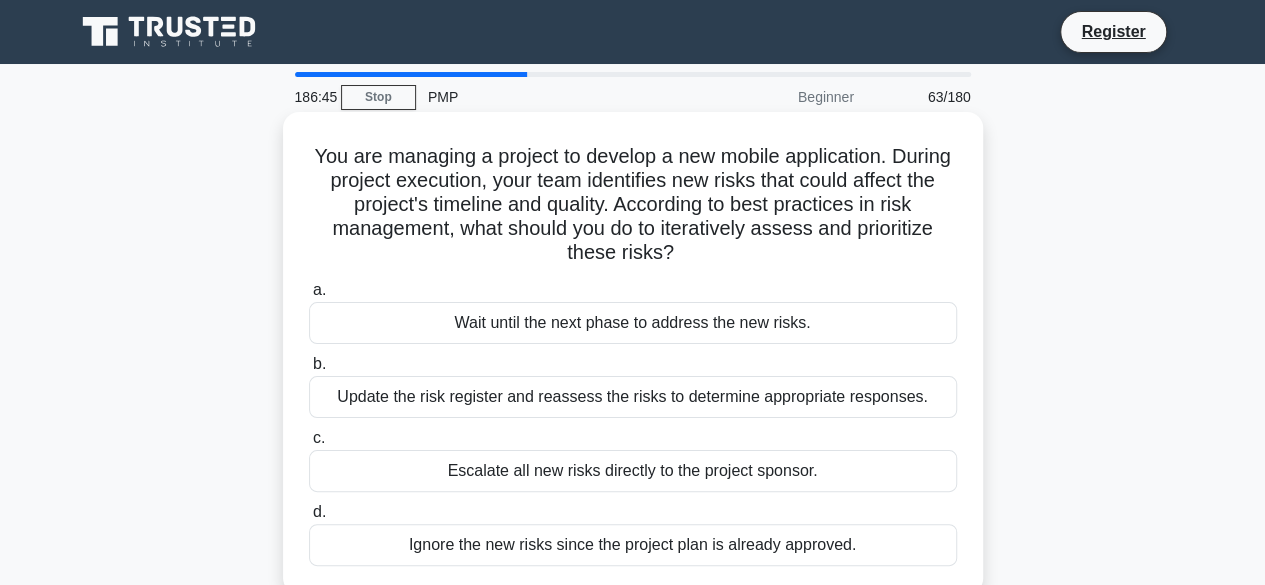 click on "Update the risk register and reassess the risks to determine appropriate responses." at bounding box center (633, 397) 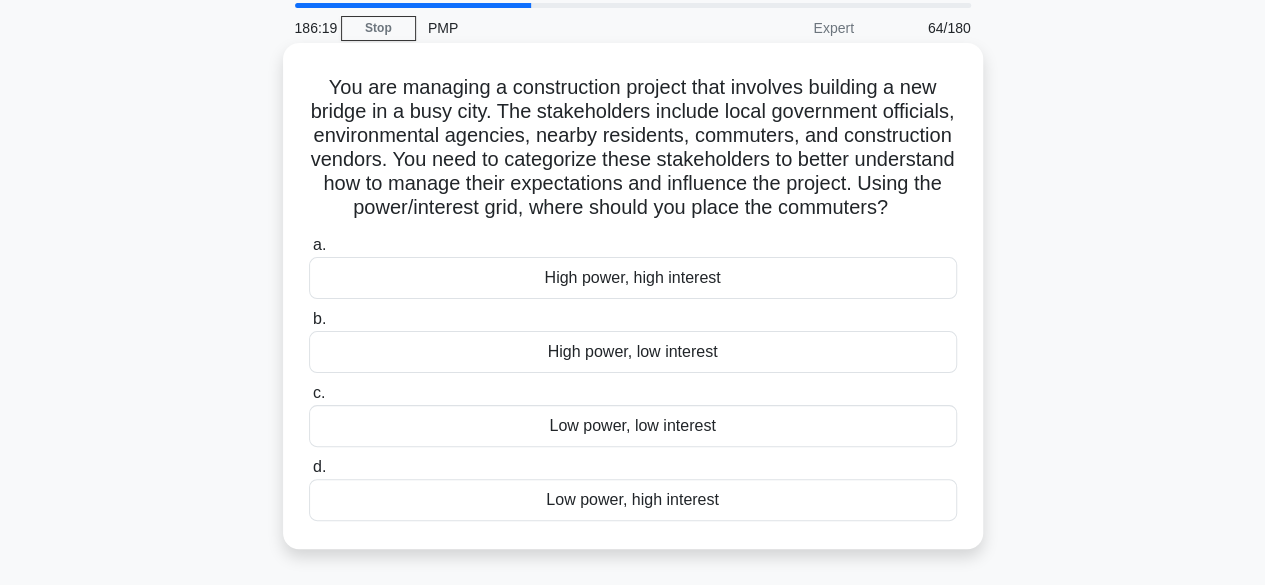 scroll, scrollTop: 100, scrollLeft: 0, axis: vertical 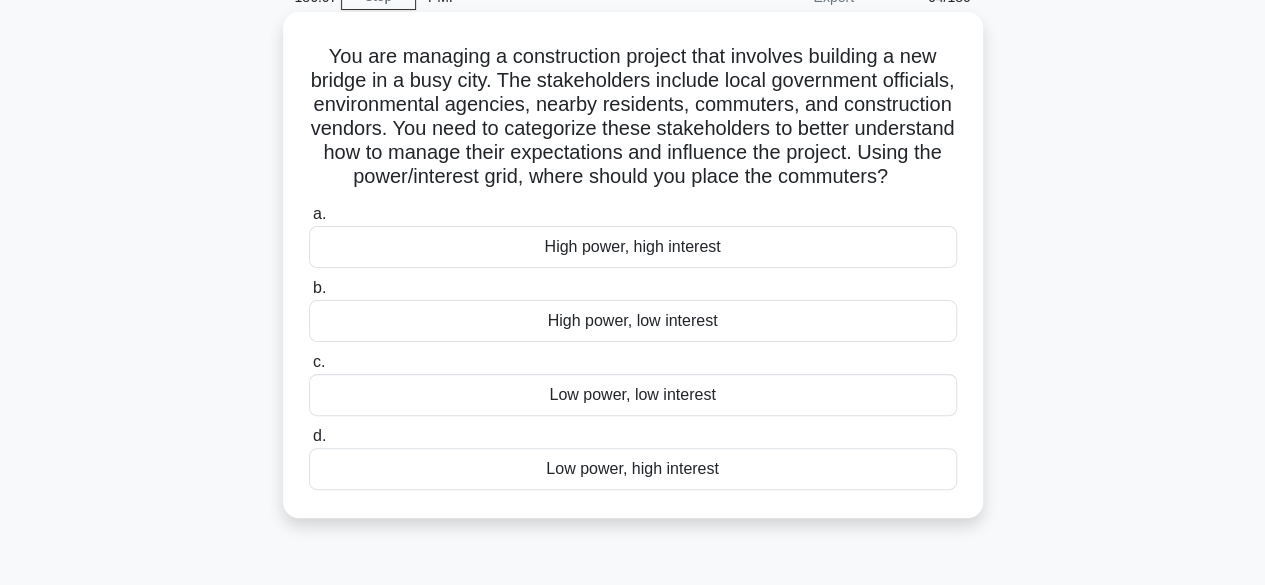 click on "Low power, high interest" at bounding box center [633, 469] 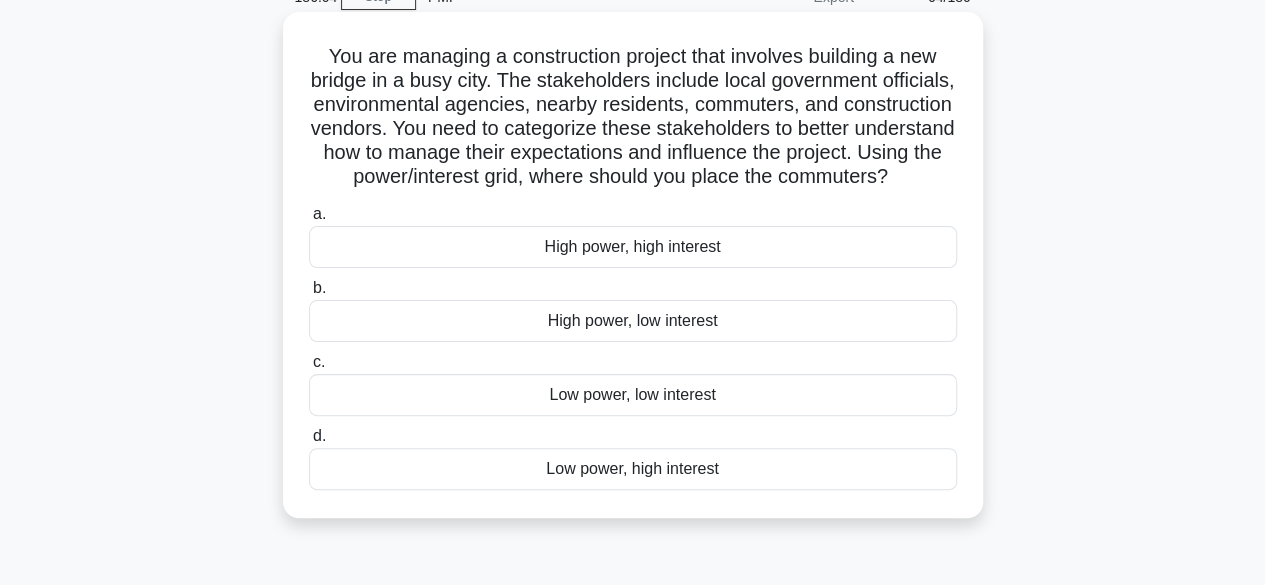 click on "Low power, high interest" at bounding box center (633, 469) 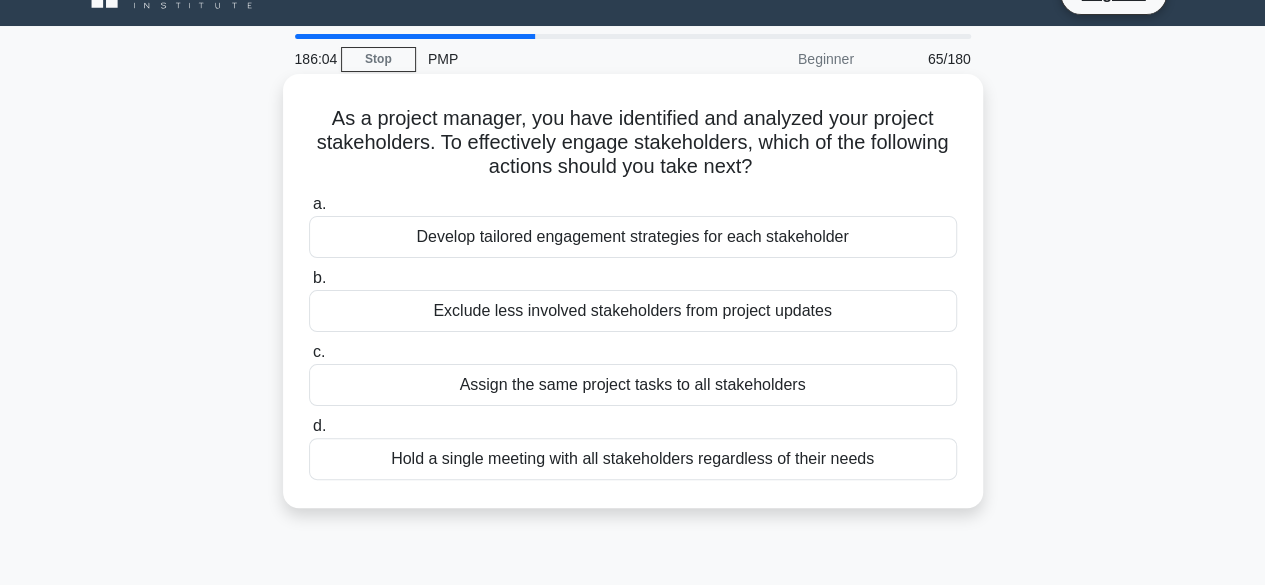 scroll, scrollTop: 0, scrollLeft: 0, axis: both 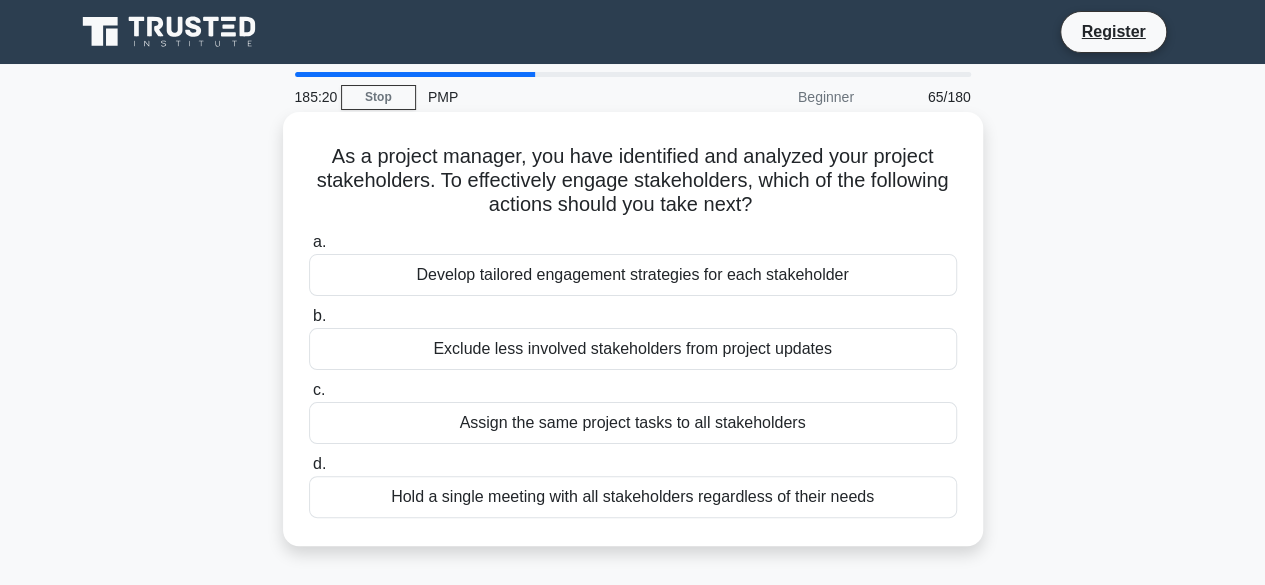 click on "Develop tailored engagement strategies for each stakeholder" at bounding box center (633, 275) 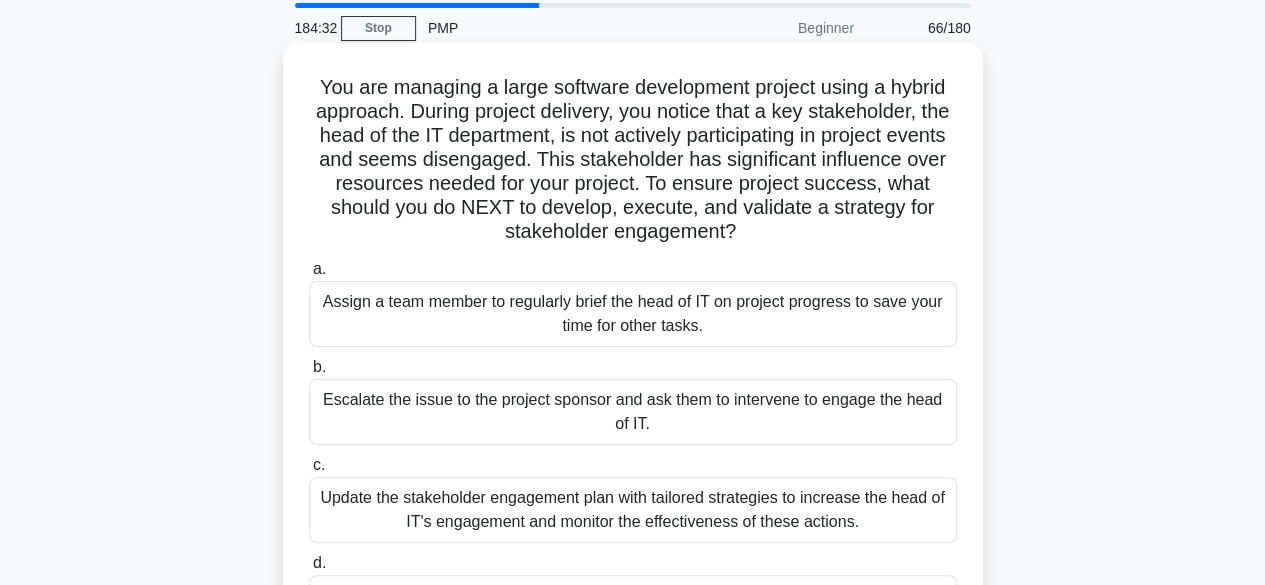 scroll, scrollTop: 100, scrollLeft: 0, axis: vertical 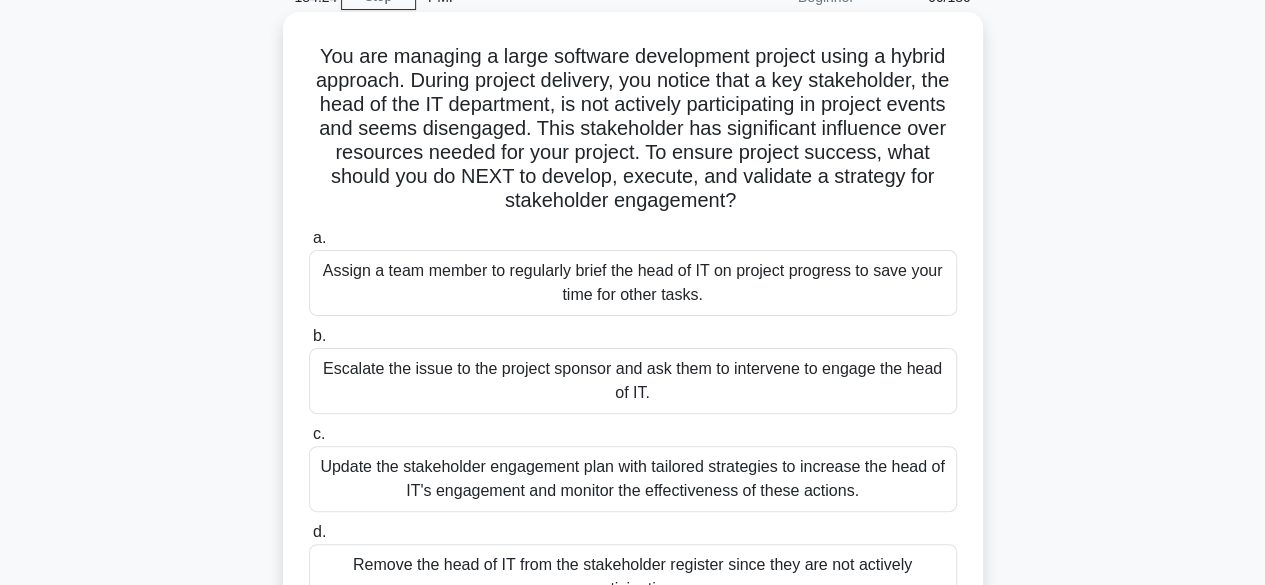 click on "Update the stakeholder engagement plan with tailored strategies to increase the head of IT's engagement and monitor the effectiveness of these actions." at bounding box center [633, 479] 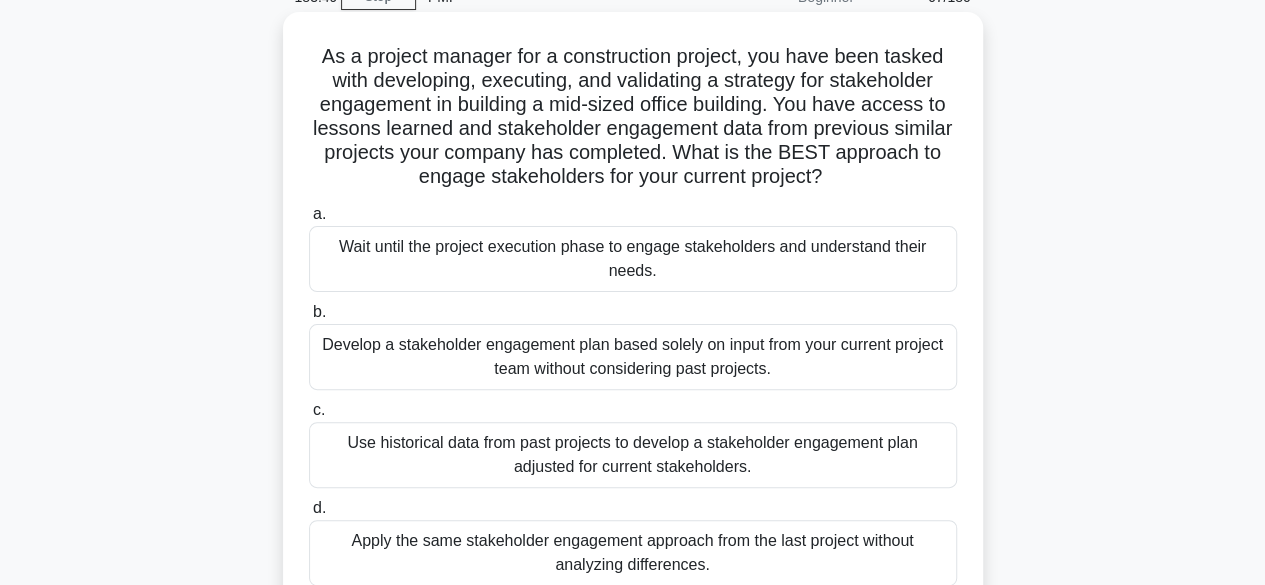 scroll, scrollTop: 200, scrollLeft: 0, axis: vertical 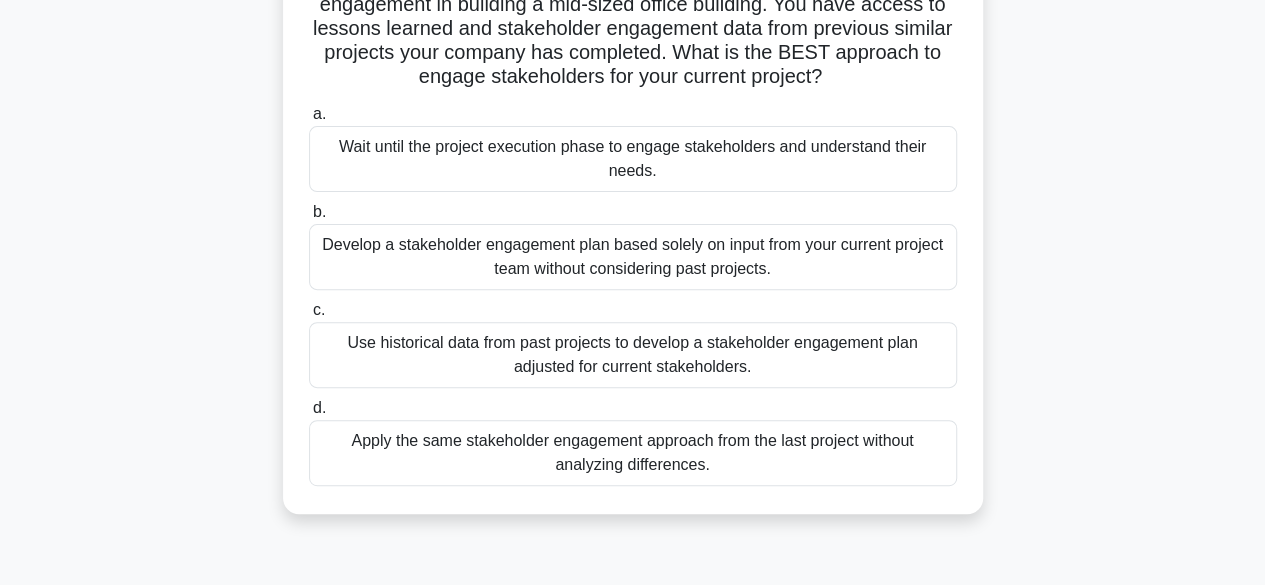 click on "Use historical data from past projects to develop a stakeholder engagement plan adjusted for current stakeholders." at bounding box center [633, 355] 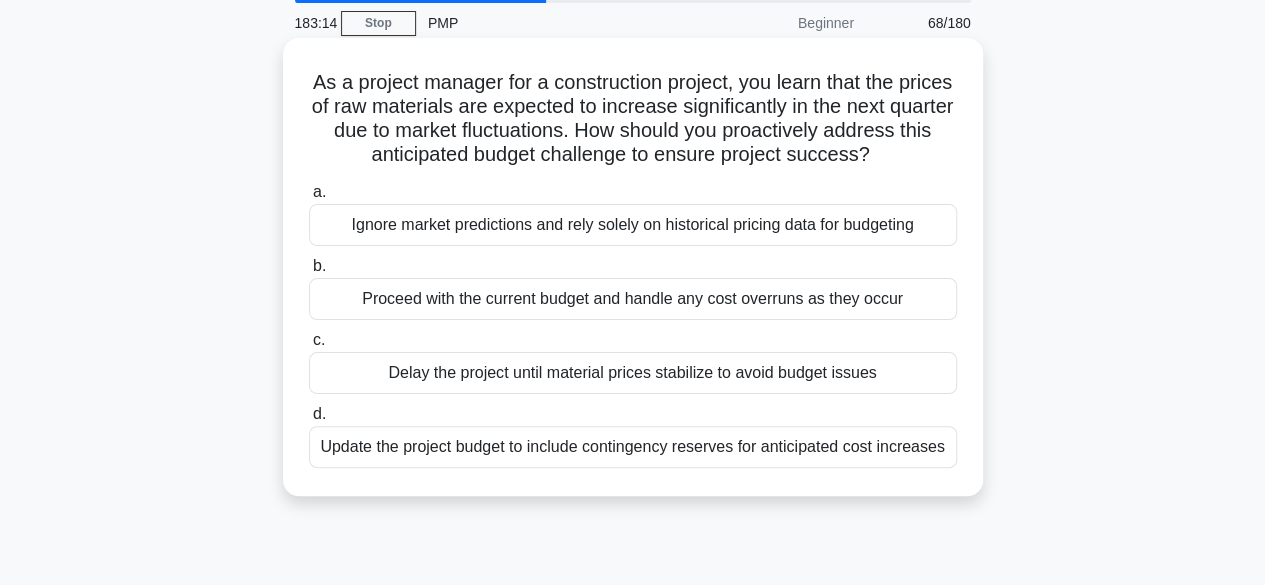 scroll, scrollTop: 0, scrollLeft: 0, axis: both 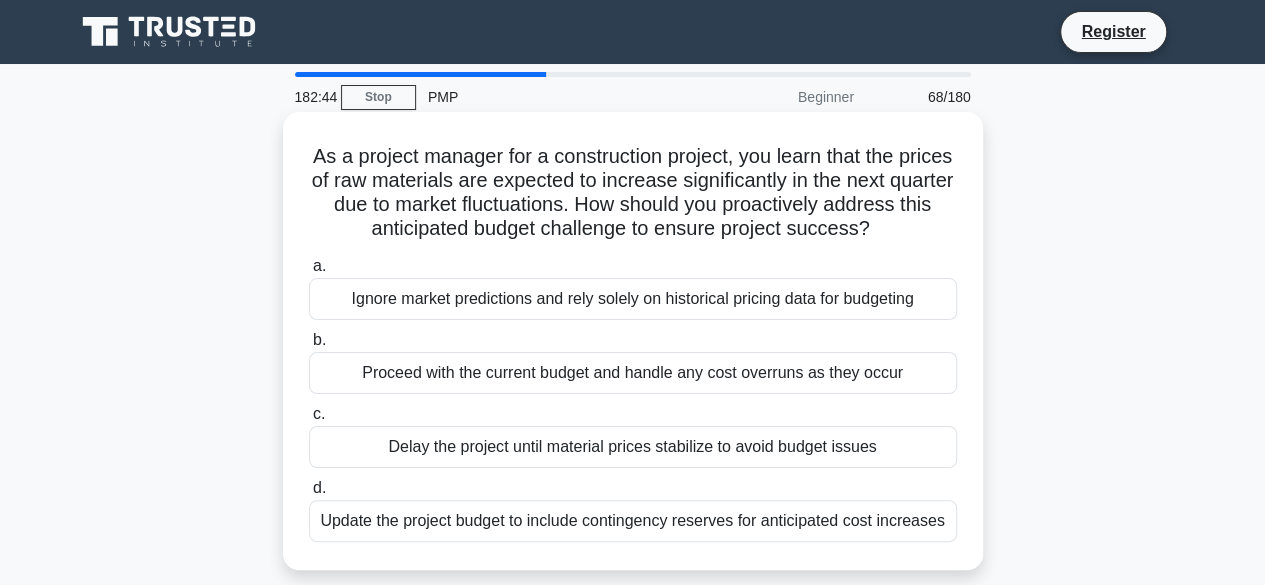 click on "Update the project budget to include contingency reserves for anticipated cost increases" at bounding box center (633, 521) 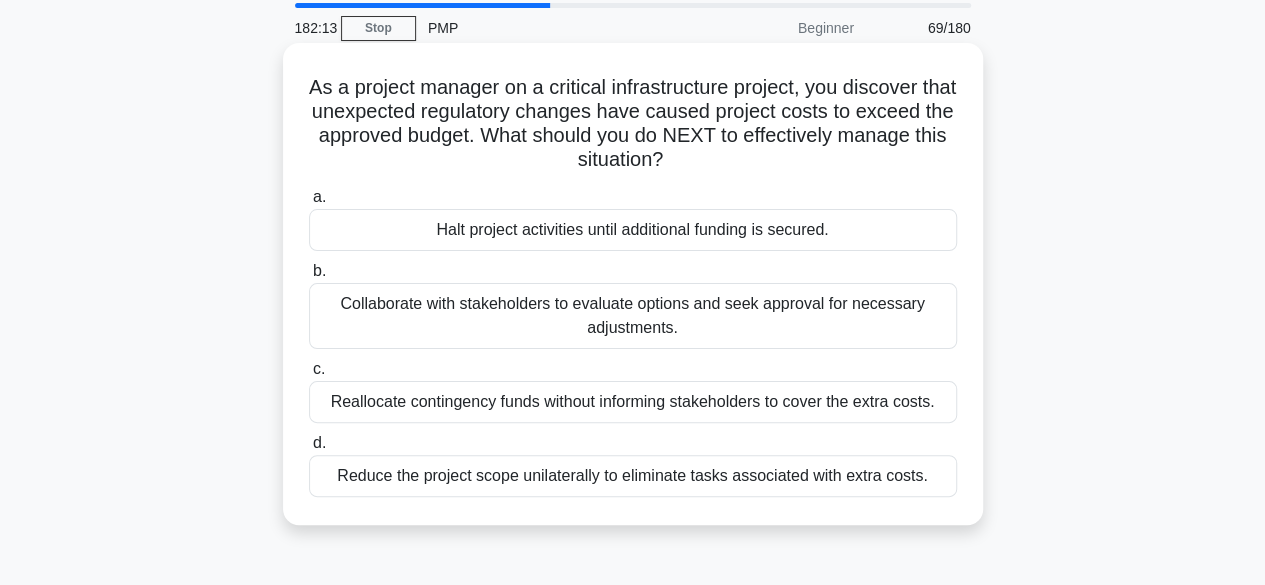 scroll, scrollTop: 100, scrollLeft: 0, axis: vertical 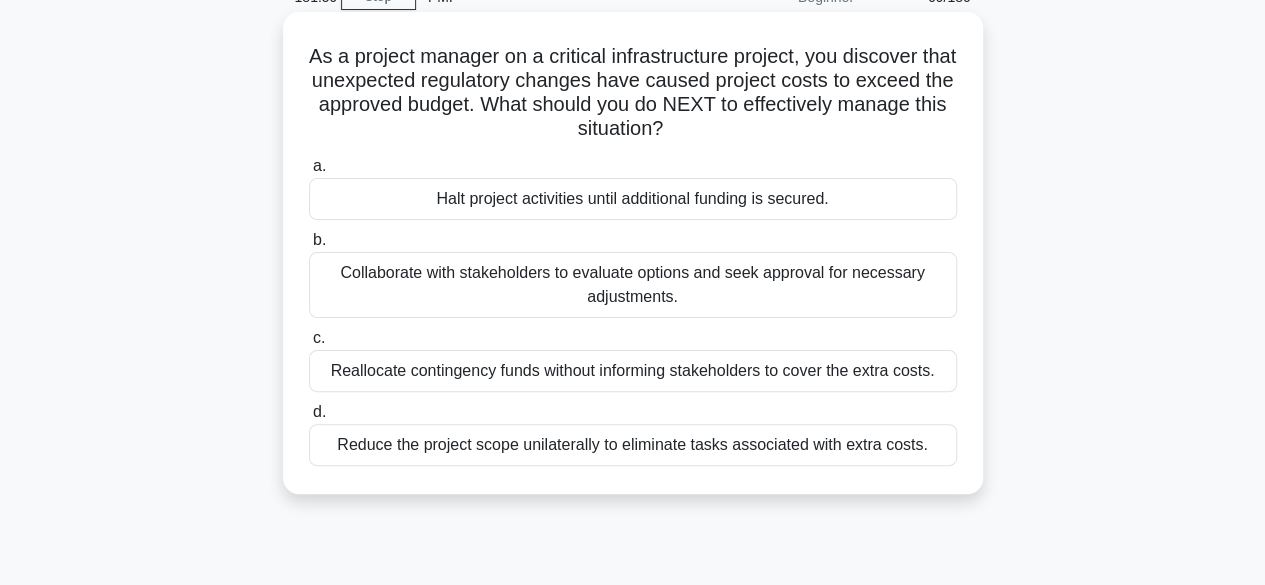 click on "Collaborate with stakeholders to evaluate options and seek approval for necessary adjustments." at bounding box center (633, 285) 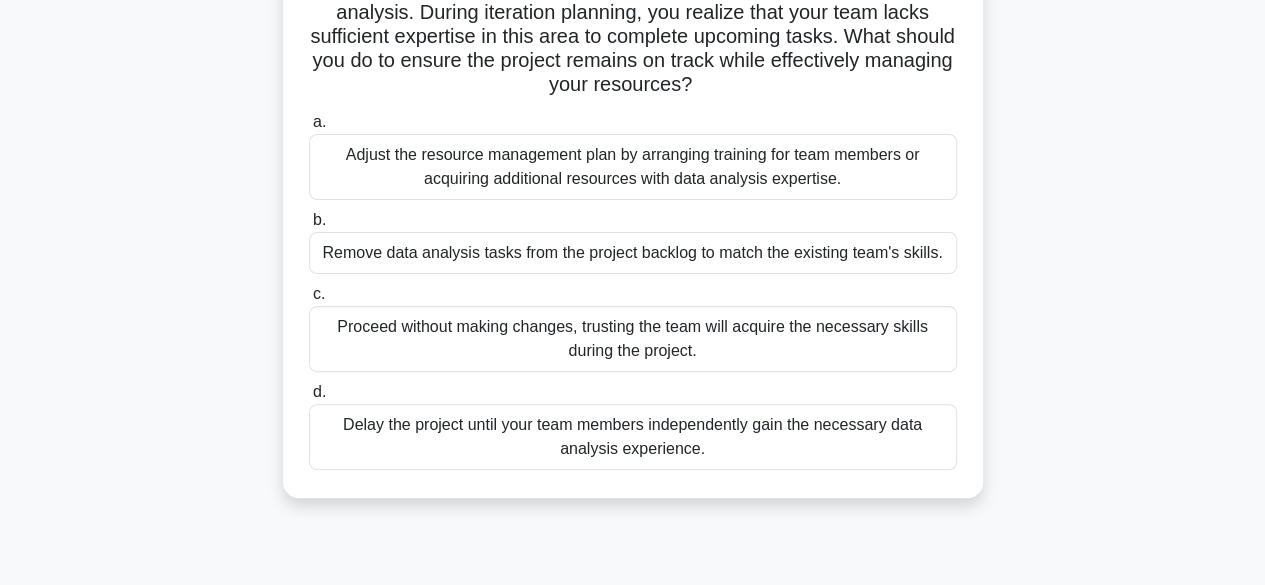scroll, scrollTop: 200, scrollLeft: 0, axis: vertical 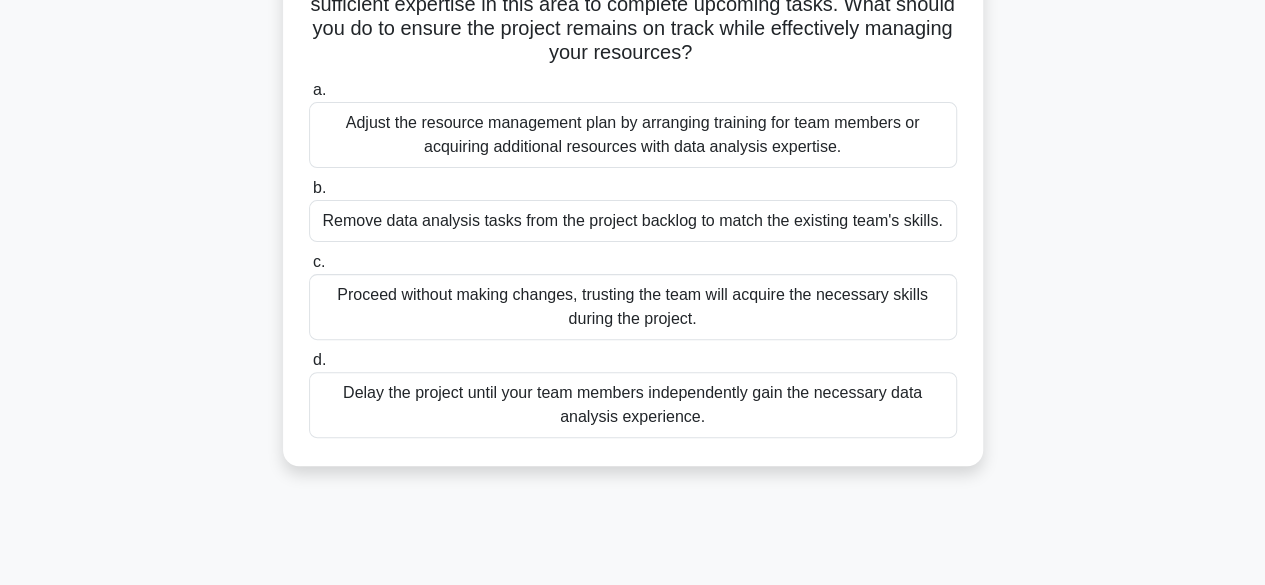 click on "Adjust the resource management plan by arranging training for team members or acquiring additional resources with data analysis expertise." at bounding box center [633, 135] 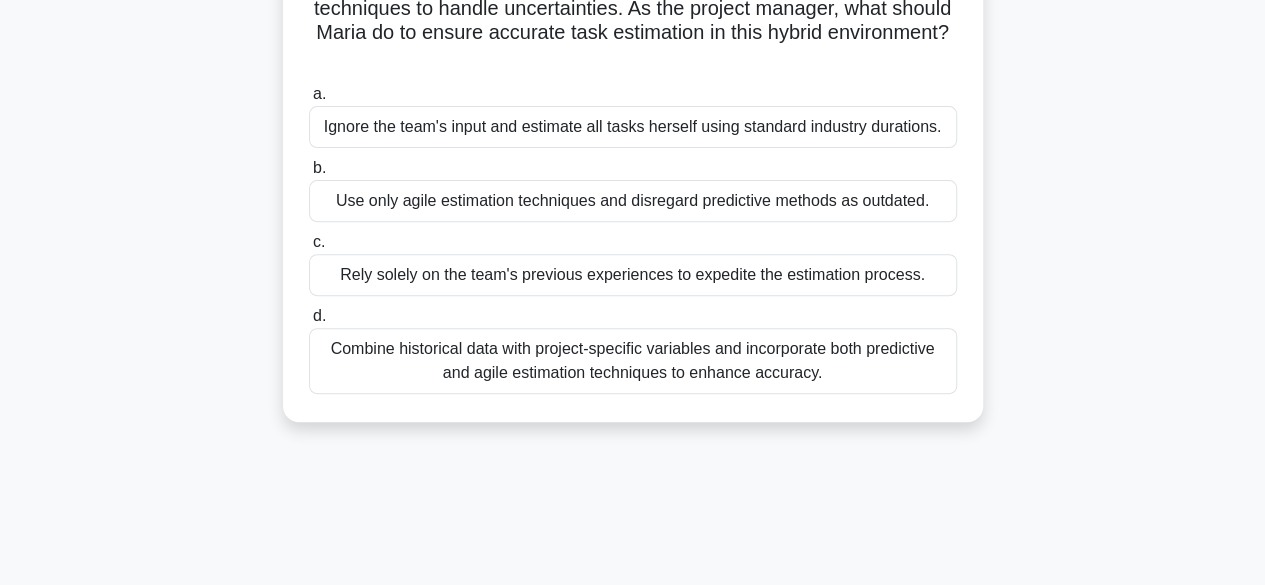 scroll, scrollTop: 300, scrollLeft: 0, axis: vertical 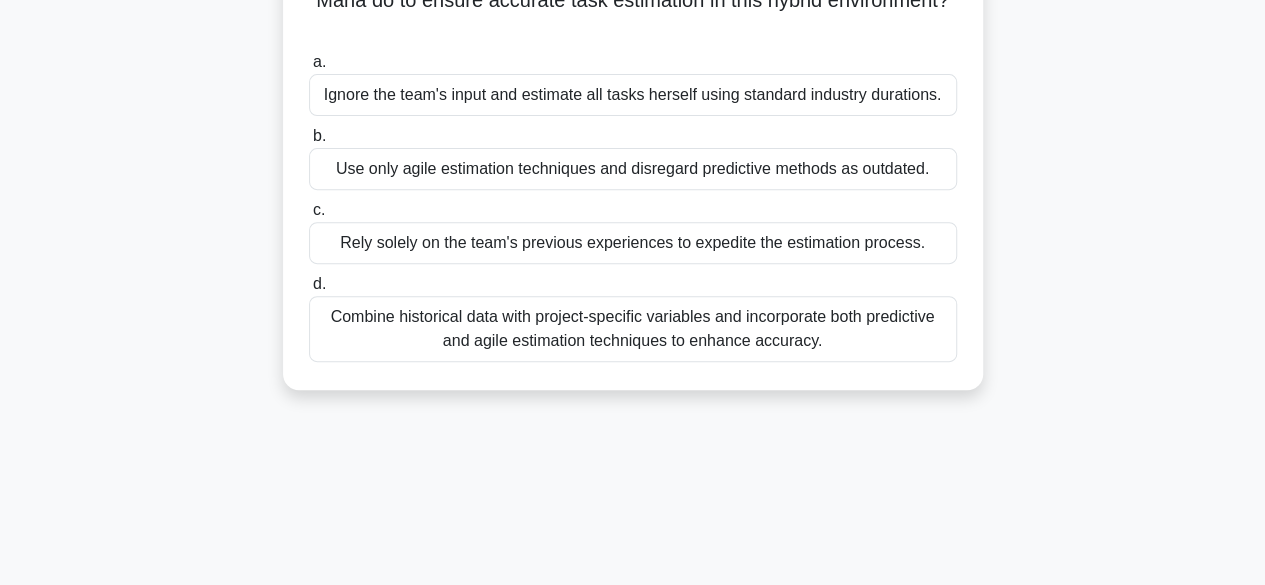 click on "Combine historical data with project-specific variables and incorporate both predictive and agile estimation techniques to enhance accuracy." at bounding box center [633, 329] 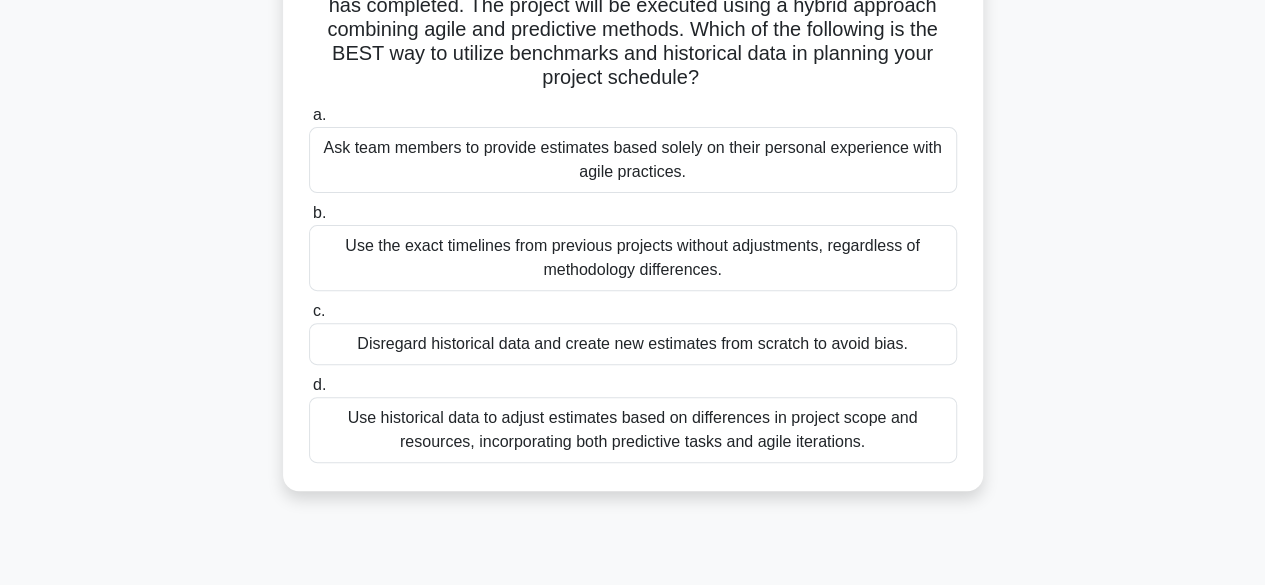 scroll, scrollTop: 200, scrollLeft: 0, axis: vertical 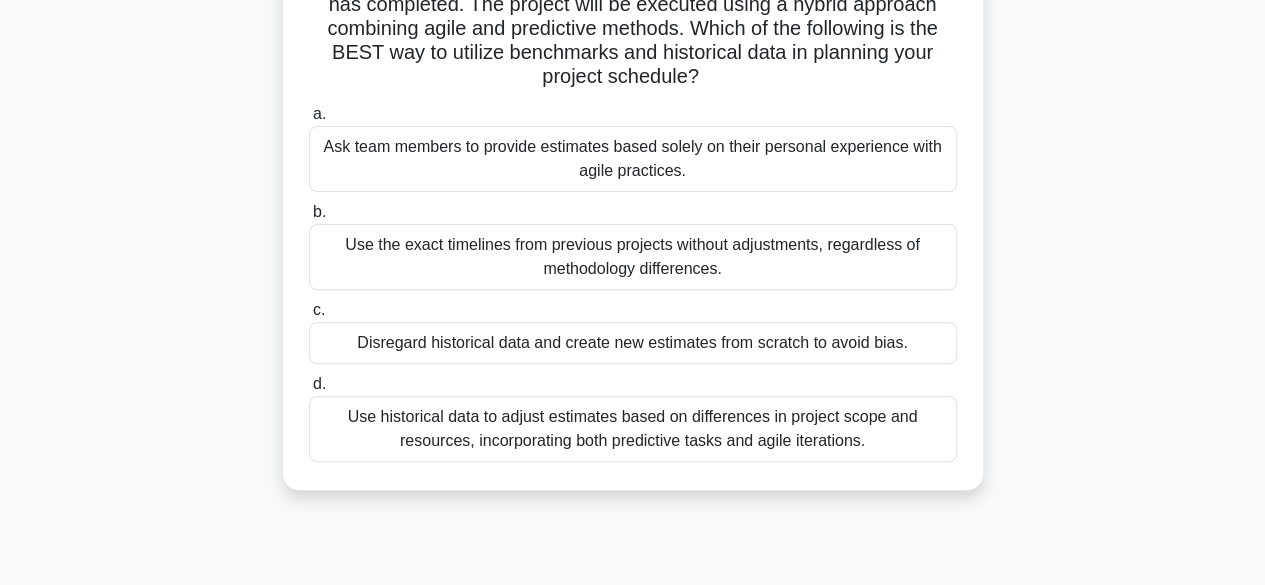 click on "Use historical data to adjust estimates based on differences in project scope and resources, incorporating both predictive tasks and agile iterations." at bounding box center [633, 429] 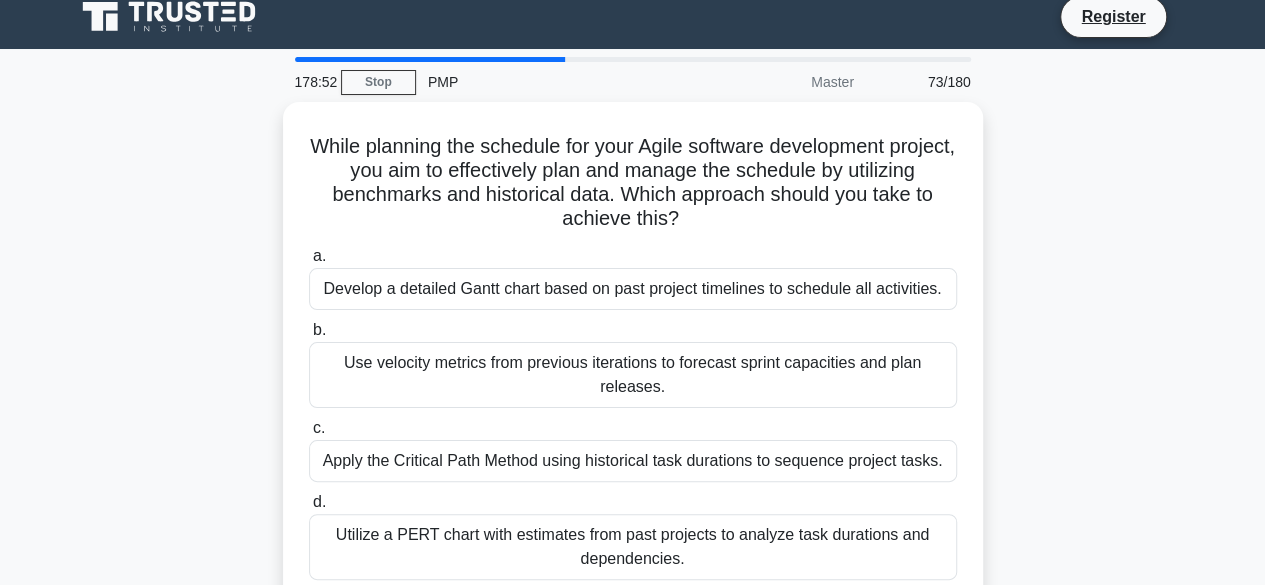 scroll, scrollTop: 0, scrollLeft: 0, axis: both 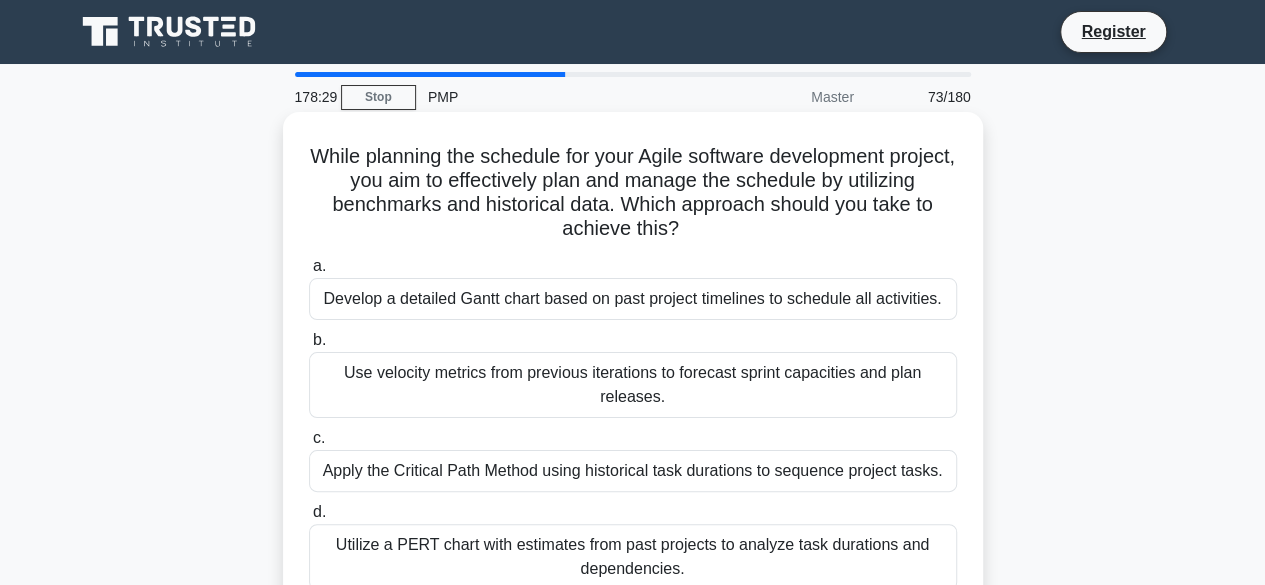 click on "Use velocity metrics from previous iterations to forecast sprint capacities and plan releases." at bounding box center [633, 385] 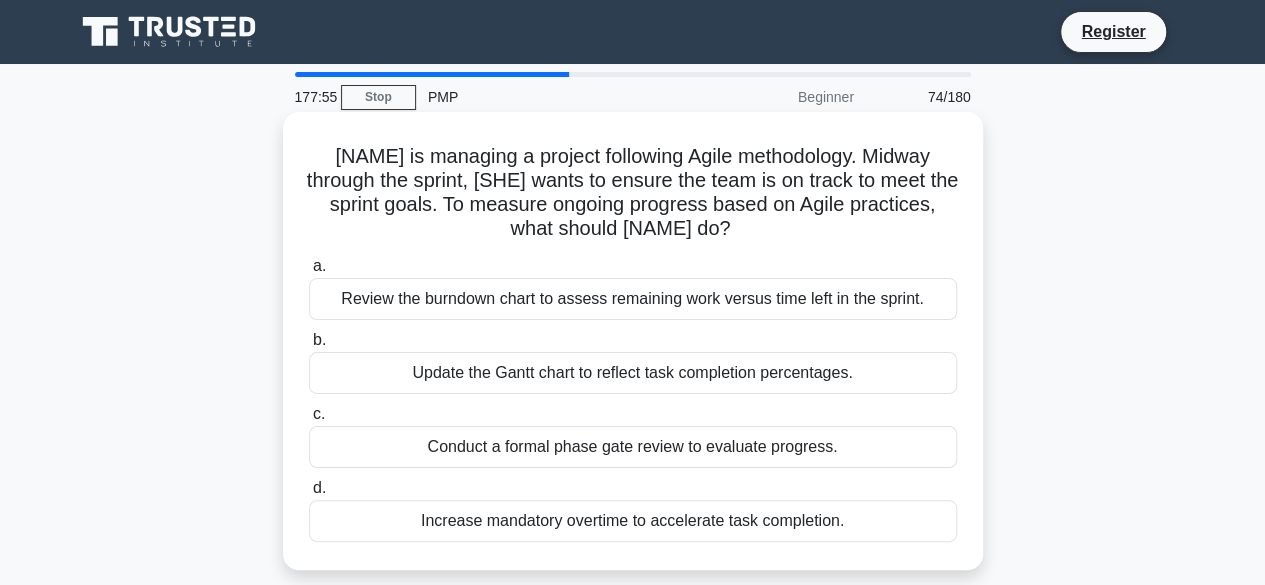 click on "Review the burndown chart to assess remaining work versus time left in the sprint." at bounding box center [633, 299] 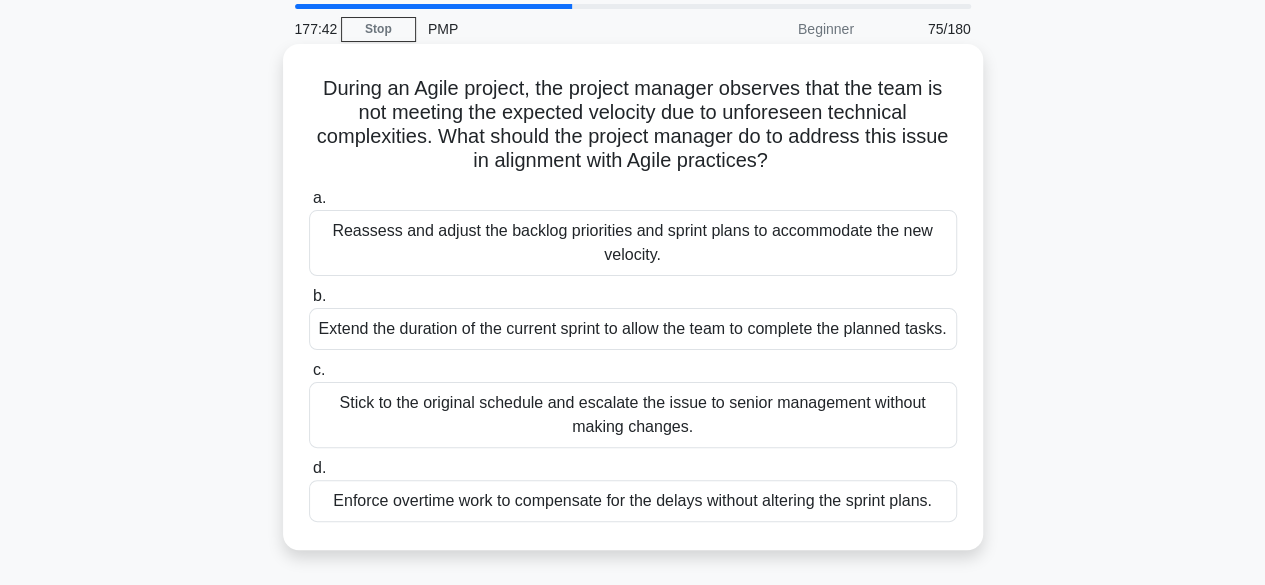 scroll, scrollTop: 100, scrollLeft: 0, axis: vertical 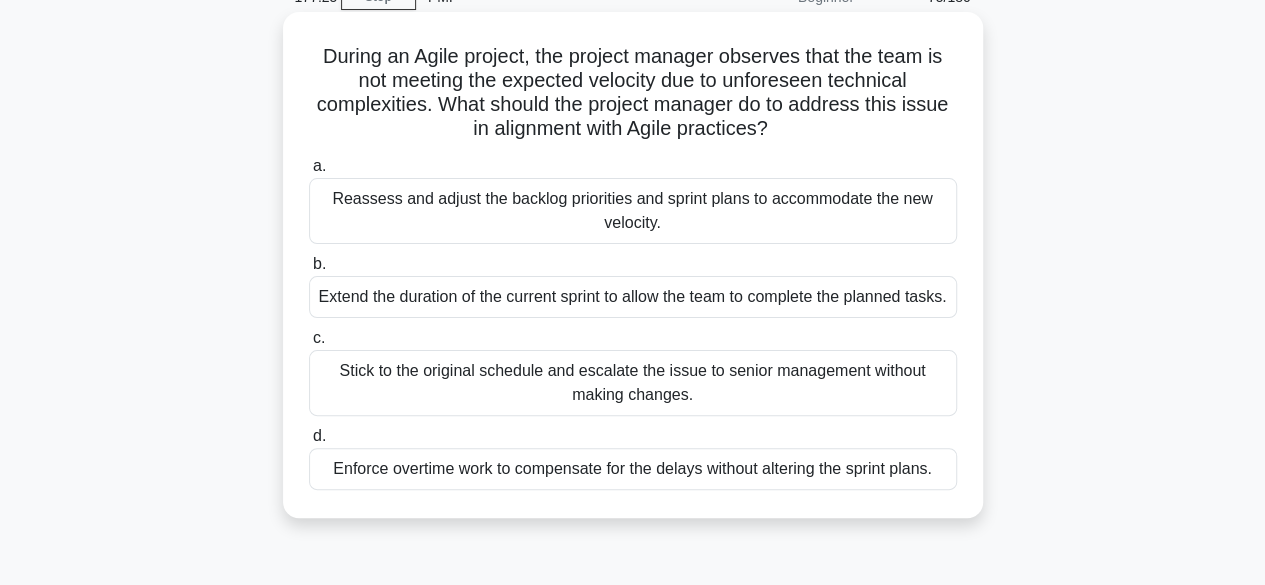 click on "Reassess and adjust the backlog priorities and sprint plans to accommodate the new velocity." at bounding box center [633, 211] 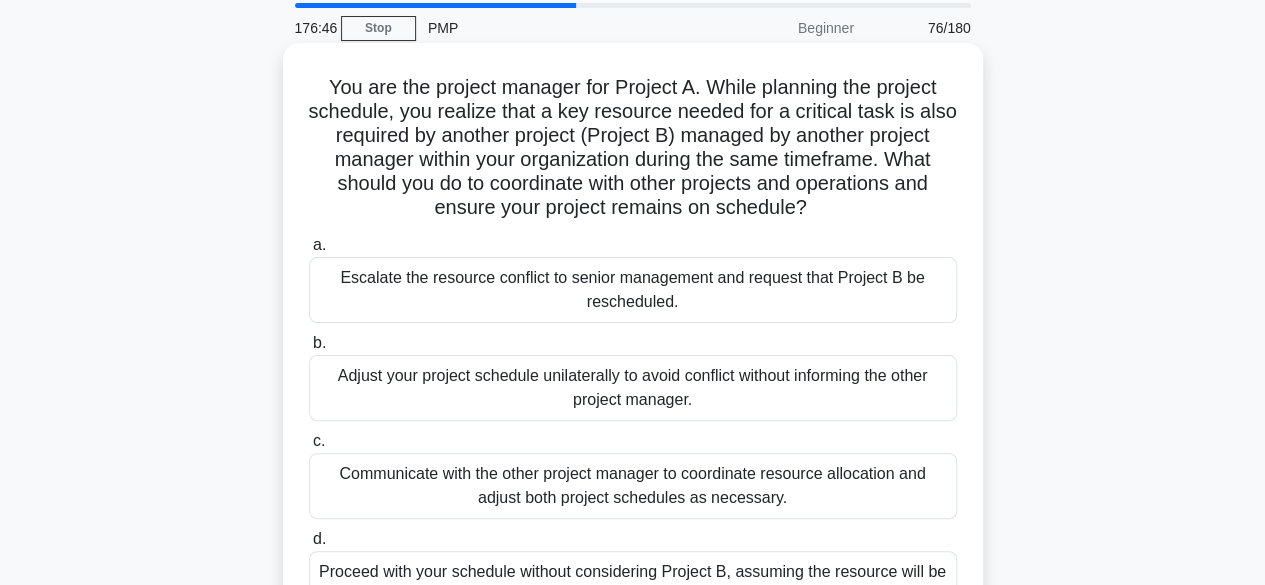 scroll, scrollTop: 100, scrollLeft: 0, axis: vertical 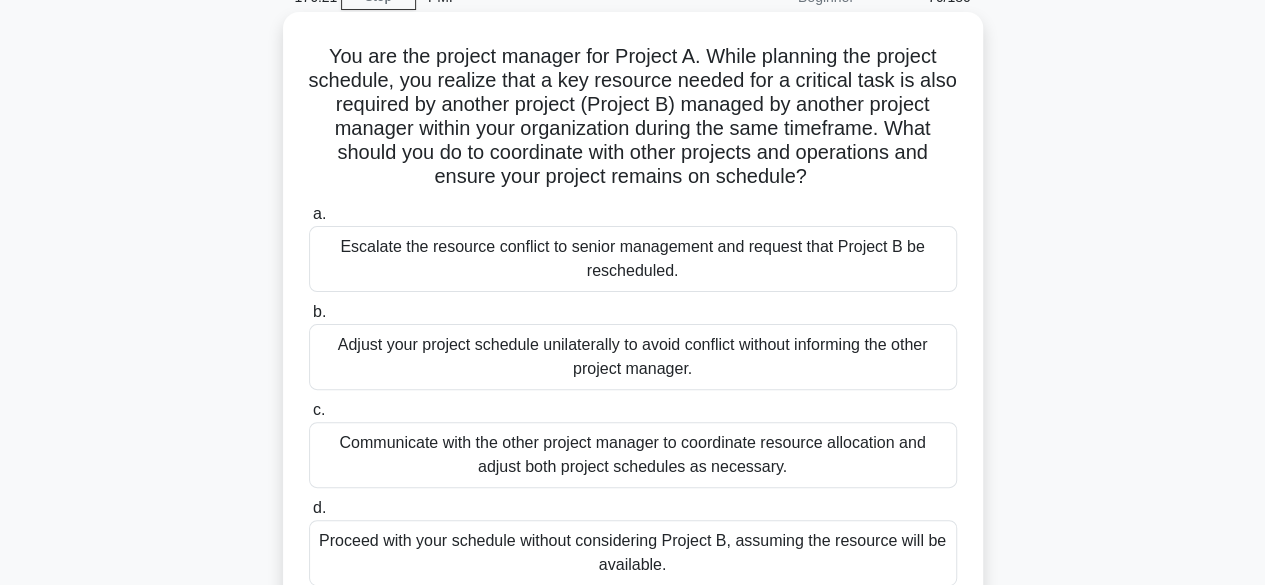 click on "Communicate with the other project manager to coordinate resource allocation and adjust both project schedules as necessary." at bounding box center (633, 455) 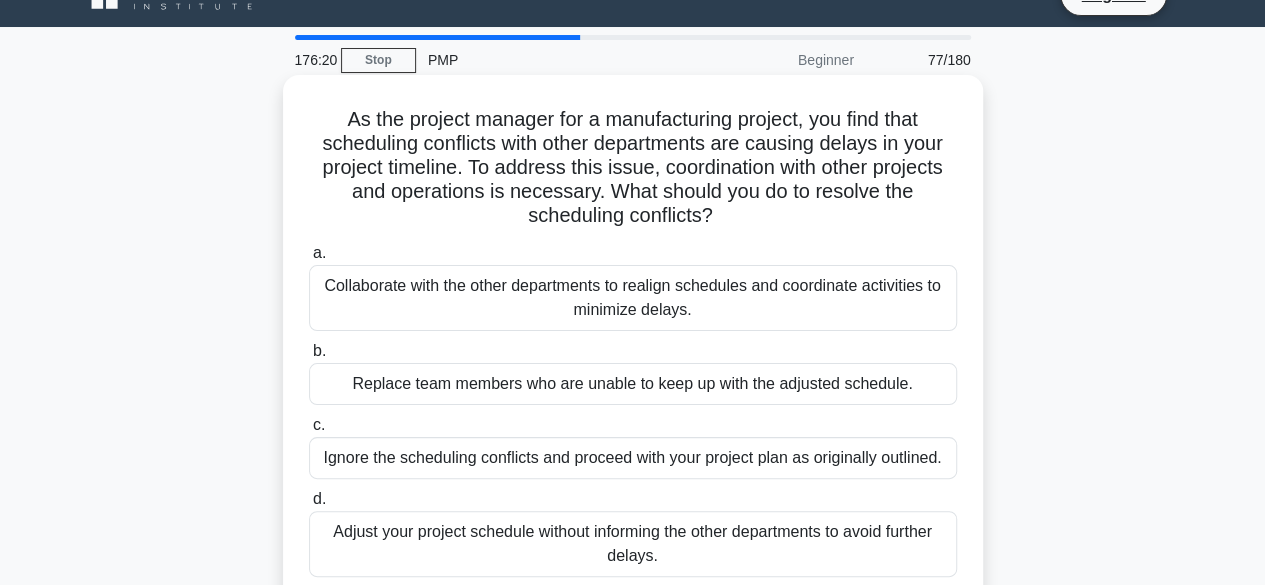scroll, scrollTop: 0, scrollLeft: 0, axis: both 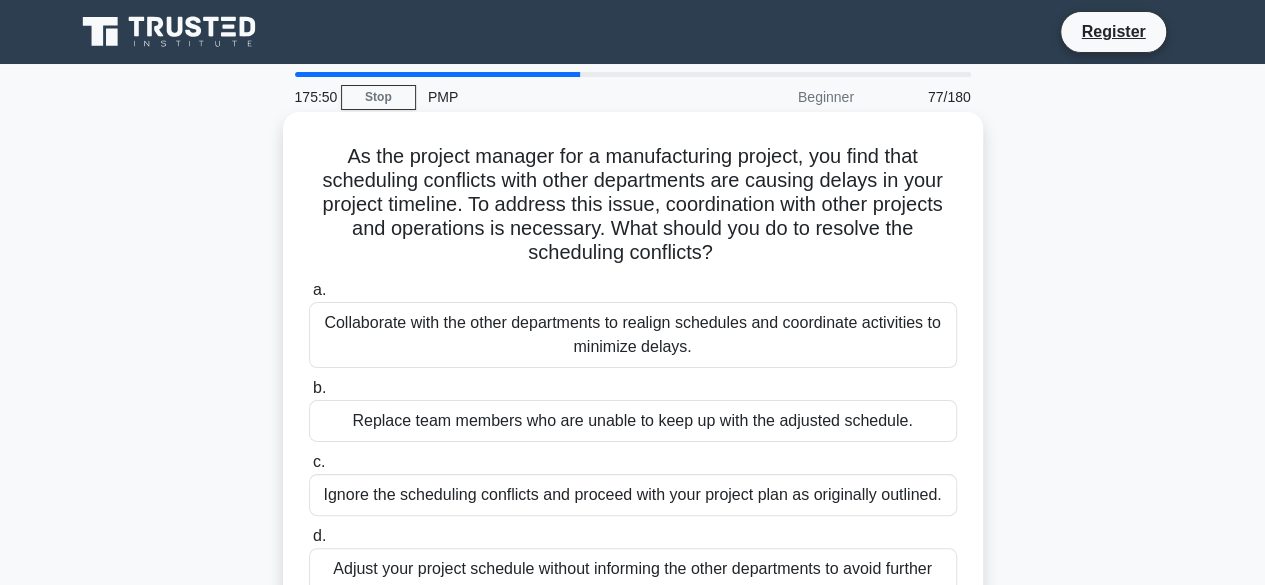click on "Collaborate with the other departments to realign schedules and coordinate activities to minimize delays." at bounding box center [633, 335] 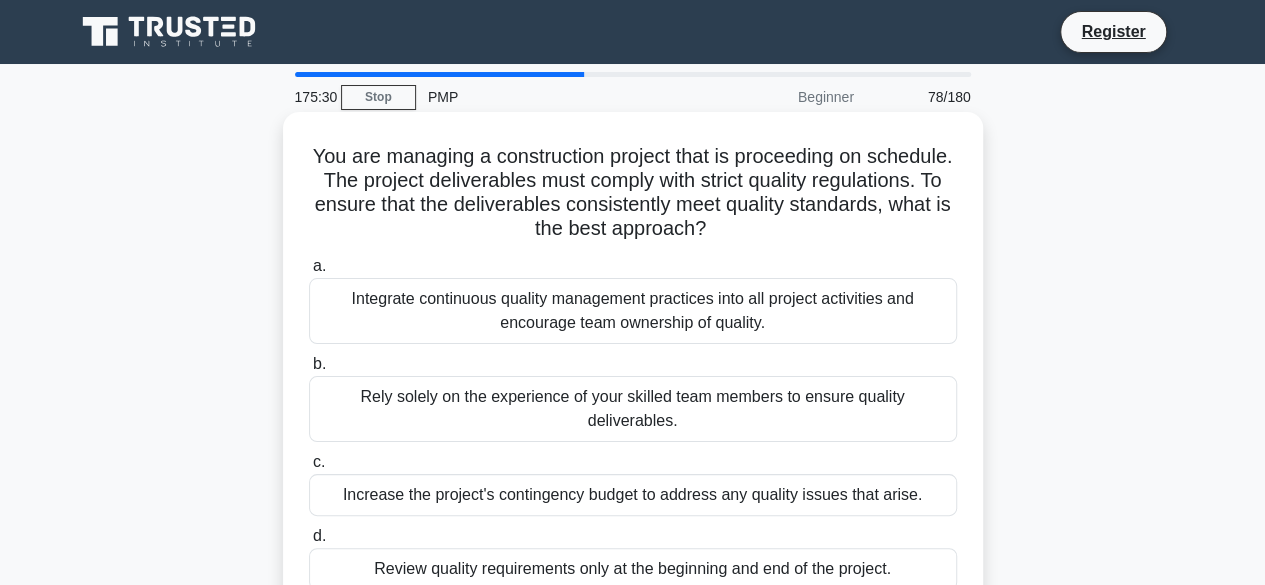 click on "Integrate continuous quality management practices into all project activities and encourage team ownership of quality." at bounding box center (633, 311) 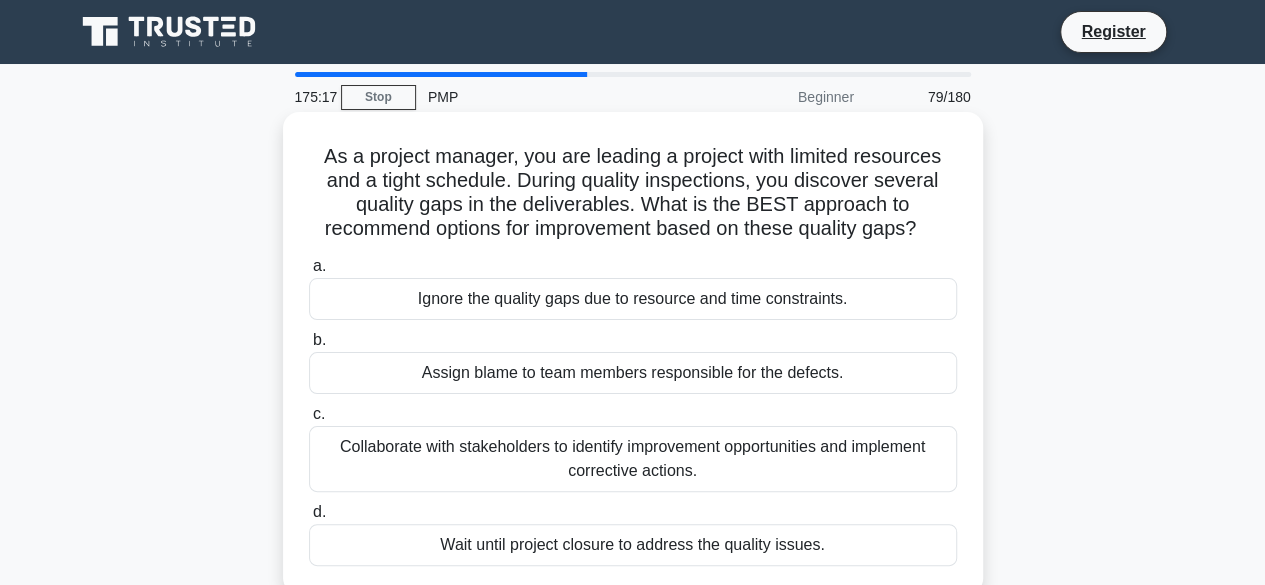 click on "Collaborate with stakeholders to identify improvement opportunities and implement corrective actions." at bounding box center (633, 459) 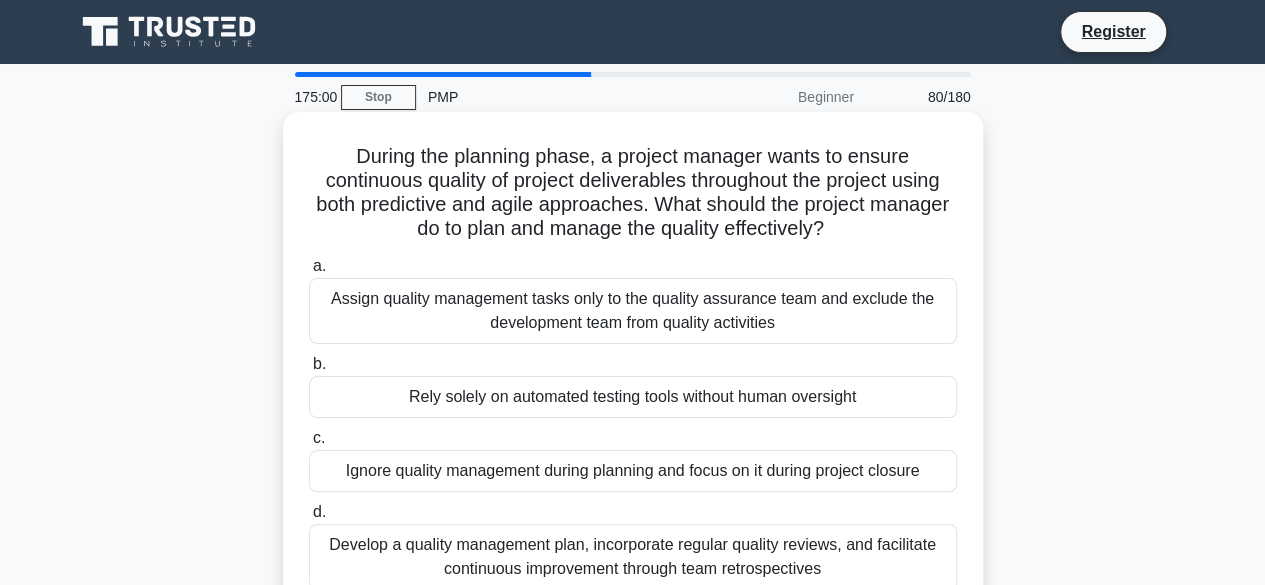 scroll, scrollTop: 100, scrollLeft: 0, axis: vertical 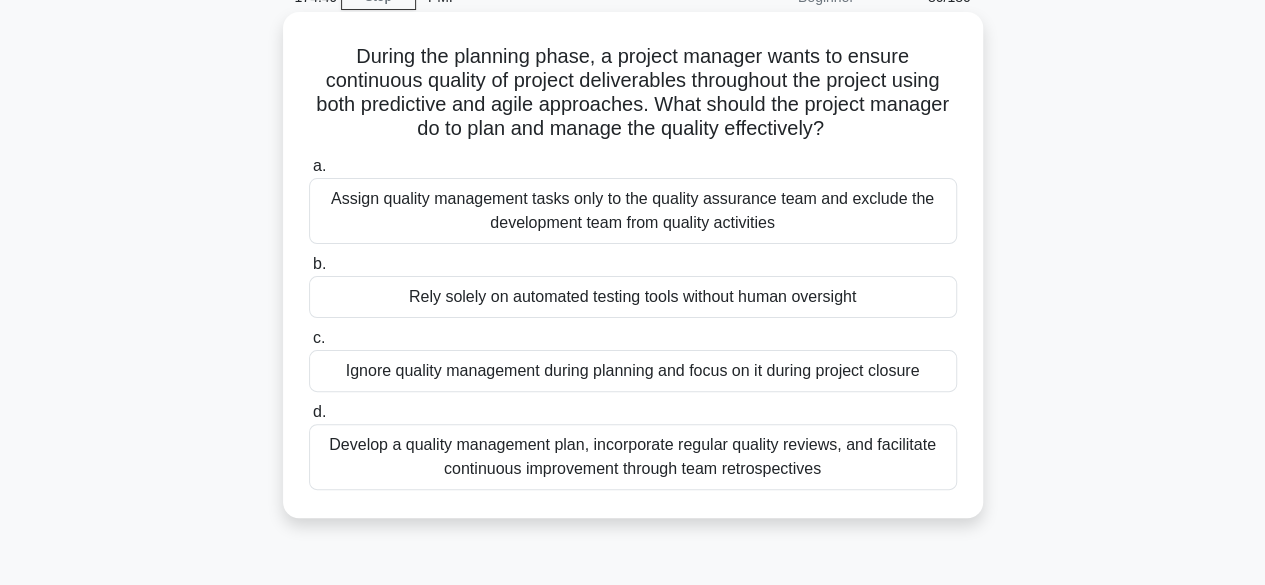 click on "Develop a quality management plan, incorporate regular quality reviews, and facilitate continuous improvement through team retrospectives" at bounding box center [633, 457] 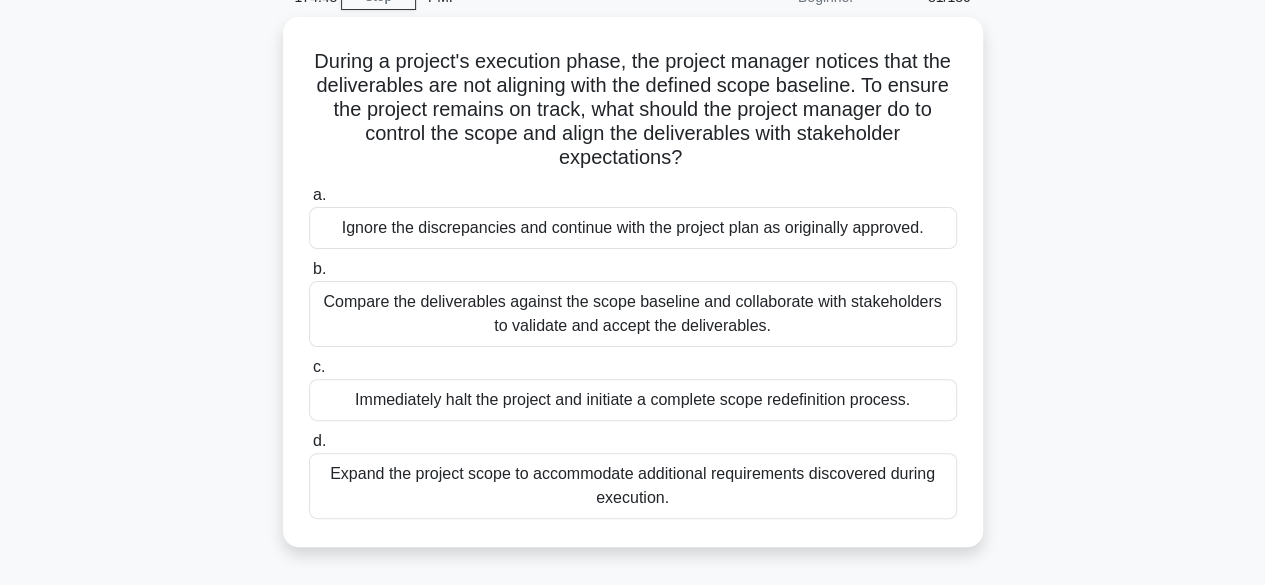scroll, scrollTop: 0, scrollLeft: 0, axis: both 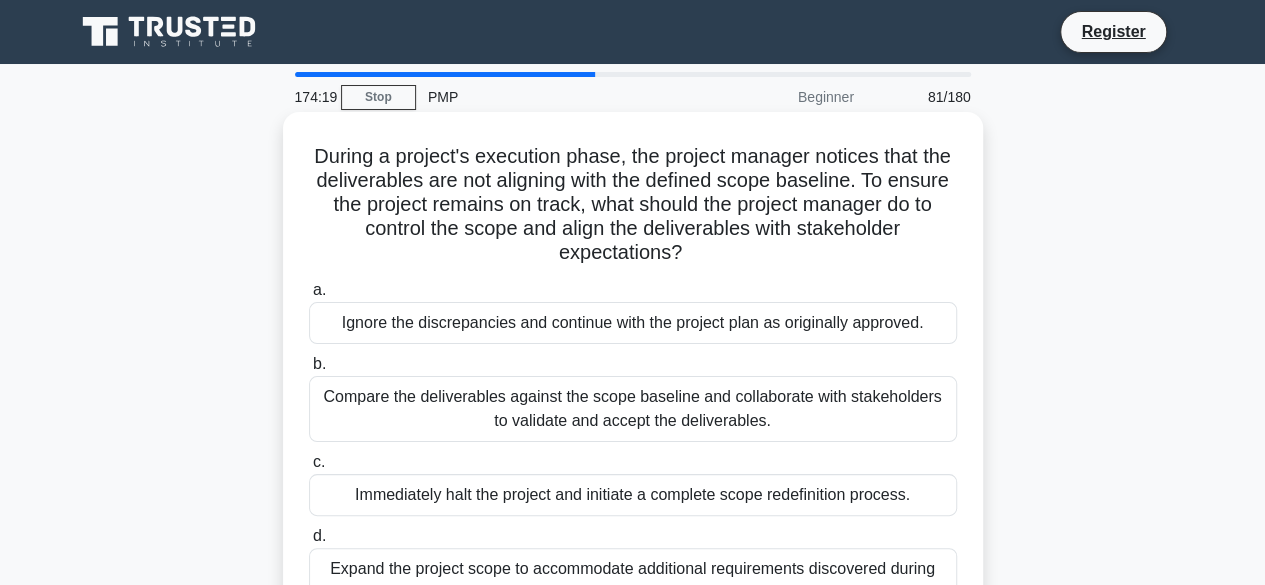 click on "Compare the deliverables against the scope baseline and collaborate with stakeholders to validate and accept the deliverables." at bounding box center (633, 409) 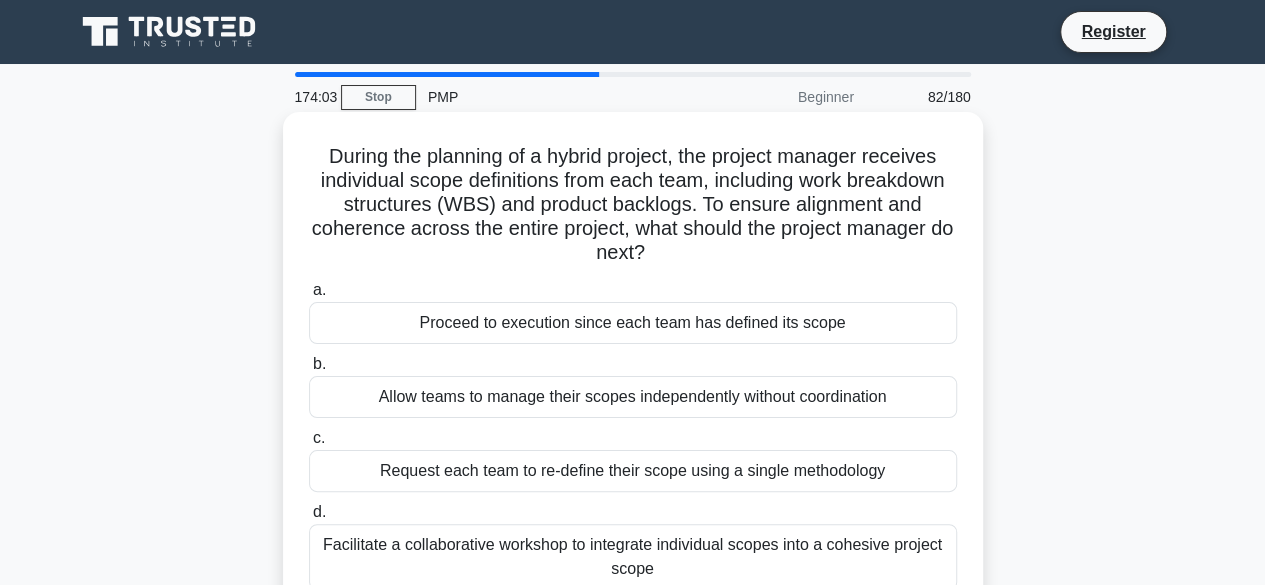 scroll, scrollTop: 100, scrollLeft: 0, axis: vertical 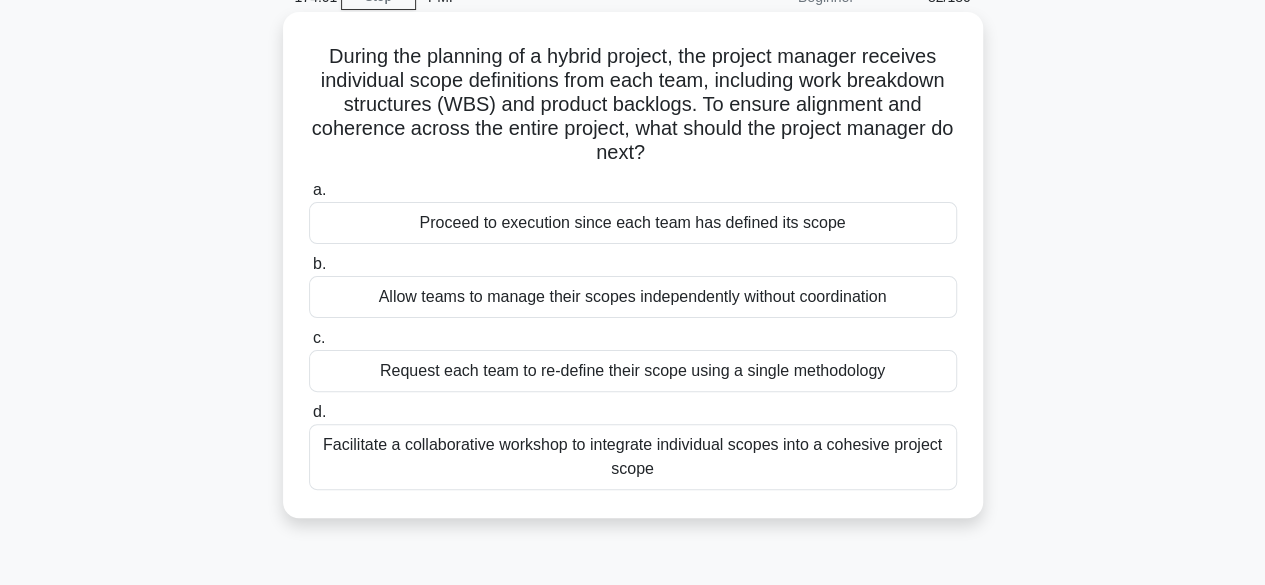 click on "Facilitate a collaborative workshop to integrate individual scopes into a cohesive project scope" at bounding box center (633, 457) 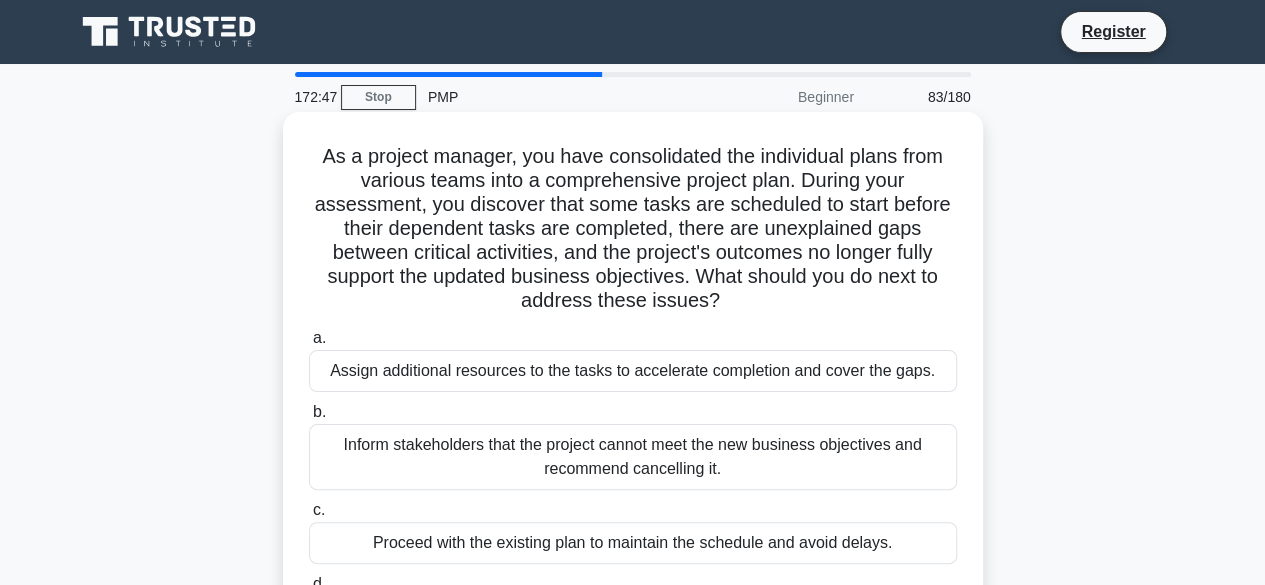 scroll, scrollTop: 200, scrollLeft: 0, axis: vertical 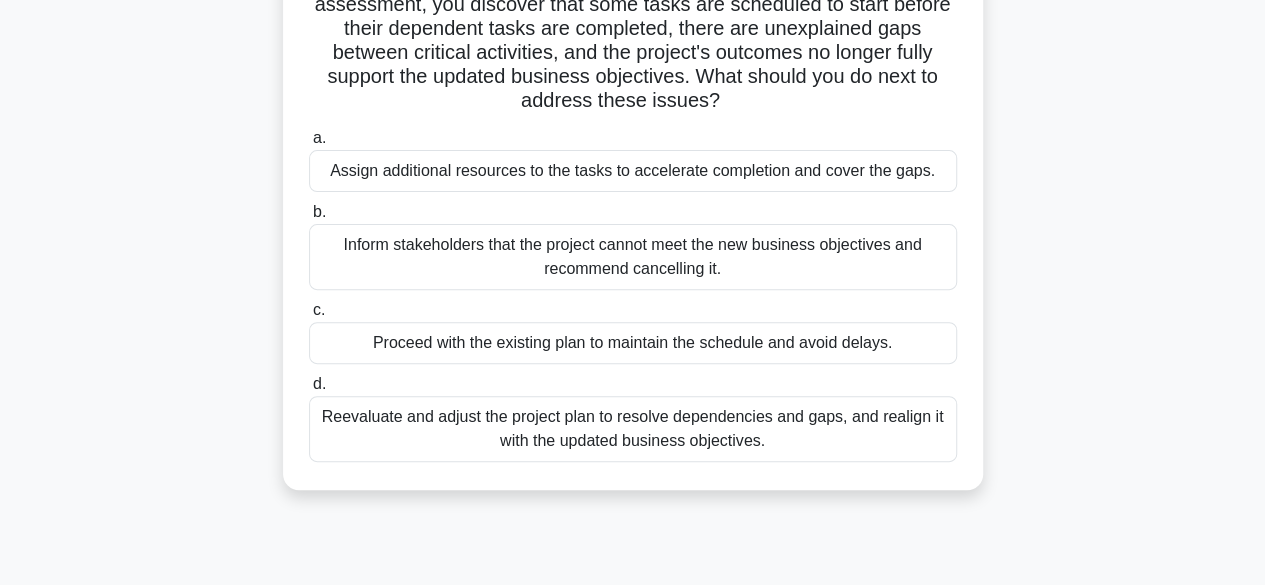 click on "Reevaluate and adjust the project plan to resolve dependencies and gaps, and realign it with the updated business objectives." at bounding box center [633, 429] 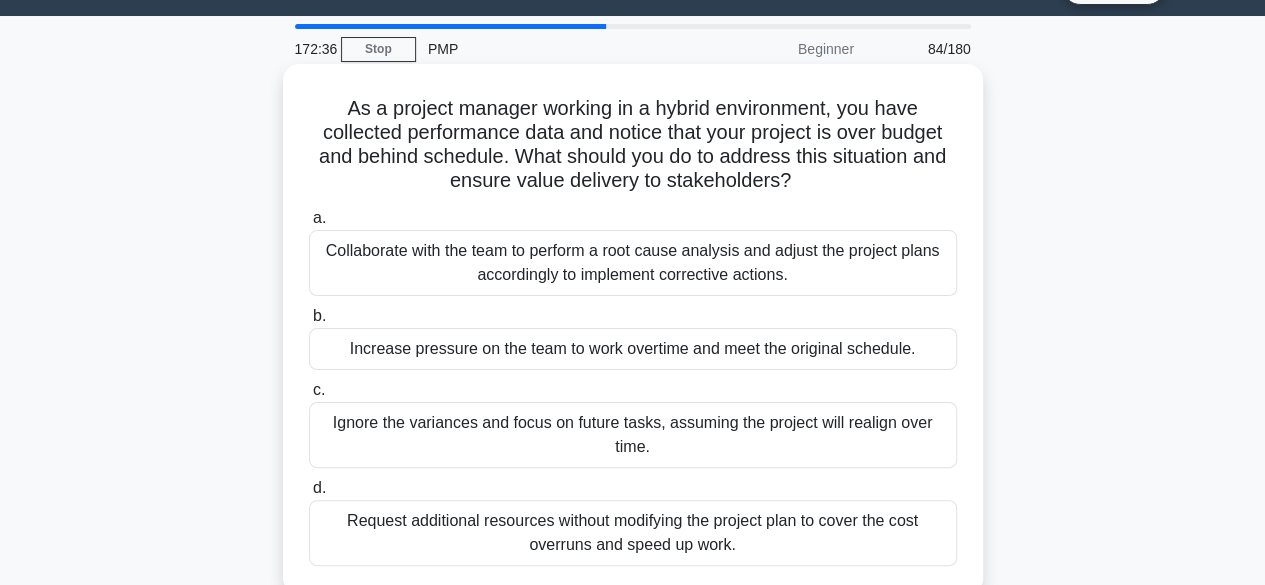scroll, scrollTop: 0, scrollLeft: 0, axis: both 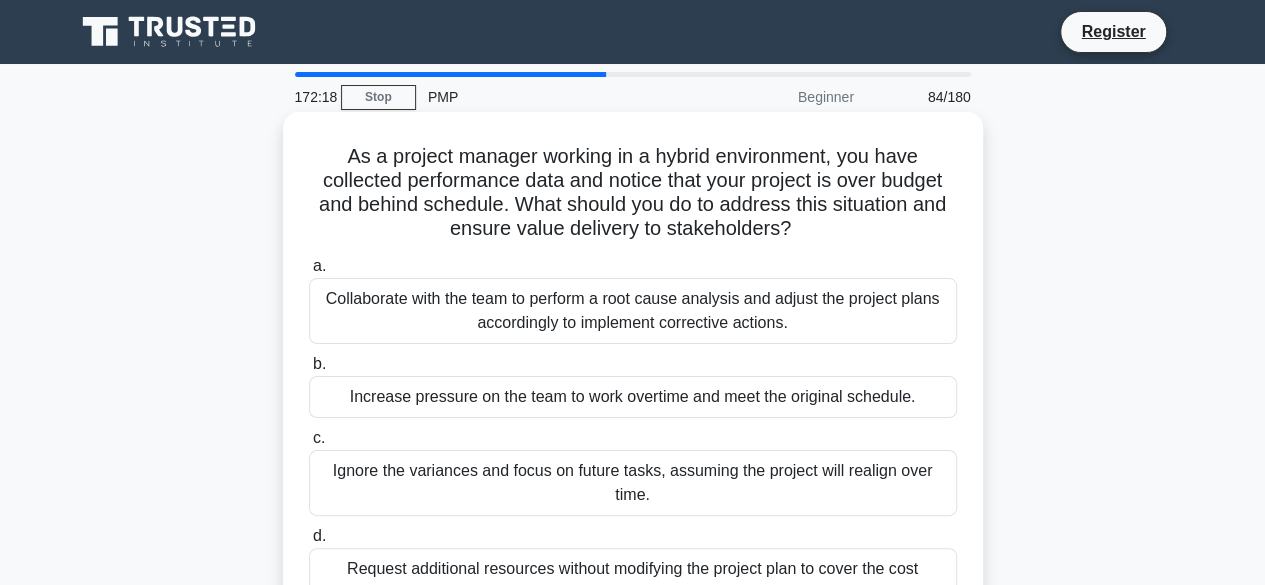 click on "Collaborate with the team to perform a root cause analysis and adjust the project plans accordingly to implement corrective actions." at bounding box center [633, 311] 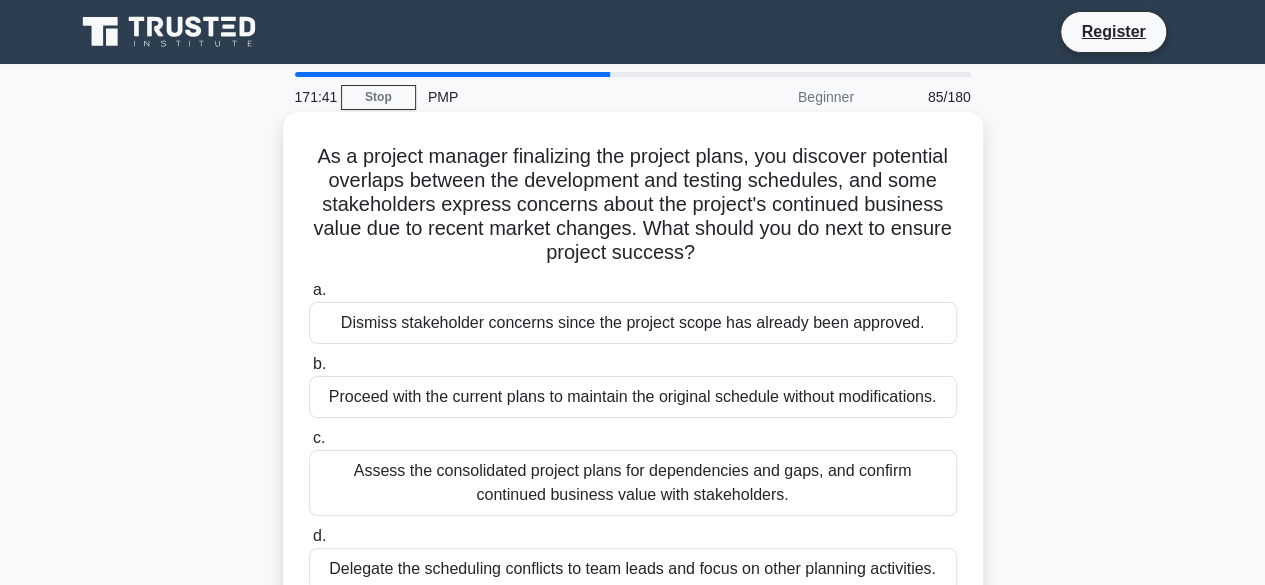 click on "Assess the consolidated project plans for dependencies and gaps, and confirm continued business value with stakeholders." at bounding box center (633, 483) 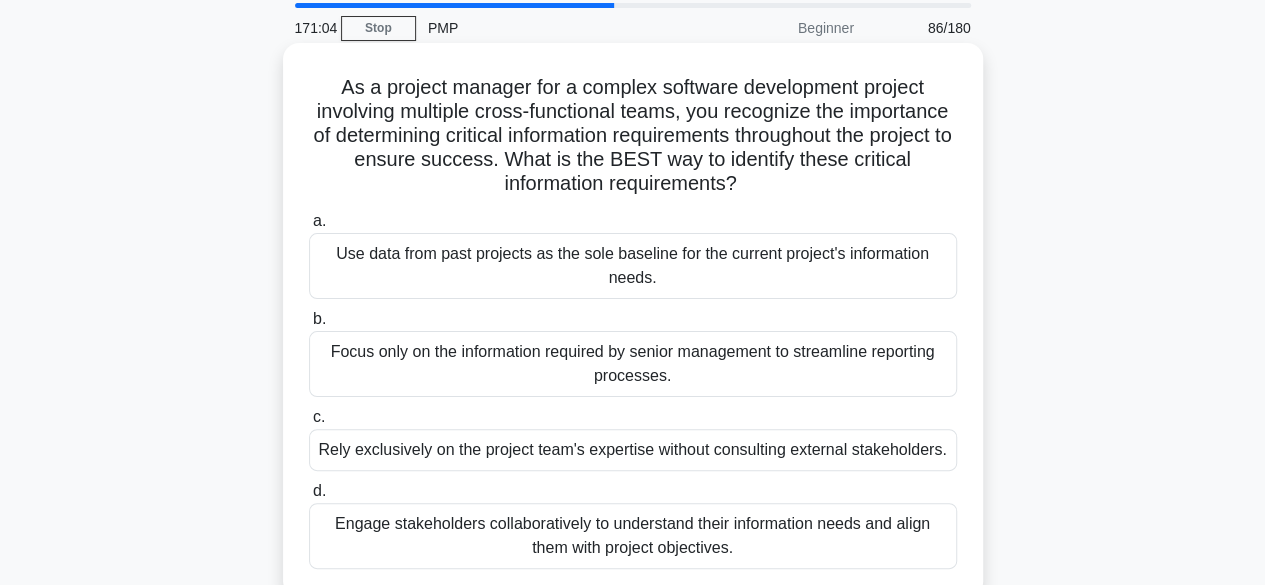scroll, scrollTop: 100, scrollLeft: 0, axis: vertical 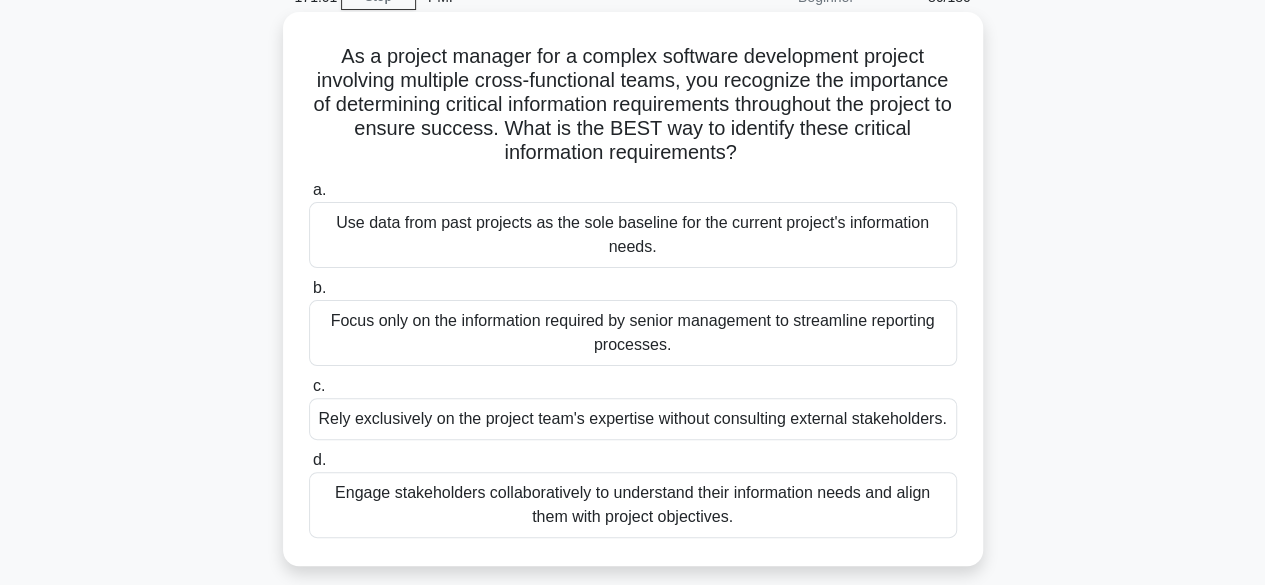 click on "Engage stakeholders collaboratively to understand their information needs and align them with project objectives." at bounding box center (633, 505) 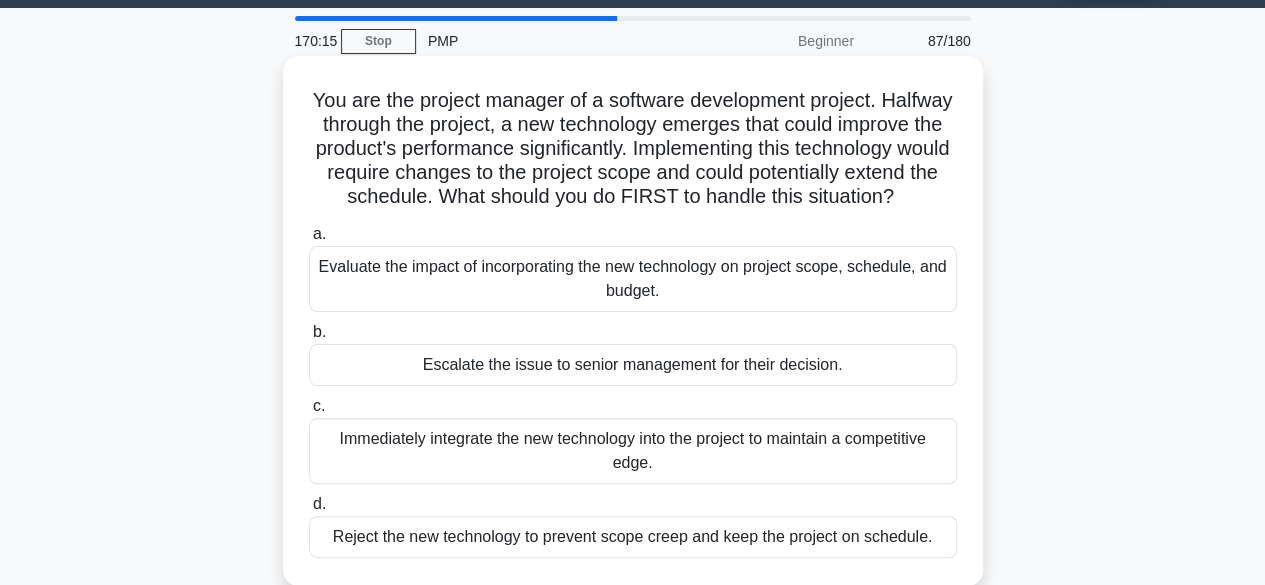 scroll, scrollTop: 100, scrollLeft: 0, axis: vertical 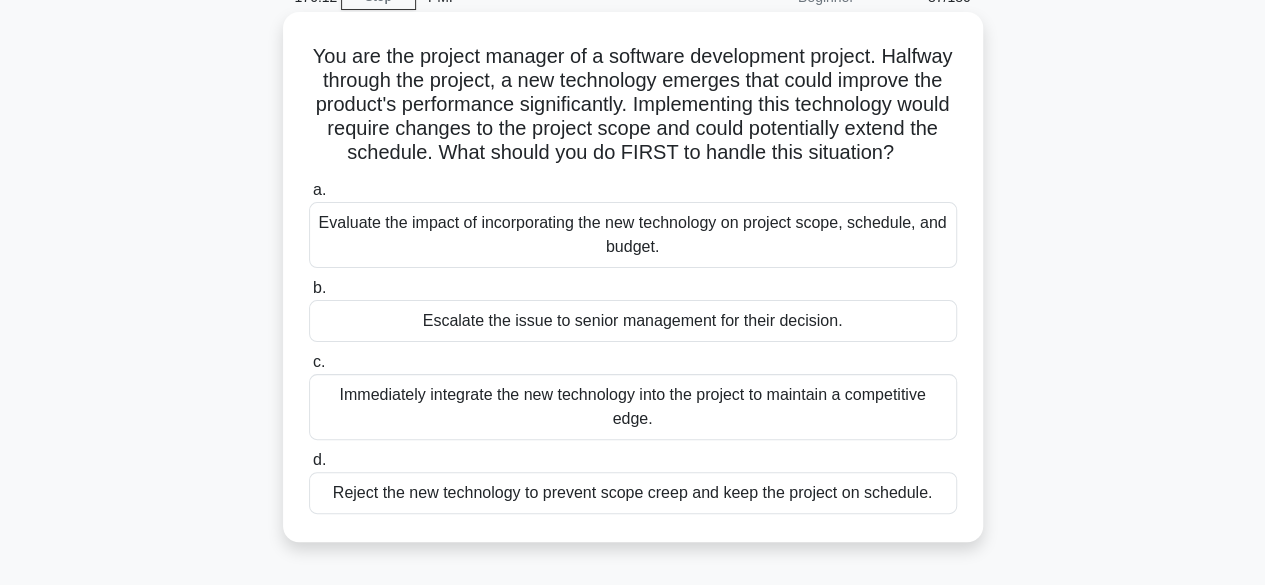 click on "Evaluate the impact of incorporating the new technology on project scope, schedule, and budget." at bounding box center (633, 235) 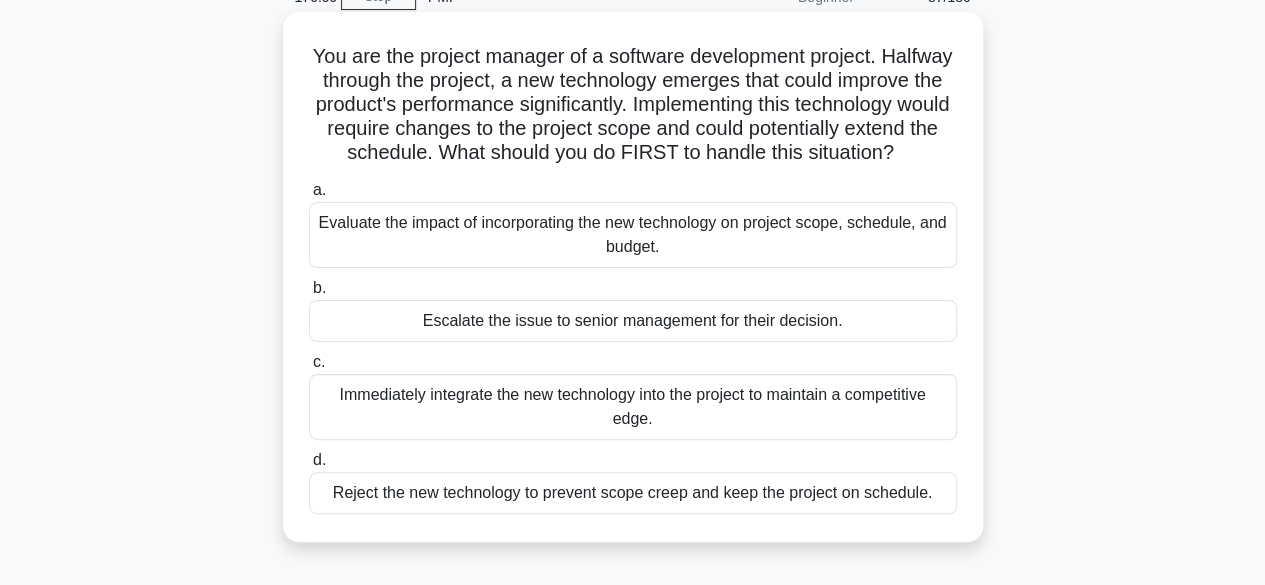 click on "Evaluate the impact of incorporating the new technology on project scope, schedule, and budget." at bounding box center [633, 235] 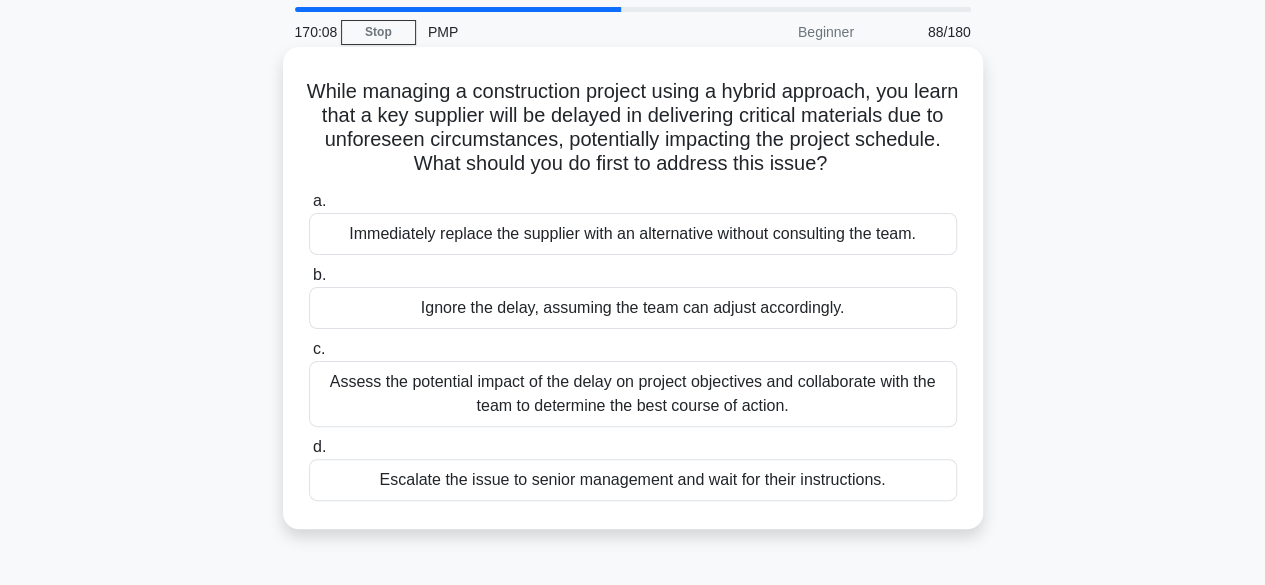 scroll, scrollTop: 0, scrollLeft: 0, axis: both 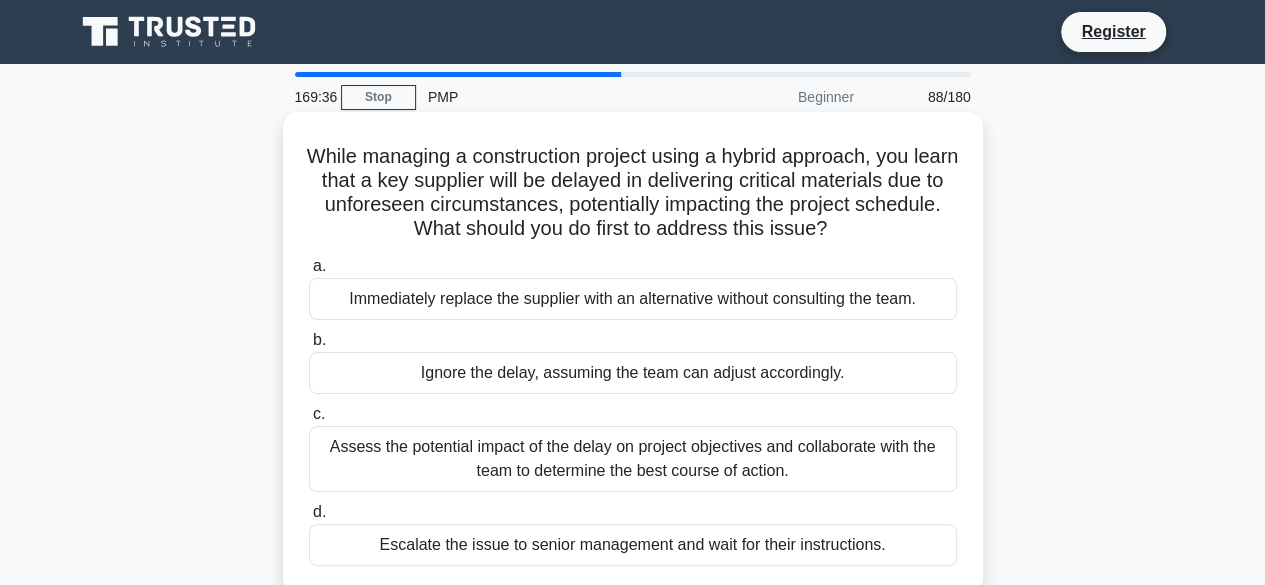 click on "Assess the potential impact of the delay on project objectives and collaborate with the team to determine the best course of action." at bounding box center (633, 459) 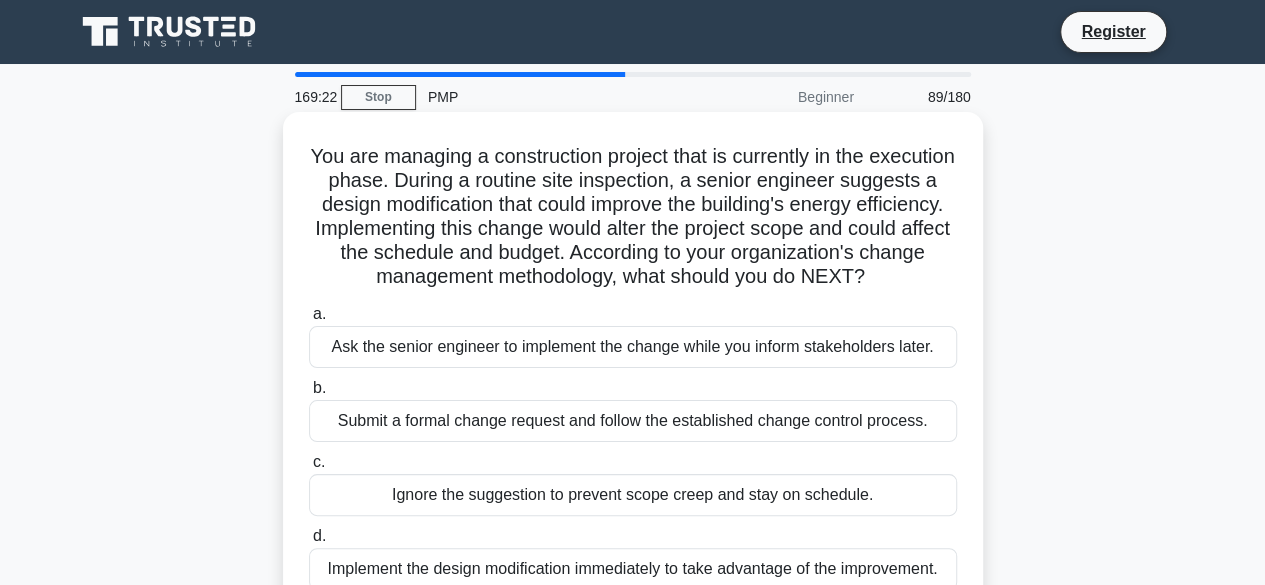 scroll, scrollTop: 100, scrollLeft: 0, axis: vertical 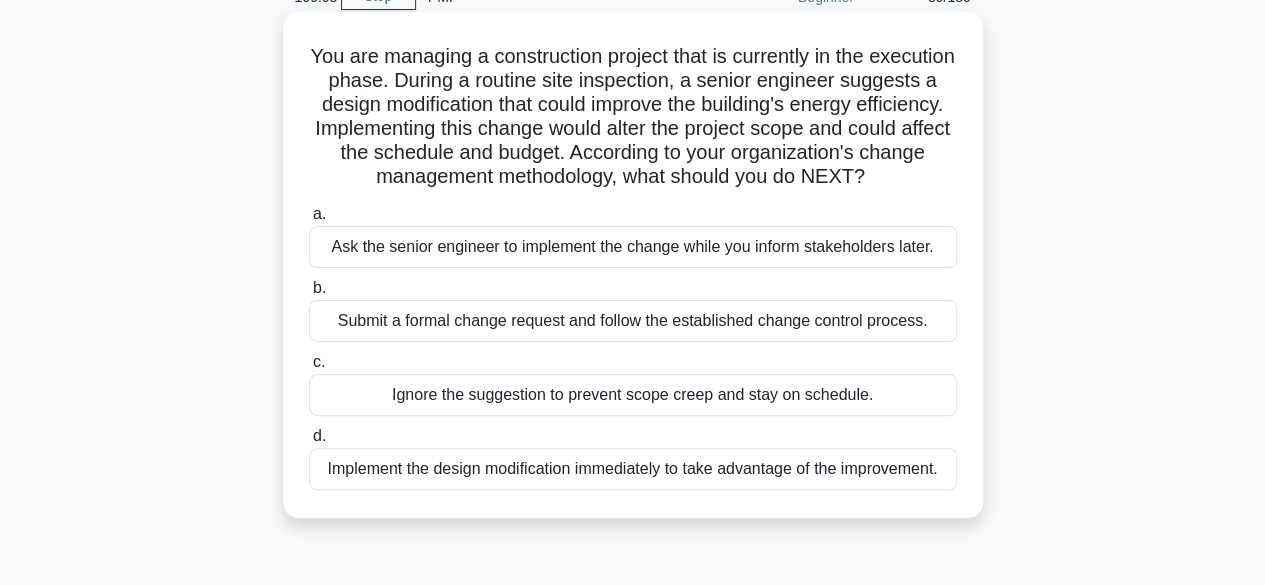 click on "Submit a formal change request and follow the established change control process." at bounding box center [633, 321] 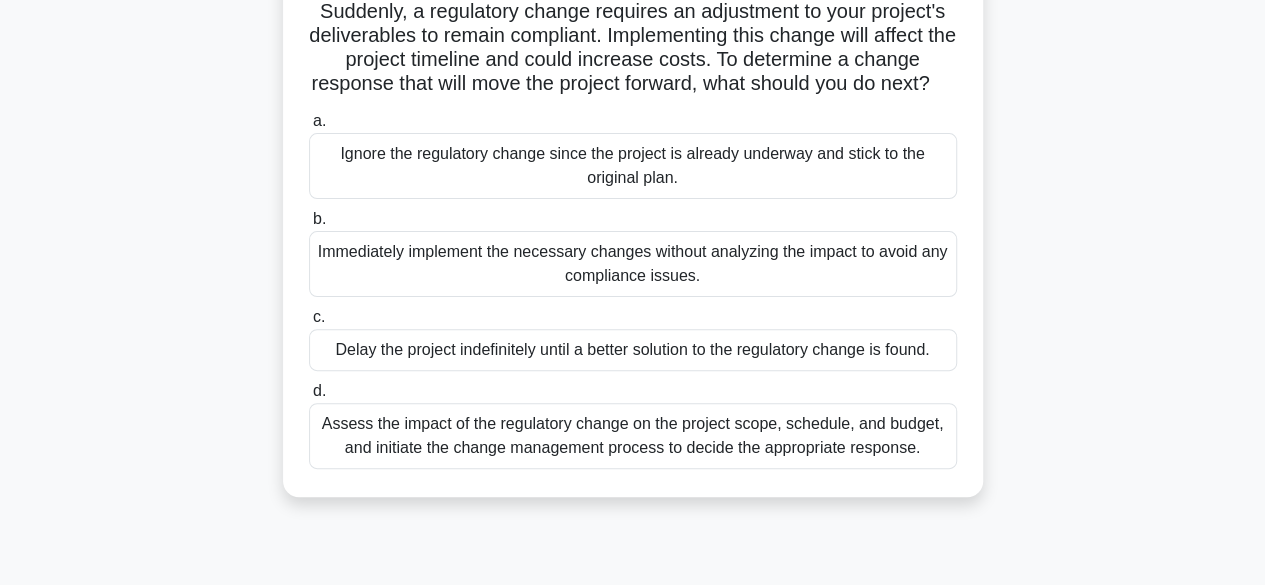 scroll, scrollTop: 200, scrollLeft: 0, axis: vertical 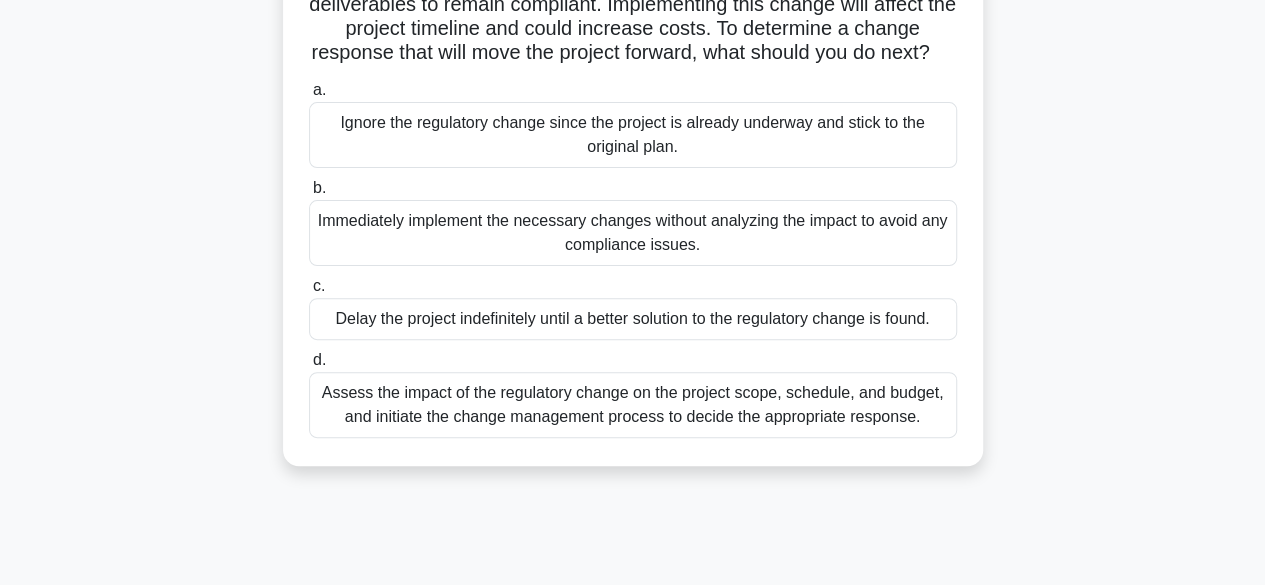 click on "Assess the impact of the regulatory change on the project scope, schedule, and budget, and initiate the change management process to decide the appropriate response." at bounding box center [633, 405] 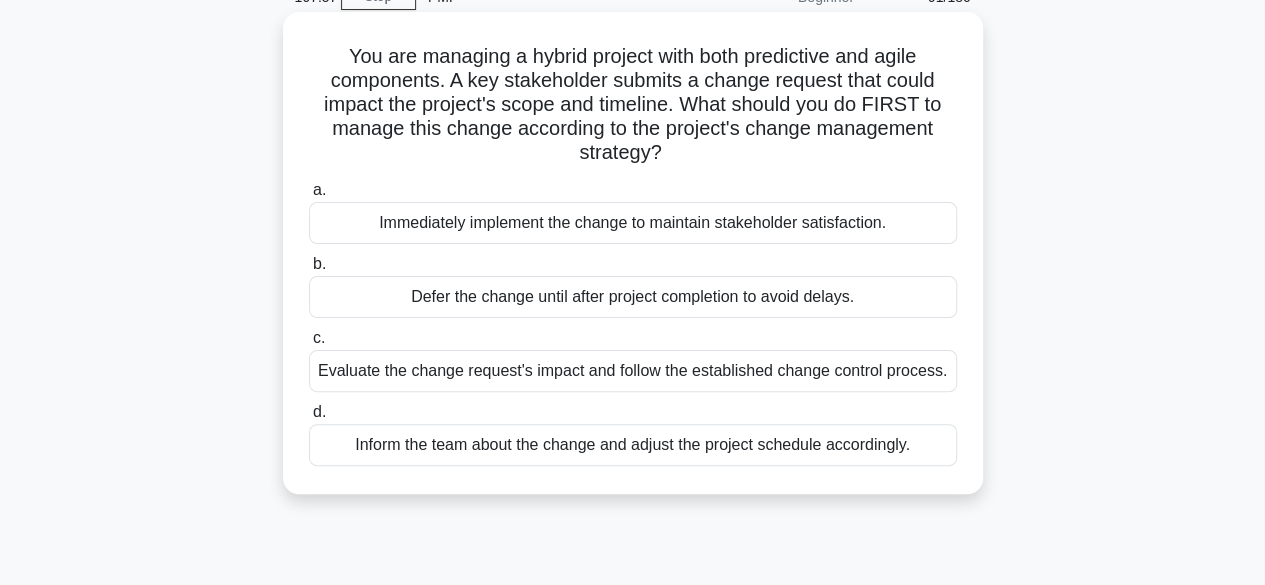 scroll, scrollTop: 0, scrollLeft: 0, axis: both 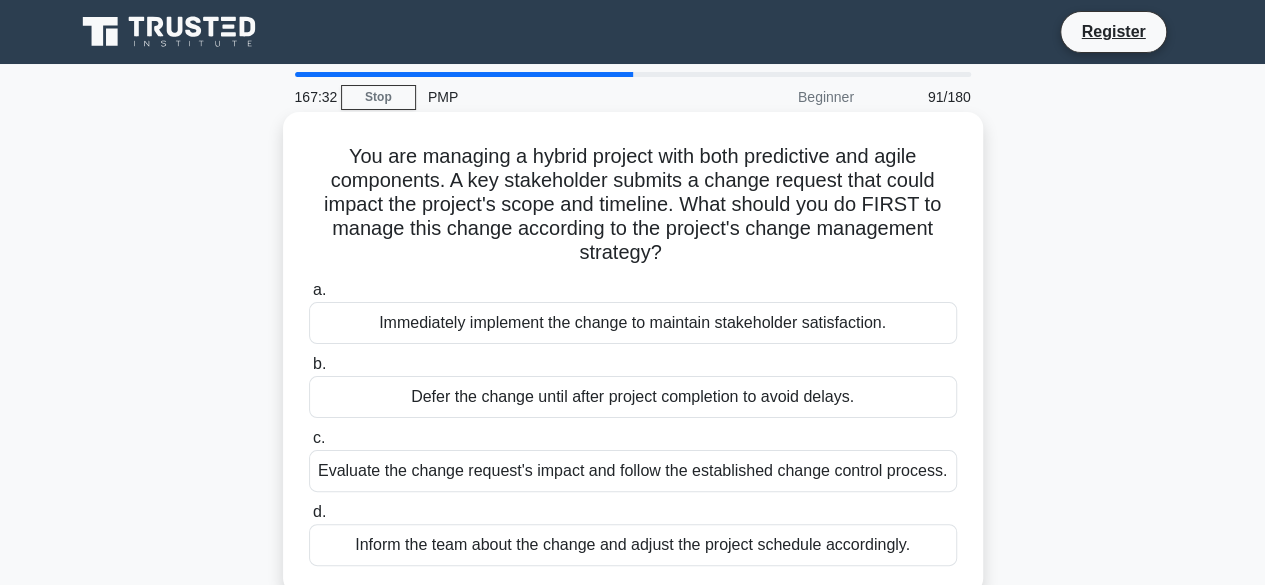 click on "Evaluate the change request's impact and follow the established change control process." at bounding box center [633, 471] 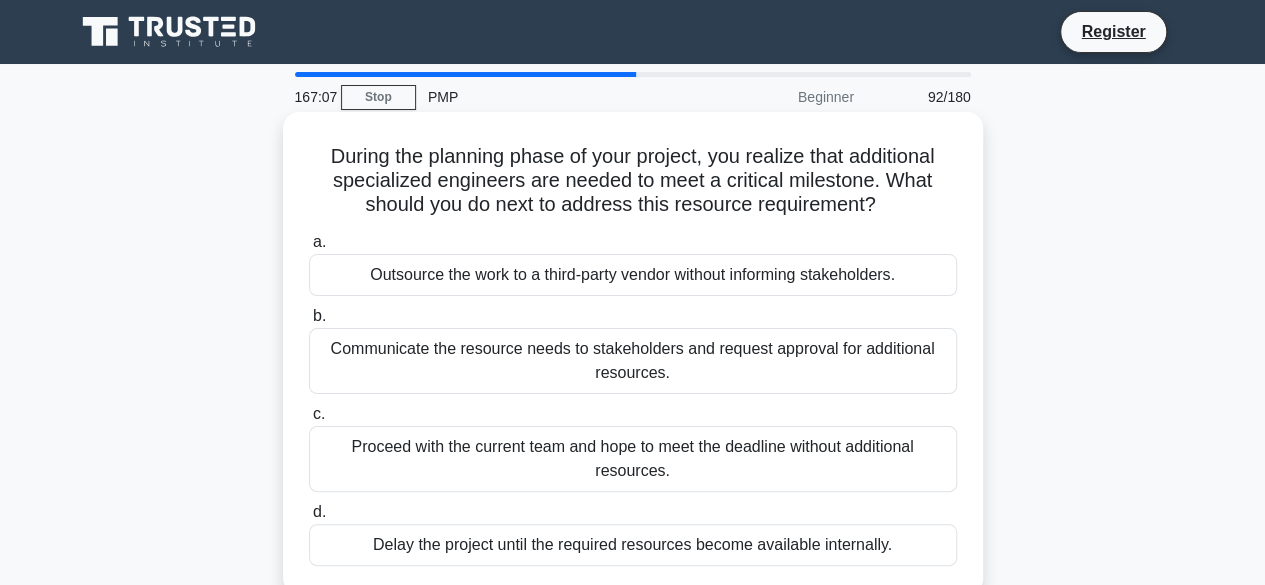 click on "Communicate the resource needs to stakeholders and request approval for additional resources." at bounding box center [633, 361] 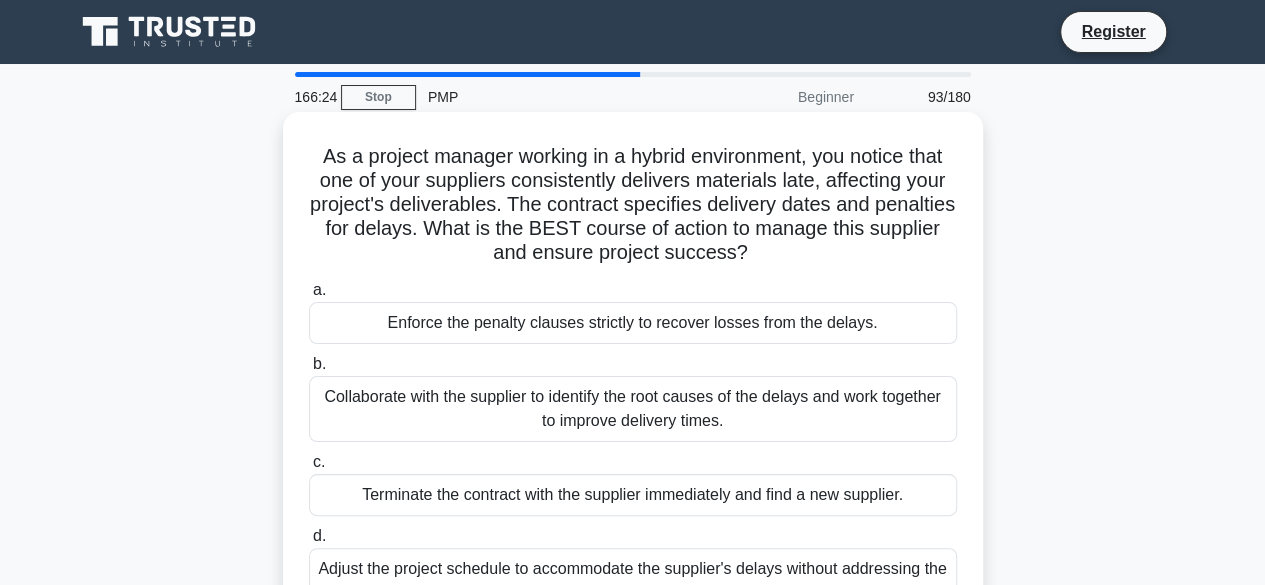 click on "Collaborate with the supplier to identify the root causes of the delays and work together to improve delivery times." at bounding box center (633, 409) 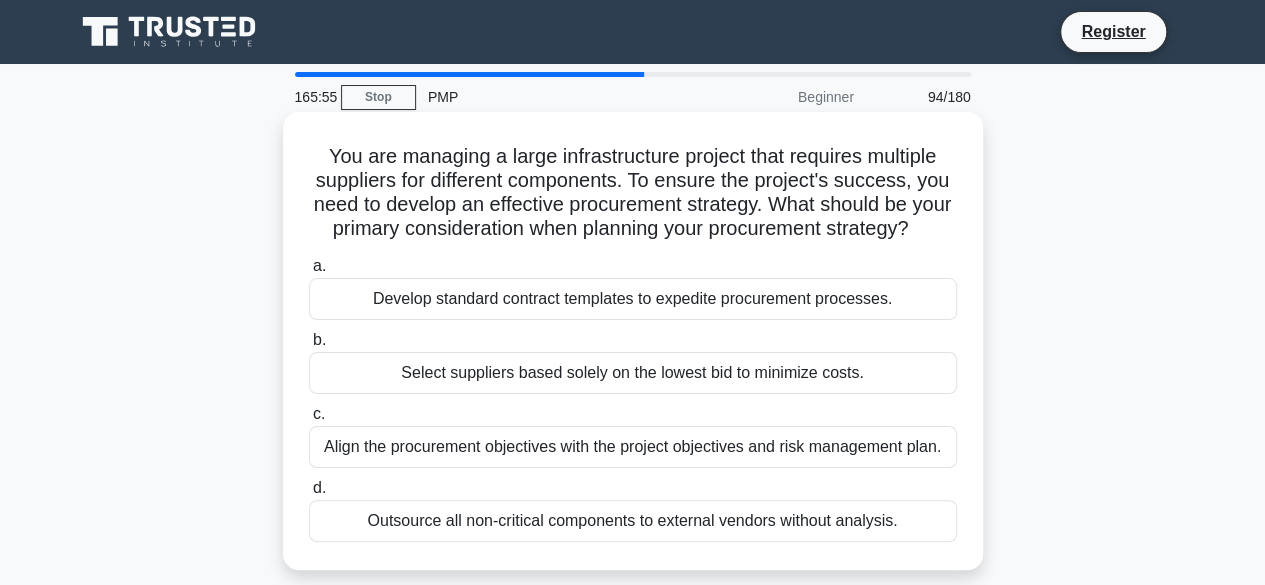 click on "Align the procurement objectives with the project objectives and risk management plan." at bounding box center [633, 447] 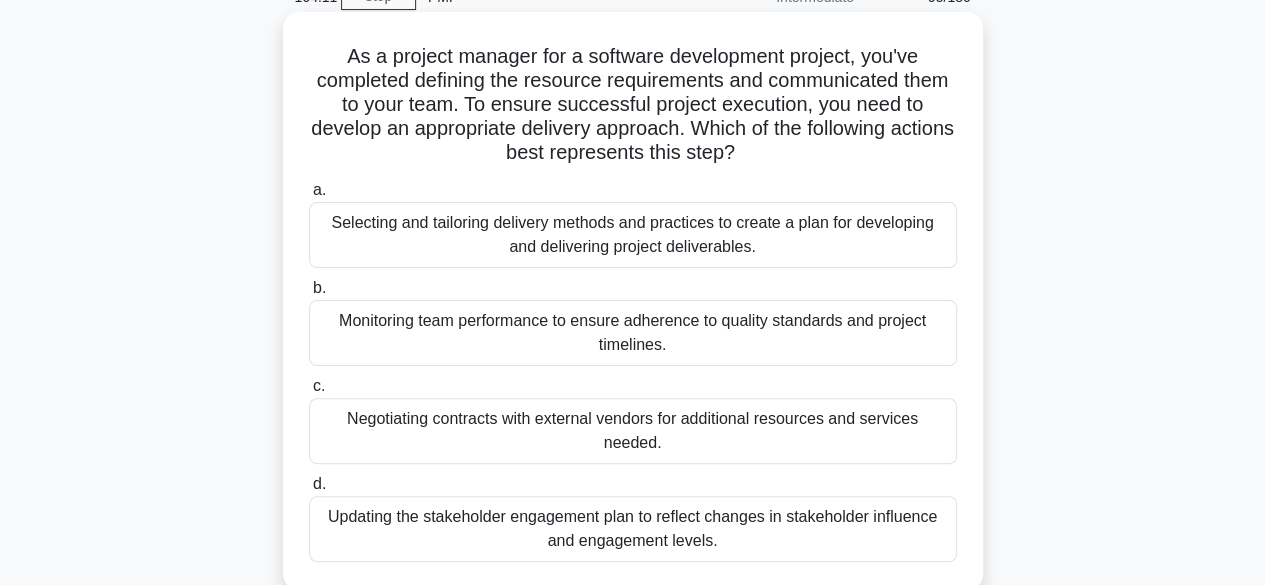 scroll, scrollTop: 0, scrollLeft: 0, axis: both 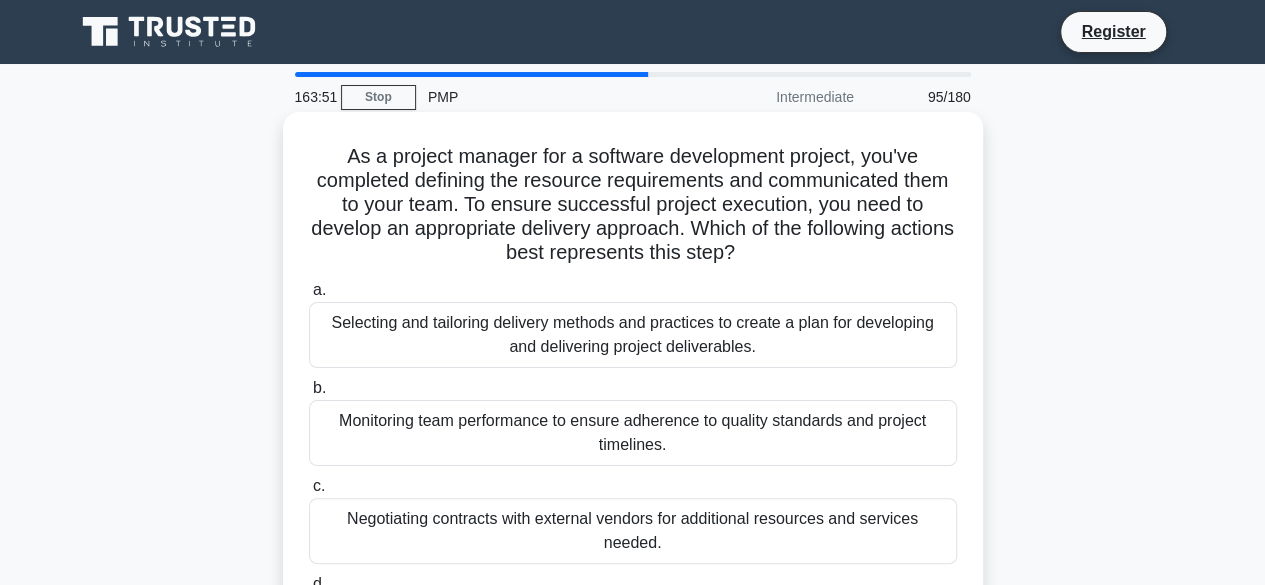 click on "Selecting and tailoring delivery methods and practices to create a plan for developing and delivering project deliverables." at bounding box center (633, 335) 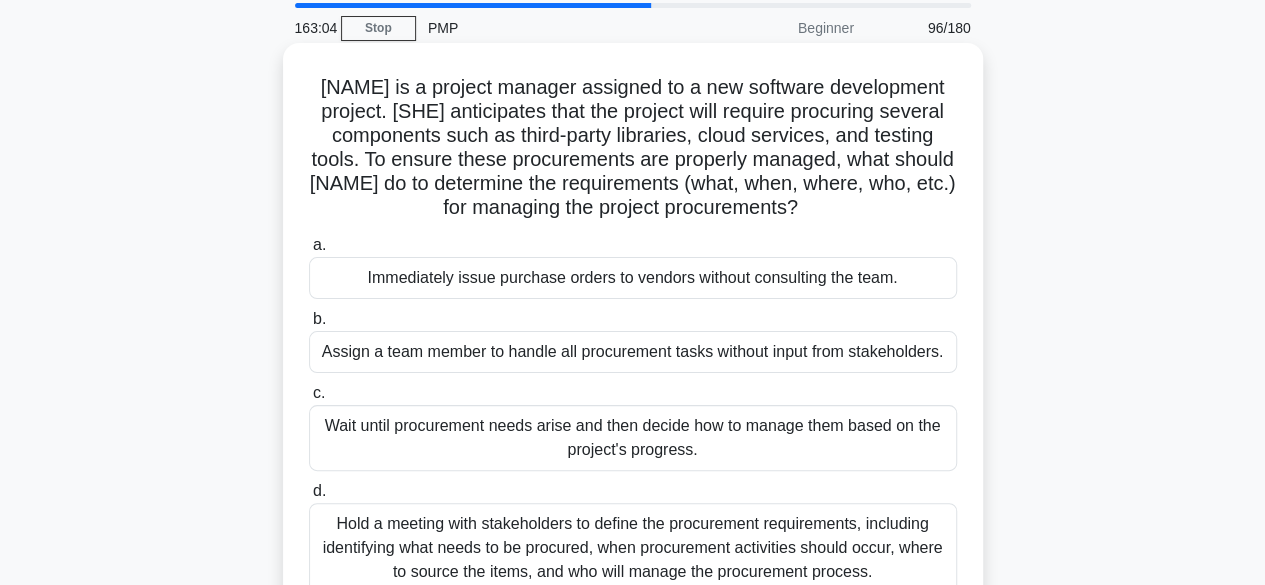 scroll, scrollTop: 100, scrollLeft: 0, axis: vertical 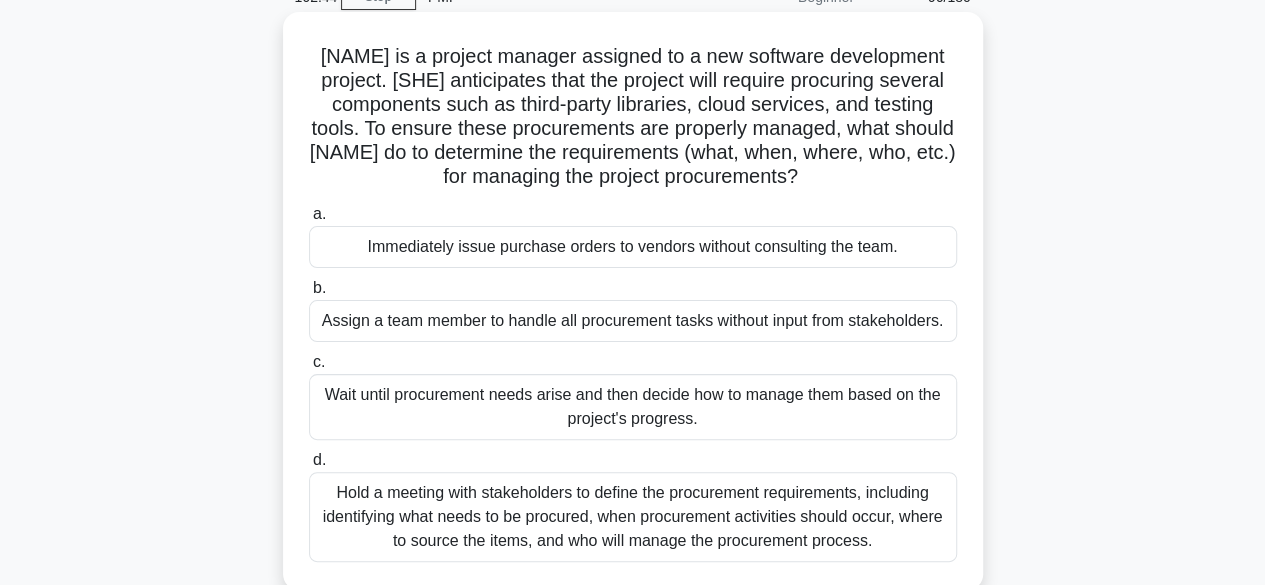 click on "Hold a meeting with stakeholders to define the procurement requirements, including identifying what needs to be procured, when procurement activities should occur, where to source the items, and who will manage the procurement process." at bounding box center [633, 517] 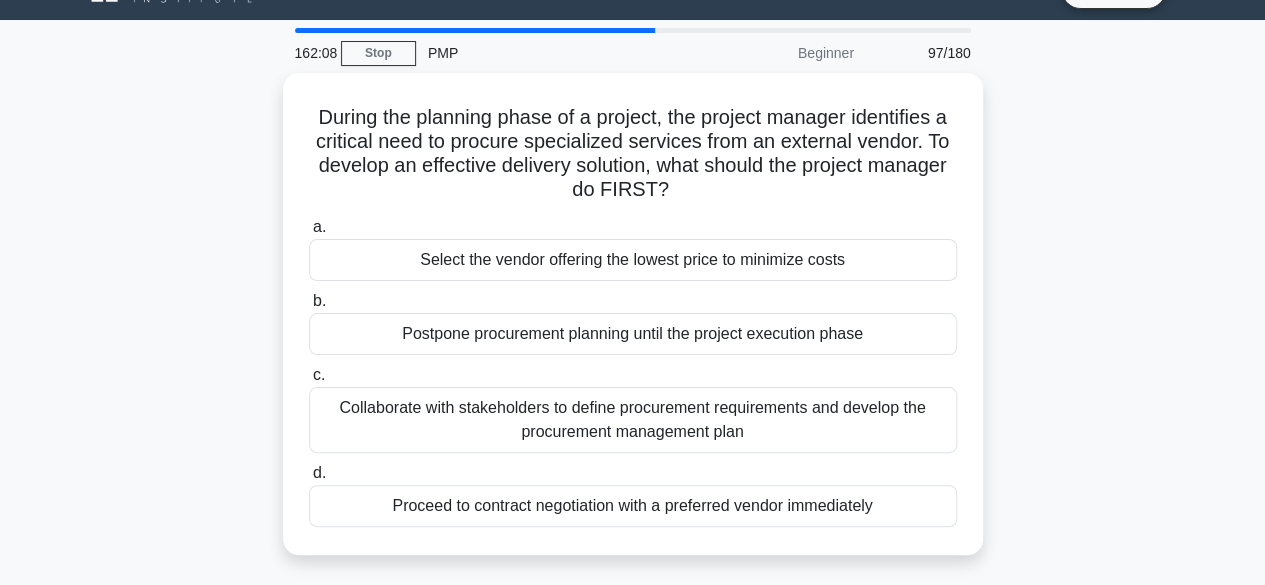 scroll, scrollTop: 0, scrollLeft: 0, axis: both 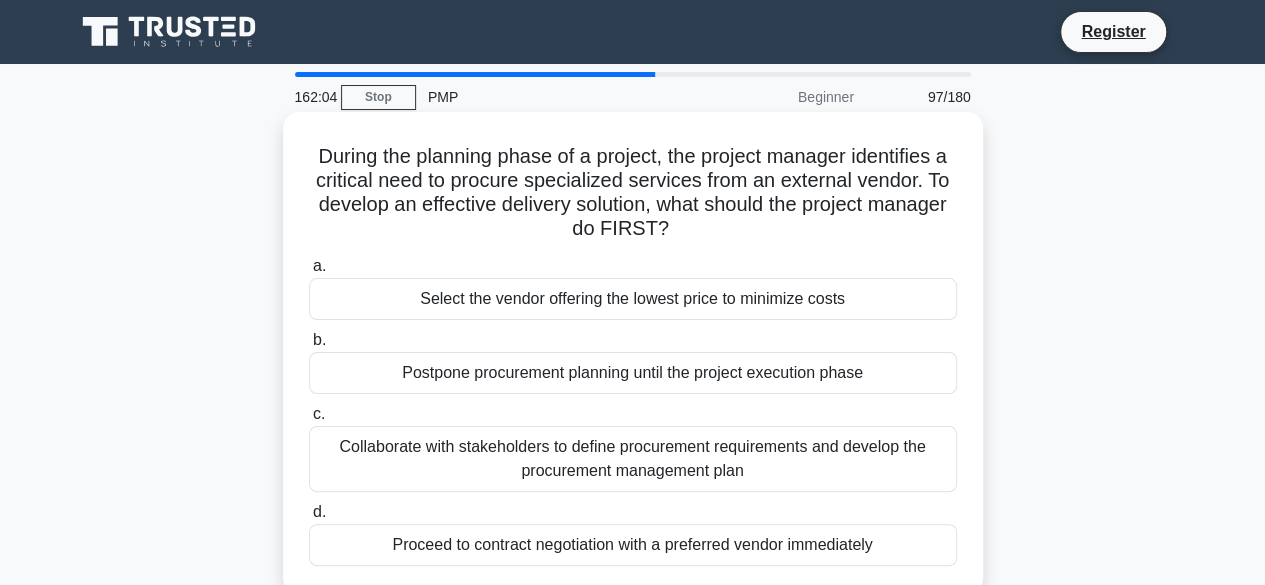 click on "Collaborate with stakeholders to define procurement requirements and develop the procurement management plan" at bounding box center (633, 459) 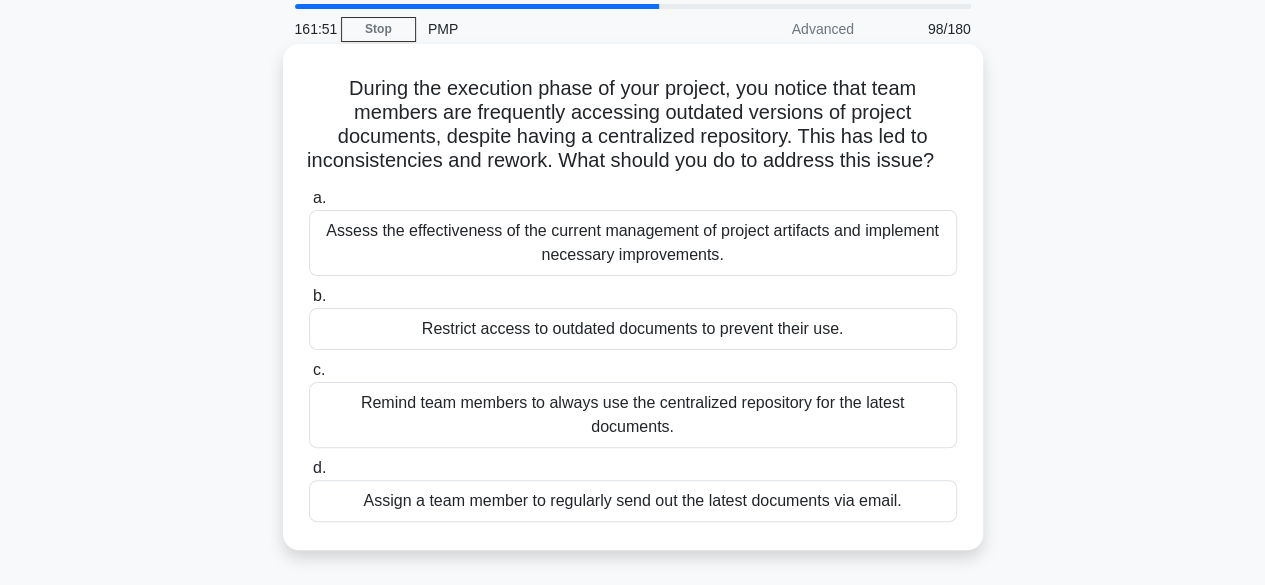 scroll, scrollTop: 100, scrollLeft: 0, axis: vertical 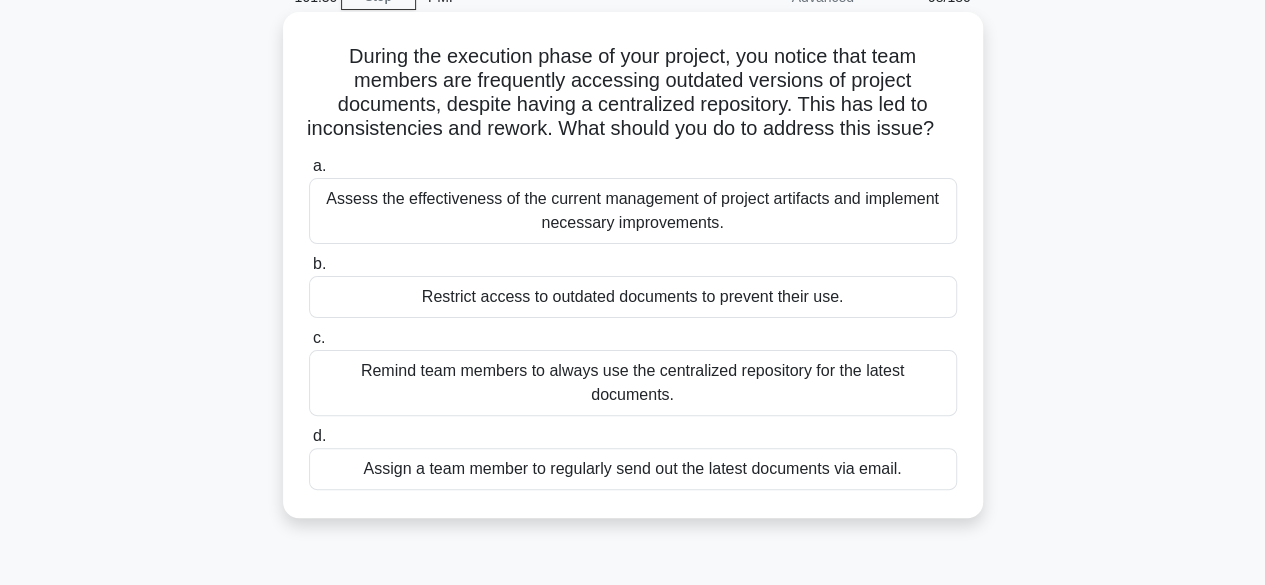 click on "Assess the effectiveness of the current management of project artifacts and implement necessary improvements." at bounding box center [633, 211] 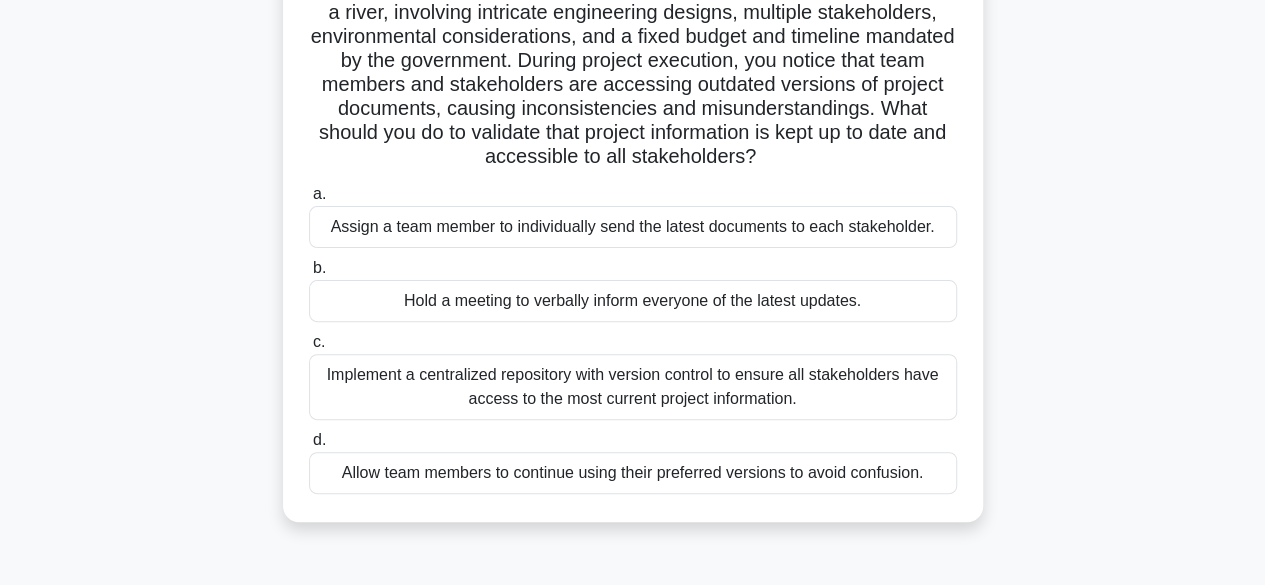 scroll, scrollTop: 200, scrollLeft: 0, axis: vertical 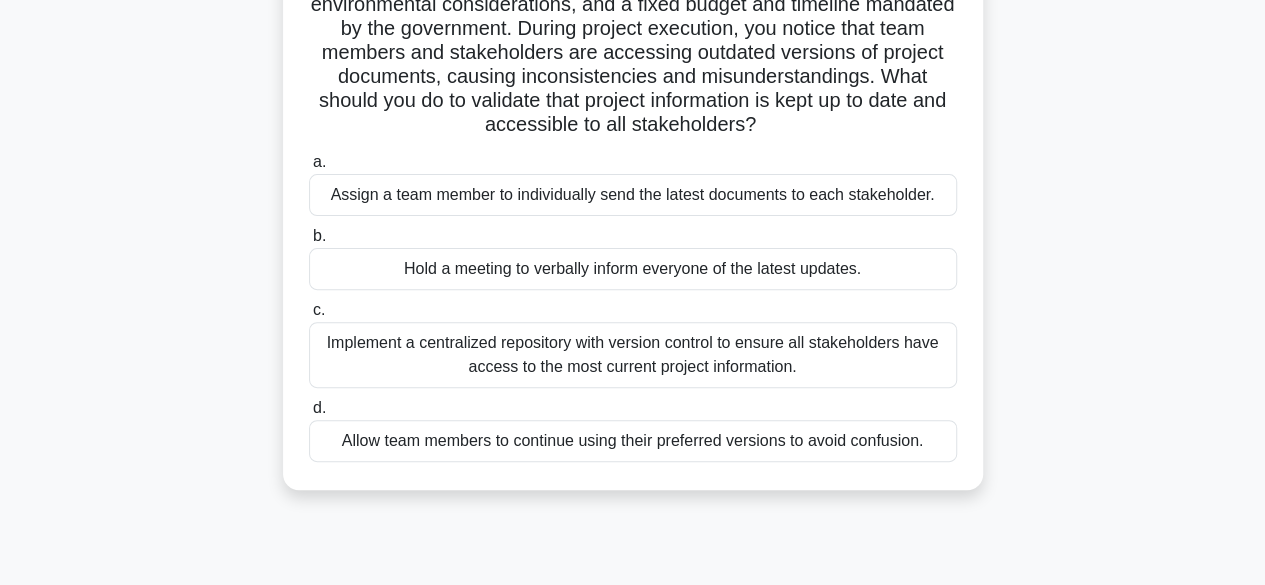 click on "Implement a centralized repository with version control to ensure all stakeholders have access to the most current project information." at bounding box center [633, 355] 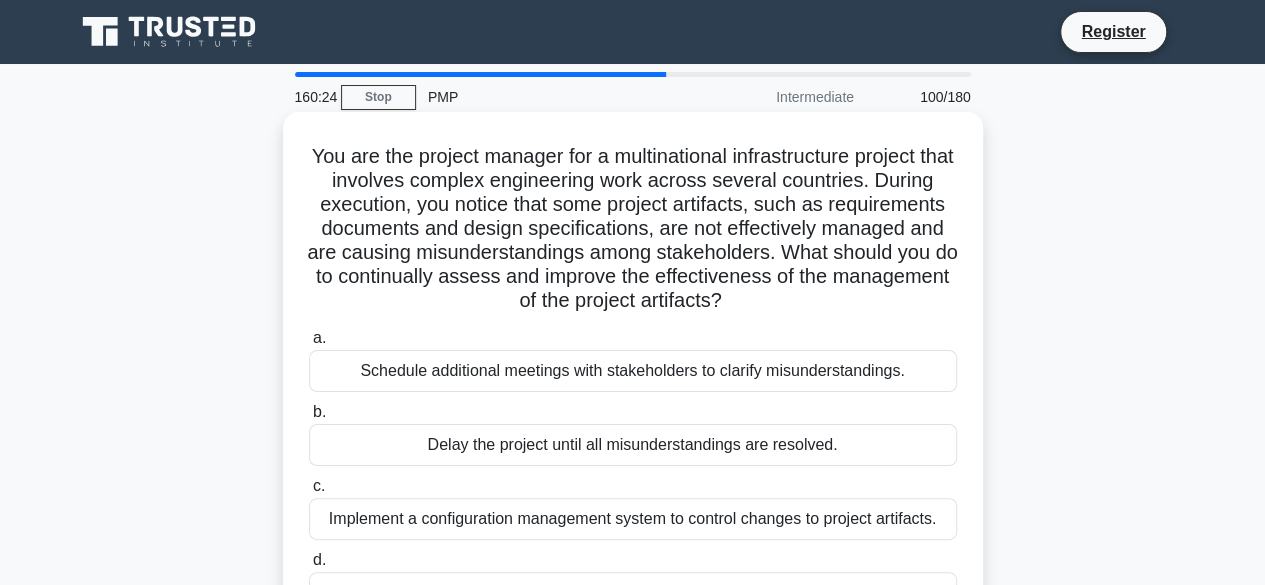 scroll, scrollTop: 100, scrollLeft: 0, axis: vertical 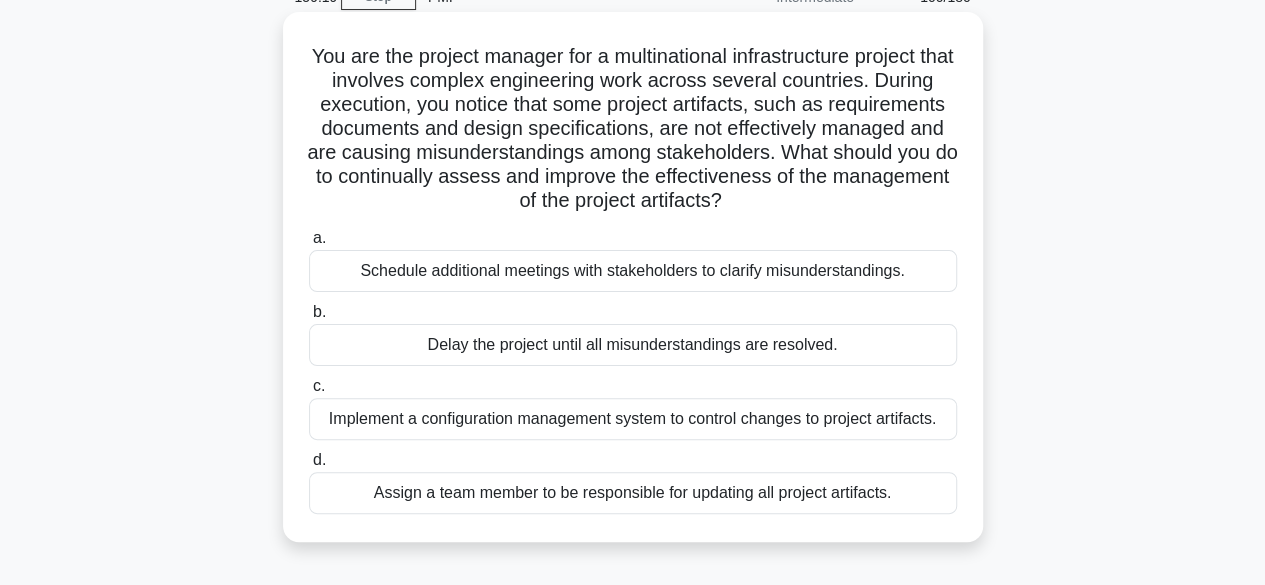 click on "Implement a configuration management system to control changes to project artifacts." at bounding box center [633, 419] 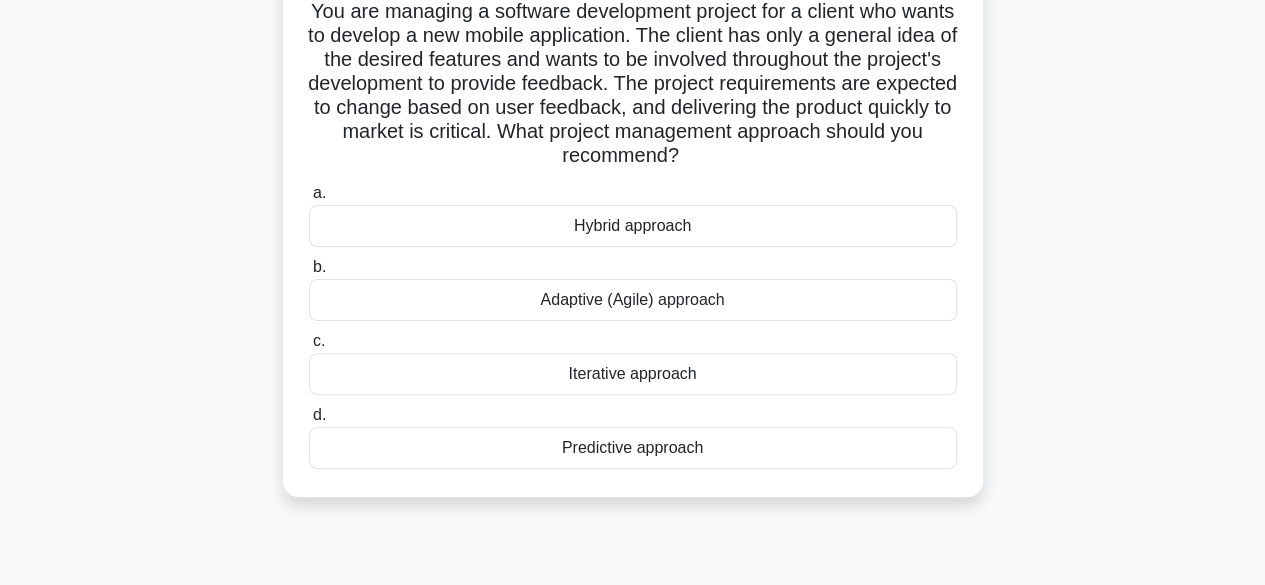 scroll, scrollTop: 100, scrollLeft: 0, axis: vertical 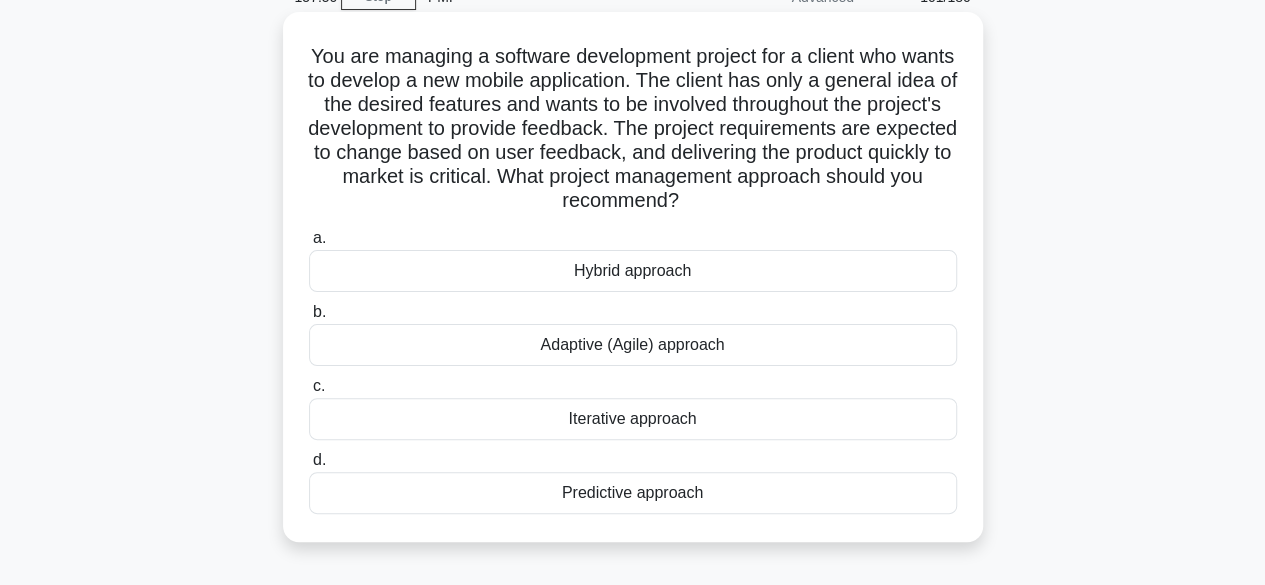 click on "Adaptive (Agile) approach" at bounding box center [633, 345] 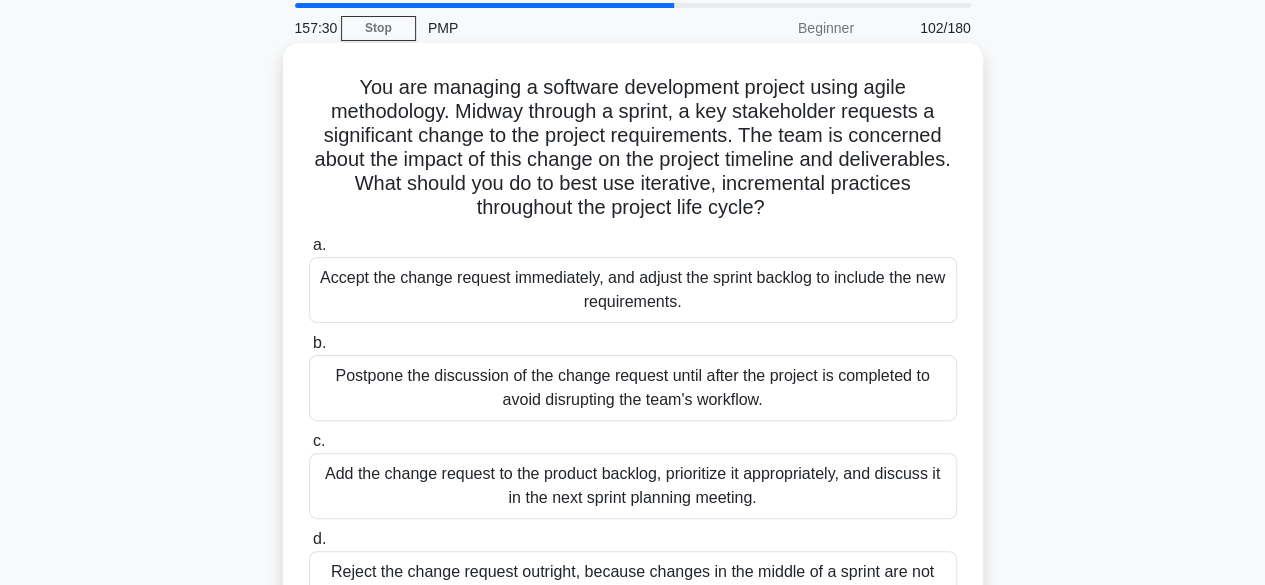 scroll, scrollTop: 100, scrollLeft: 0, axis: vertical 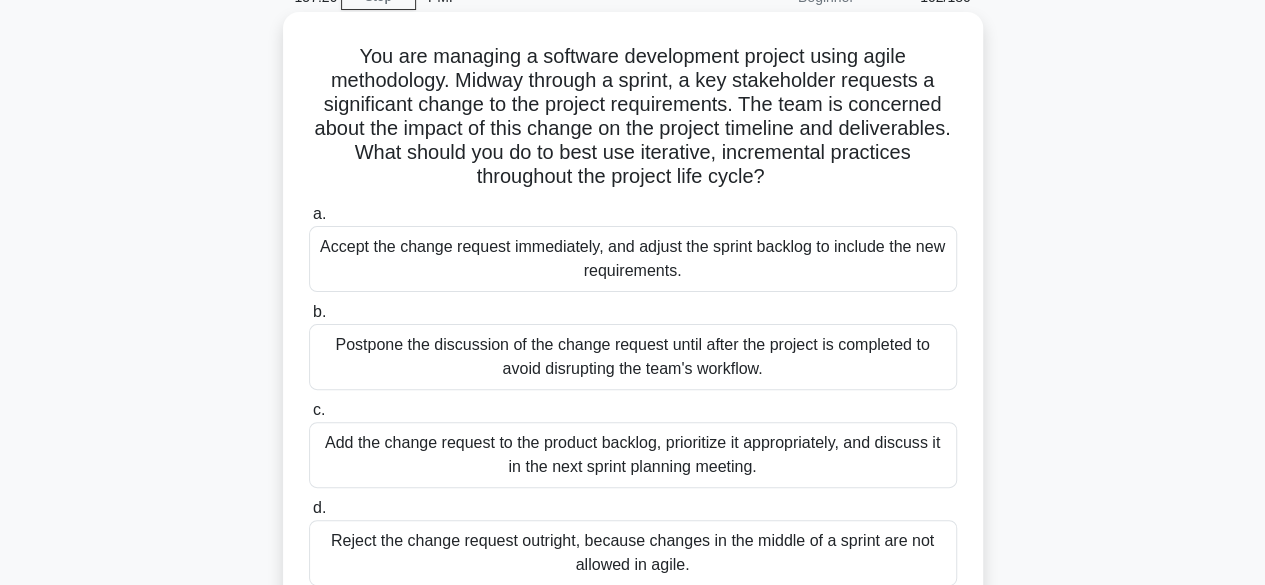 click on "Add the change request to the product backlog, prioritize it appropriately, and discuss it in the next sprint planning meeting." at bounding box center [633, 455] 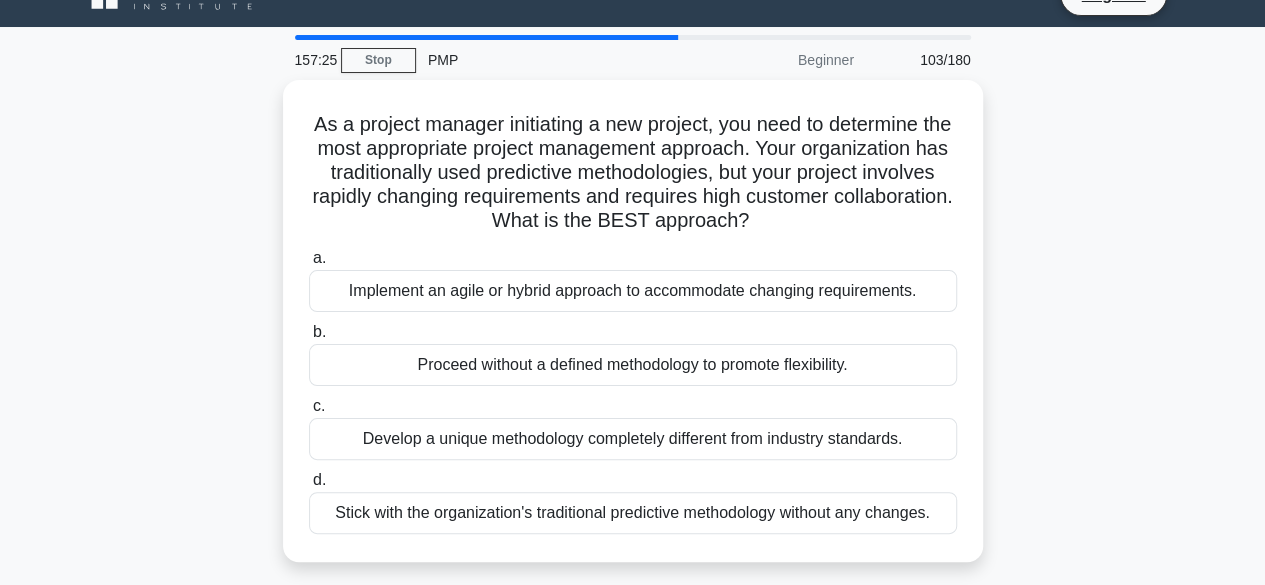 scroll, scrollTop: 0, scrollLeft: 0, axis: both 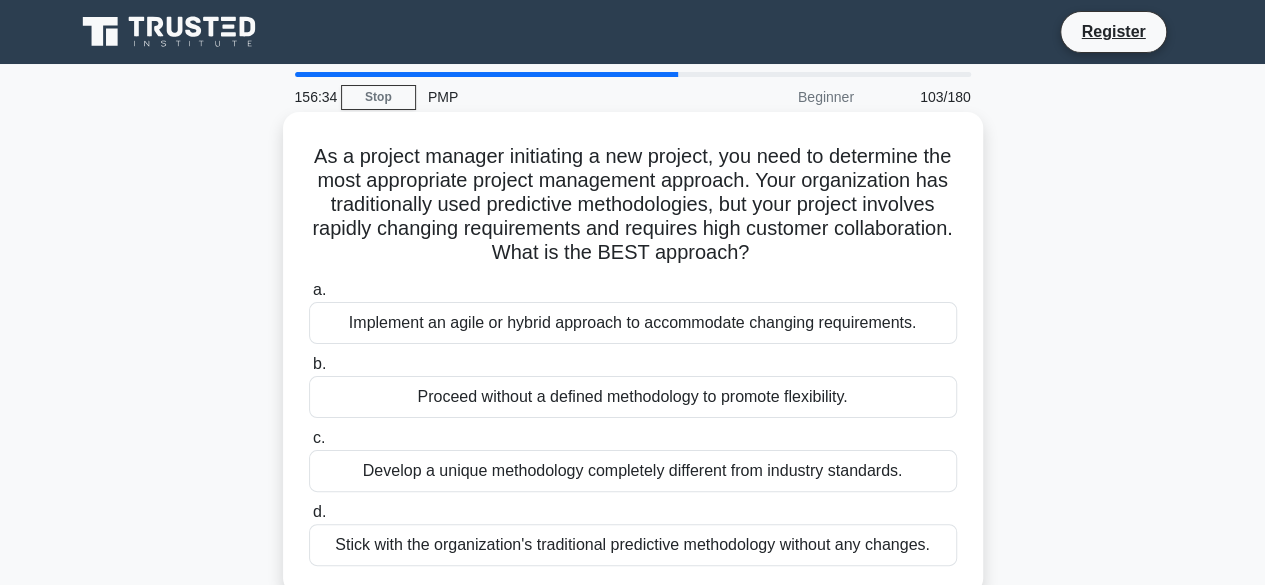click on "Implement an agile or hybrid approach to accommodate changing requirements." at bounding box center (633, 323) 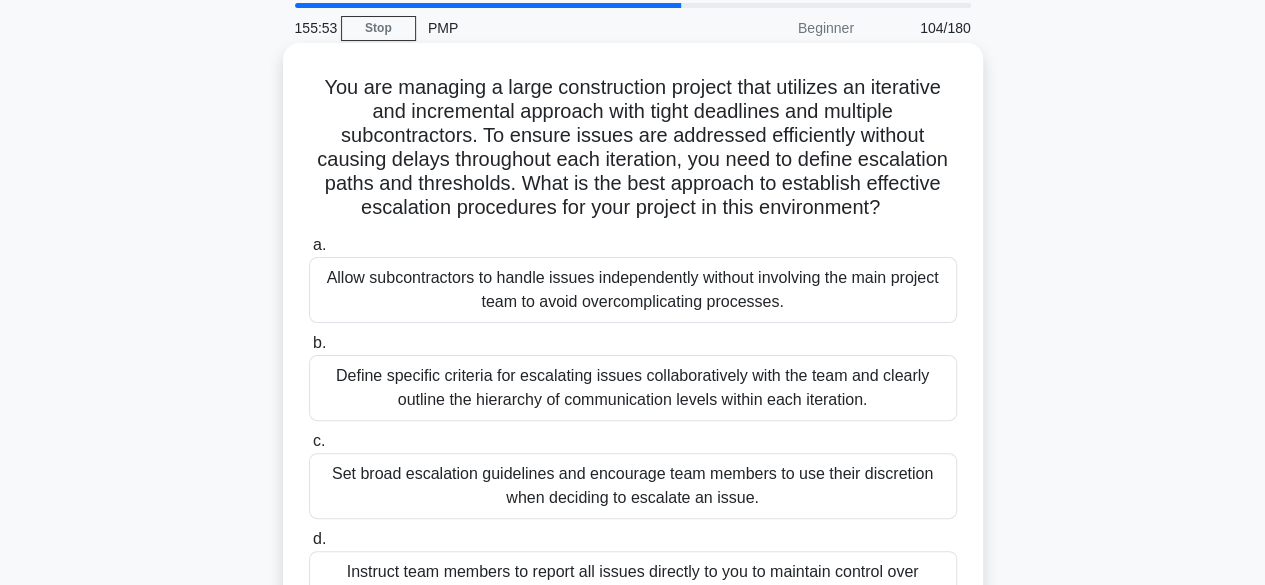 scroll, scrollTop: 100, scrollLeft: 0, axis: vertical 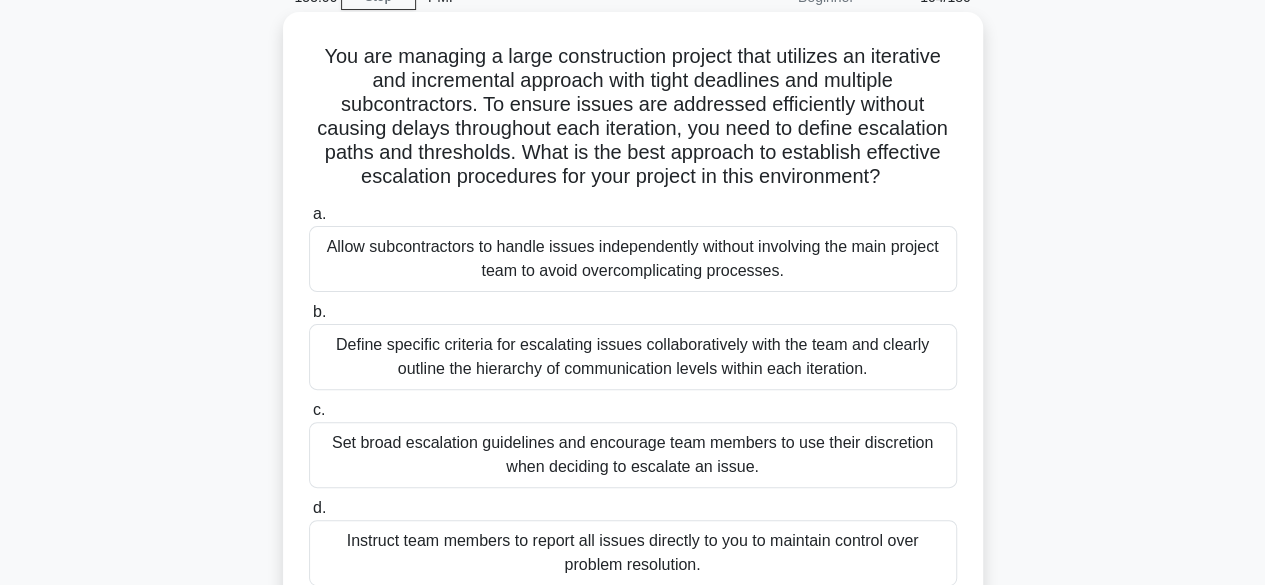 click on "Define specific criteria for escalating issues collaboratively with the team and clearly outline the hierarchy of communication levels within each iteration." at bounding box center (633, 357) 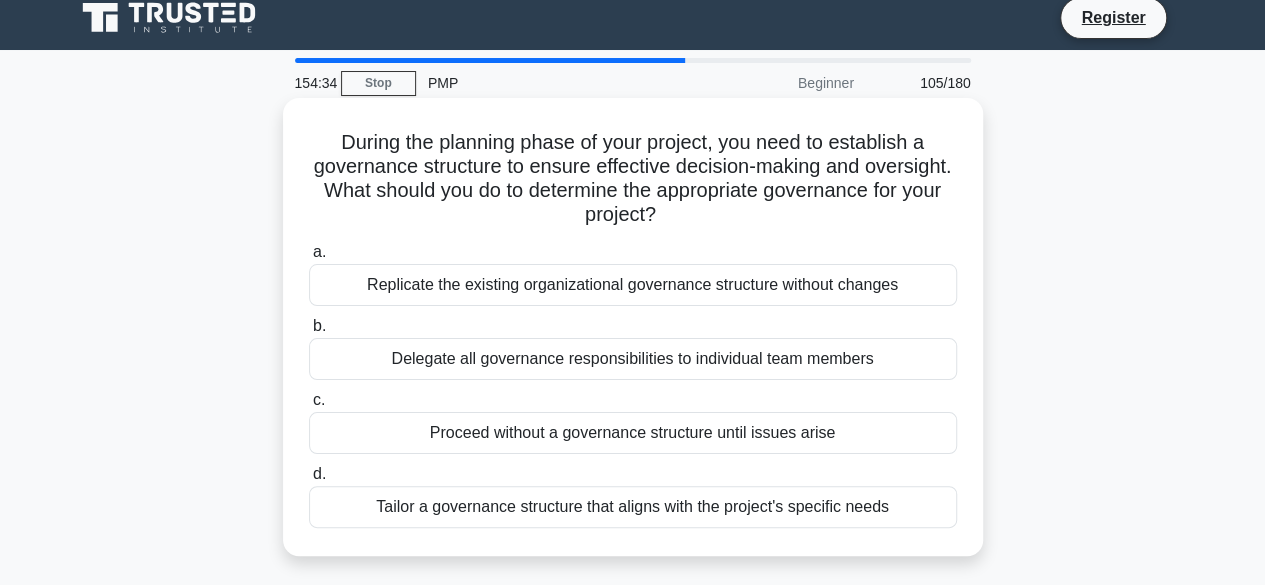 scroll, scrollTop: 100, scrollLeft: 0, axis: vertical 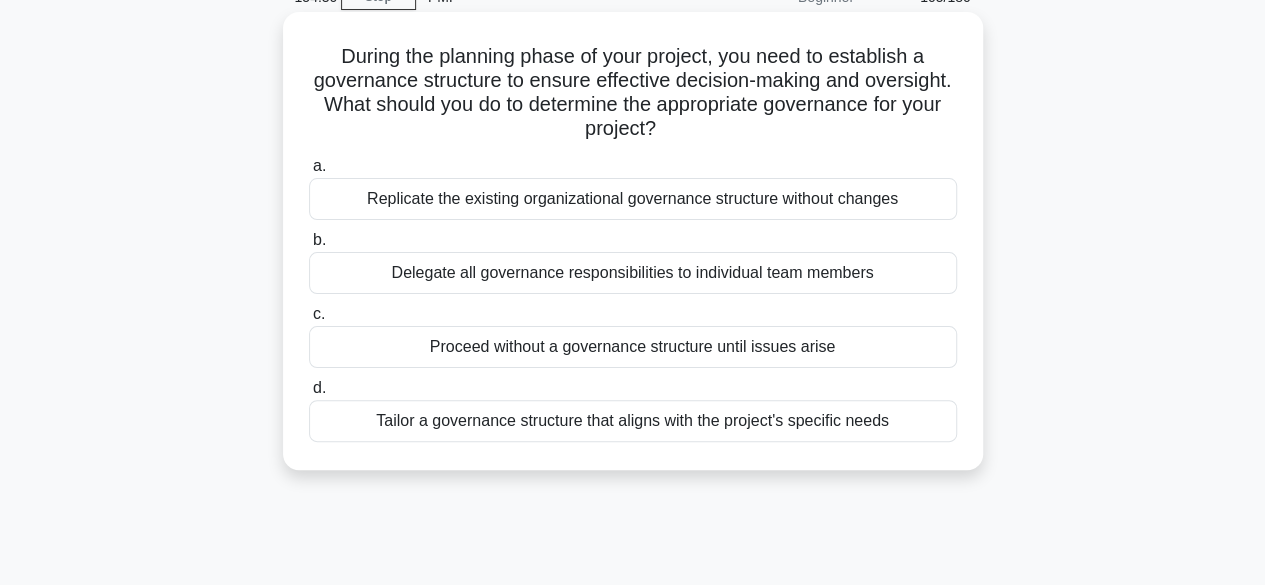 click on "Tailor a governance structure that aligns with the project's specific needs" at bounding box center [633, 421] 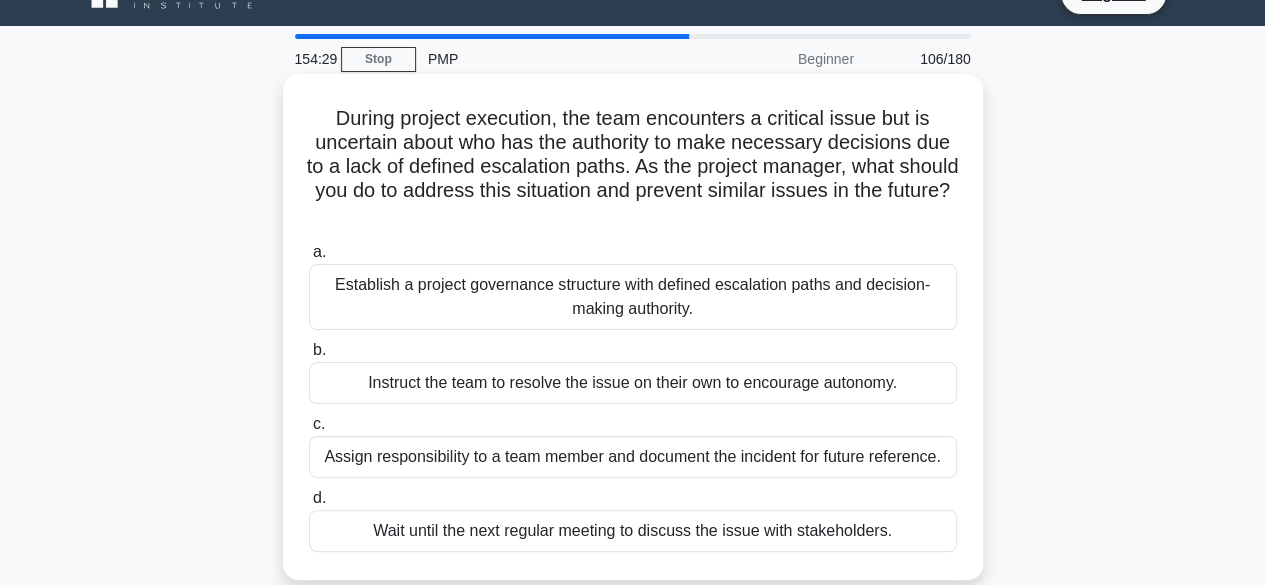 scroll, scrollTop: 0, scrollLeft: 0, axis: both 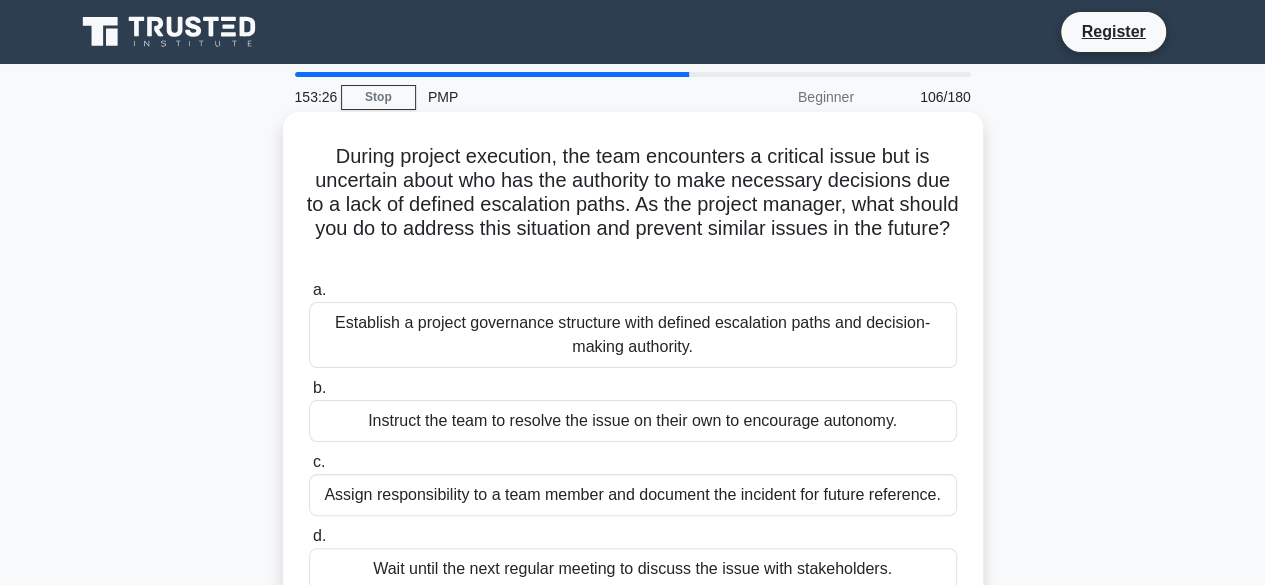 click on "Establish a project governance structure with defined escalation paths and decision-making authority." at bounding box center [633, 335] 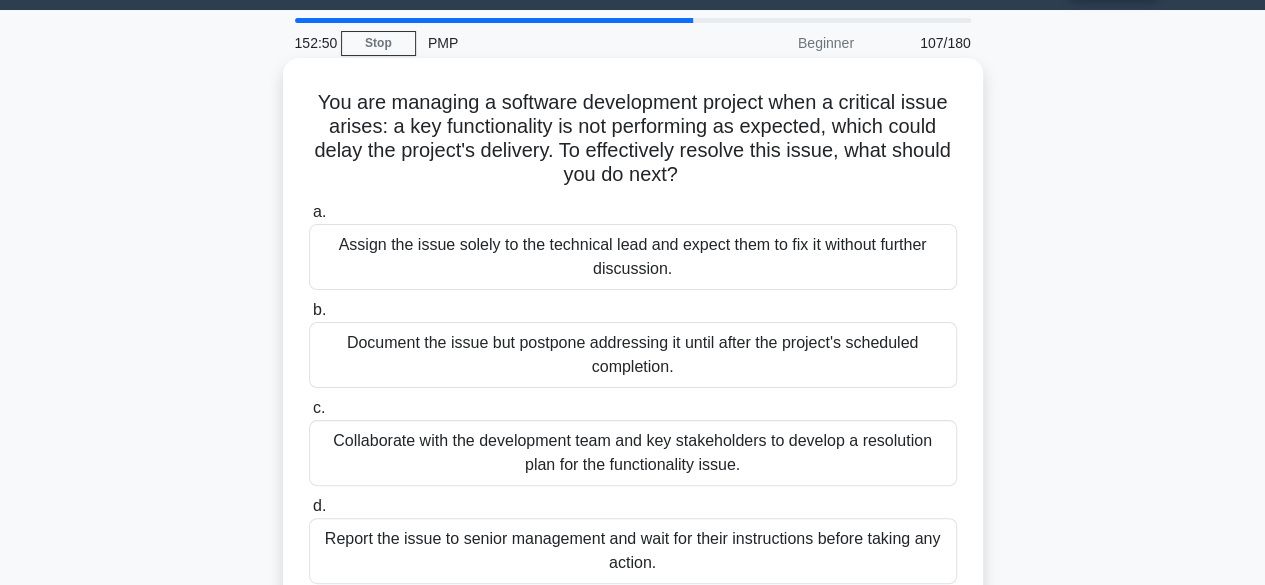 scroll, scrollTop: 100, scrollLeft: 0, axis: vertical 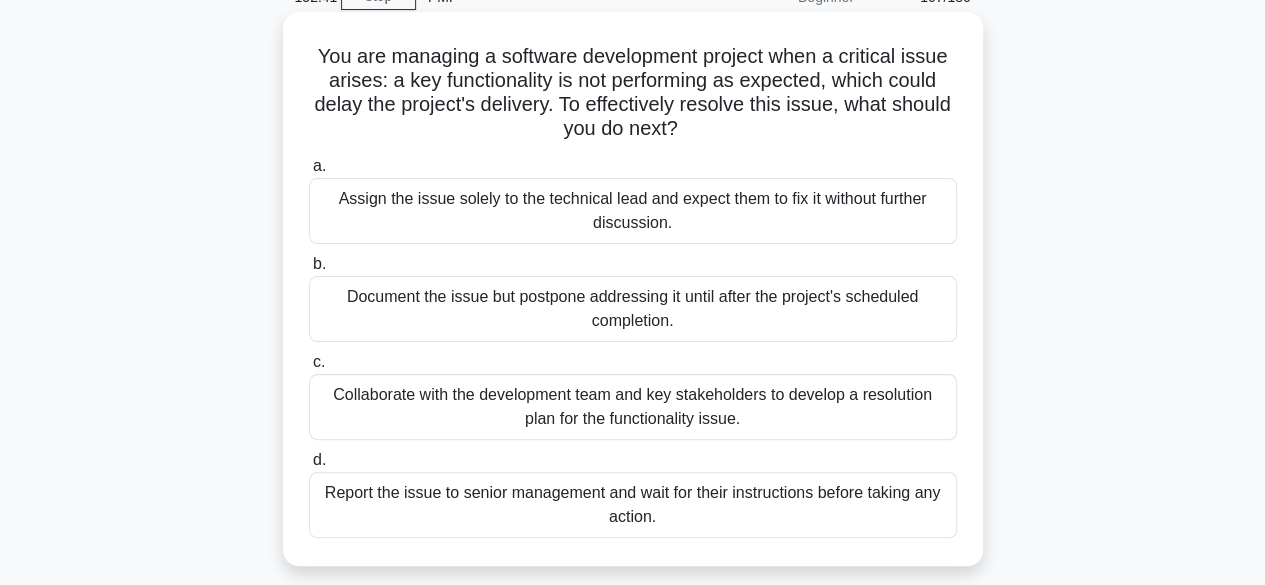 click on "Collaborate with the development team and key stakeholders to develop a resolution plan for the functionality issue." at bounding box center (633, 407) 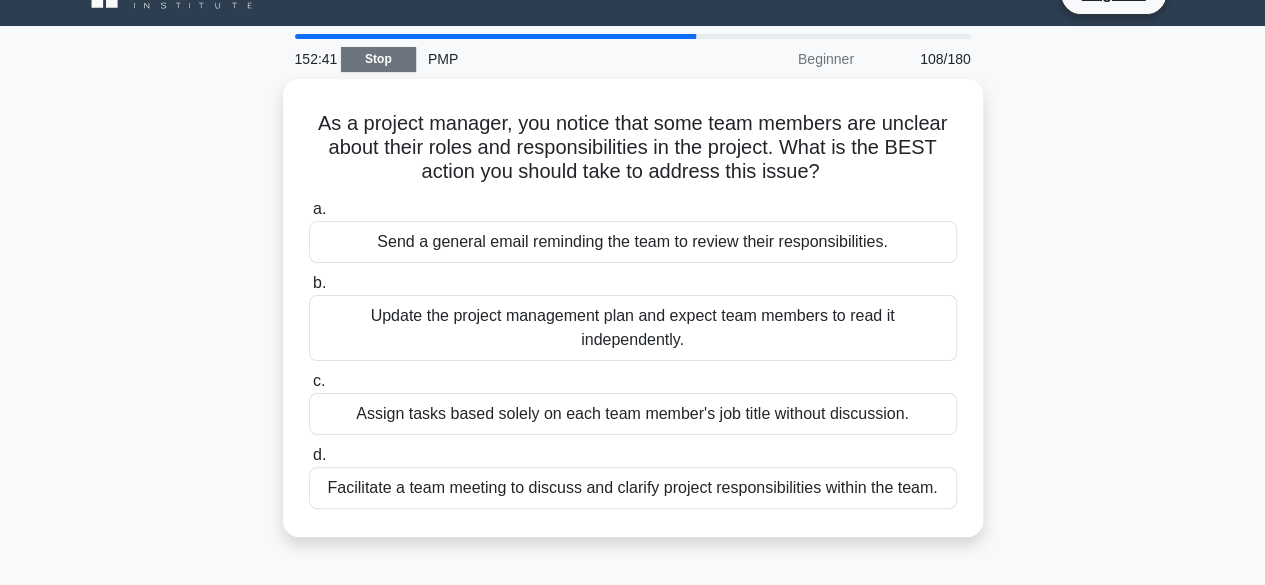 scroll, scrollTop: 0, scrollLeft: 0, axis: both 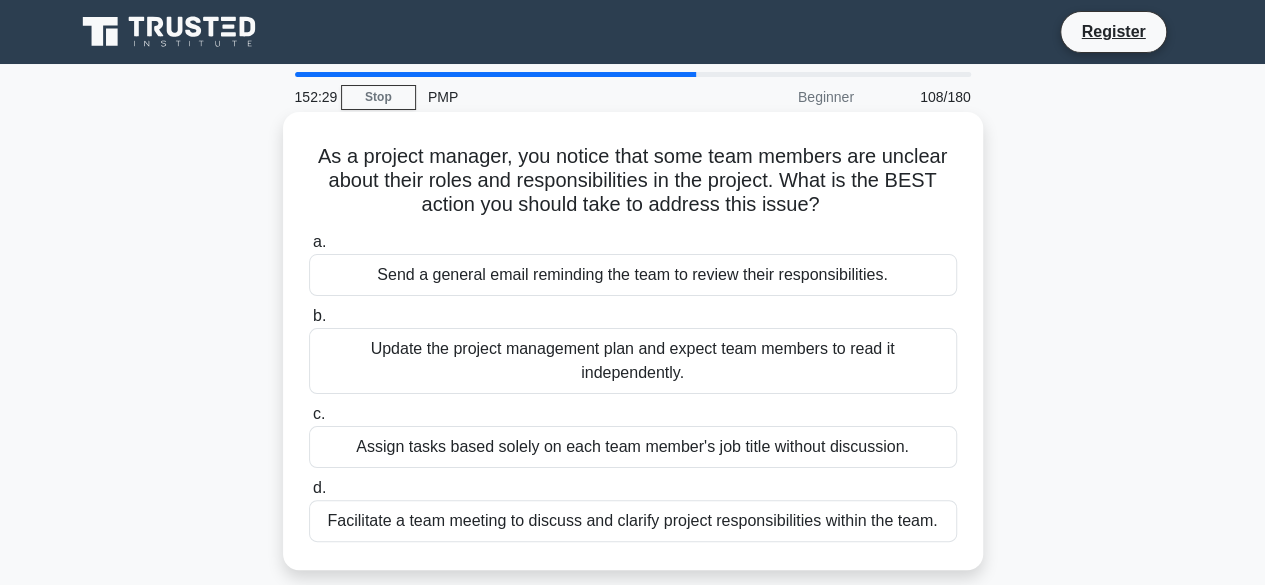 click on "Facilitate a team meeting to discuss and clarify project responsibilities within the team." at bounding box center [633, 521] 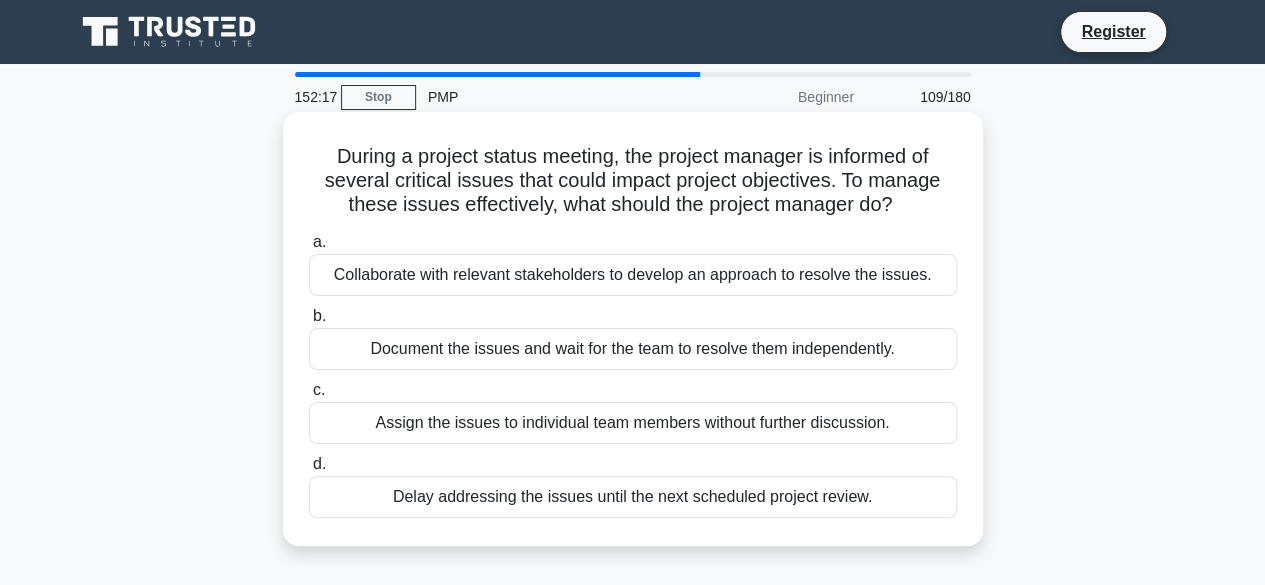 click on "Collaborate with relevant stakeholders to develop an approach to resolve the issues." at bounding box center [633, 275] 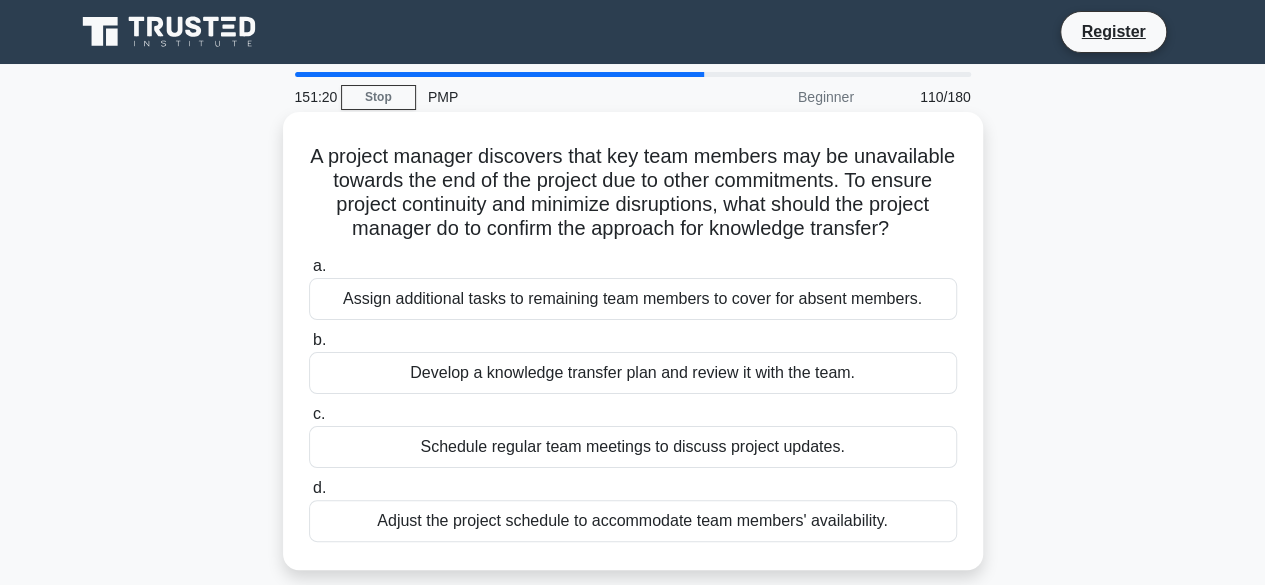 click on "Develop a knowledge transfer plan and review it with the team." at bounding box center (633, 373) 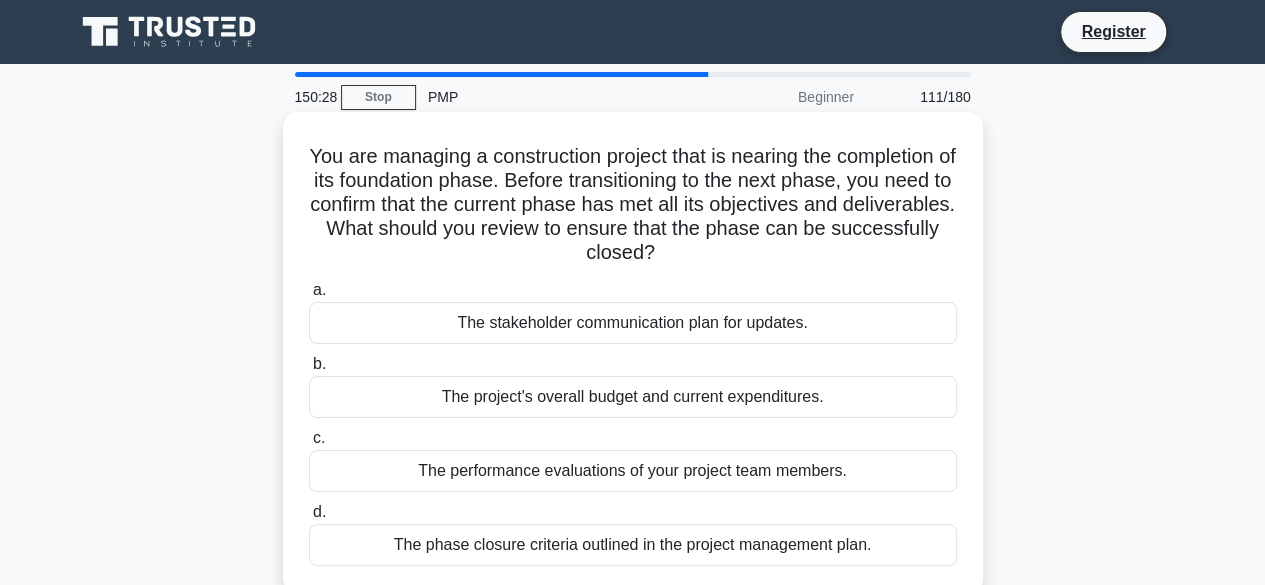 click on "The phase closure criteria outlined in the project management plan." at bounding box center (633, 545) 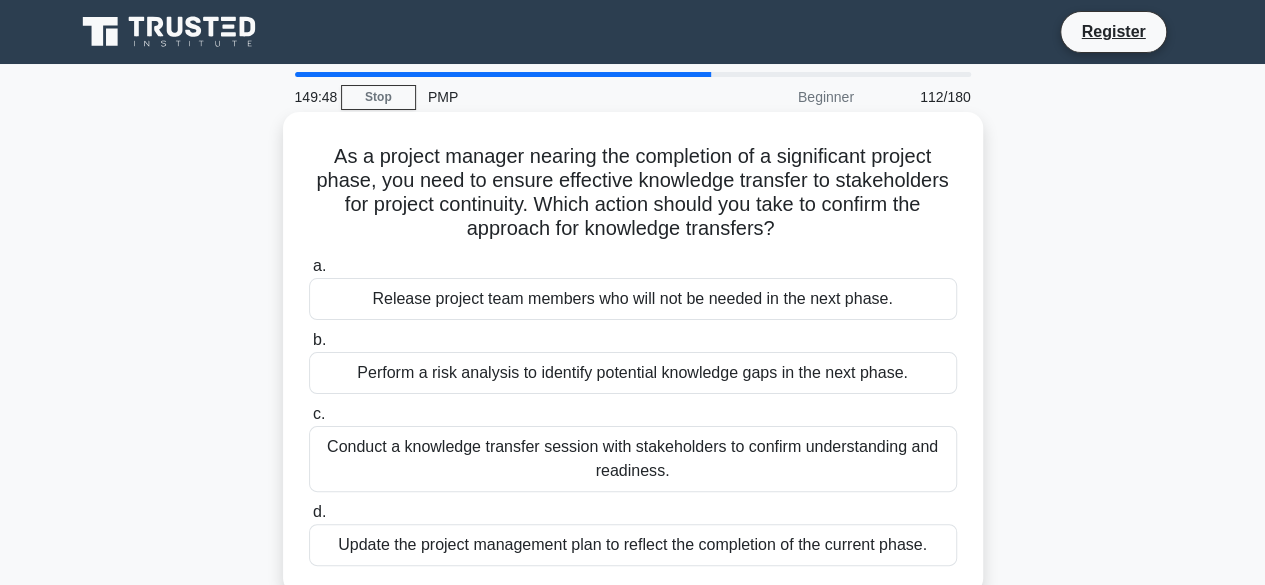 click on "Conduct a knowledge transfer session with stakeholders to confirm understanding and readiness." at bounding box center (633, 459) 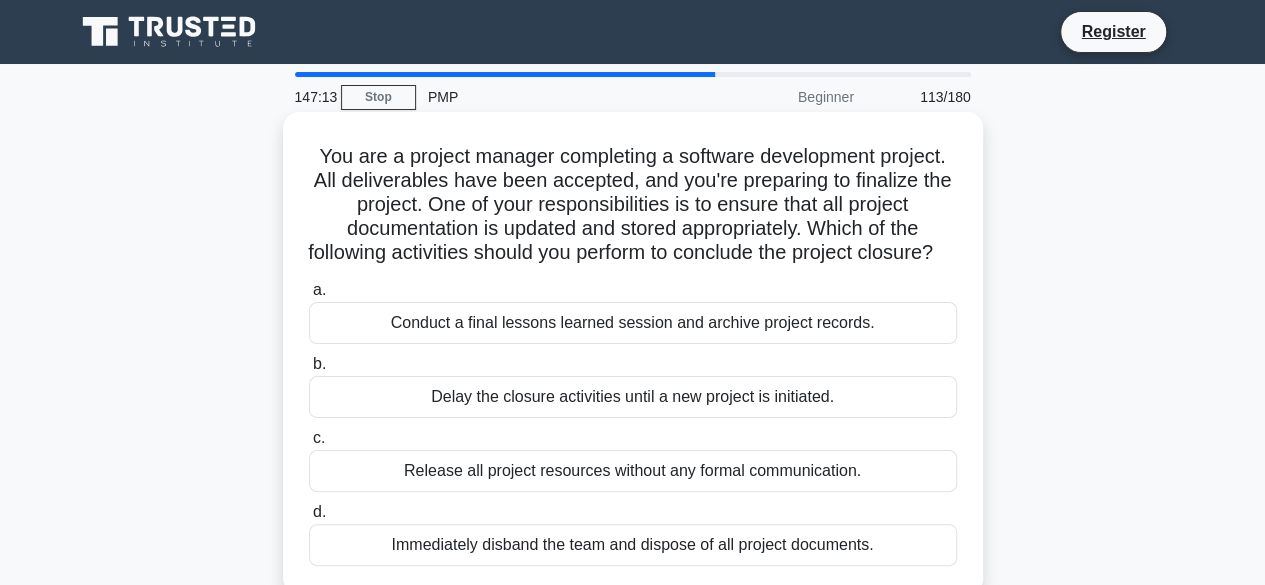 click on "Conduct a final lessons learned session and archive project records." at bounding box center (633, 323) 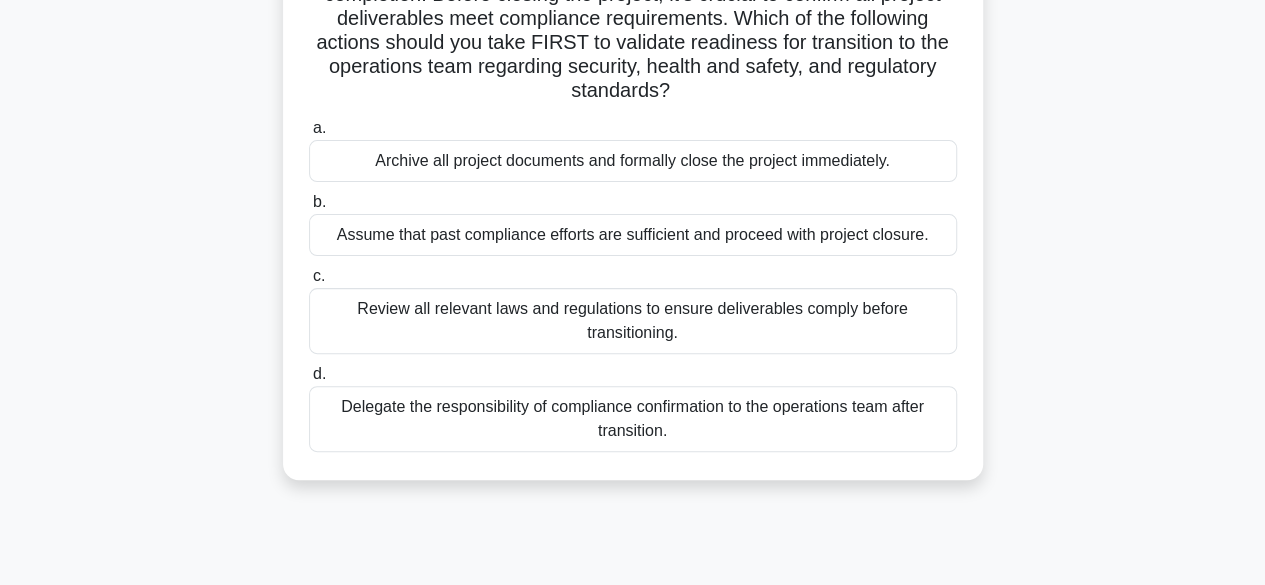 scroll, scrollTop: 200, scrollLeft: 0, axis: vertical 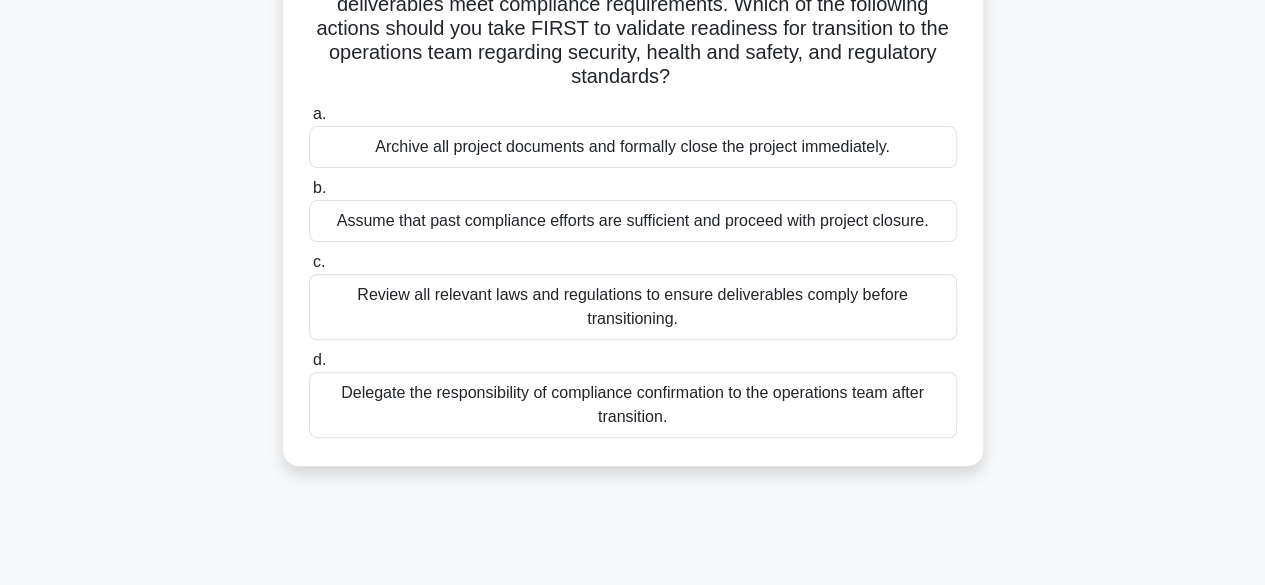click on "Review all relevant laws and regulations to ensure deliverables comply before transitioning." at bounding box center (633, 307) 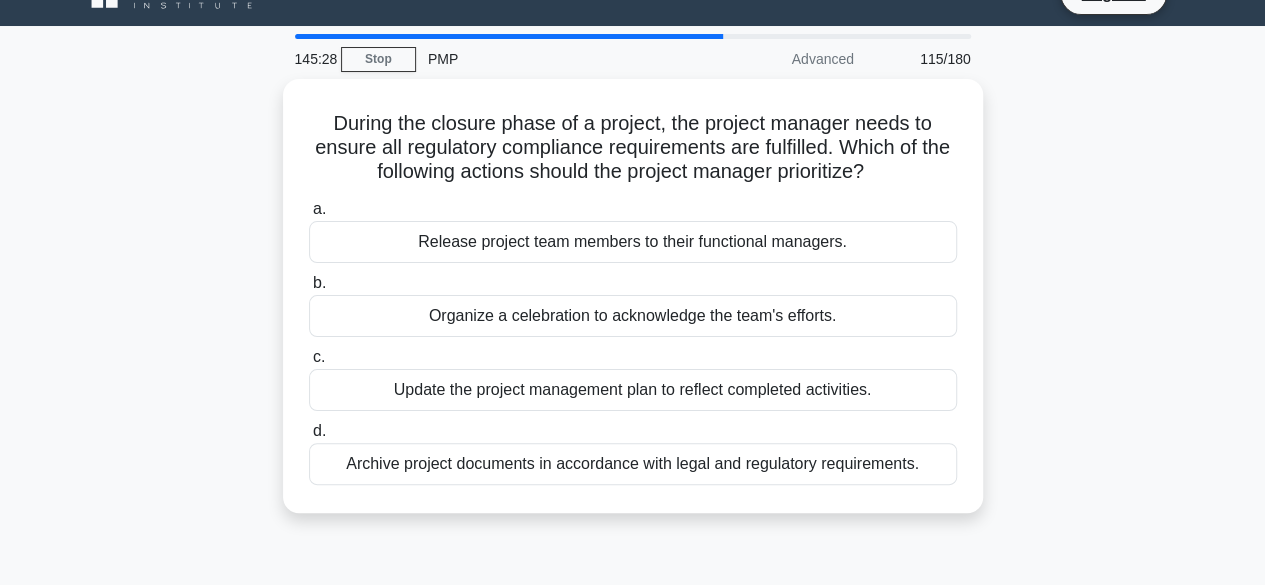 scroll, scrollTop: 0, scrollLeft: 0, axis: both 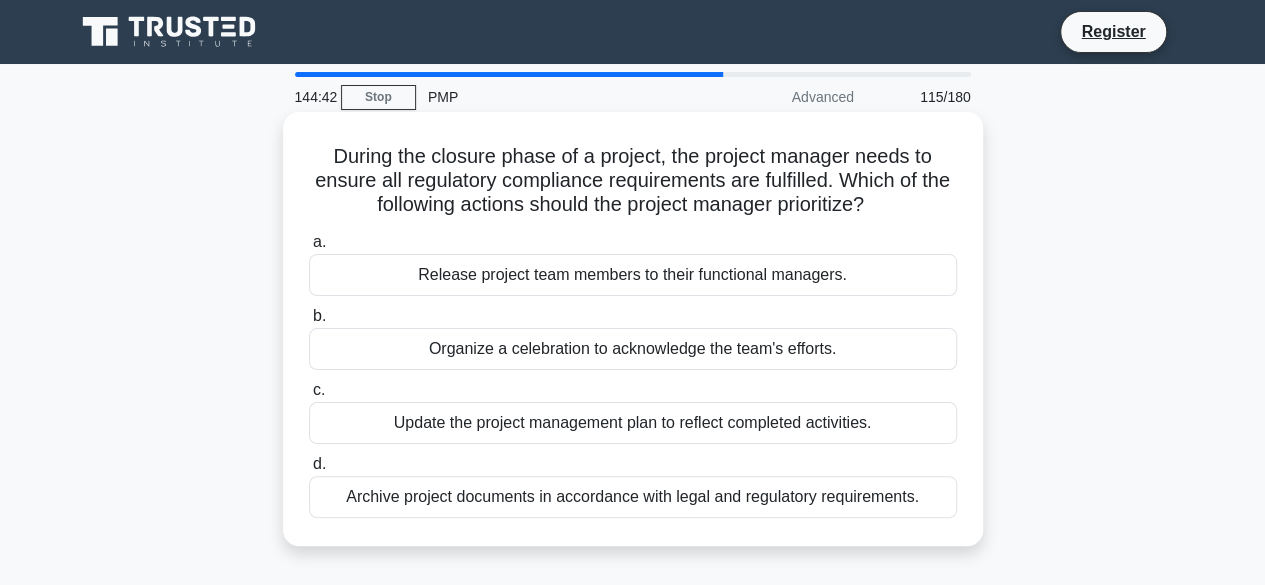 click on "Update the project management plan to reflect completed activities." at bounding box center [633, 423] 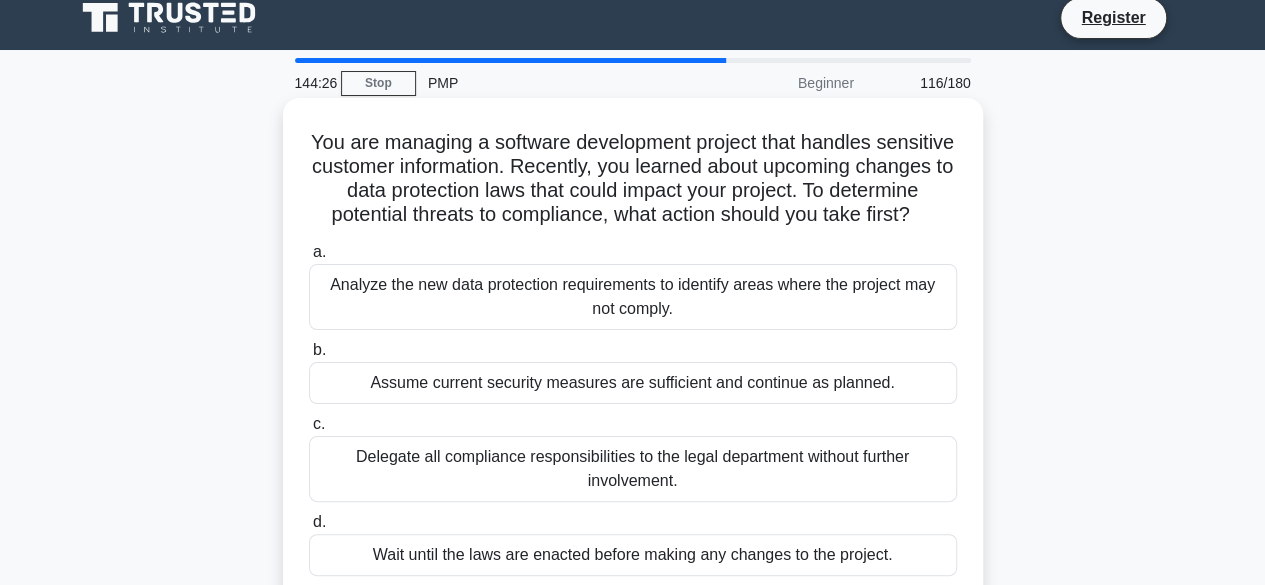 scroll, scrollTop: 100, scrollLeft: 0, axis: vertical 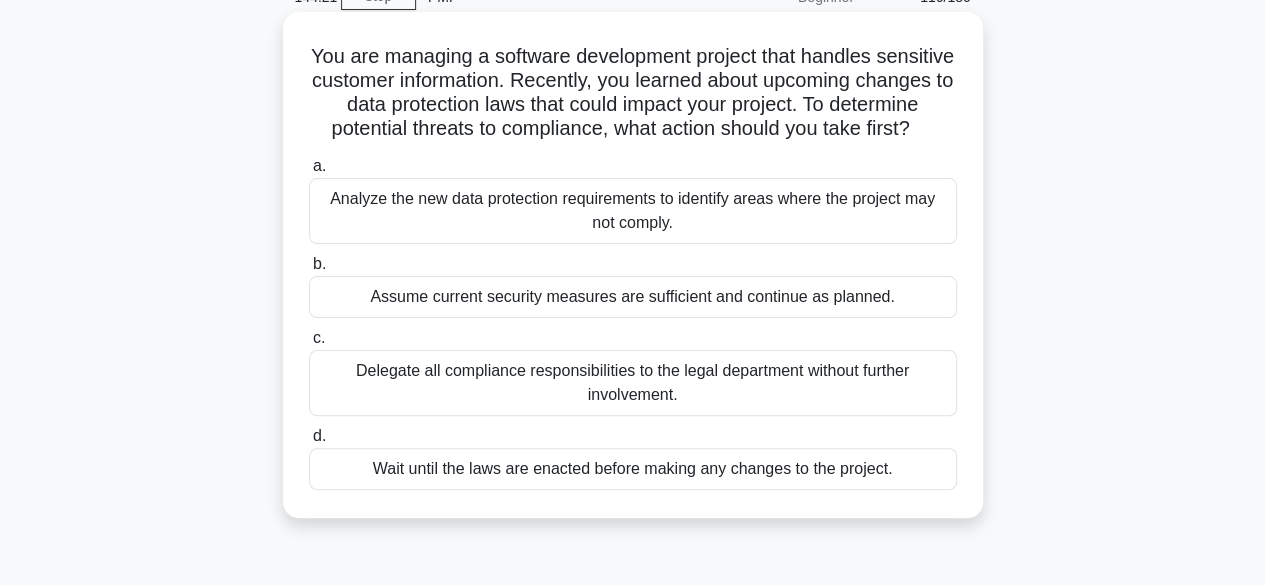 click on "Analyze the new data protection requirements to identify areas where the project may not comply." at bounding box center (633, 211) 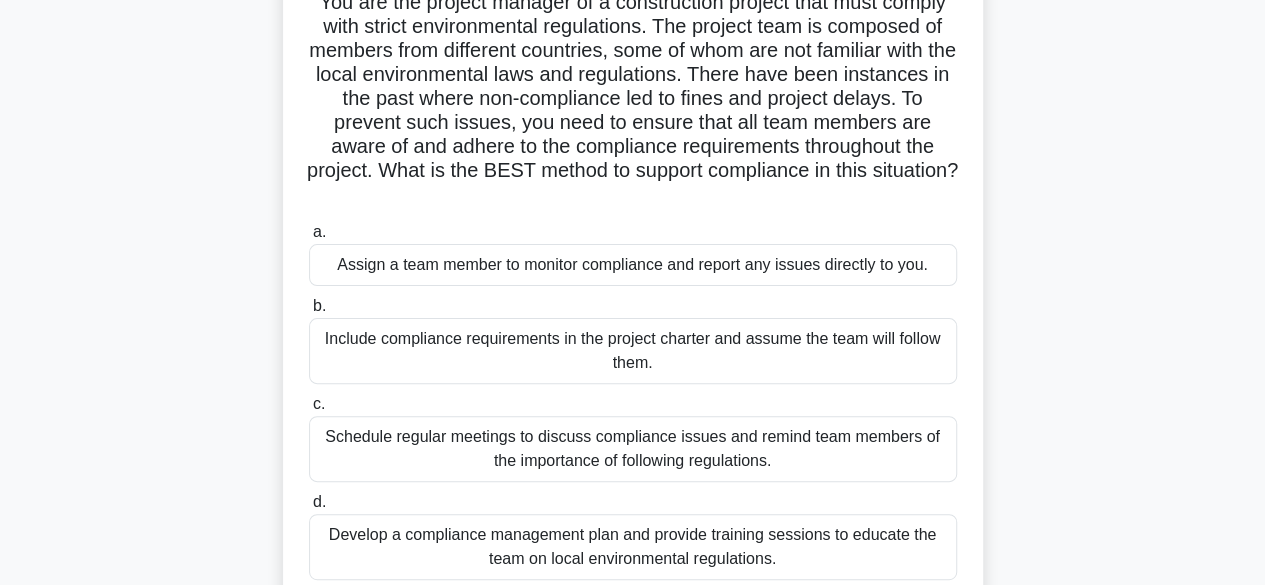 scroll, scrollTop: 200, scrollLeft: 0, axis: vertical 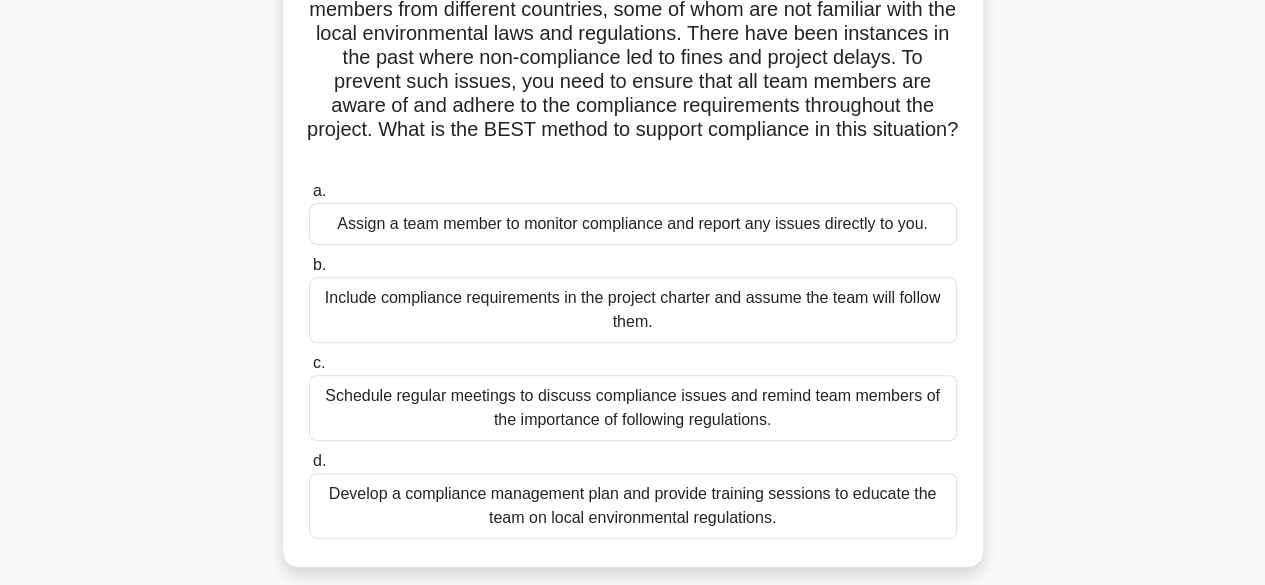 click on "Develop a compliance management plan and provide training sessions to educate the team on local environmental regulations." at bounding box center (633, 506) 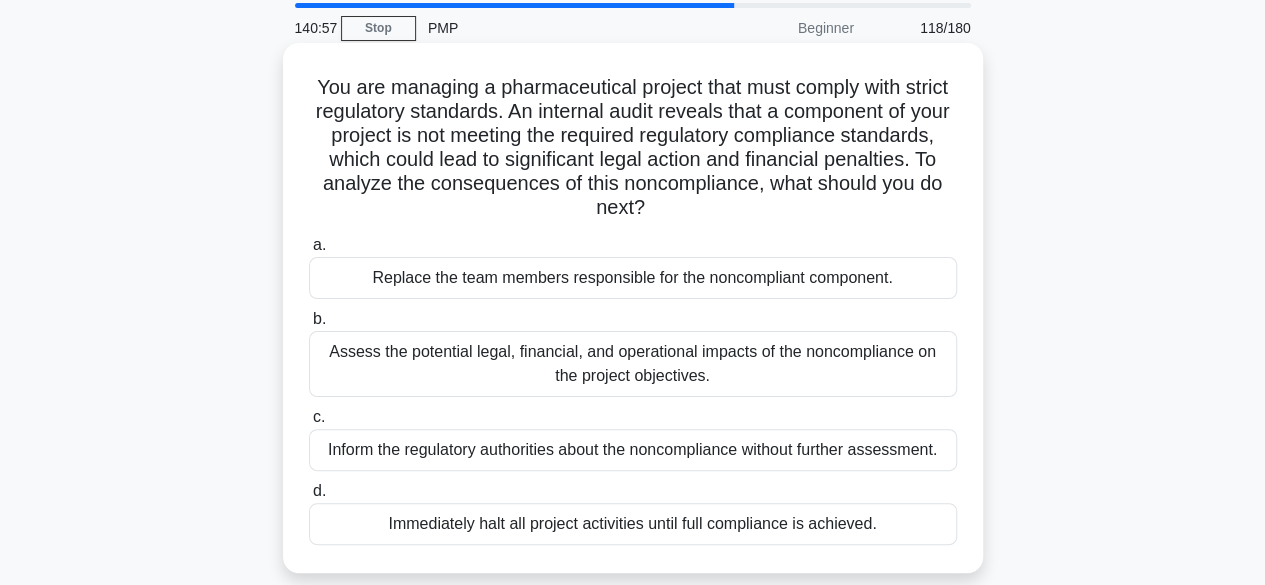 scroll, scrollTop: 100, scrollLeft: 0, axis: vertical 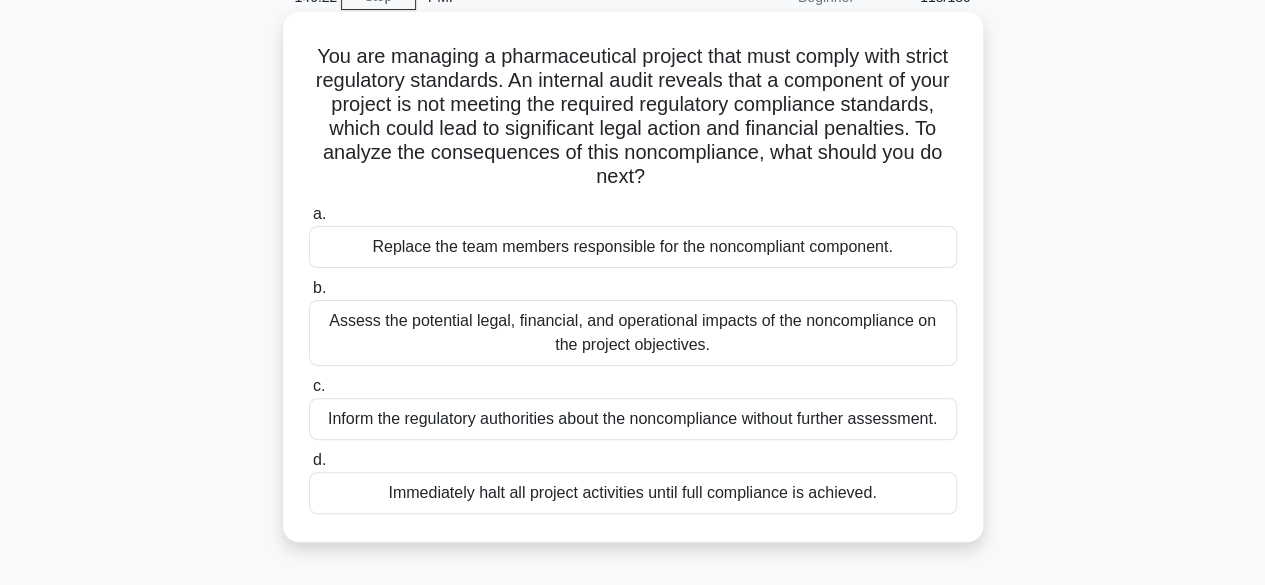click on "Assess the potential legal, financial, and operational impacts of the noncompliance on the project objectives." at bounding box center (633, 333) 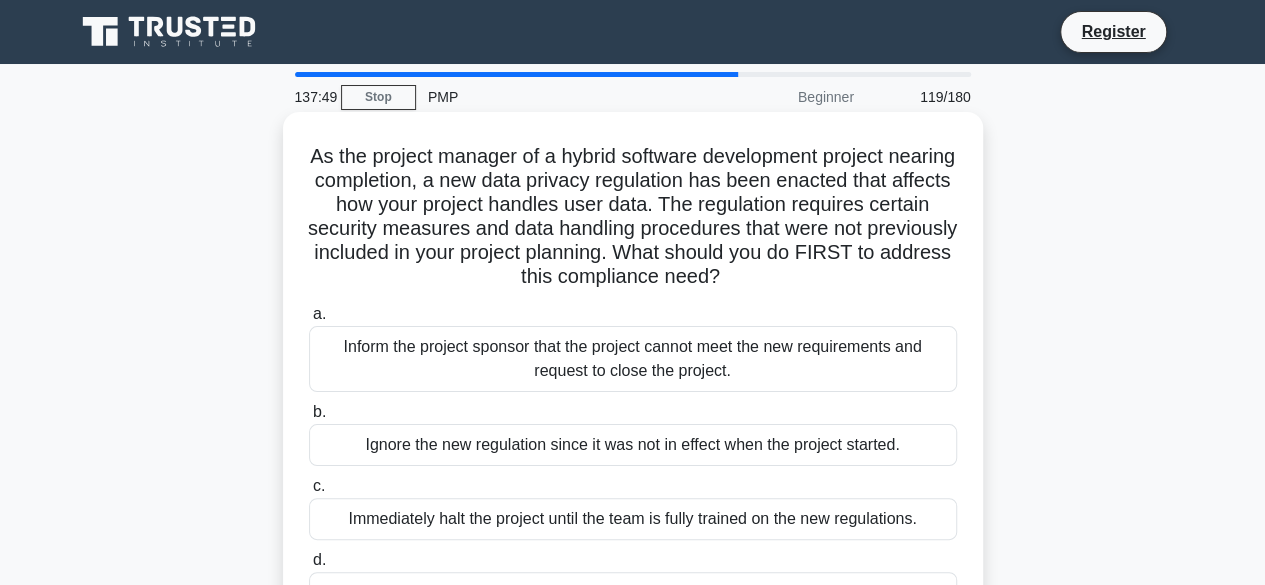 scroll, scrollTop: 100, scrollLeft: 0, axis: vertical 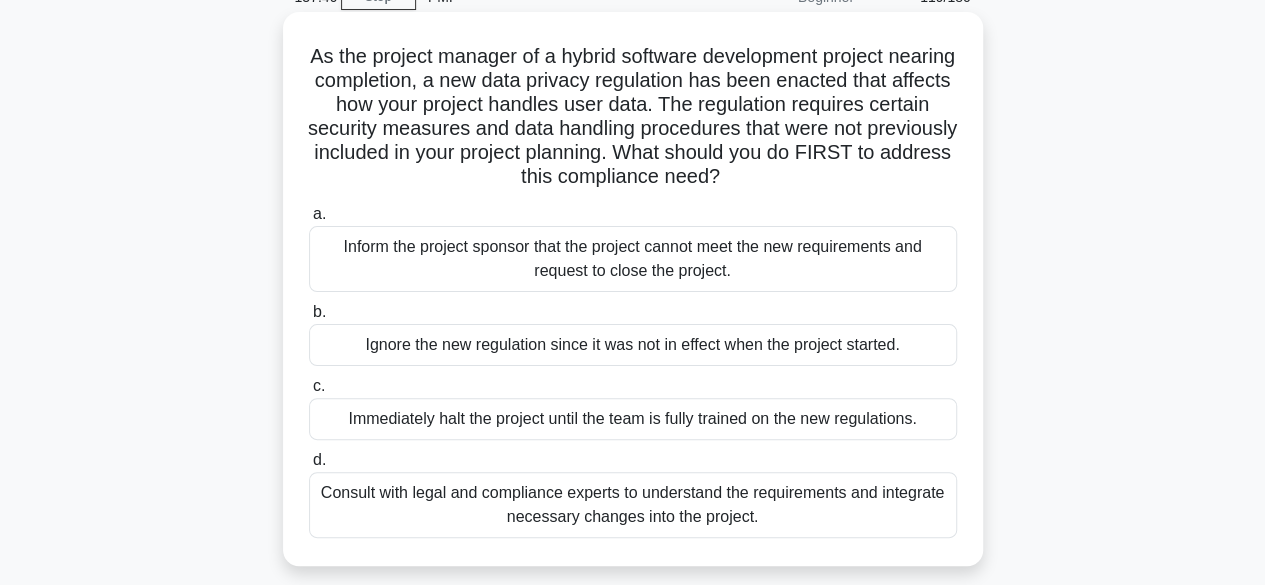 click on "Consult with legal and compliance experts to understand the requirements and integrate necessary changes into the project." at bounding box center (633, 505) 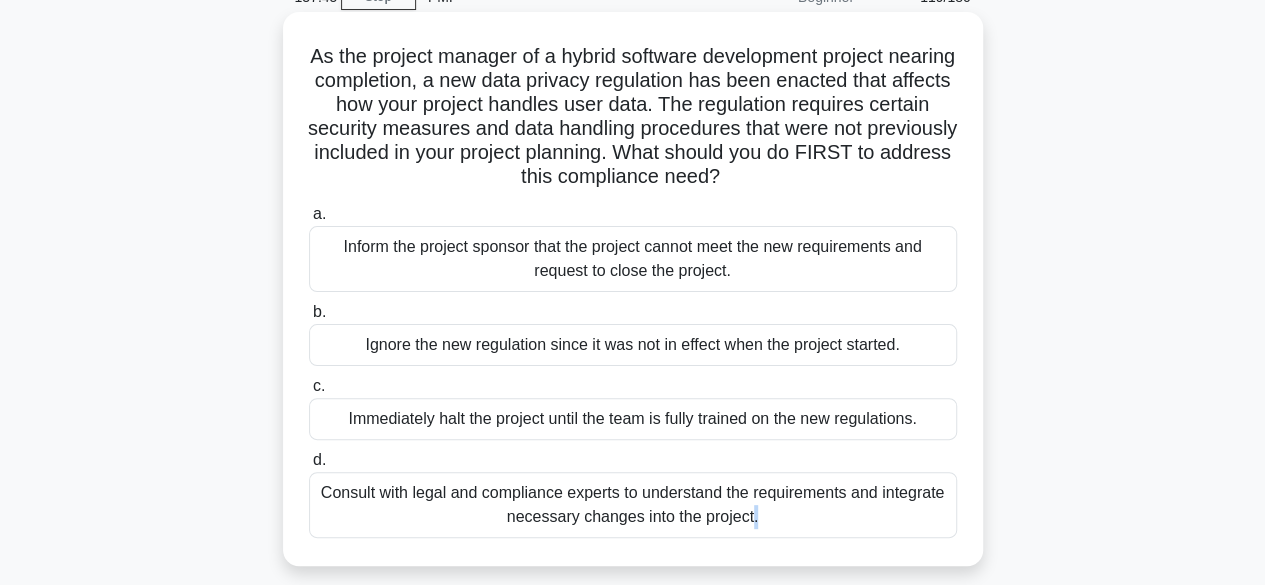 click on "Consult with legal and compliance experts to understand the requirements and integrate necessary changes into the project." at bounding box center [633, 505] 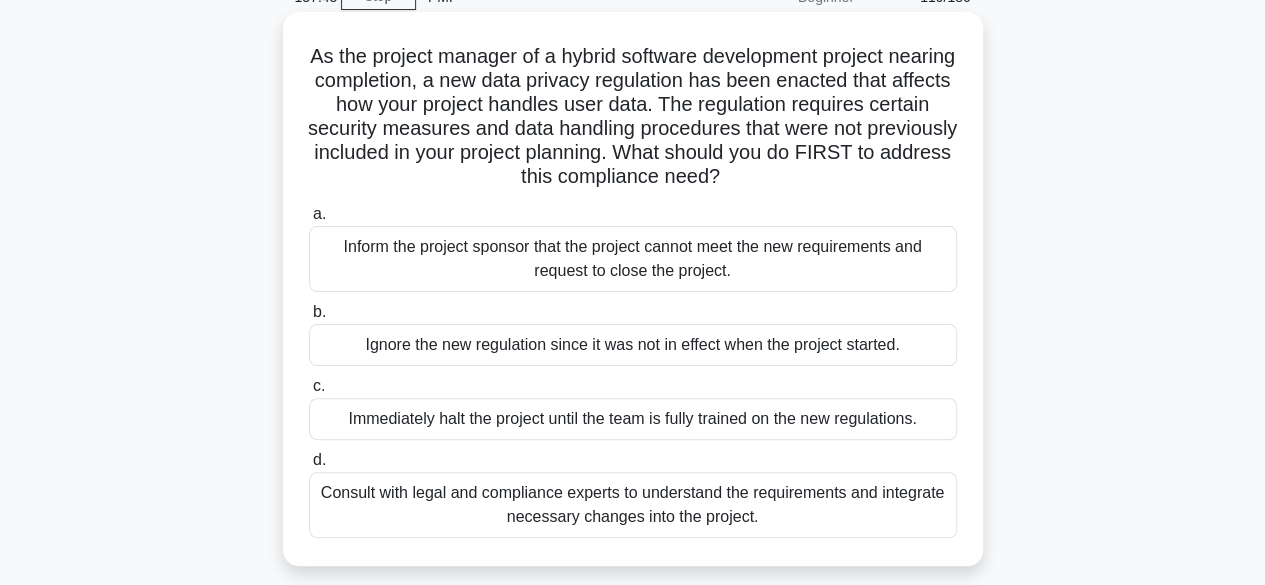 click on "Consult with legal and compliance experts to understand the requirements and integrate necessary changes into the project." at bounding box center [633, 505] 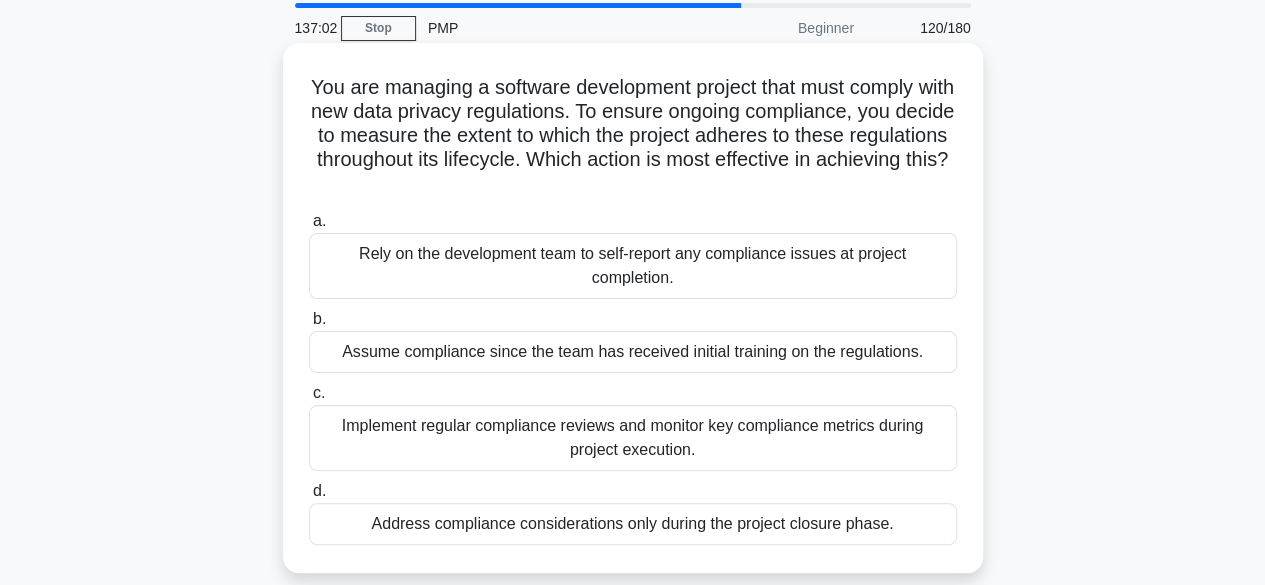 scroll, scrollTop: 100, scrollLeft: 0, axis: vertical 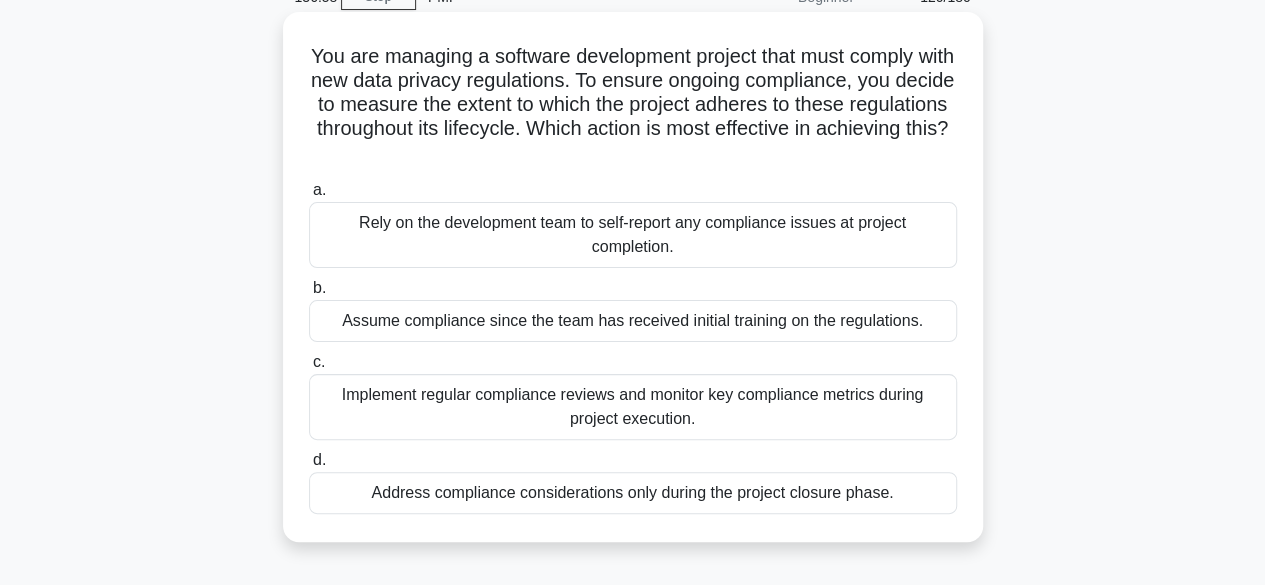 click on "Implement regular compliance reviews and monitor key compliance metrics during project execution." at bounding box center (633, 407) 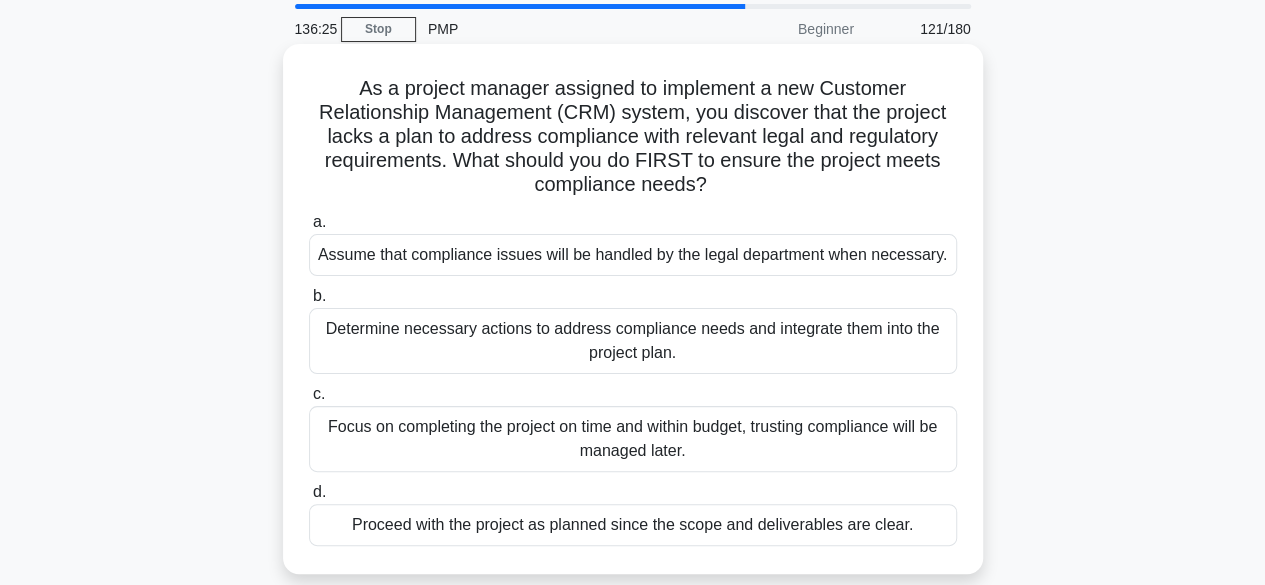 scroll, scrollTop: 100, scrollLeft: 0, axis: vertical 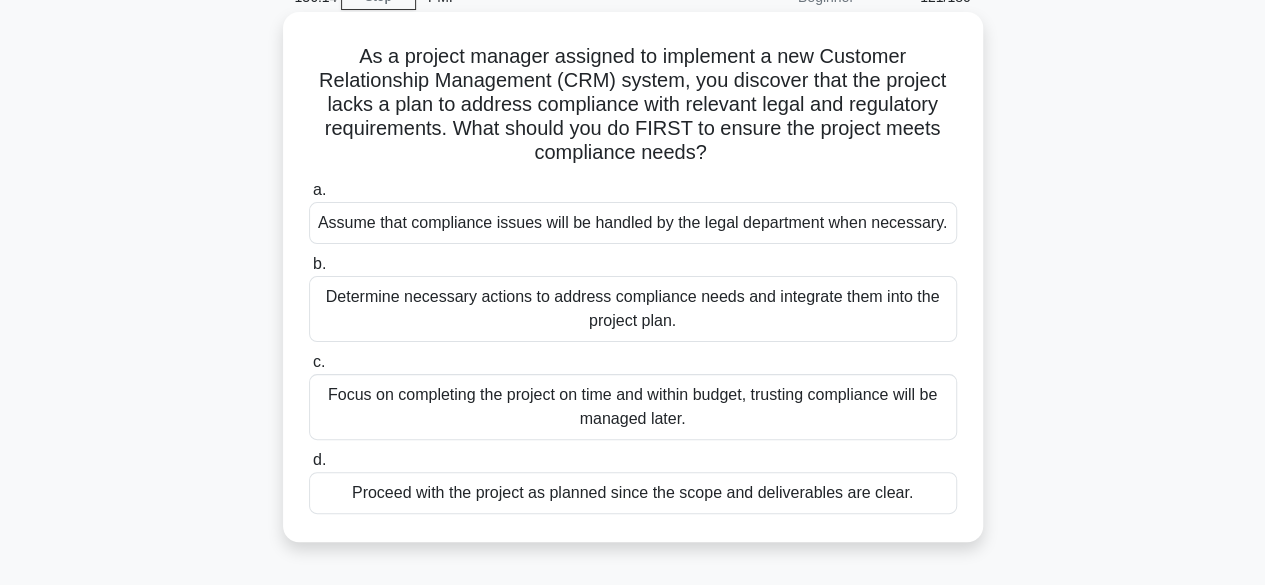 click on "Determine necessary actions to address compliance needs and integrate them into the project plan." at bounding box center (633, 309) 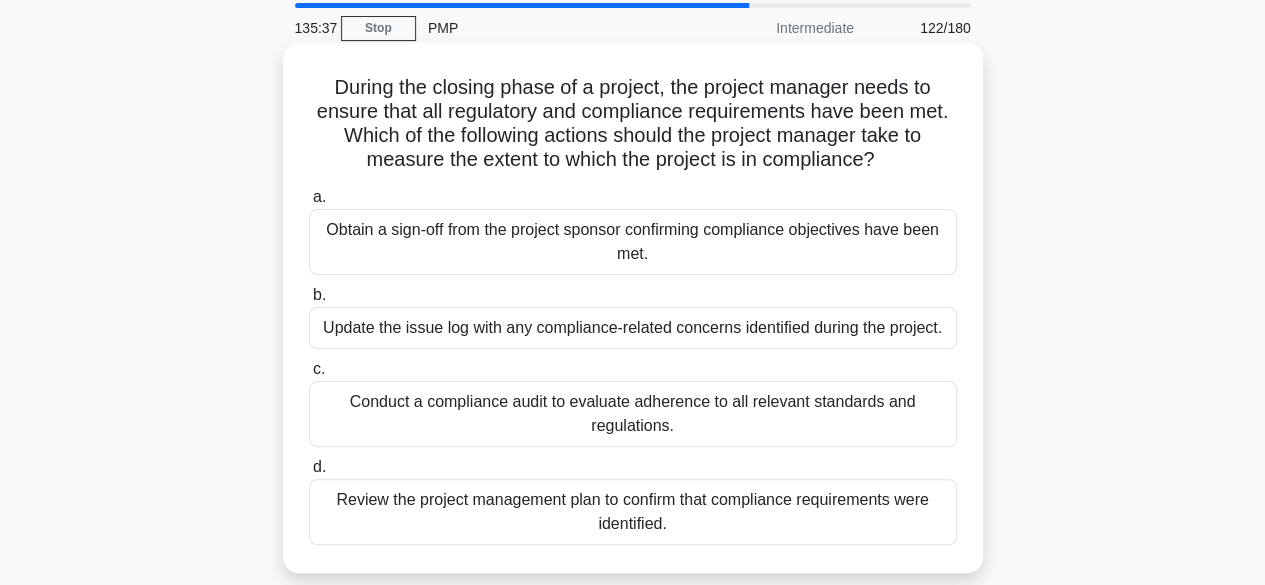 scroll, scrollTop: 100, scrollLeft: 0, axis: vertical 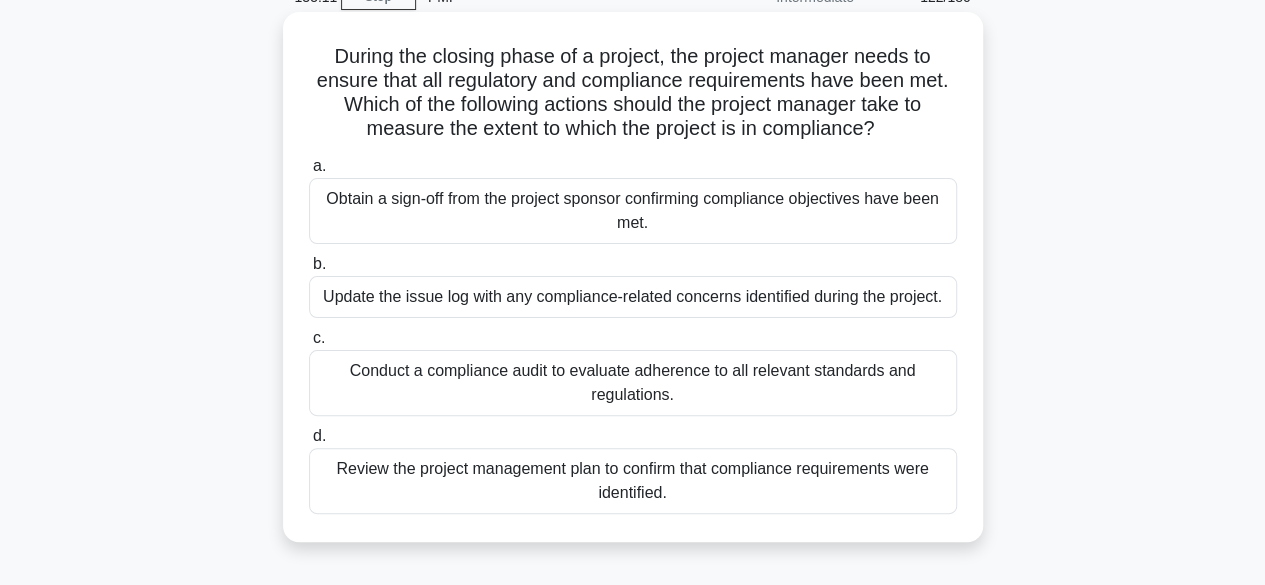 click on "Conduct a compliance audit to evaluate adherence to all relevant standards and regulations." at bounding box center [633, 383] 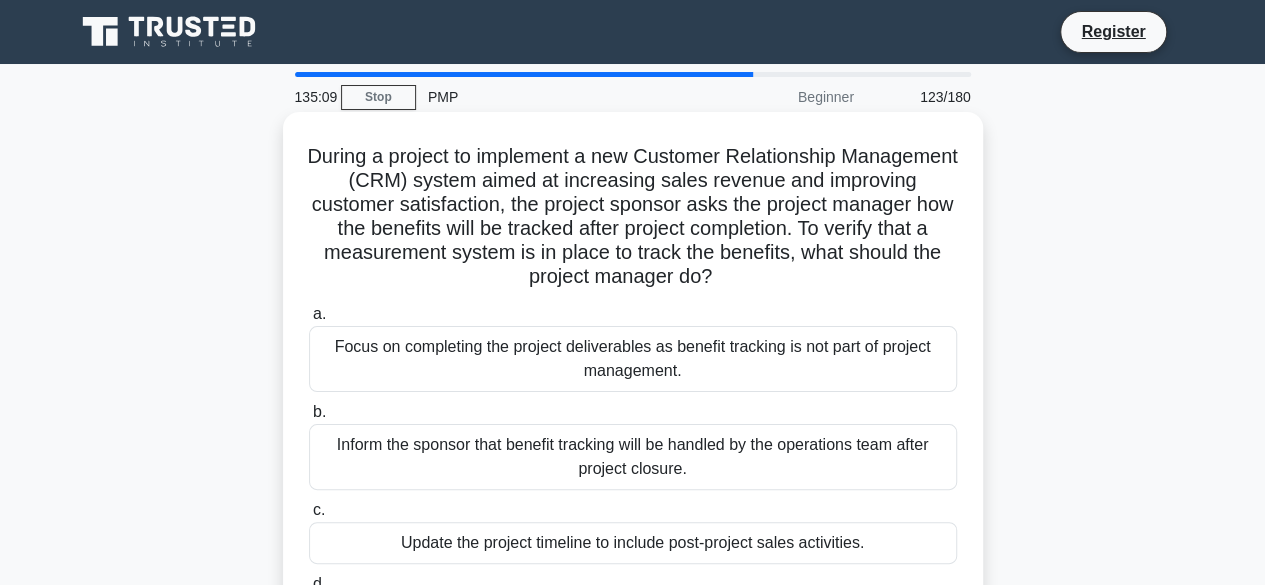 scroll, scrollTop: 100, scrollLeft: 0, axis: vertical 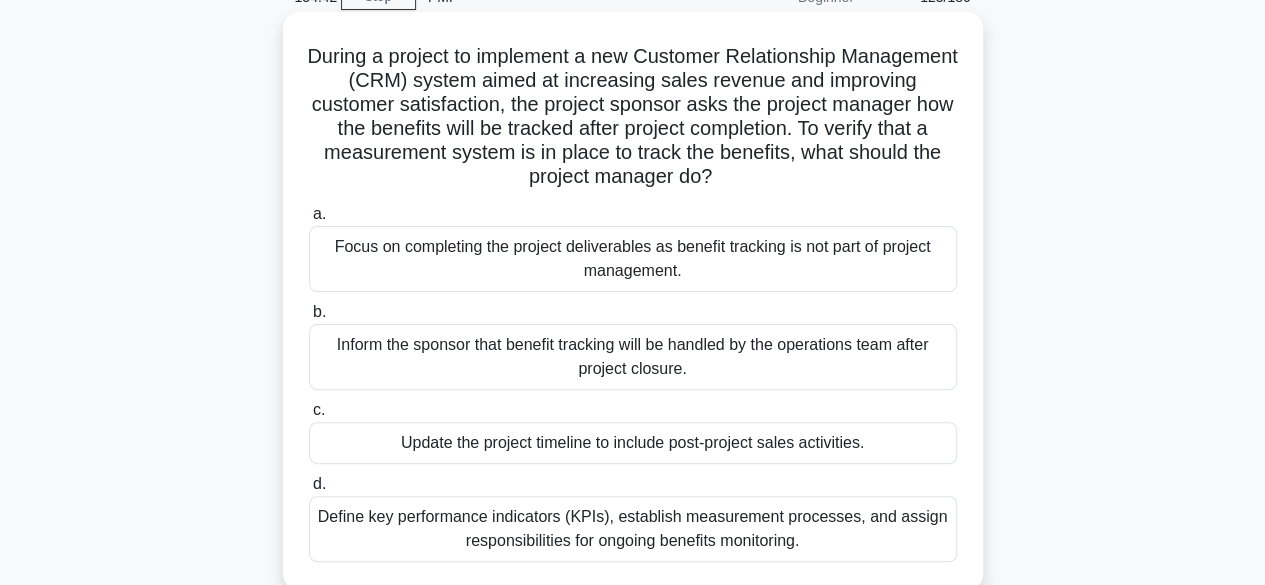 click on "Define key performance indicators (KPIs), establish measurement processes, and assign responsibilities for ongoing benefits monitoring." at bounding box center [633, 529] 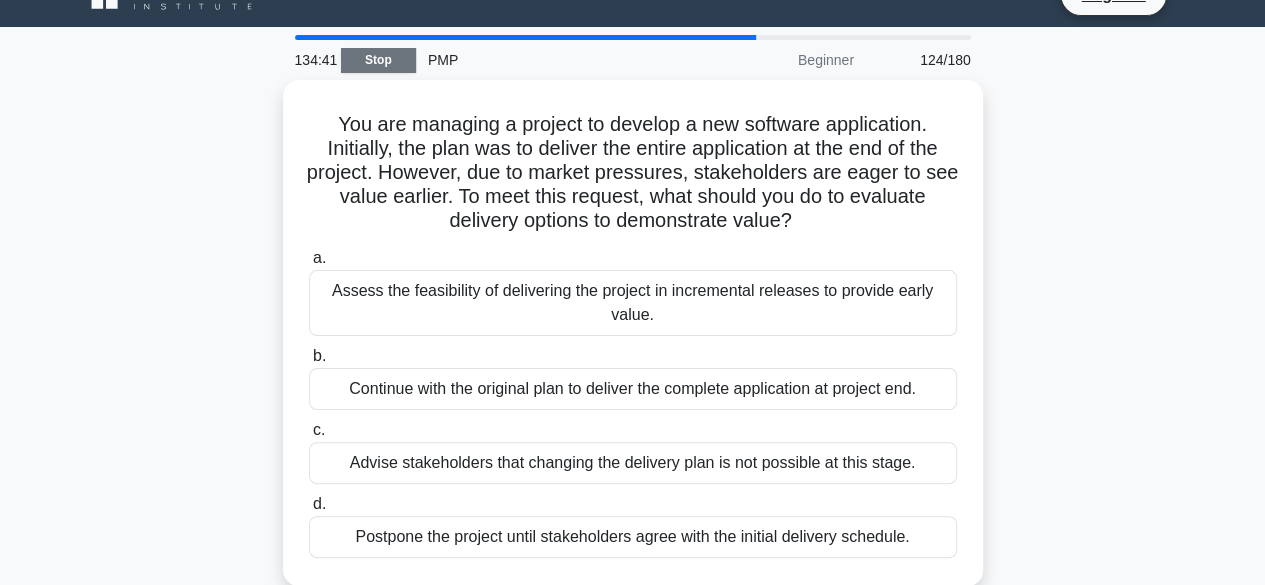 scroll, scrollTop: 0, scrollLeft: 0, axis: both 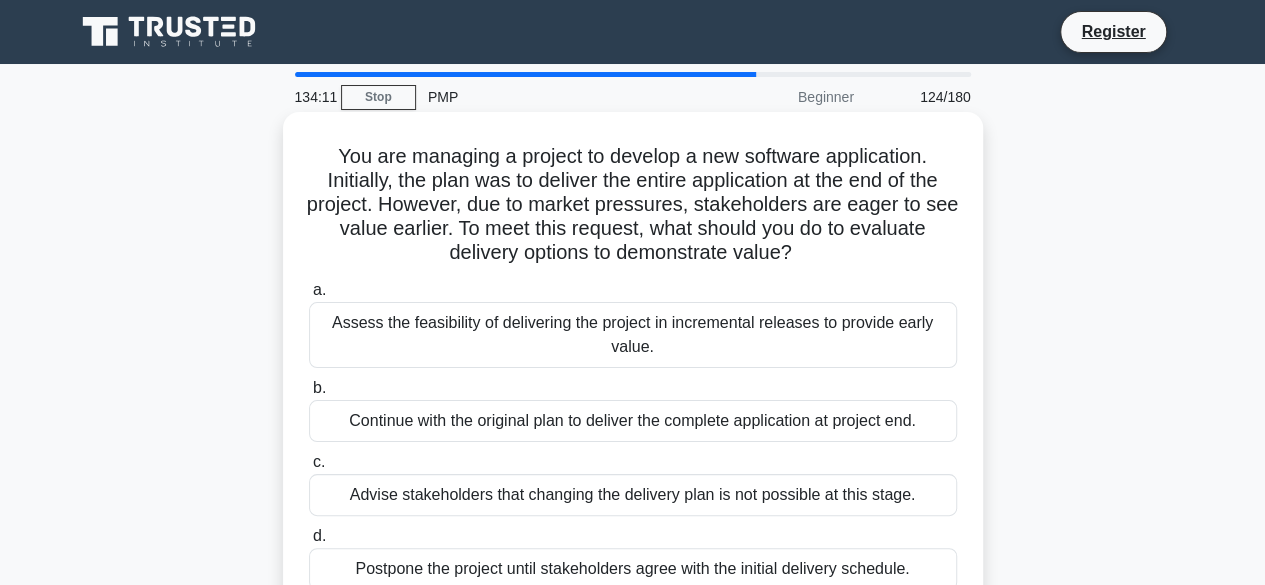click on "Assess the feasibility of delivering the project in incremental releases to provide early value." at bounding box center (633, 335) 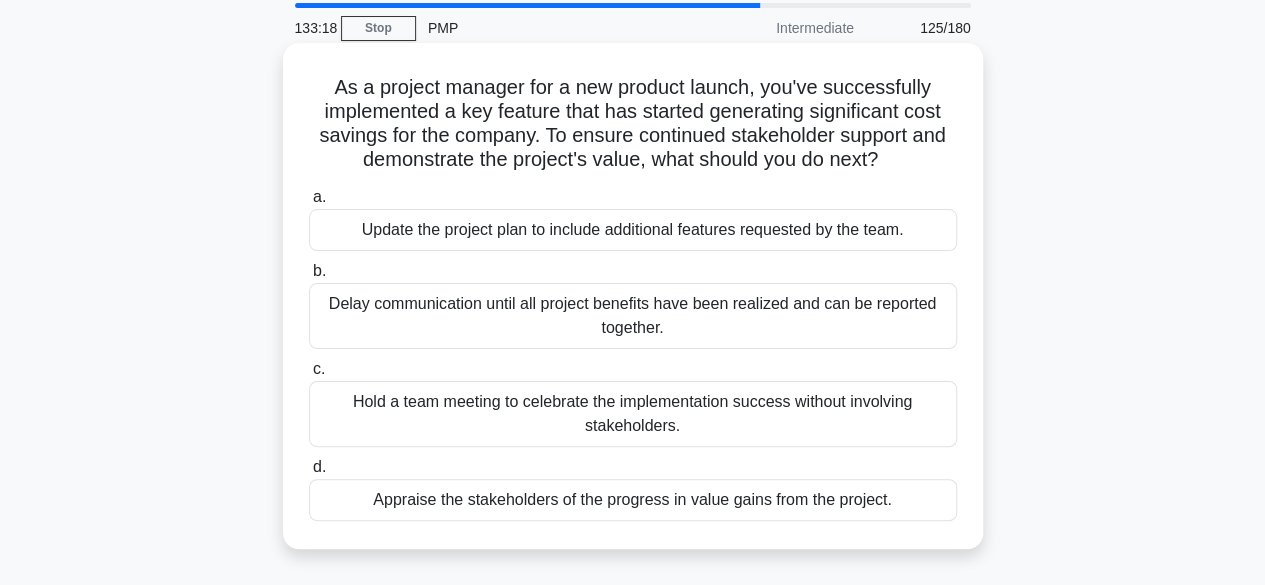 scroll, scrollTop: 100, scrollLeft: 0, axis: vertical 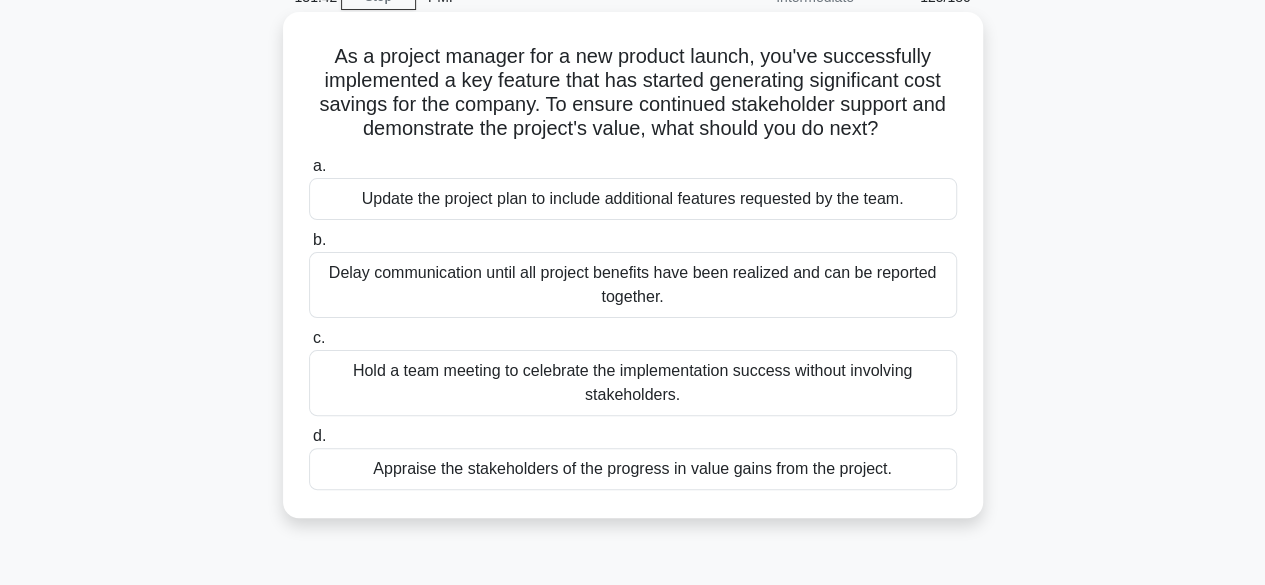 click on "Appraise the stakeholders of the progress in value gains from the project." at bounding box center [633, 469] 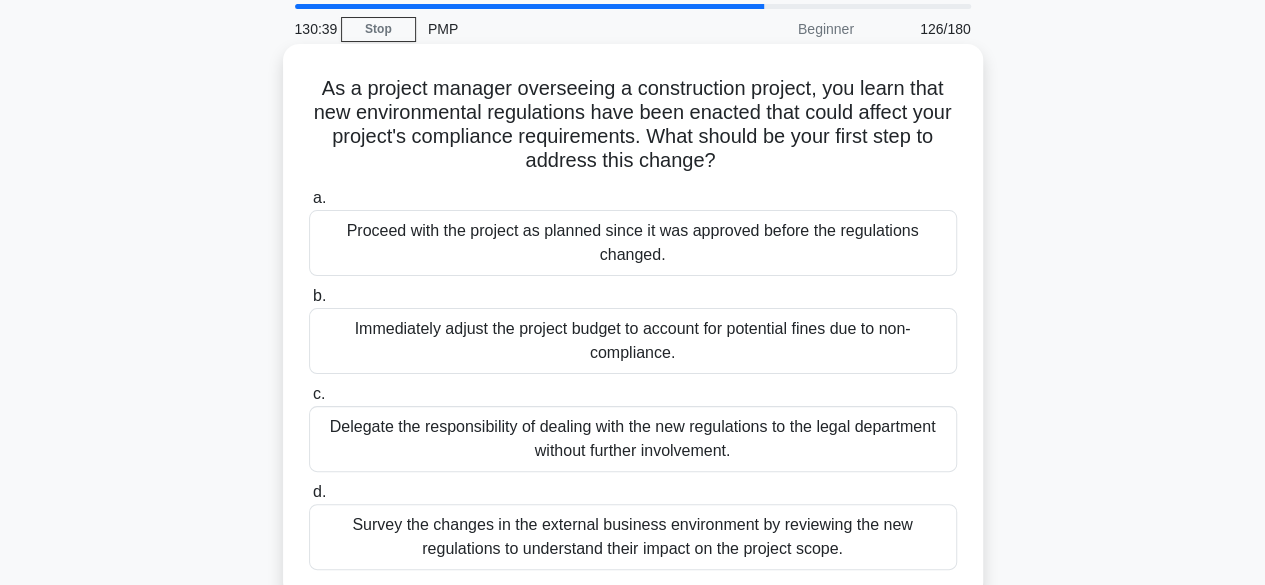 scroll, scrollTop: 100, scrollLeft: 0, axis: vertical 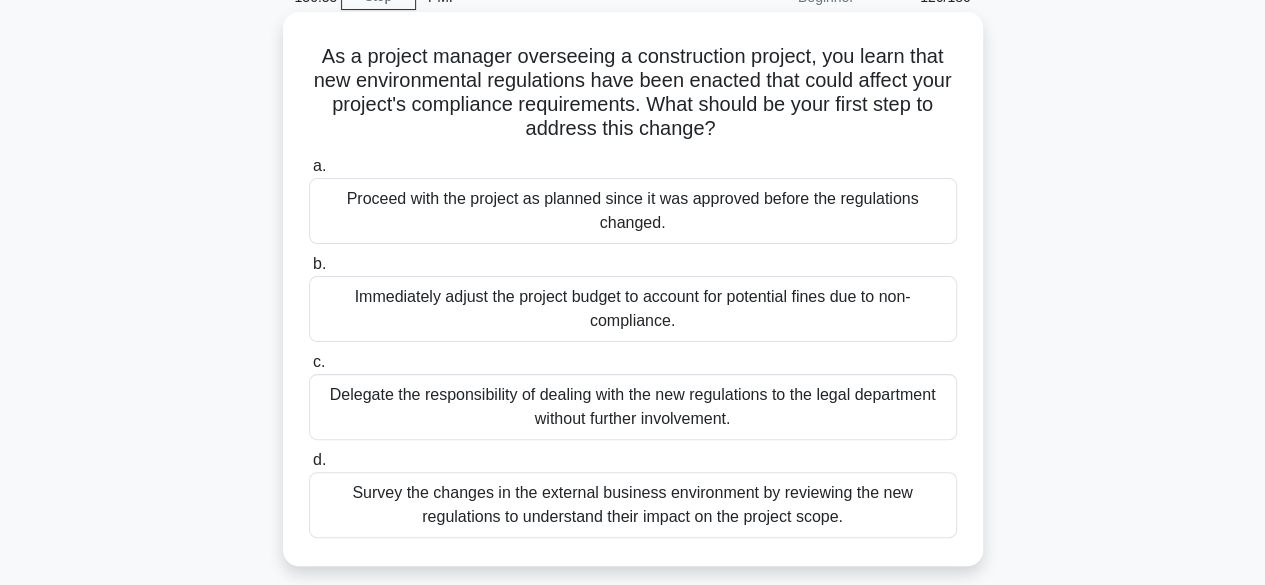 click on "Survey the changes in the external business environment by reviewing the new regulations to understand their impact on the project scope." at bounding box center [633, 505] 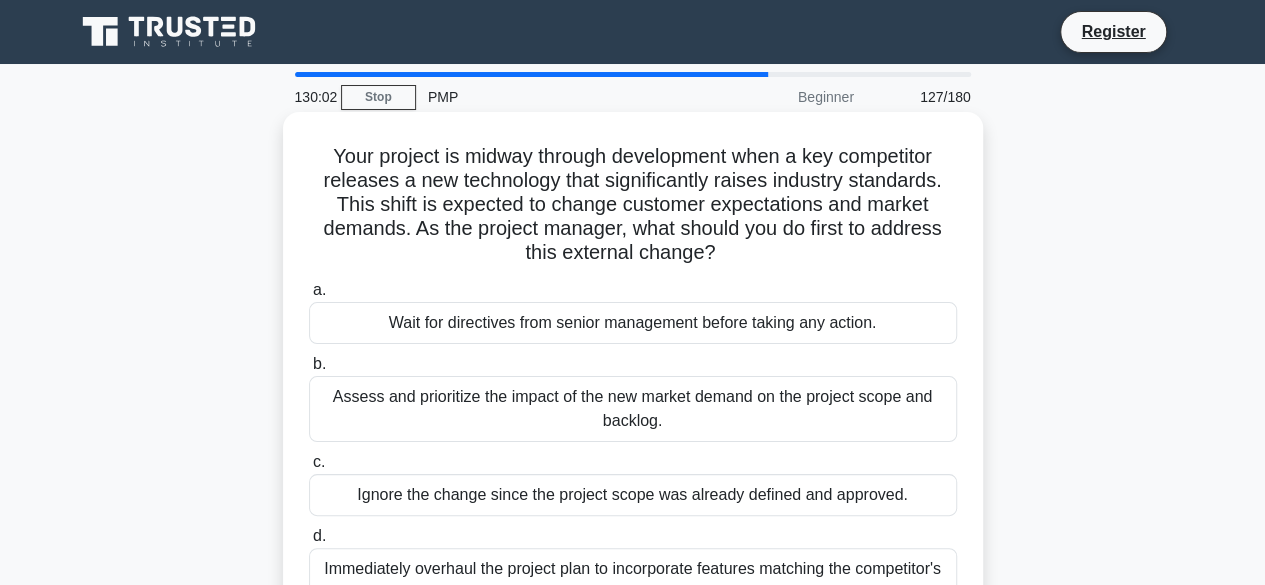 scroll, scrollTop: 100, scrollLeft: 0, axis: vertical 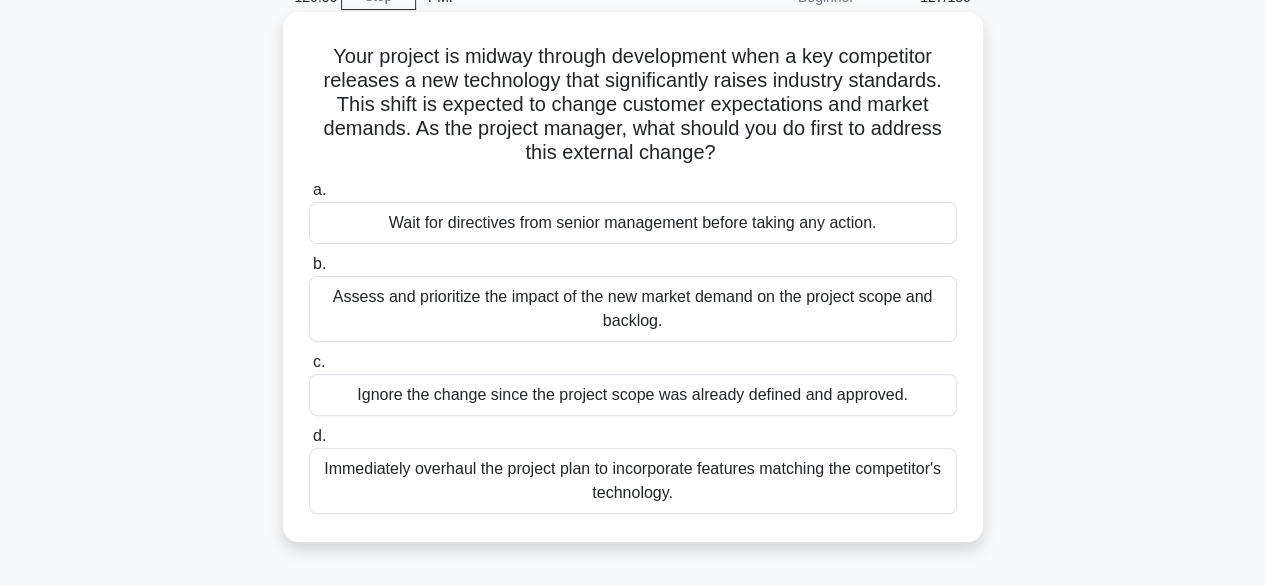 click on "Assess and prioritize the impact of the new market demand on the project scope and backlog." at bounding box center [633, 309] 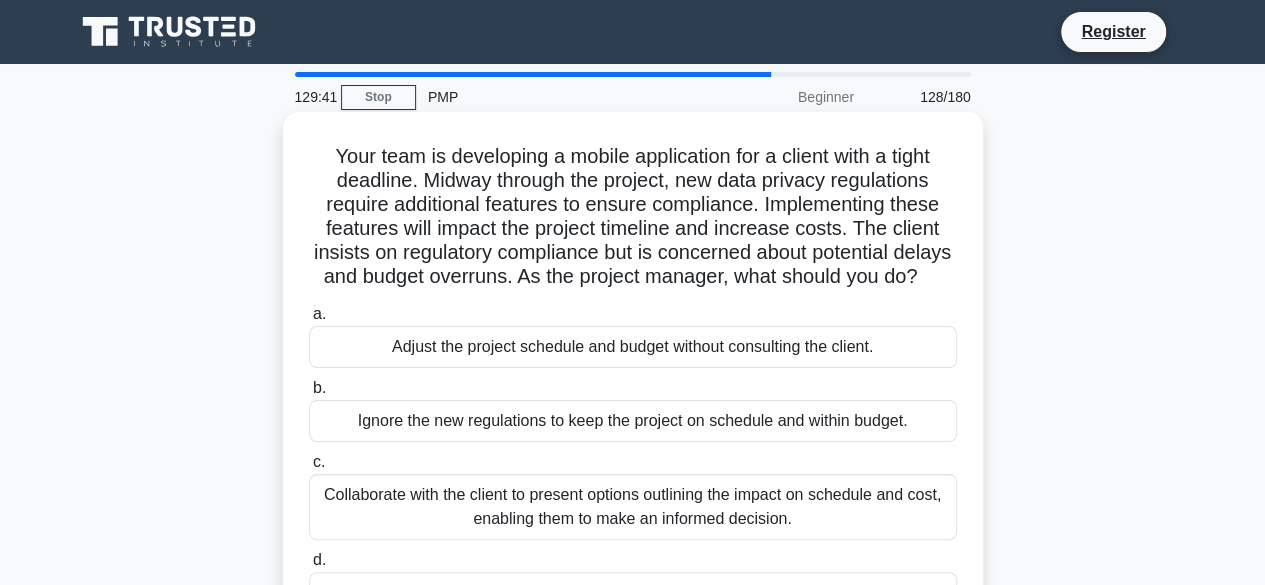 scroll, scrollTop: 100, scrollLeft: 0, axis: vertical 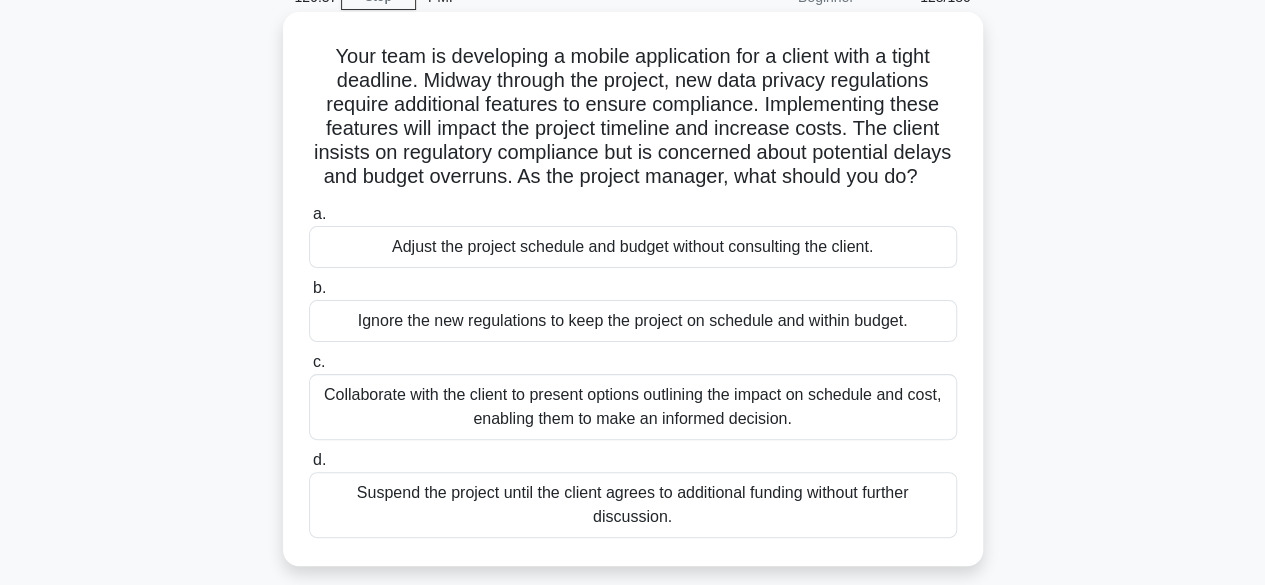 click on "Collaborate with the client to present options outlining the impact on schedule and cost, enabling them to make an informed decision." at bounding box center [633, 407] 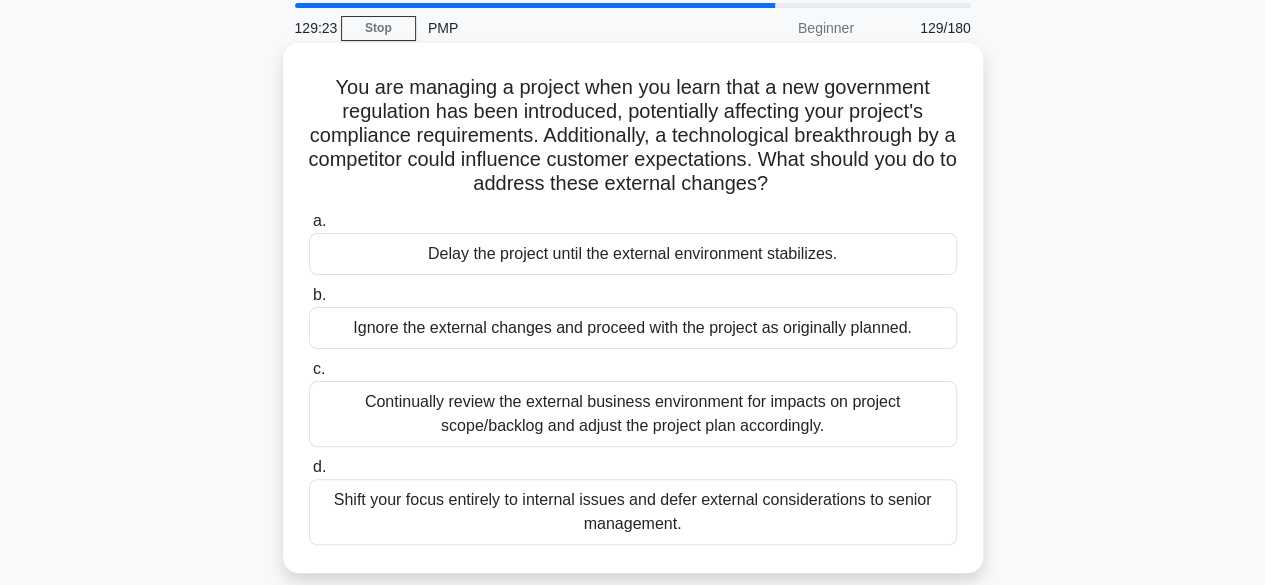 scroll, scrollTop: 100, scrollLeft: 0, axis: vertical 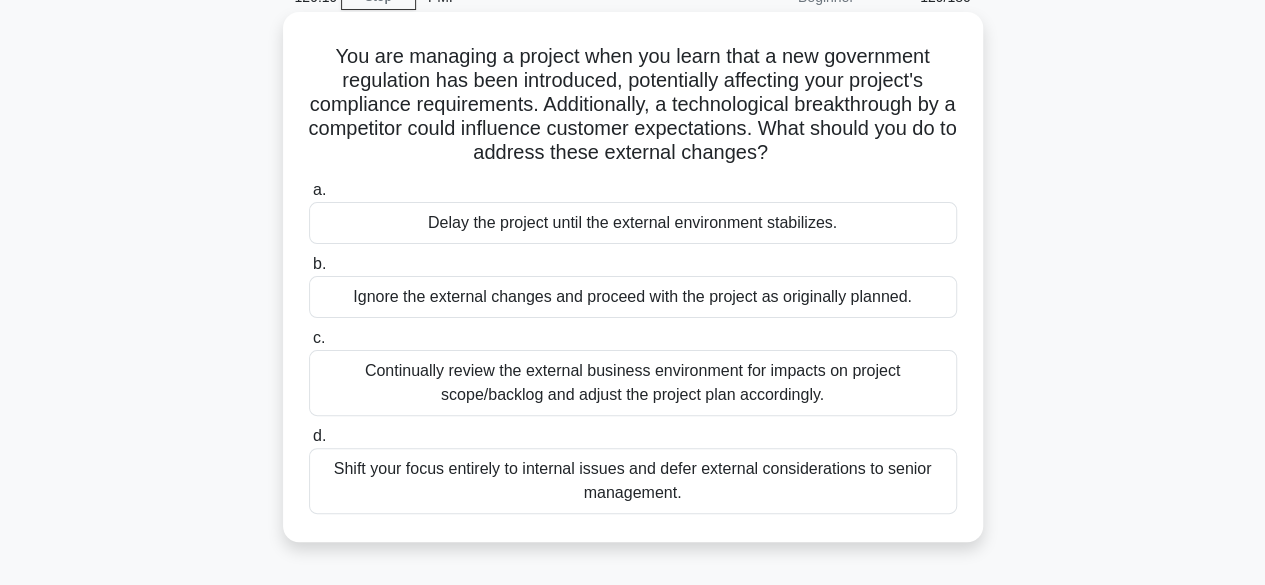 click on "Continually review the external business environment for impacts on project scope/backlog and adjust the project plan accordingly." at bounding box center [633, 383] 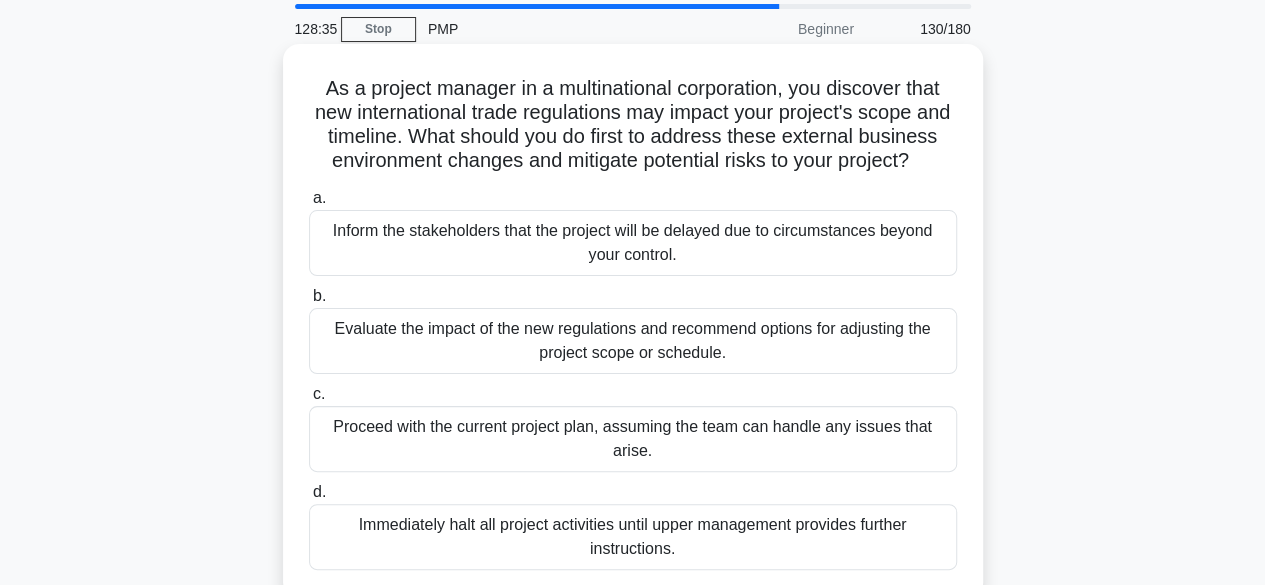 scroll, scrollTop: 100, scrollLeft: 0, axis: vertical 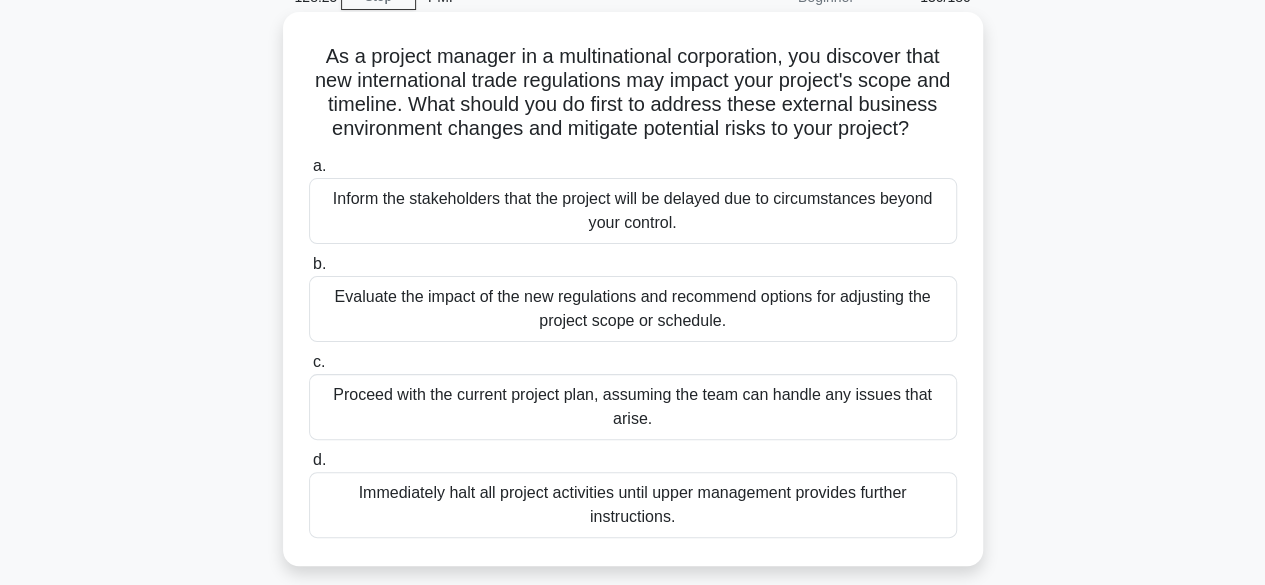 click on "Evaluate the impact of the new regulations and recommend options for adjusting the project scope or schedule." at bounding box center [633, 309] 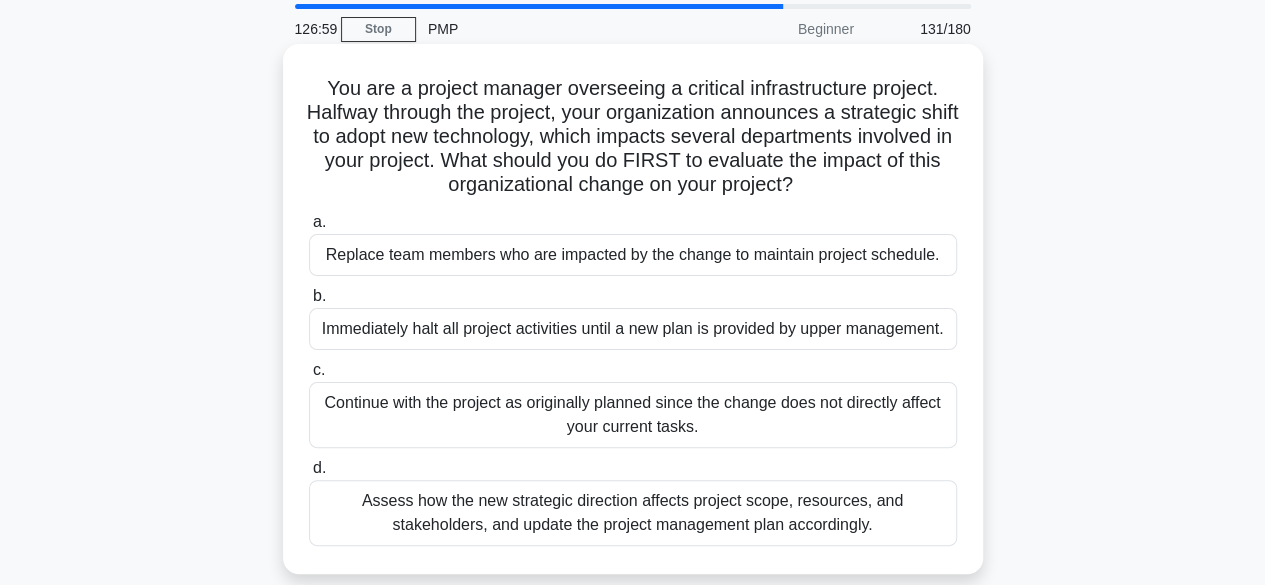 scroll, scrollTop: 100, scrollLeft: 0, axis: vertical 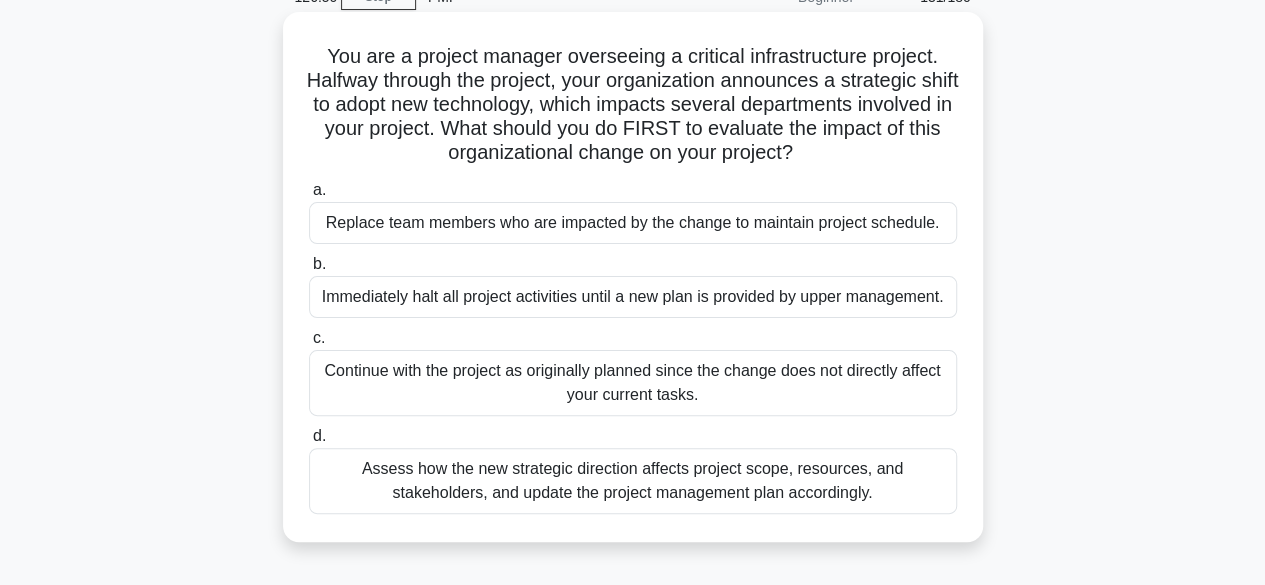 click on "Assess how the new strategic direction affects project scope, resources, and stakeholders, and update the project management plan accordingly." at bounding box center (633, 481) 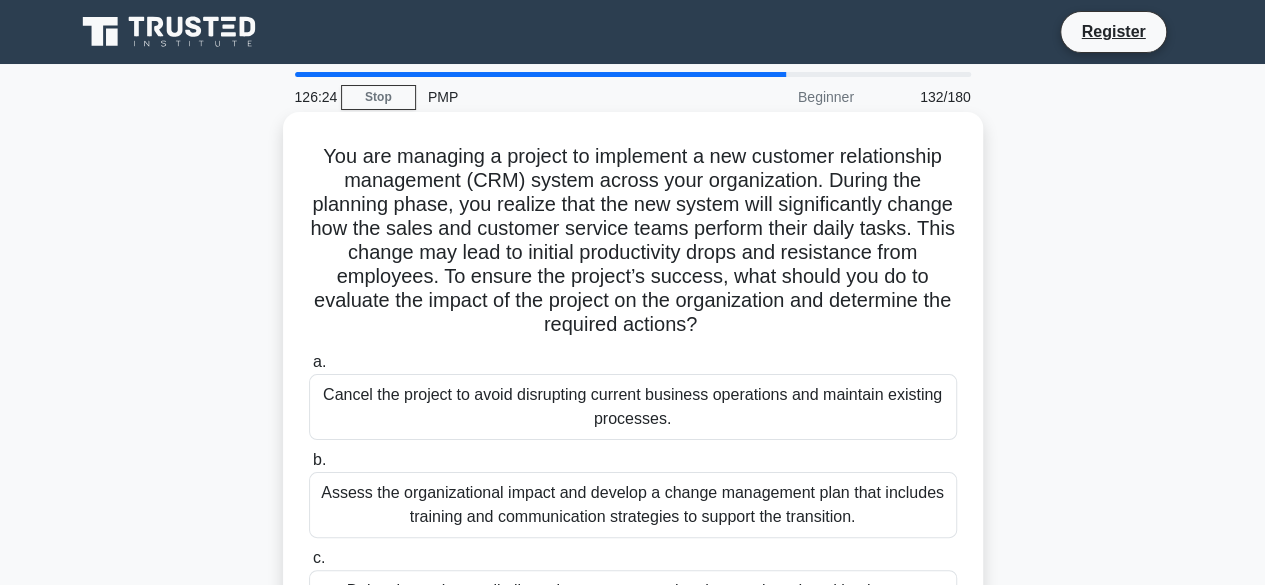 scroll, scrollTop: 100, scrollLeft: 0, axis: vertical 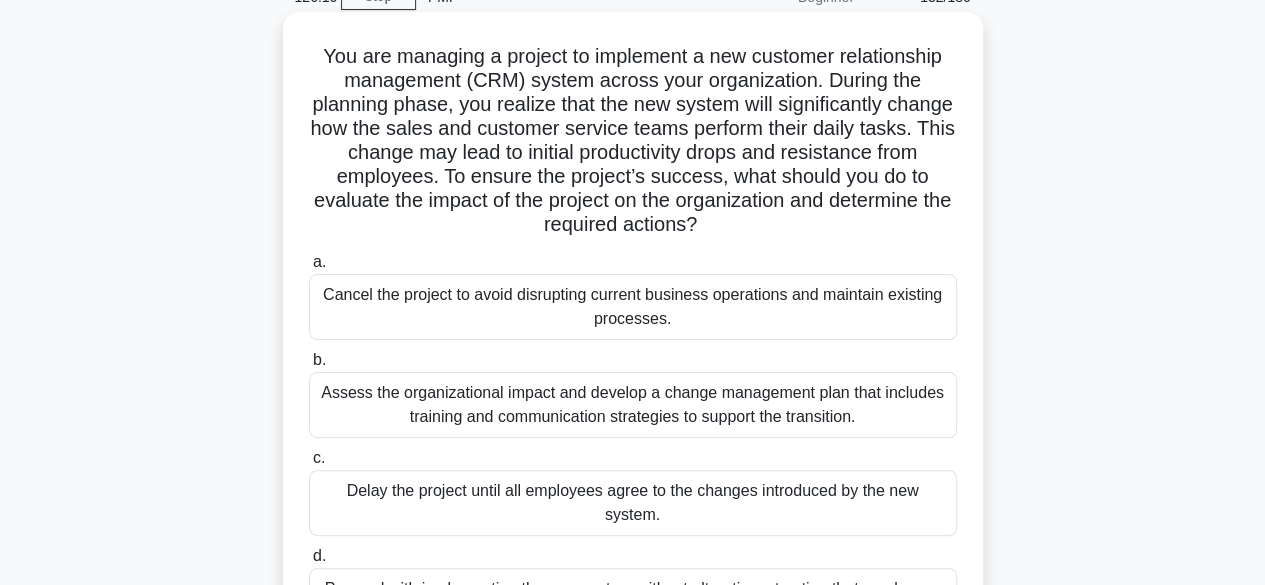click on "Assess the organizational impact and develop a change management plan that includes training and communication strategies to support the transition." at bounding box center [633, 405] 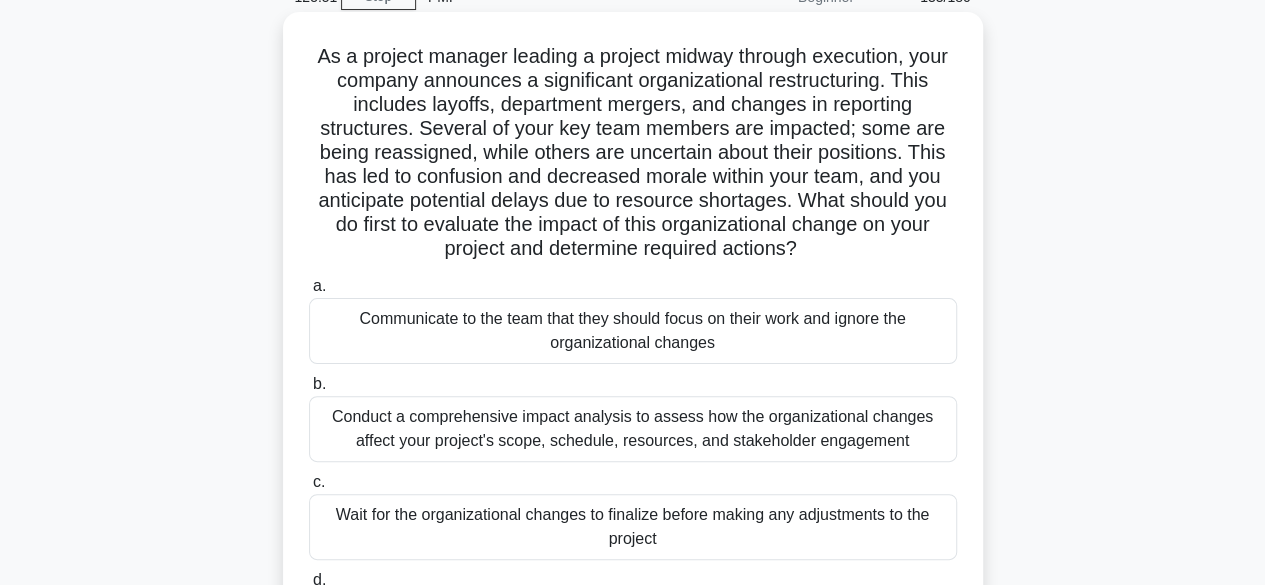 scroll, scrollTop: 200, scrollLeft: 0, axis: vertical 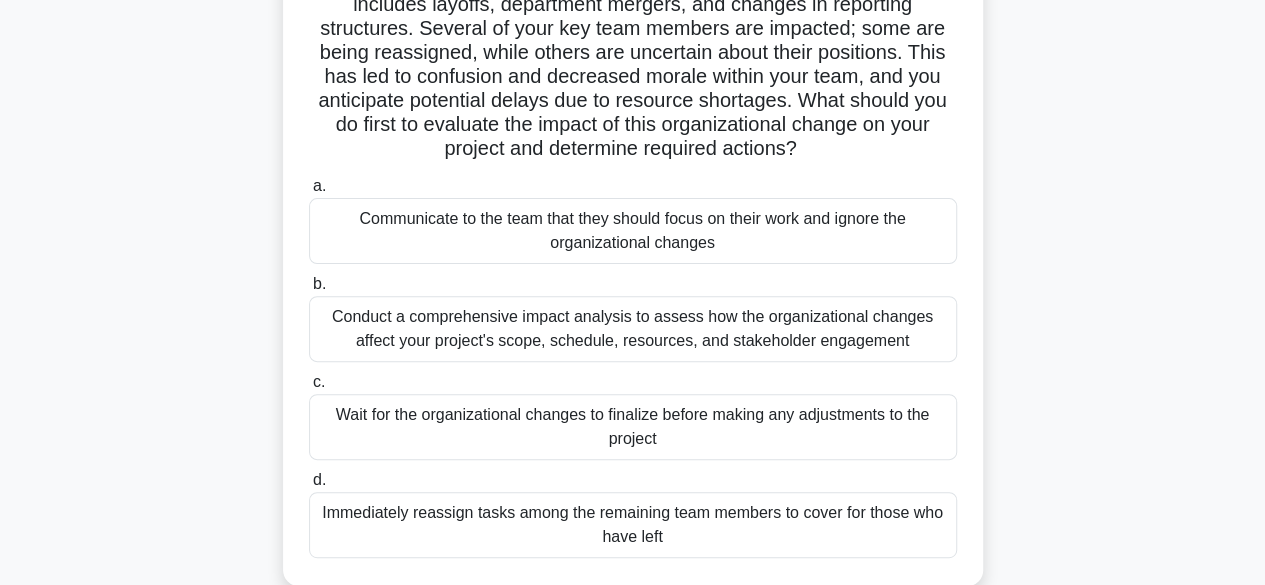 click on "Conduct a comprehensive impact analysis to assess how the organizational changes affect your project's scope, schedule, resources, and stakeholder engagement" at bounding box center (633, 329) 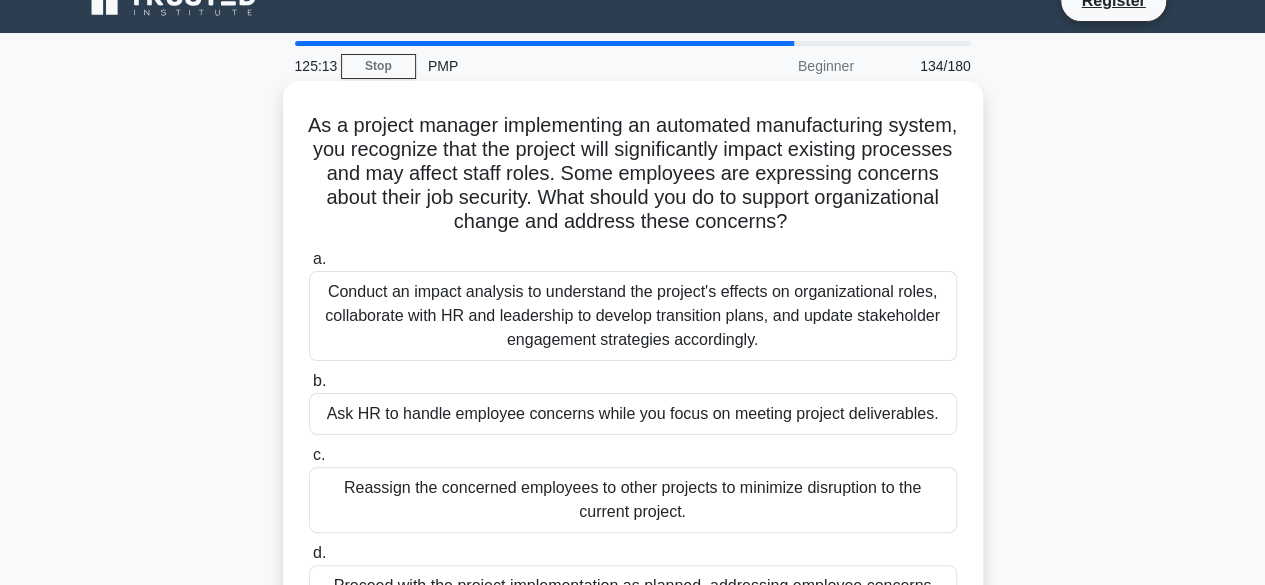 scroll, scrollTop: 0, scrollLeft: 0, axis: both 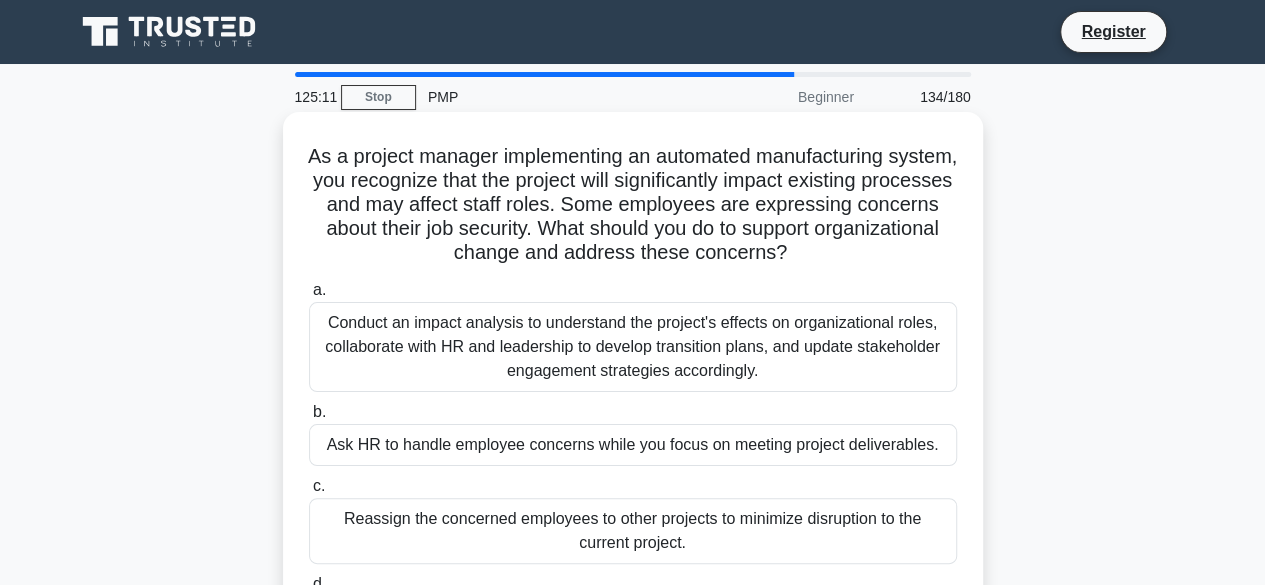 click on "Conduct an impact analysis to understand the project's effects on organizational roles, collaborate with HR and leadership to develop transition plans, and update stakeholder engagement strategies accordingly." at bounding box center (633, 347) 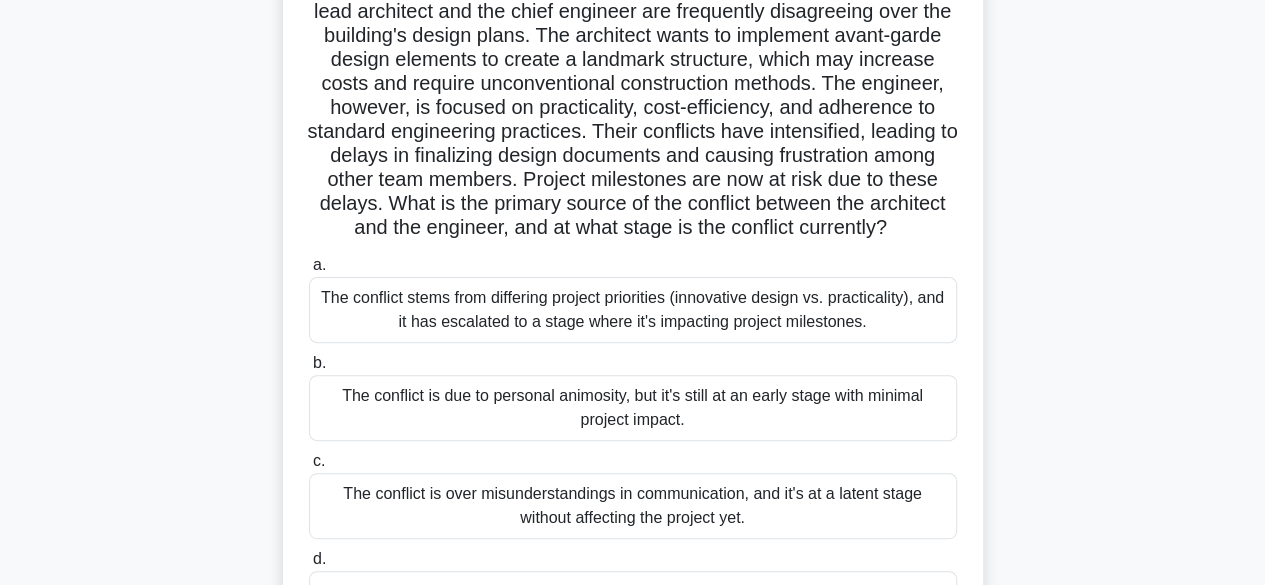 scroll, scrollTop: 200, scrollLeft: 0, axis: vertical 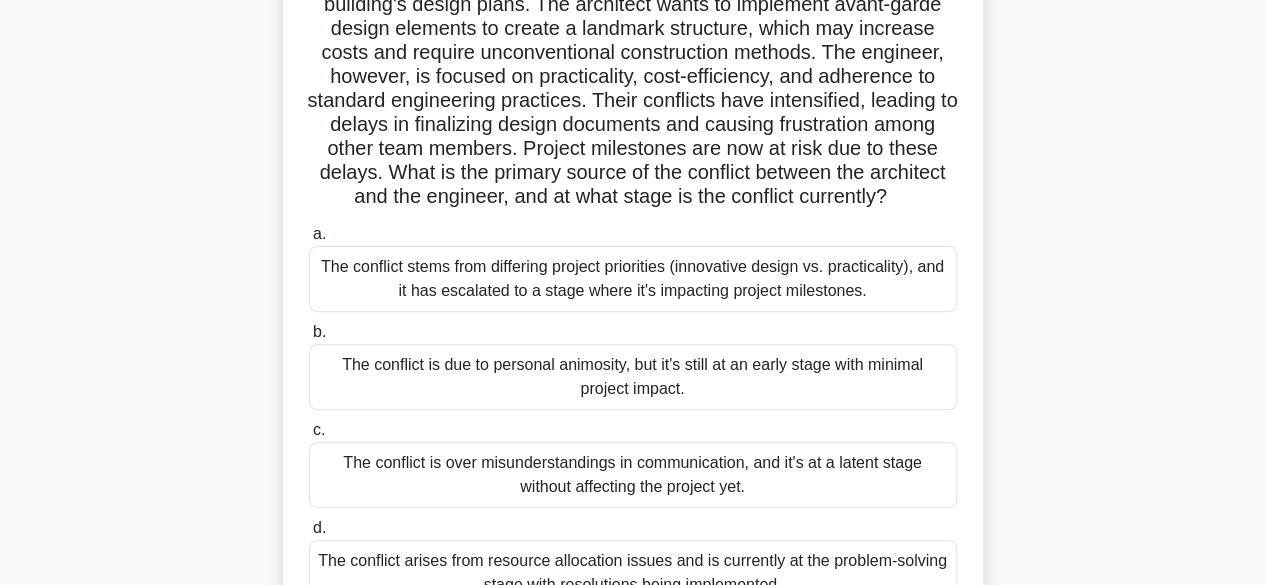 click on "The conflict stems from differing project priorities (innovative design vs. practicality), and it has escalated to a stage where it's impacting project milestones." at bounding box center [633, 279] 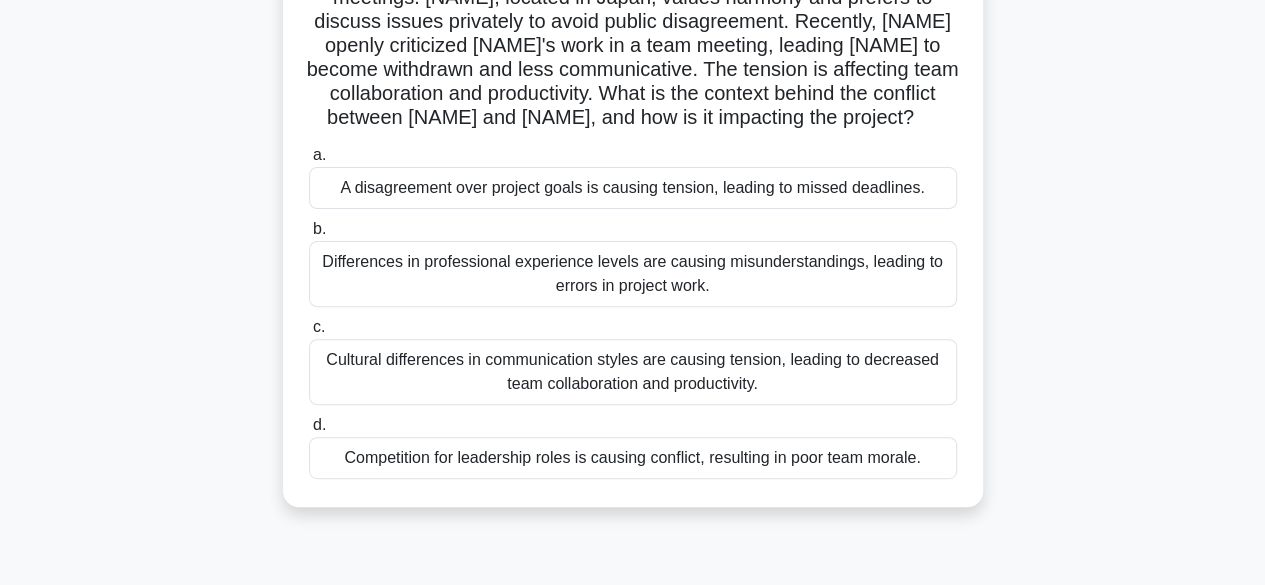 scroll, scrollTop: 200, scrollLeft: 0, axis: vertical 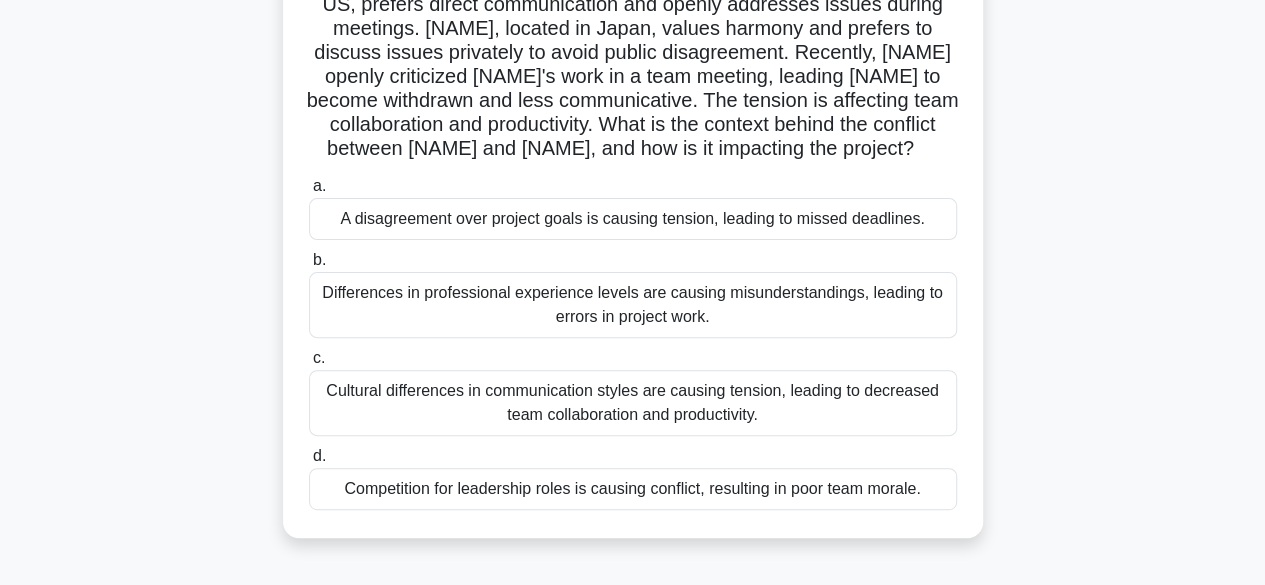 click on "Cultural differences in communication styles are causing tension, leading to decreased team collaboration and productivity." at bounding box center [633, 403] 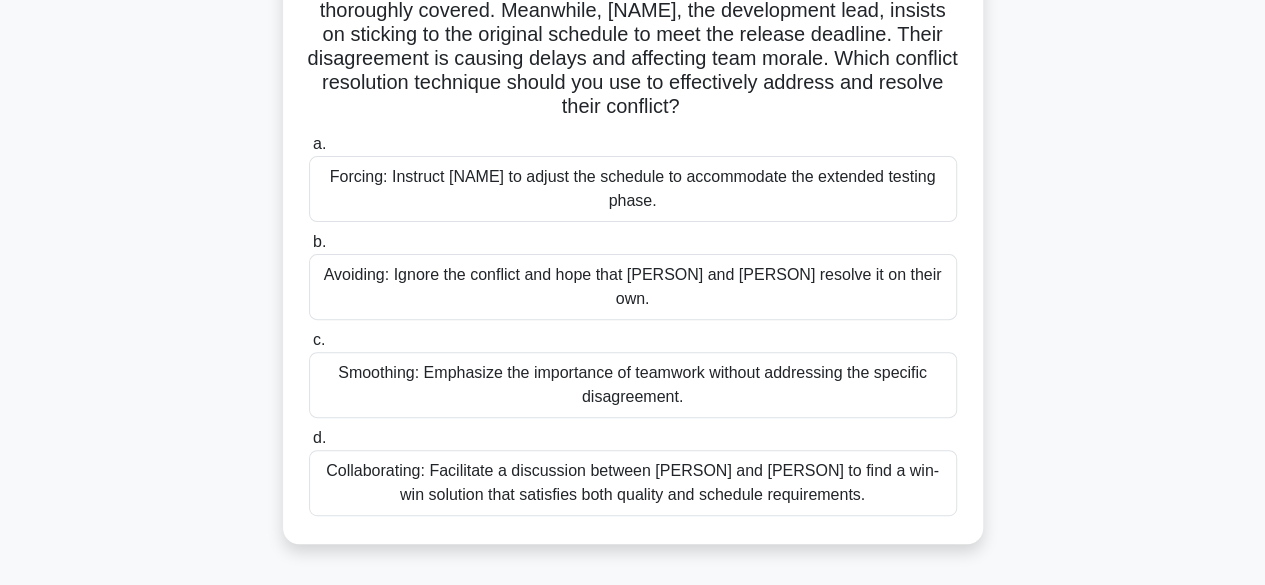 scroll, scrollTop: 200, scrollLeft: 0, axis: vertical 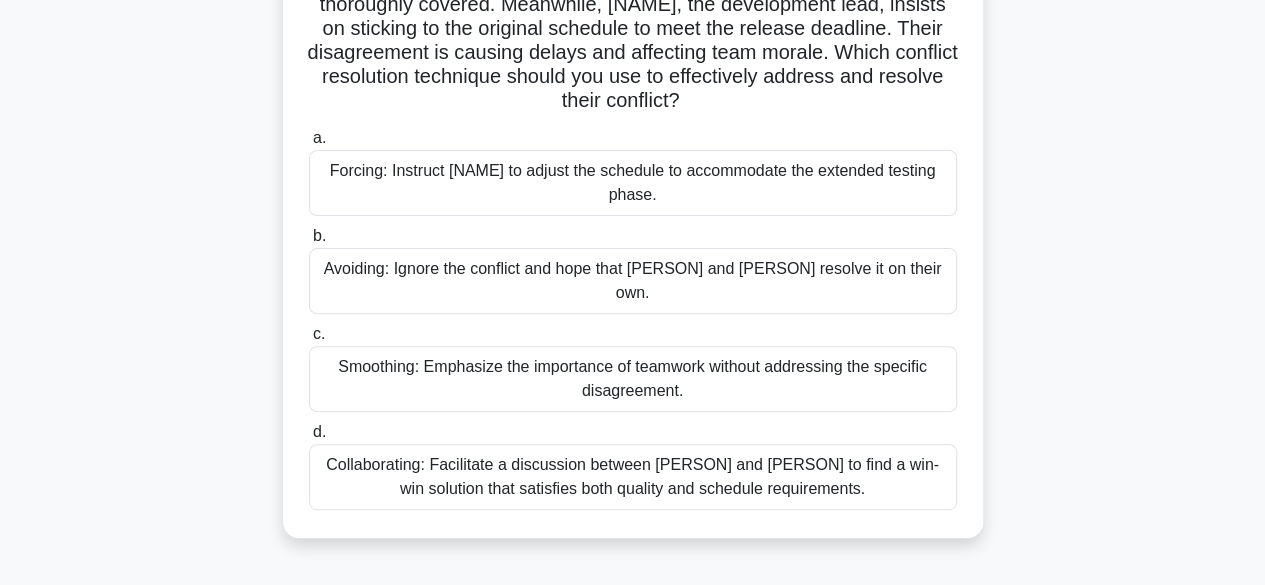 click on "Collaborating: Facilitate a discussion between [PERSON] and [PERSON] to find a win-win solution that satisfies both quality and schedule requirements." at bounding box center [633, 477] 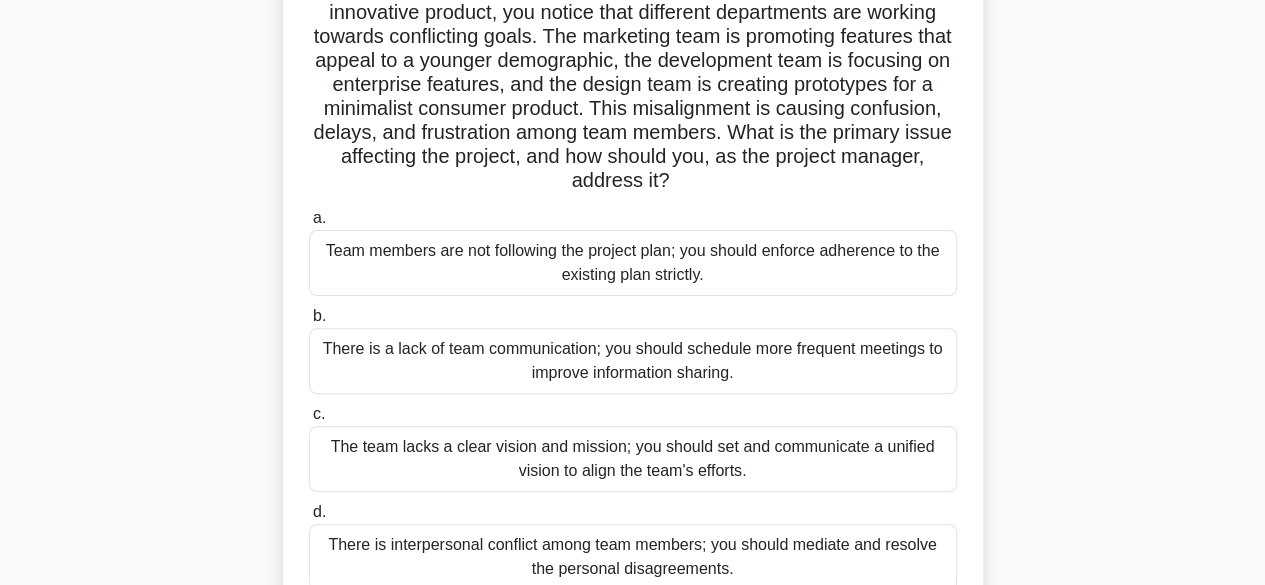 scroll, scrollTop: 200, scrollLeft: 0, axis: vertical 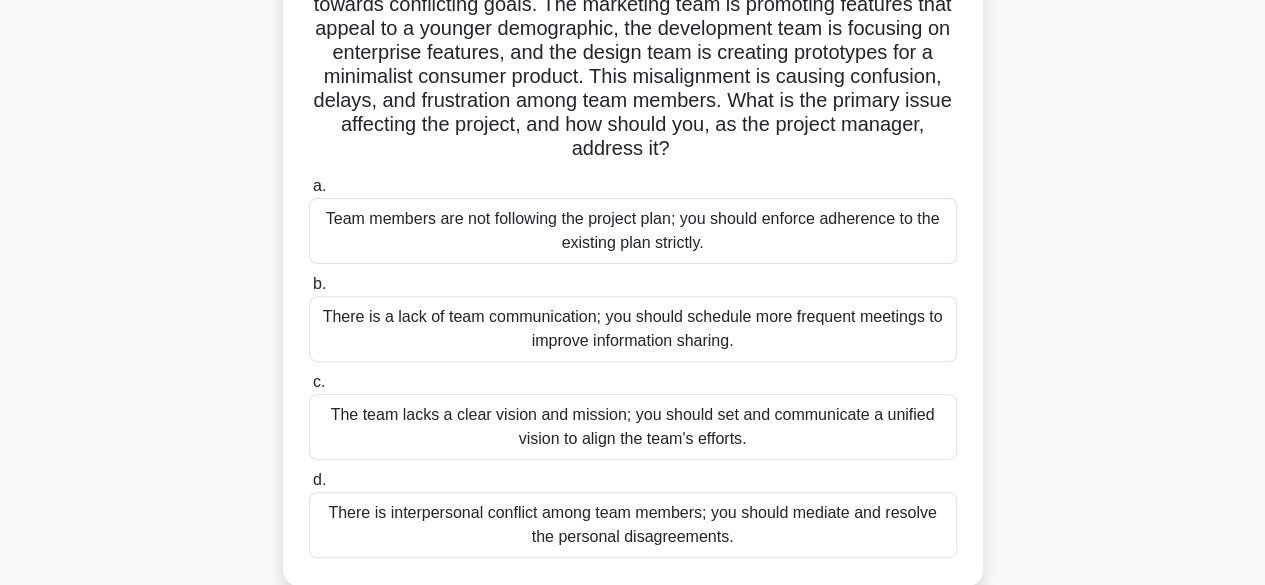 click on "The team lacks a clear vision and mission; you should set and communicate a unified vision to align the team's efforts." at bounding box center (633, 427) 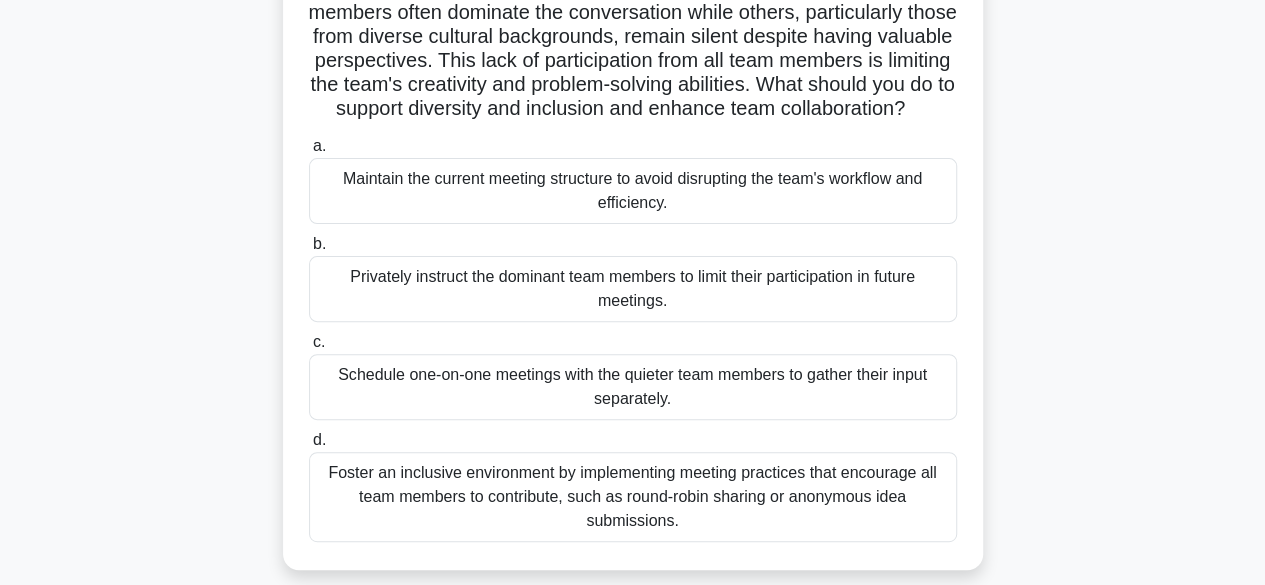 scroll, scrollTop: 200, scrollLeft: 0, axis: vertical 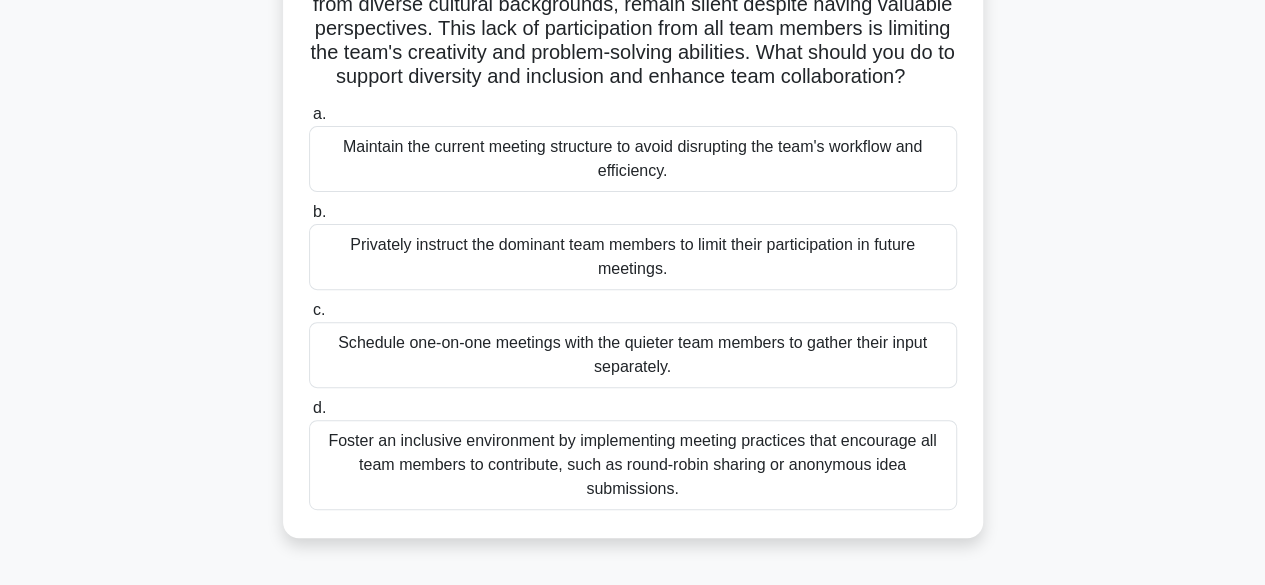 click on "Foster an inclusive environment by implementing meeting practices that encourage all team members to contribute, such as round-robin sharing or anonymous idea submissions." at bounding box center (633, 465) 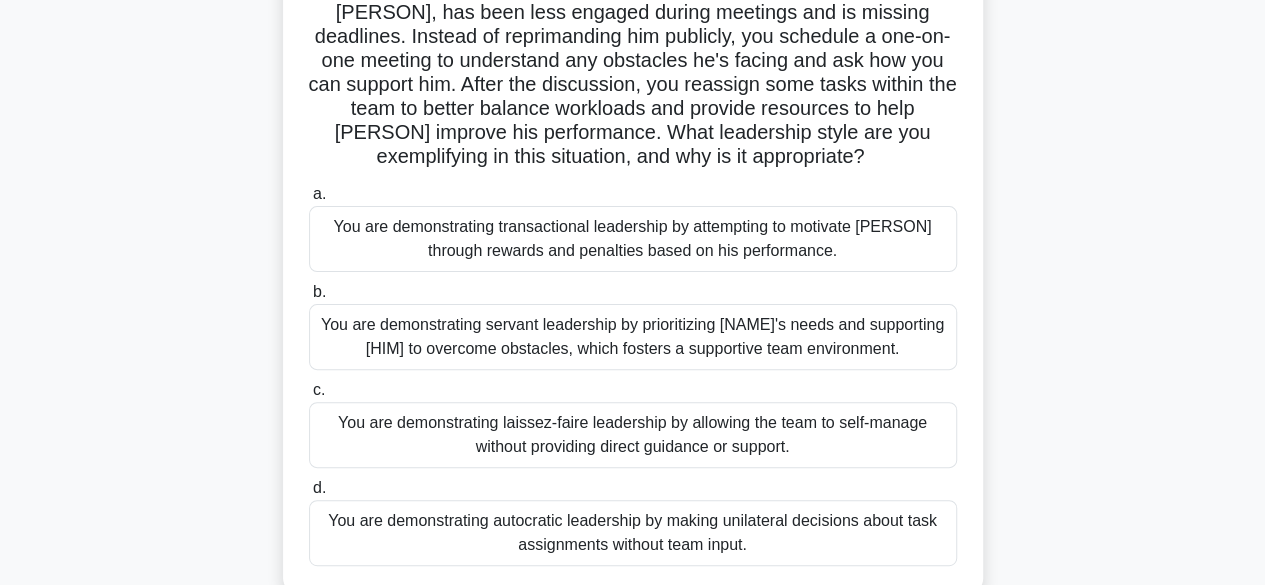scroll, scrollTop: 200, scrollLeft: 0, axis: vertical 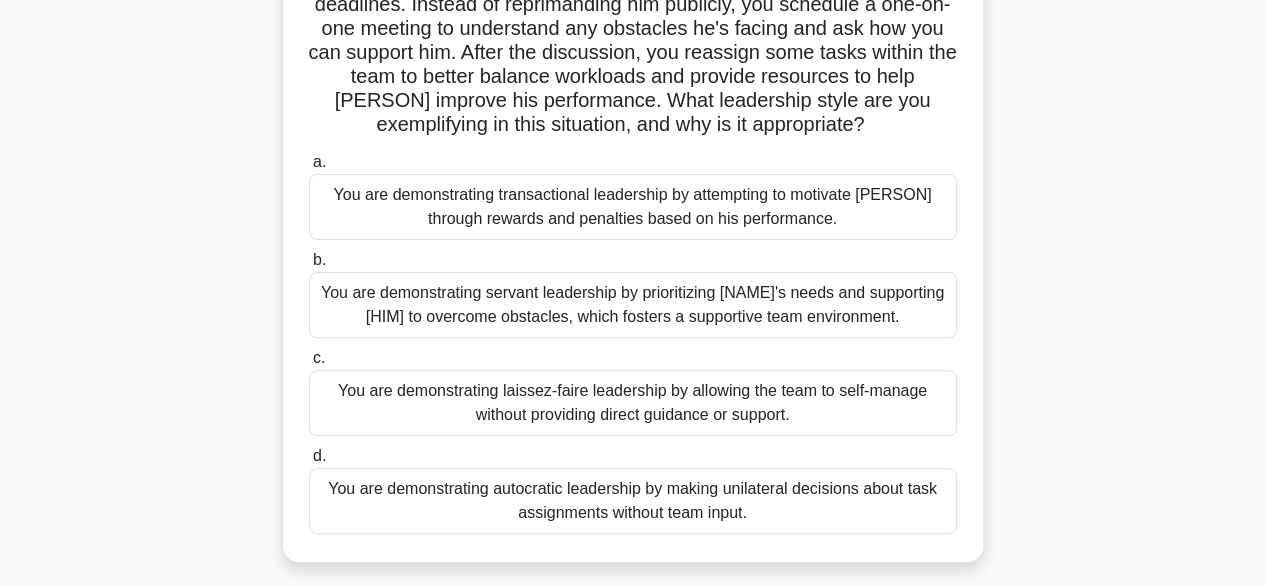 click on "You are demonstrating servant leadership by prioritizing [NAME]'s needs and supporting [HIM] to overcome obstacles, which fosters a supportive team environment." at bounding box center [633, 305] 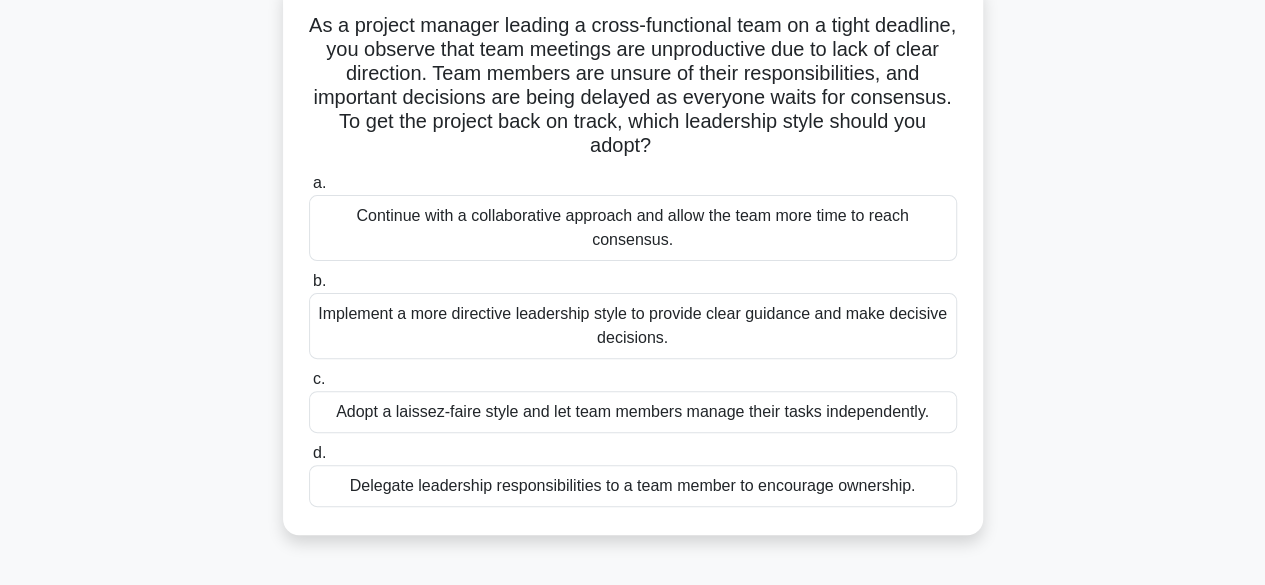 scroll, scrollTop: 100, scrollLeft: 0, axis: vertical 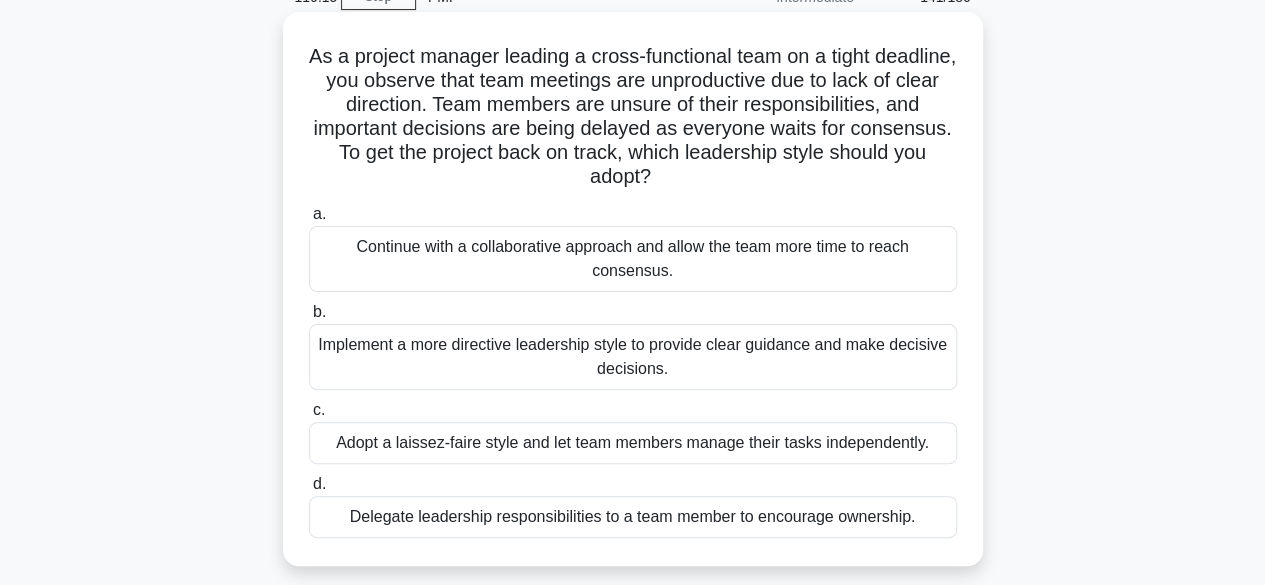 click on "Implement a more directive leadership style to provide clear guidance and make decisive decisions." at bounding box center (633, 357) 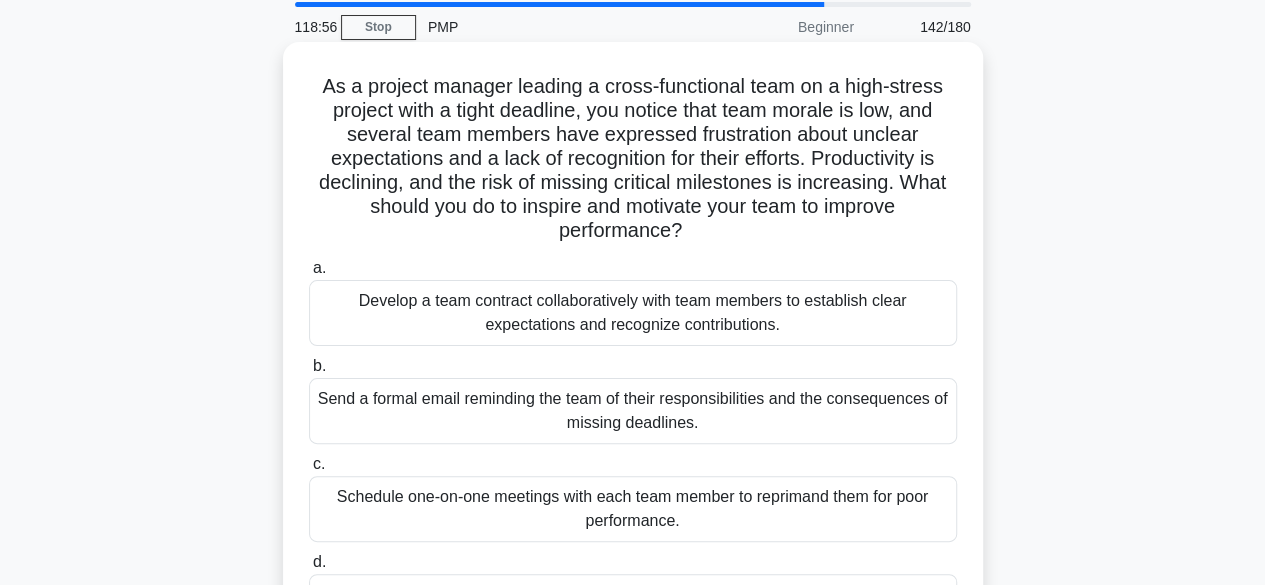 scroll, scrollTop: 200, scrollLeft: 0, axis: vertical 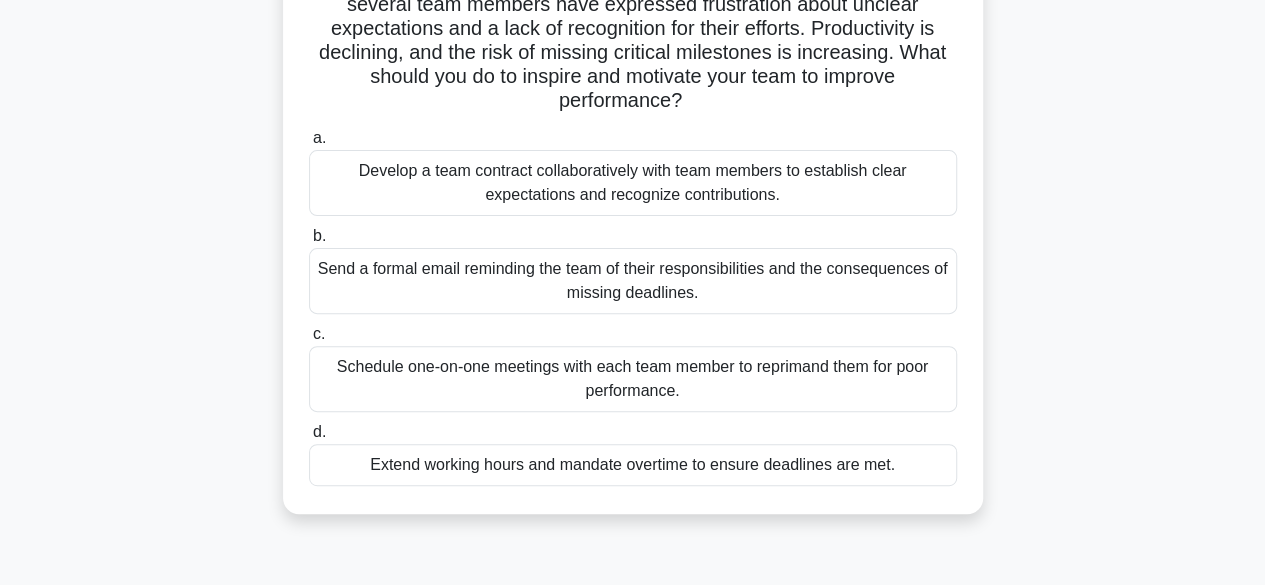 click on "Develop a team contract collaboratively with team members to establish clear expectations and recognize contributions." at bounding box center (633, 183) 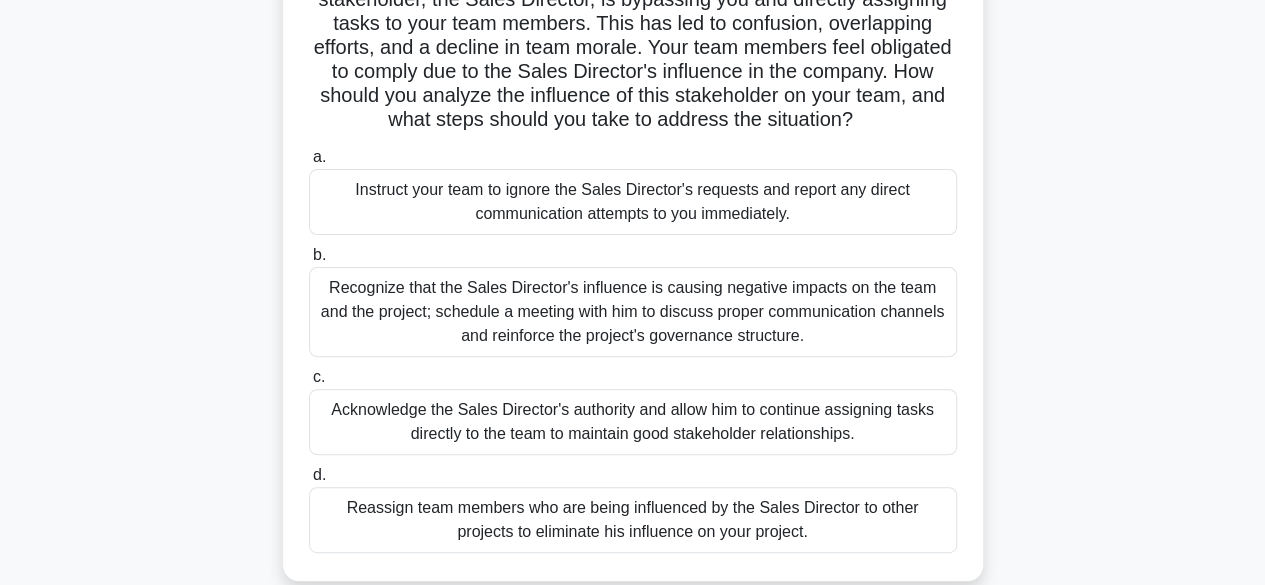 scroll, scrollTop: 200, scrollLeft: 0, axis: vertical 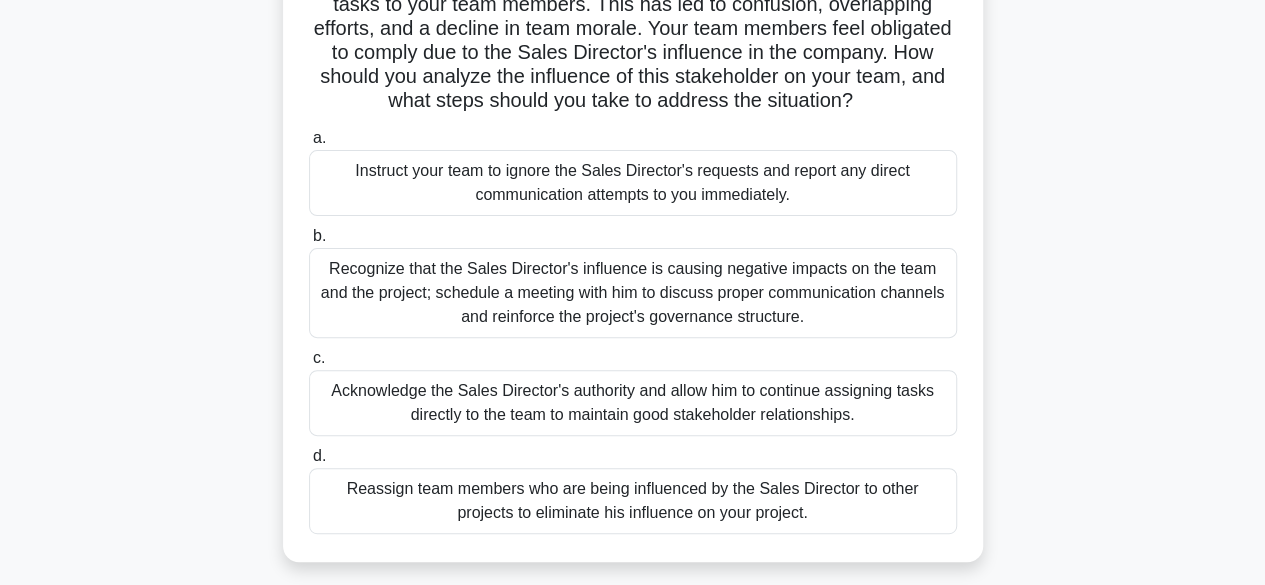 click on "Recognize that the Sales Director's influence is causing negative impacts on the team and the project; schedule a meeting with him to discuss proper communication channels and reinforce the project's governance structure." at bounding box center [633, 293] 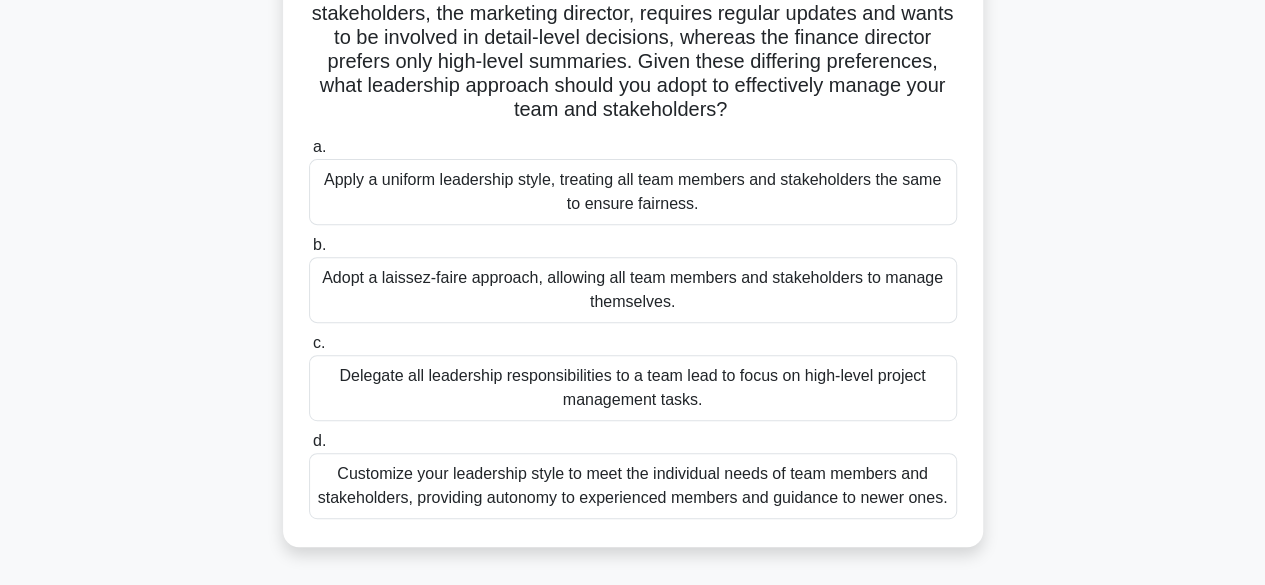 scroll, scrollTop: 300, scrollLeft: 0, axis: vertical 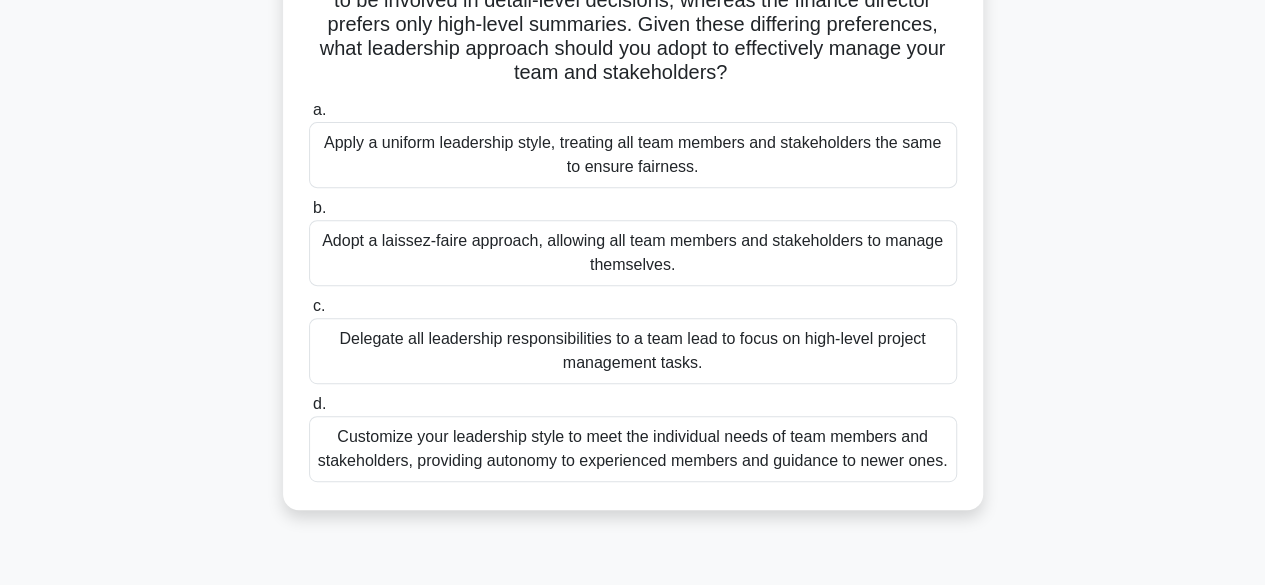 click on "Customize your leadership style to meet the individual needs of team members and stakeholders, providing autonomy to experienced members and guidance to newer ones." at bounding box center (633, 449) 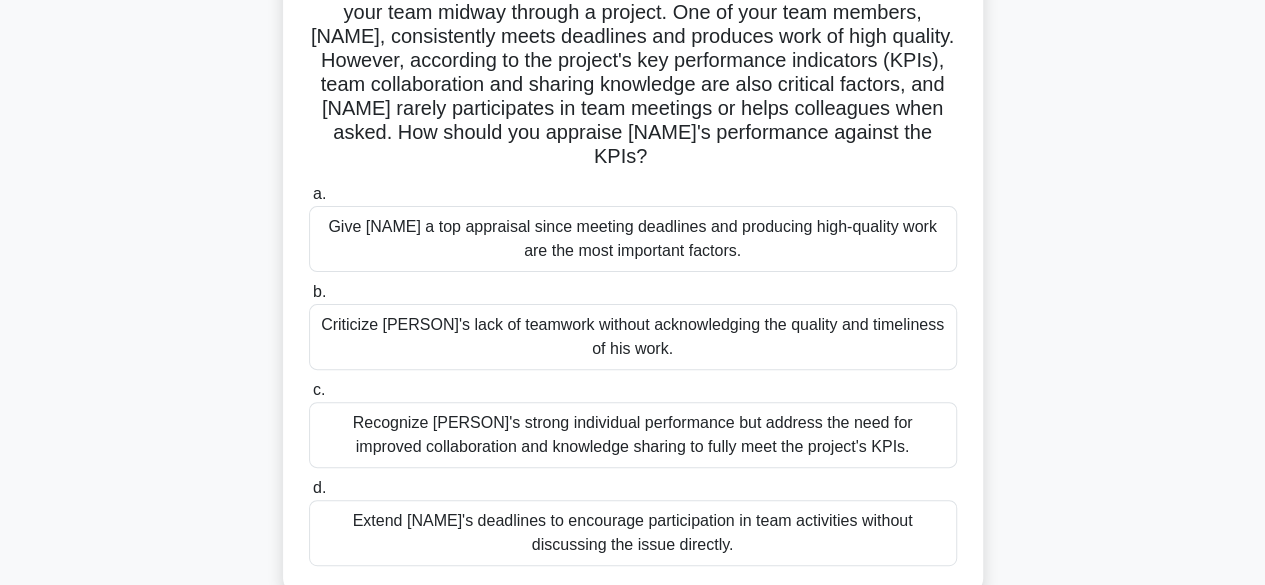 scroll, scrollTop: 200, scrollLeft: 0, axis: vertical 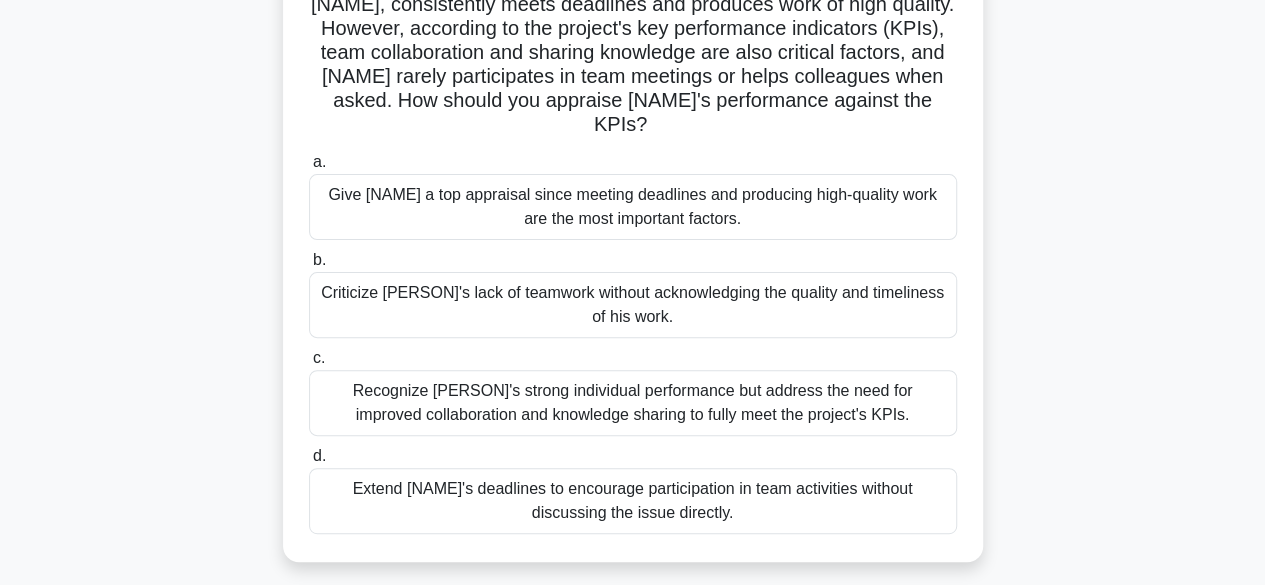 click on "Recognize [PERSON]'s strong individual performance but address the need for improved collaboration and knowledge sharing to fully meet the project's KPIs." at bounding box center [633, 403] 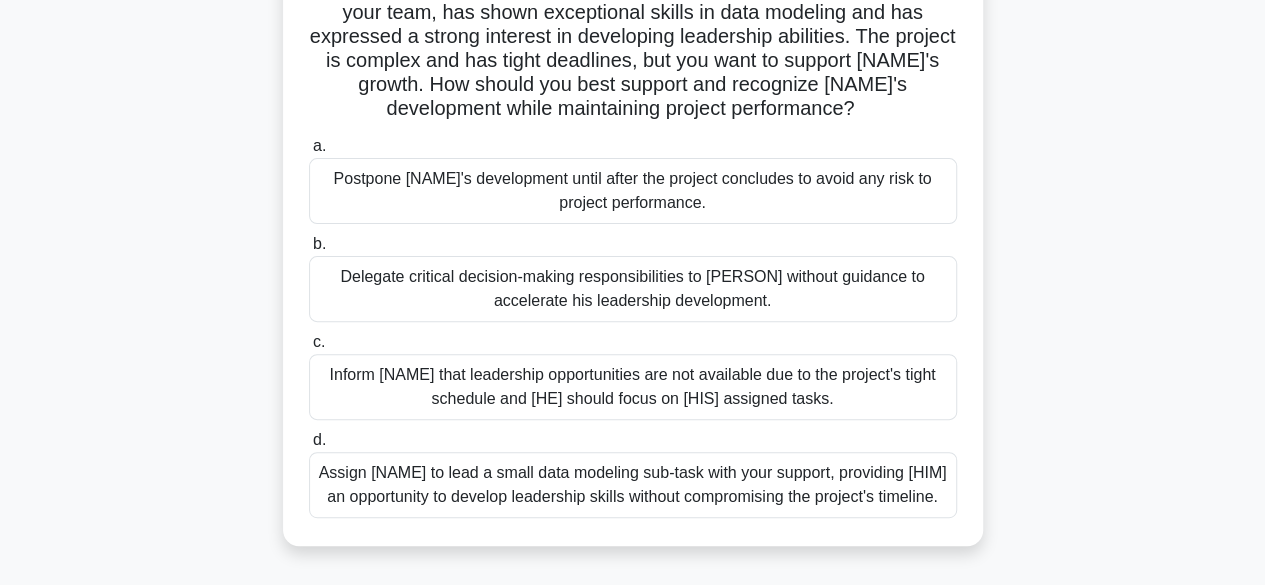 scroll, scrollTop: 200, scrollLeft: 0, axis: vertical 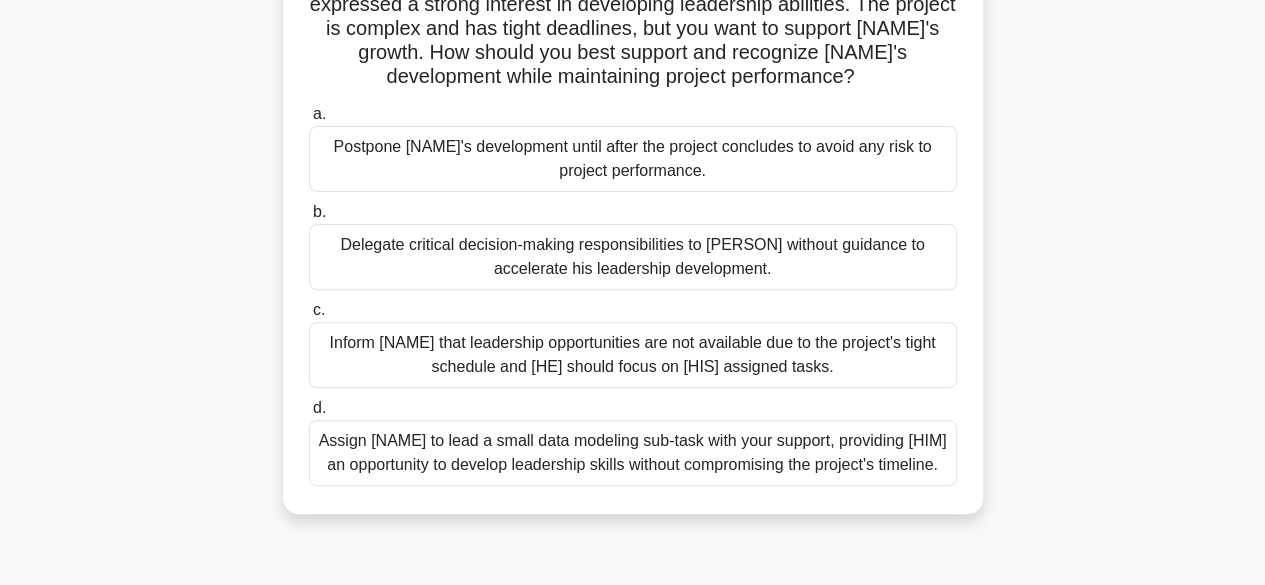 click on "Assign [NAME] to lead a small data modeling sub-task with your support, providing [HIM] an opportunity to develop leadership skills without compromising the project's timeline." at bounding box center (633, 453) 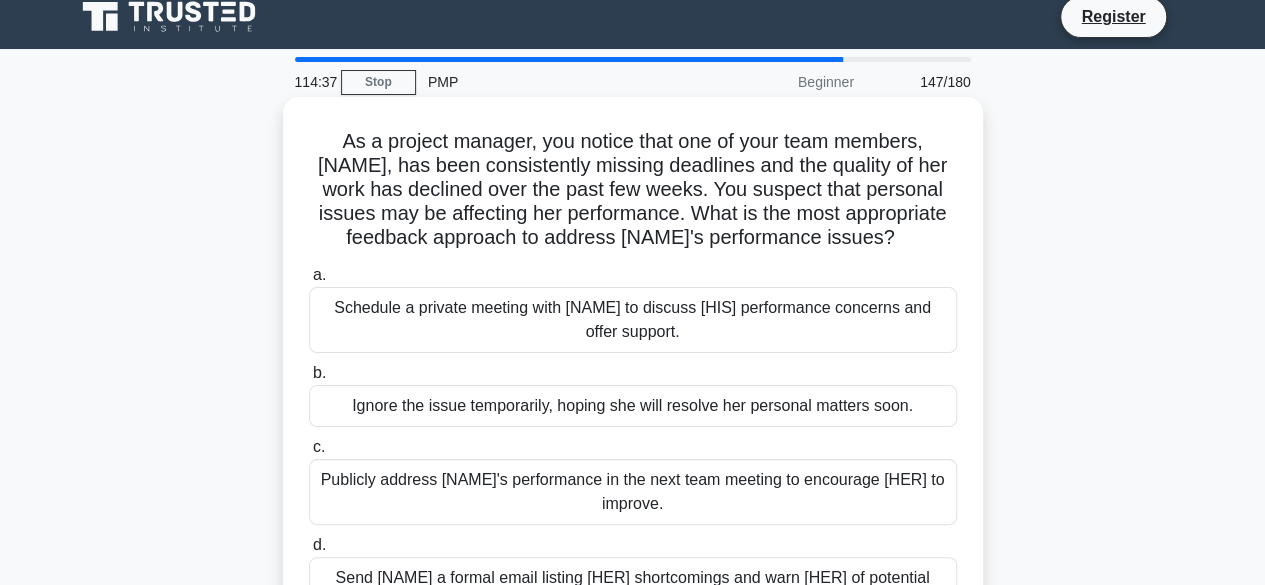scroll, scrollTop: 0, scrollLeft: 0, axis: both 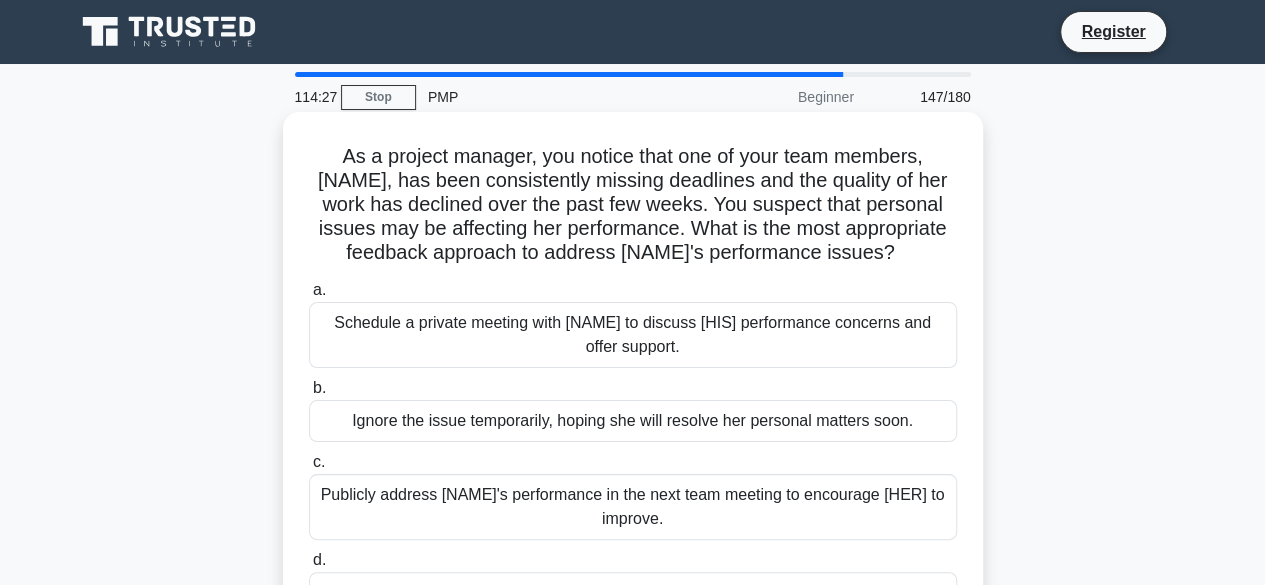 click on "Schedule a private meeting with [NAME] to discuss [HIS] performance concerns and offer support." at bounding box center (633, 335) 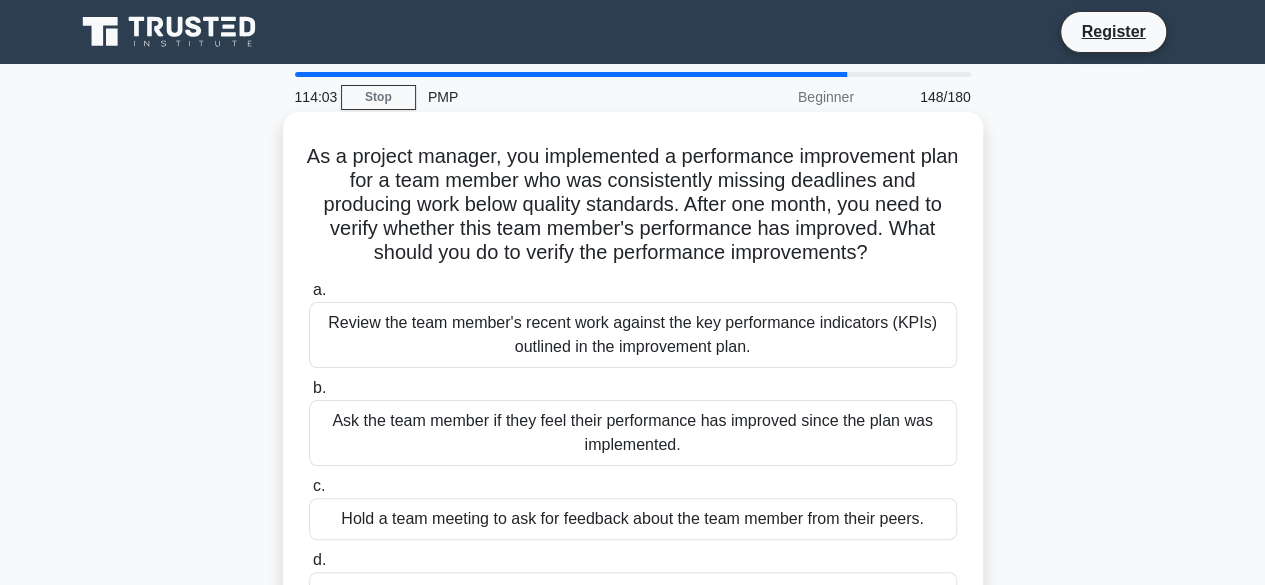 scroll, scrollTop: 100, scrollLeft: 0, axis: vertical 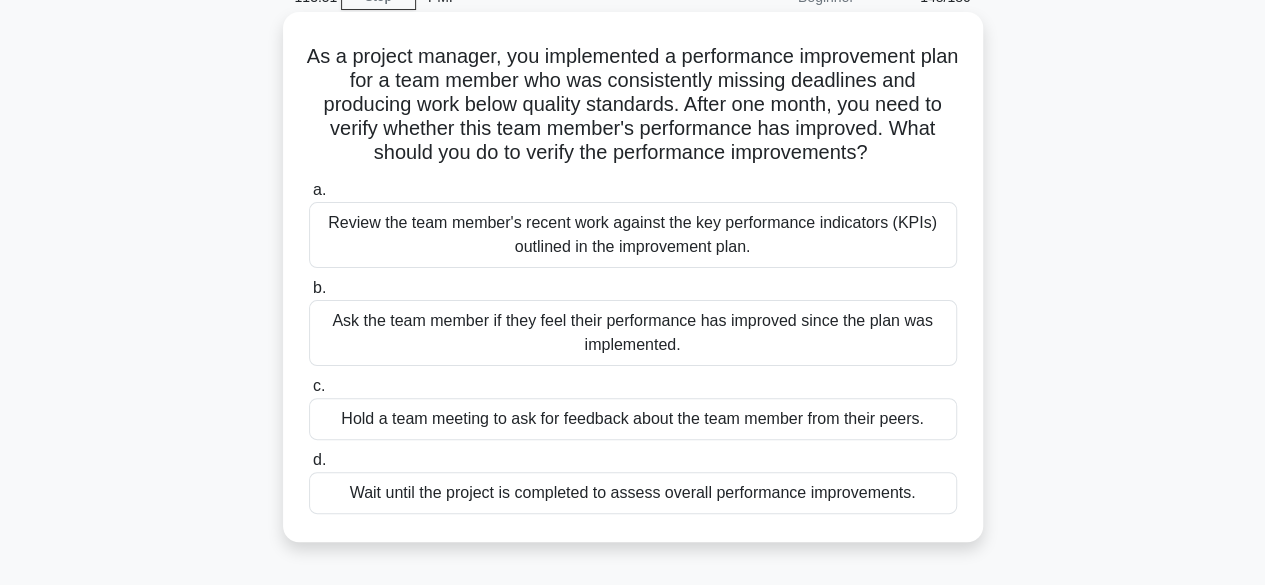 click on "Review the team member's recent work against the key performance indicators (KPIs) outlined in the improvement plan." at bounding box center (633, 235) 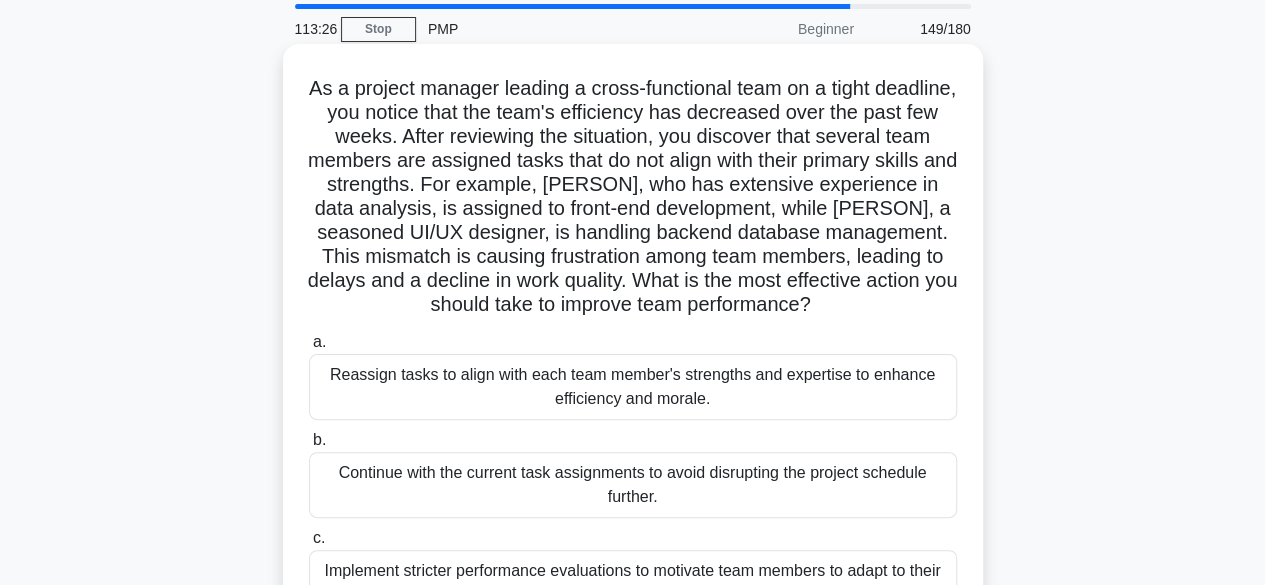 scroll, scrollTop: 100, scrollLeft: 0, axis: vertical 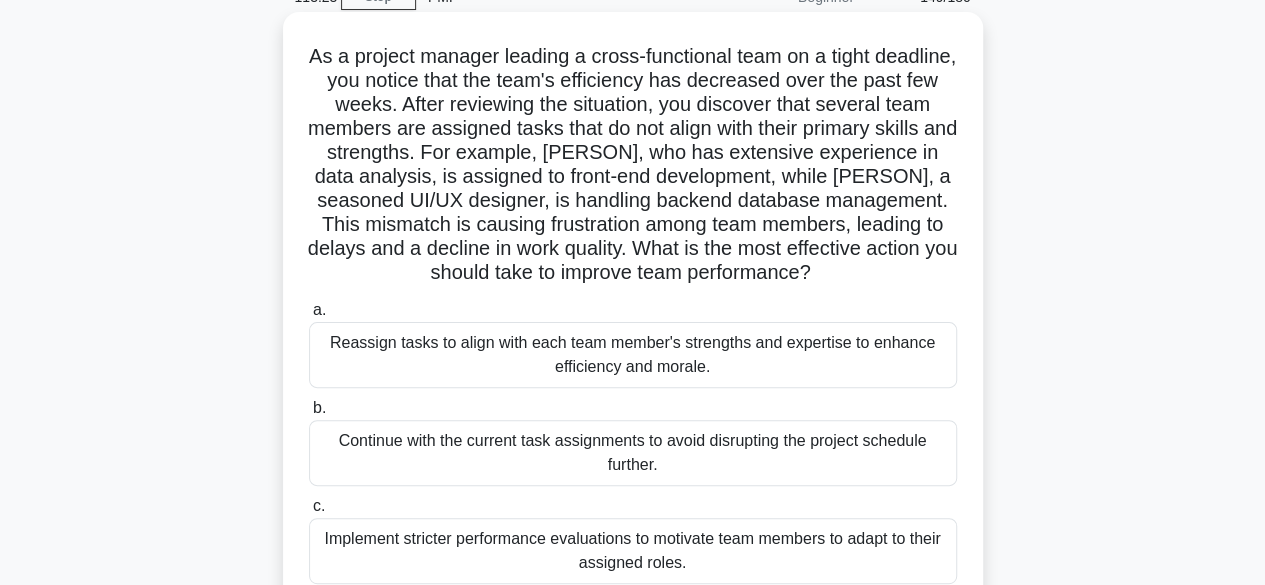 click on "Reassign tasks to align with each team member's strengths and expertise to enhance efficiency and morale." at bounding box center [633, 355] 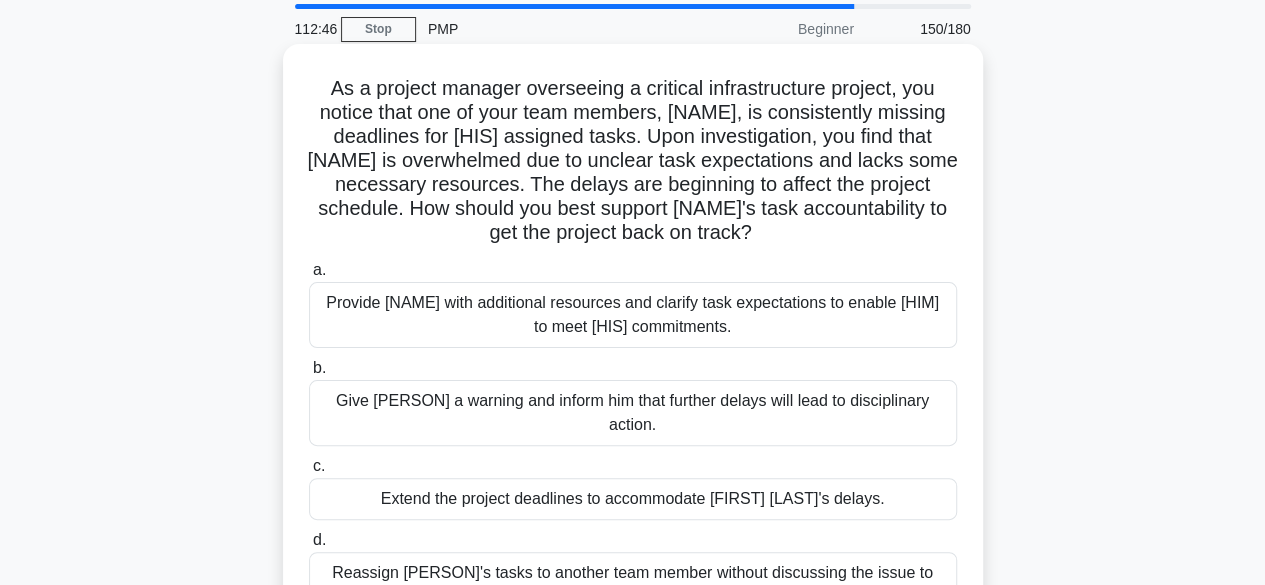 scroll, scrollTop: 100, scrollLeft: 0, axis: vertical 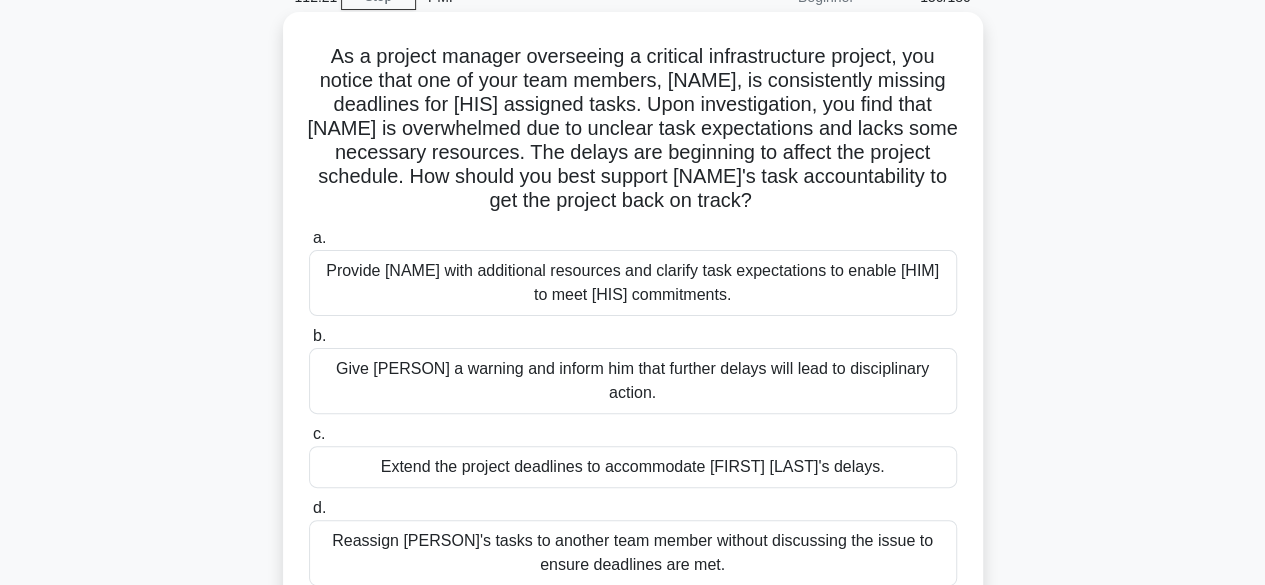 click on "Provide [NAME] with additional resources and clarify task expectations to enable [HIM] to meet [HIS] commitments." at bounding box center (633, 283) 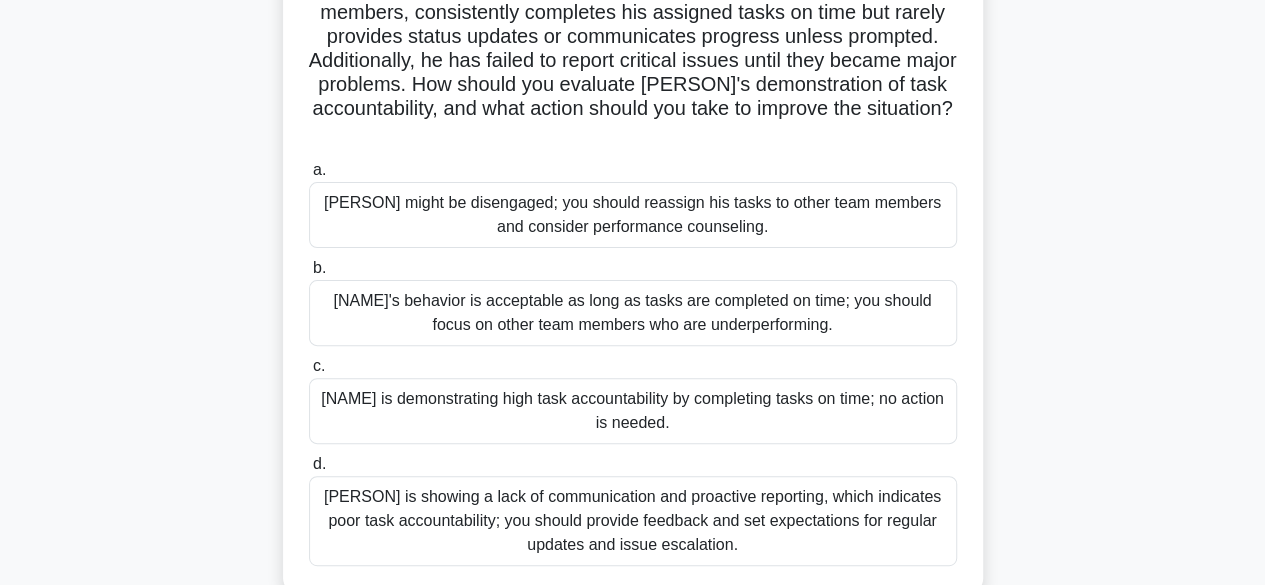 scroll, scrollTop: 200, scrollLeft: 0, axis: vertical 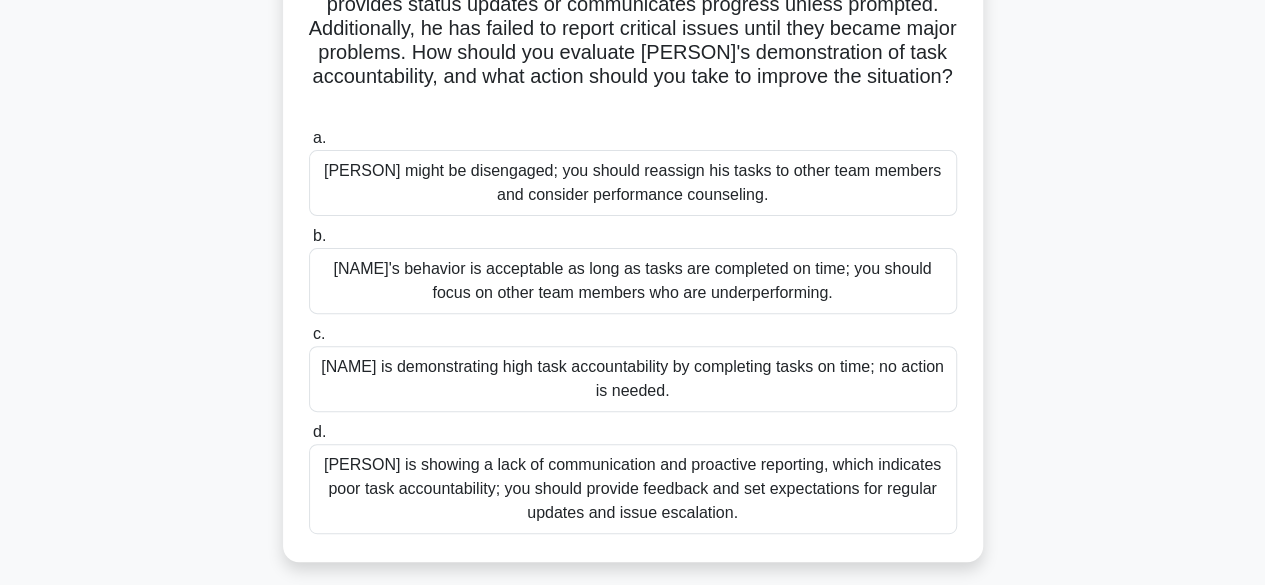 click on "[PERSON] is showing a lack of communication and proactive reporting, which indicates poor task accountability; you should provide feedback and set expectations for regular updates and issue escalation." at bounding box center [633, 489] 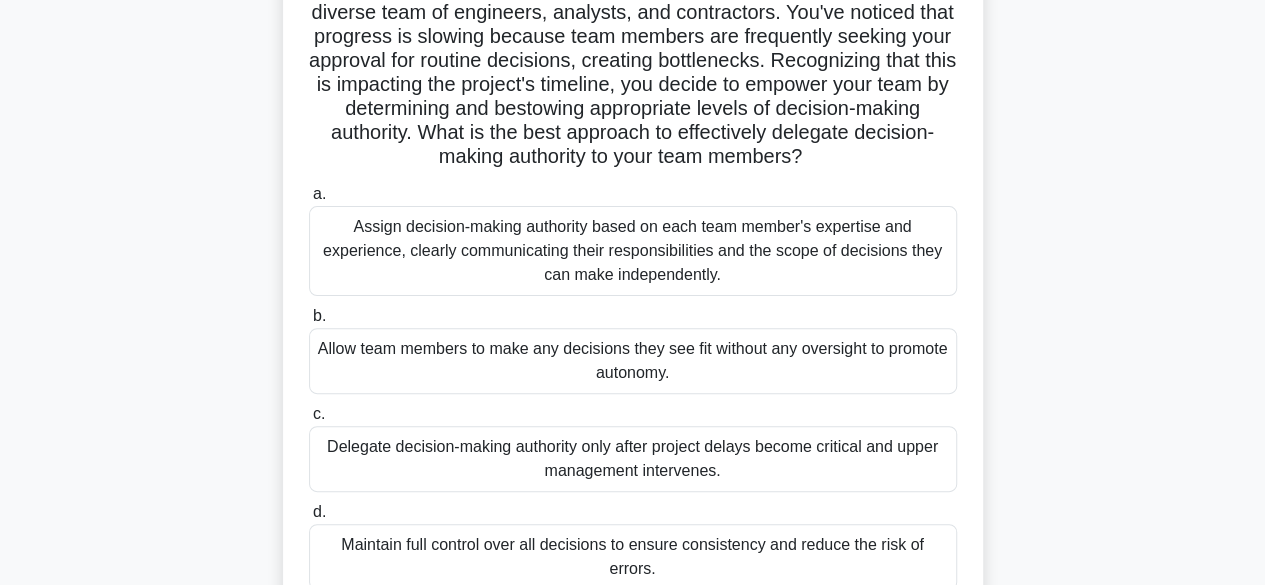 scroll, scrollTop: 200, scrollLeft: 0, axis: vertical 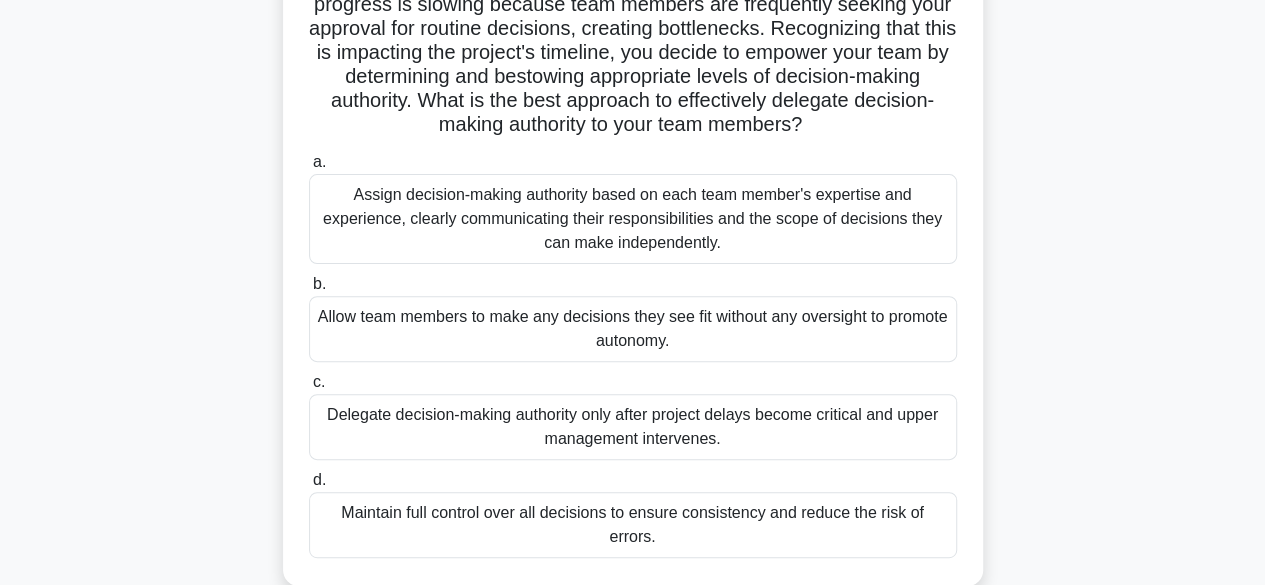 click on "Assign decision-making authority based on each team member's expertise and experience, clearly communicating their responsibilities and the scope of decisions they can make independently." at bounding box center (633, 219) 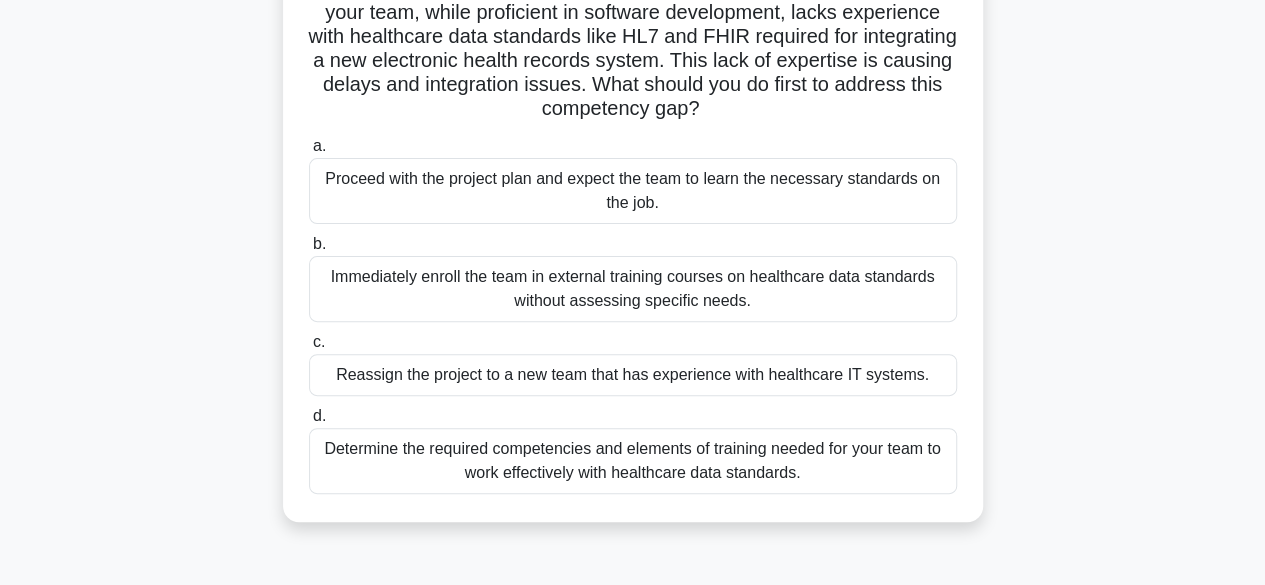 scroll, scrollTop: 200, scrollLeft: 0, axis: vertical 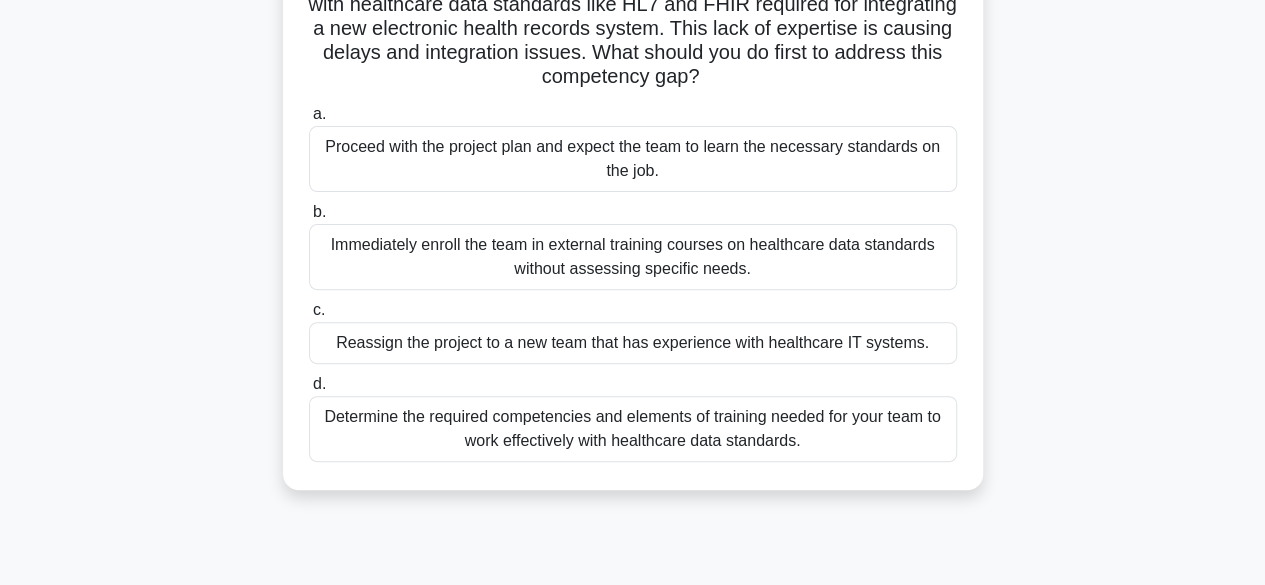 click on "Determine the required competencies and elements of training needed for your team to work effectively with healthcare data standards." at bounding box center [633, 429] 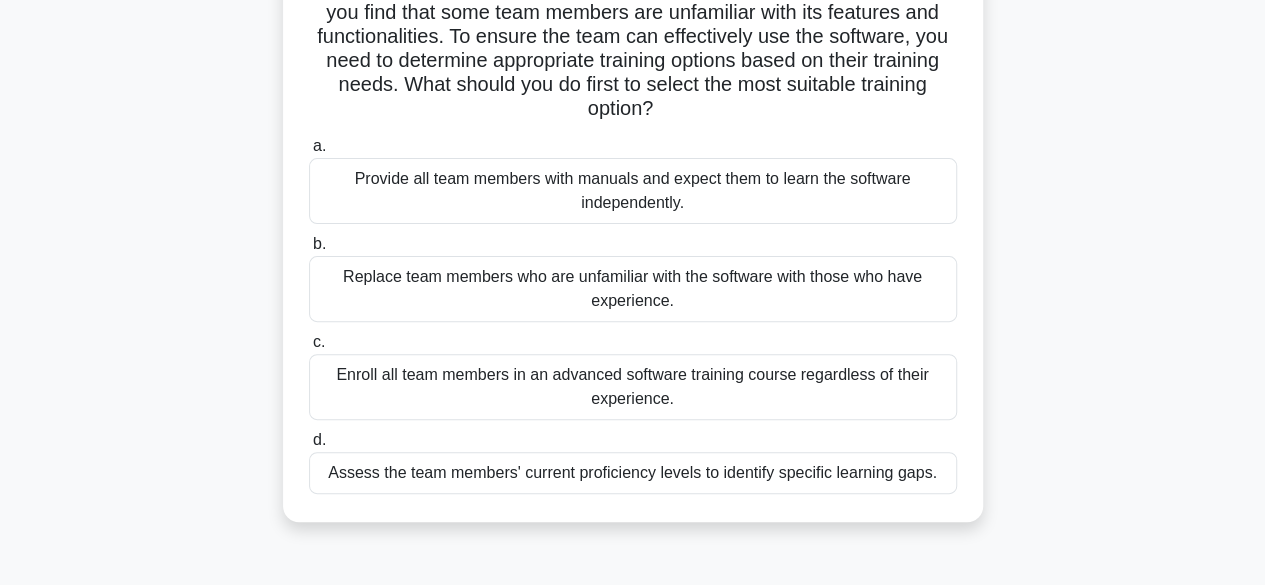 scroll, scrollTop: 200, scrollLeft: 0, axis: vertical 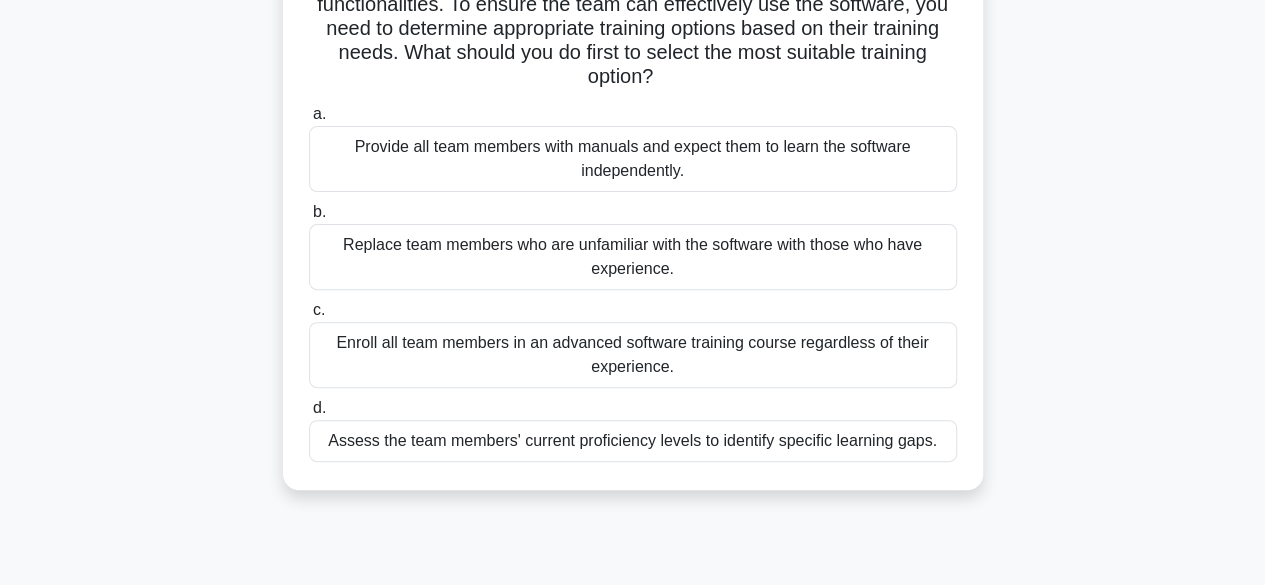 click on "Assess the team members' current proficiency levels to identify specific learning gaps." at bounding box center [633, 441] 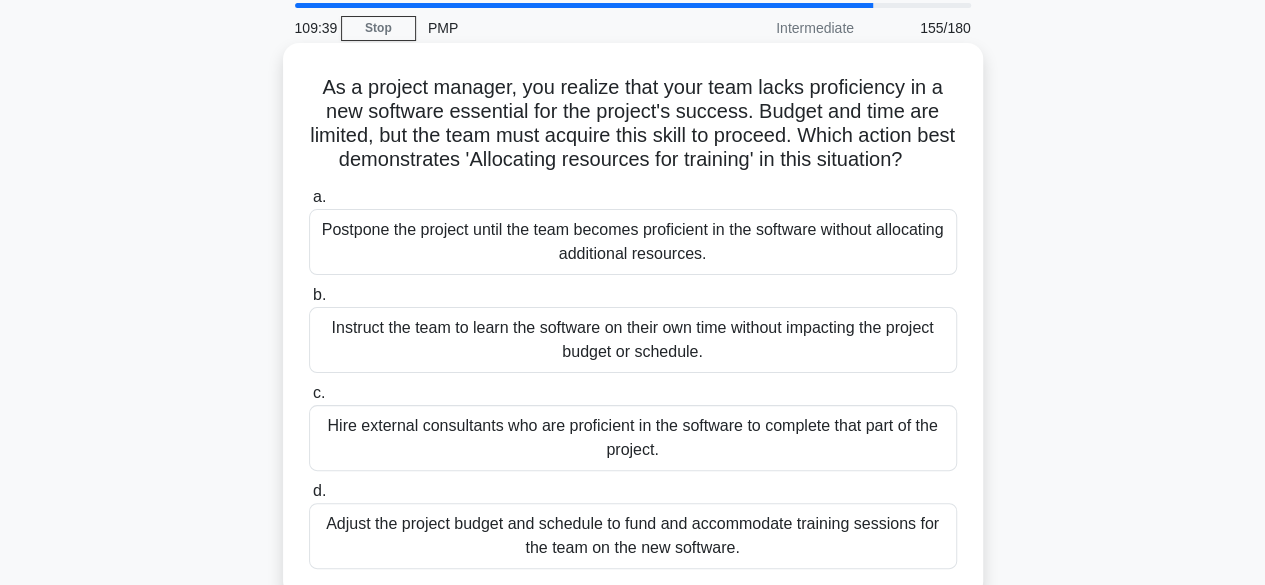 scroll, scrollTop: 100, scrollLeft: 0, axis: vertical 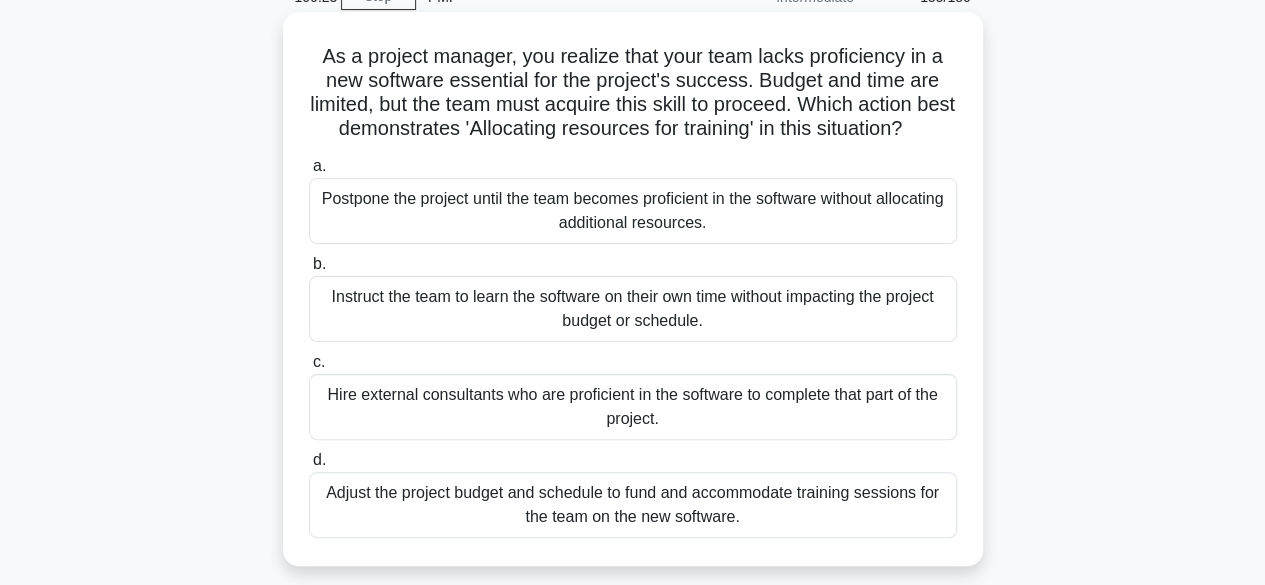 click on "Adjust the project budget and schedule to fund and accommodate training sessions for the team on the new software." at bounding box center (633, 505) 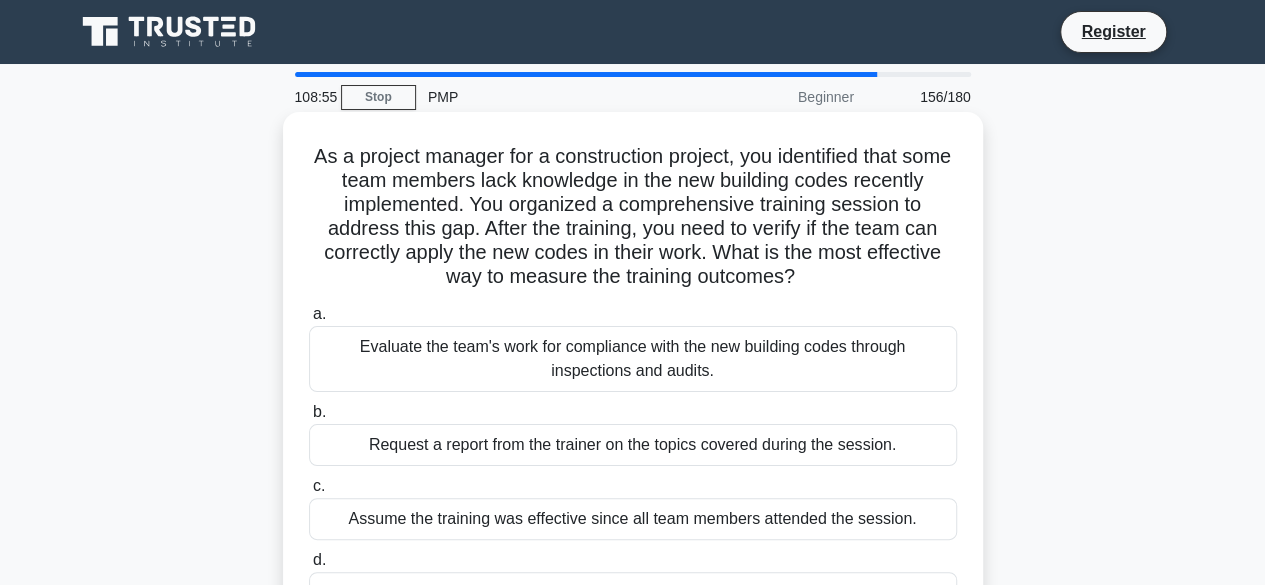 scroll, scrollTop: 100, scrollLeft: 0, axis: vertical 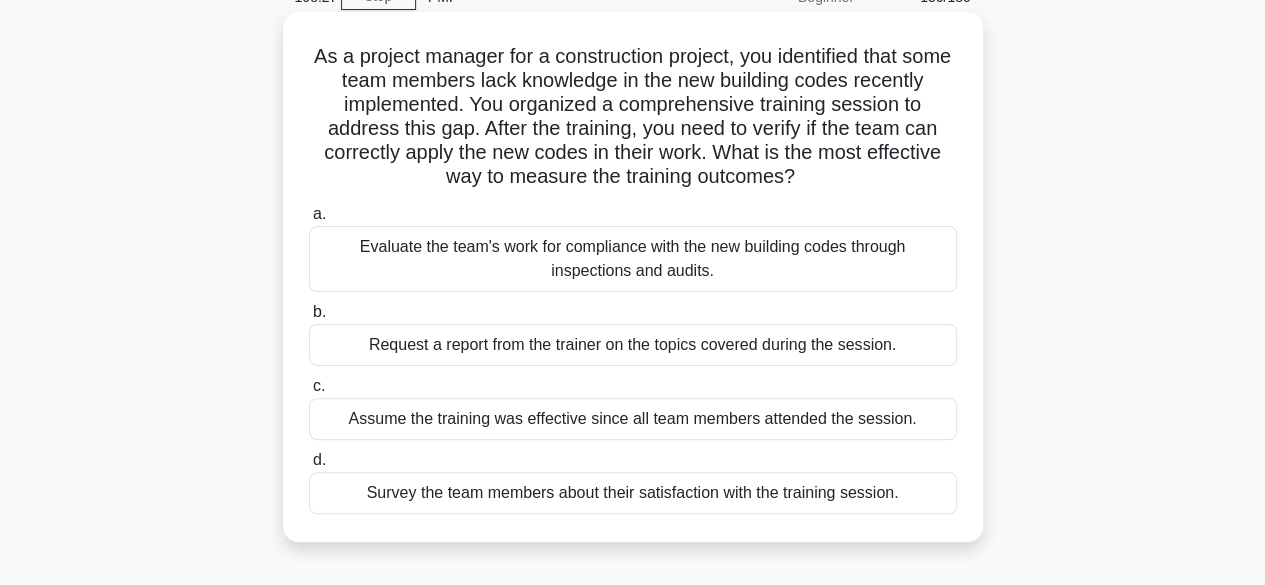 click on "Evaluate the team's work for compliance with the new building codes through inspections and audits." at bounding box center (633, 259) 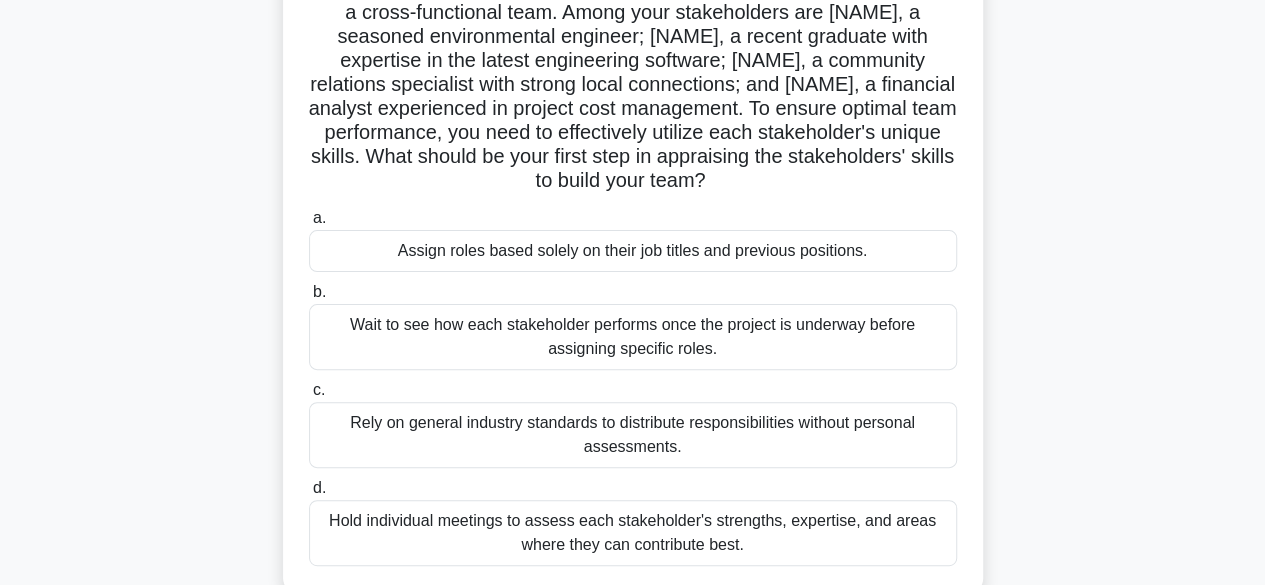 scroll, scrollTop: 200, scrollLeft: 0, axis: vertical 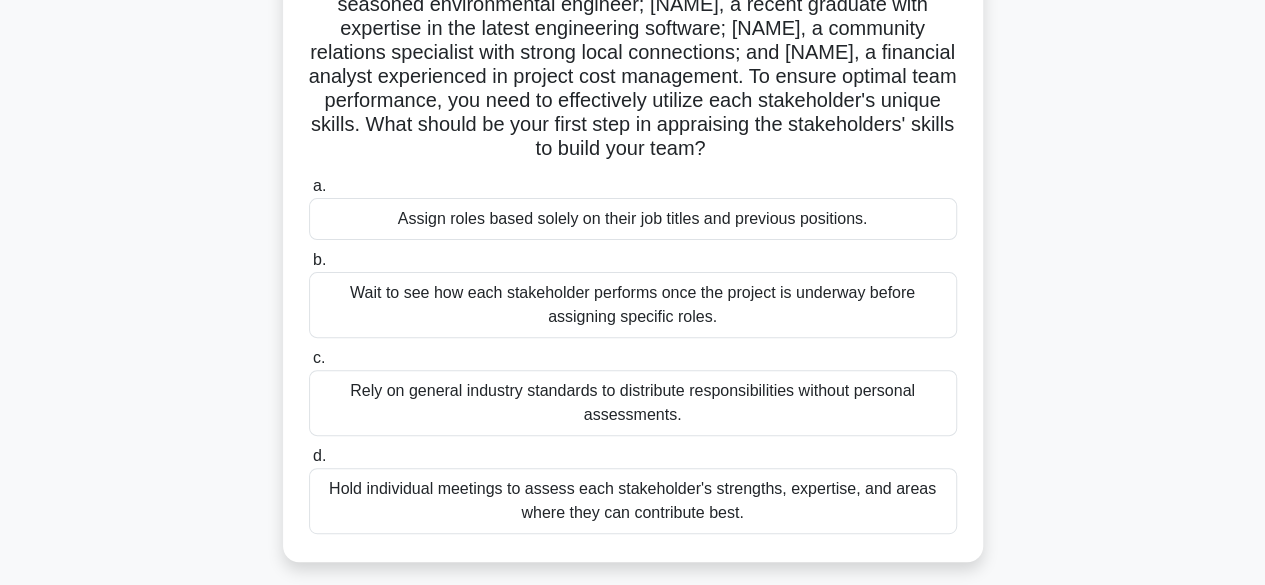 click on "Hold individual meetings to assess each stakeholder's strengths, expertise, and areas where they can contribute best." at bounding box center (633, 501) 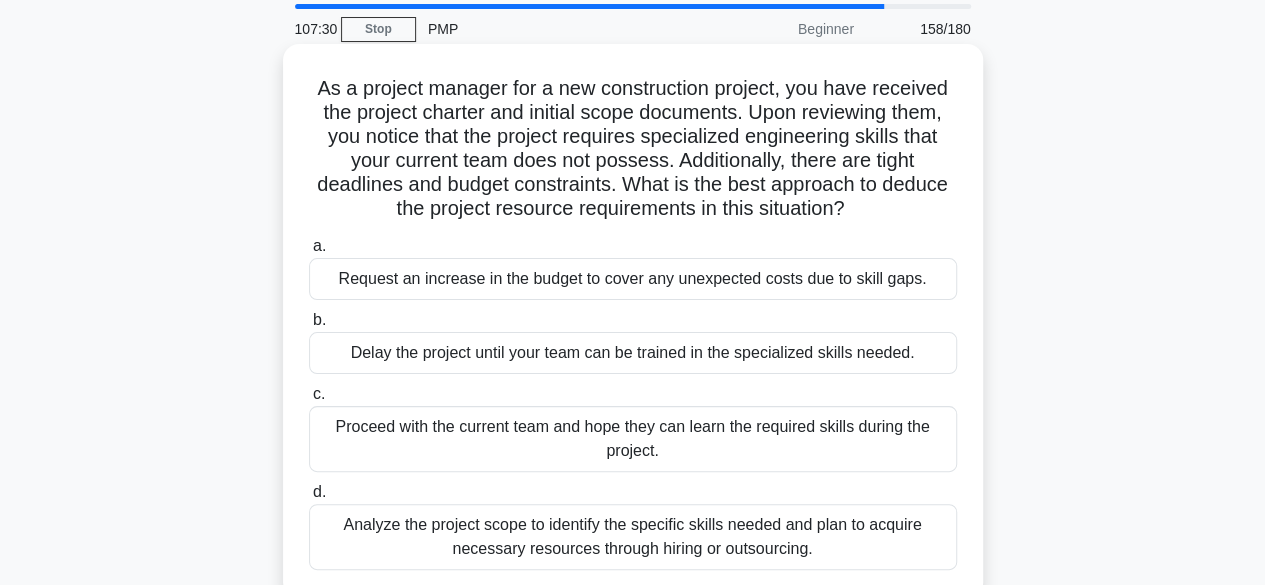 scroll, scrollTop: 100, scrollLeft: 0, axis: vertical 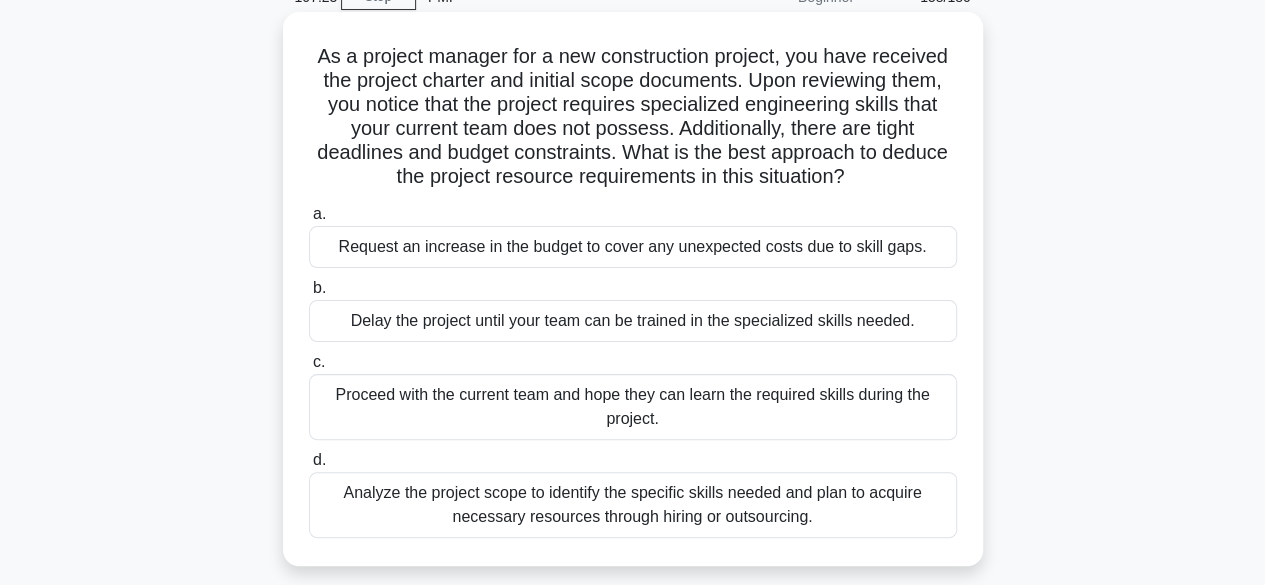 click on "Analyze the project scope to identify the specific skills needed and plan to acquire necessary resources through hiring or outsourcing." at bounding box center (633, 505) 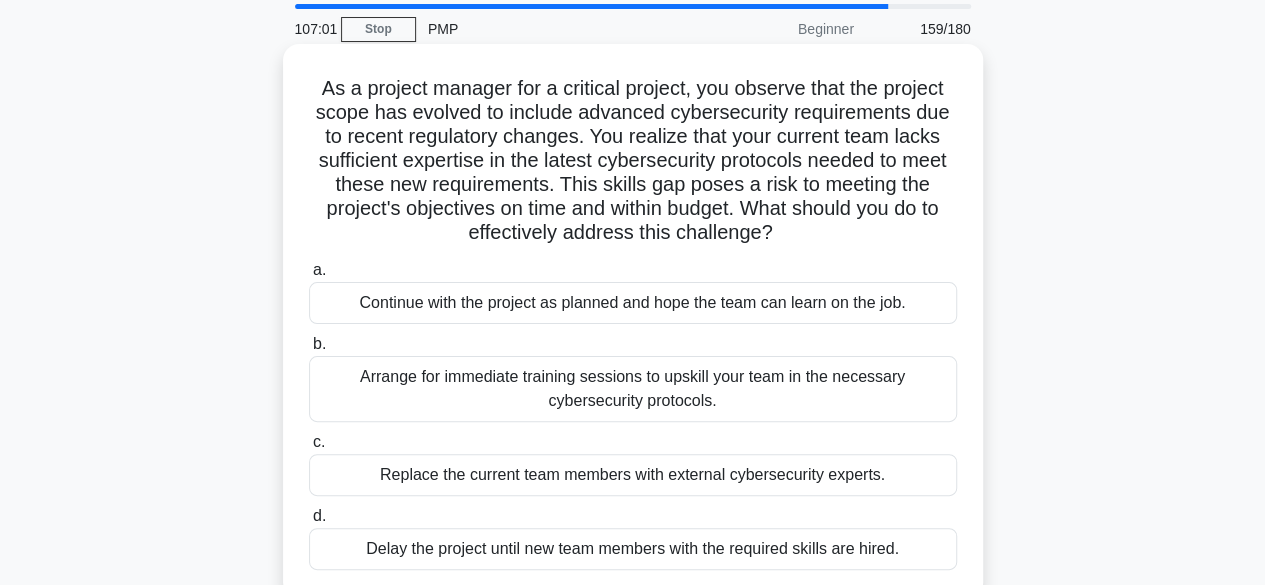 scroll, scrollTop: 100, scrollLeft: 0, axis: vertical 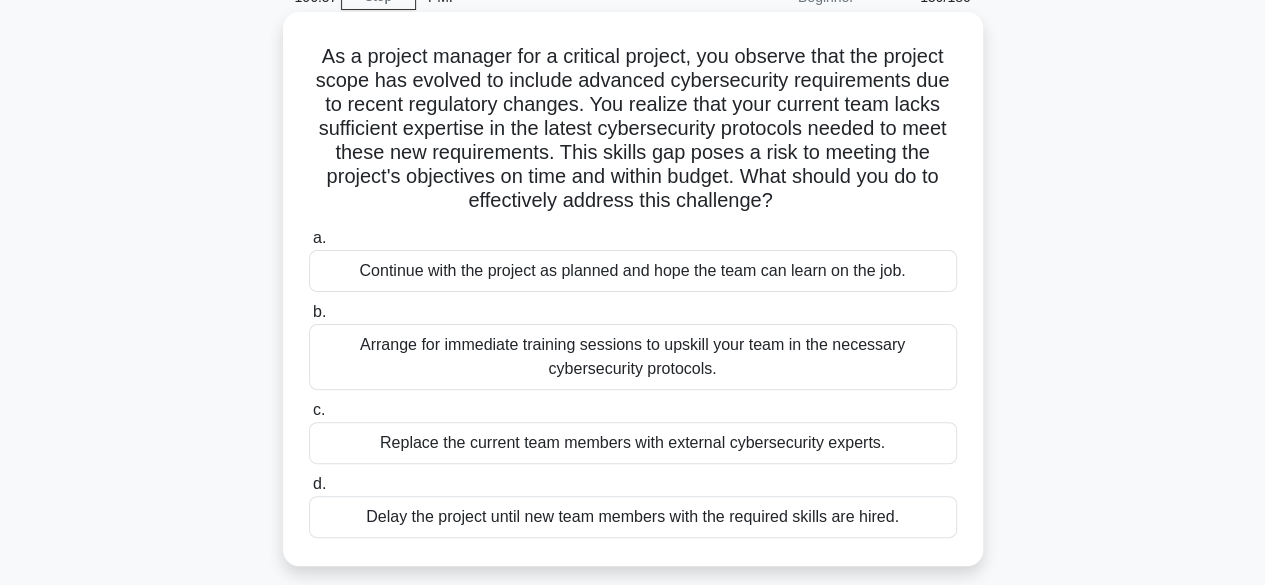 click on "Arrange for immediate training sessions to upskill your team in the necessary cybersecurity protocols." at bounding box center [633, 357] 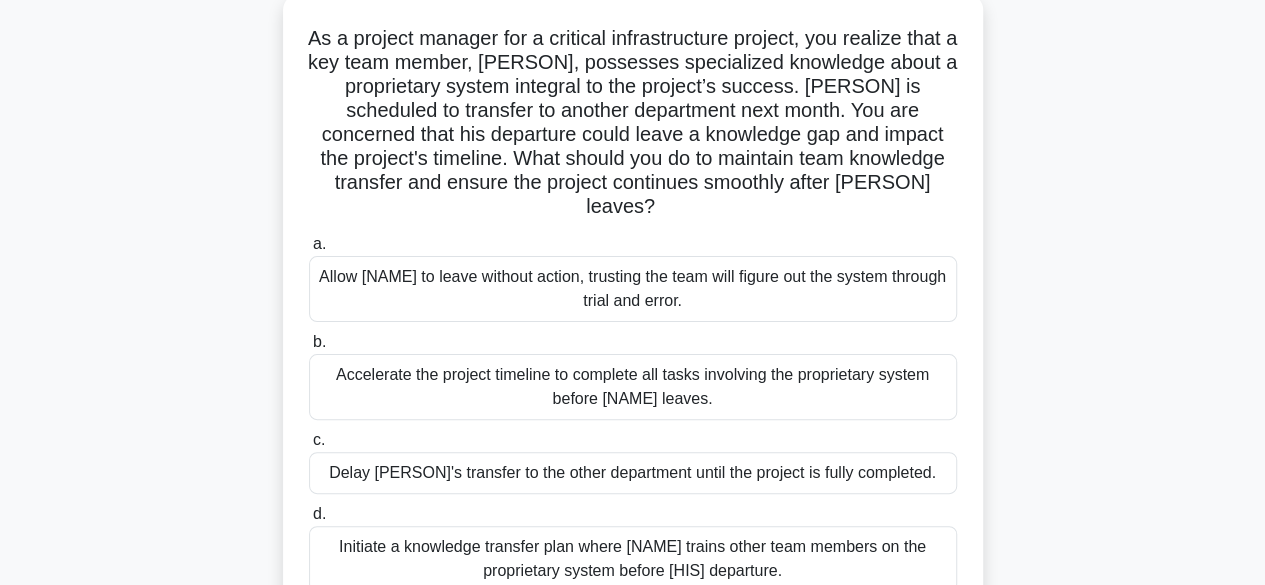 scroll, scrollTop: 200, scrollLeft: 0, axis: vertical 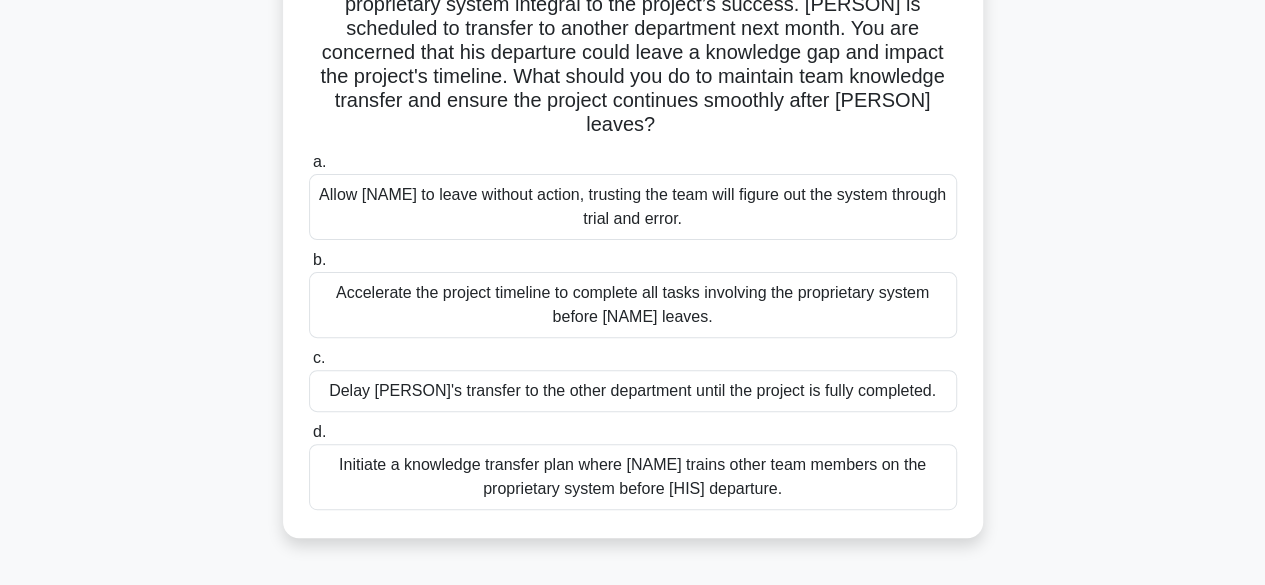 click on "Initiate a knowledge transfer plan where [NAME] trains other team members on the proprietary system before [HIS] departure." at bounding box center (633, 477) 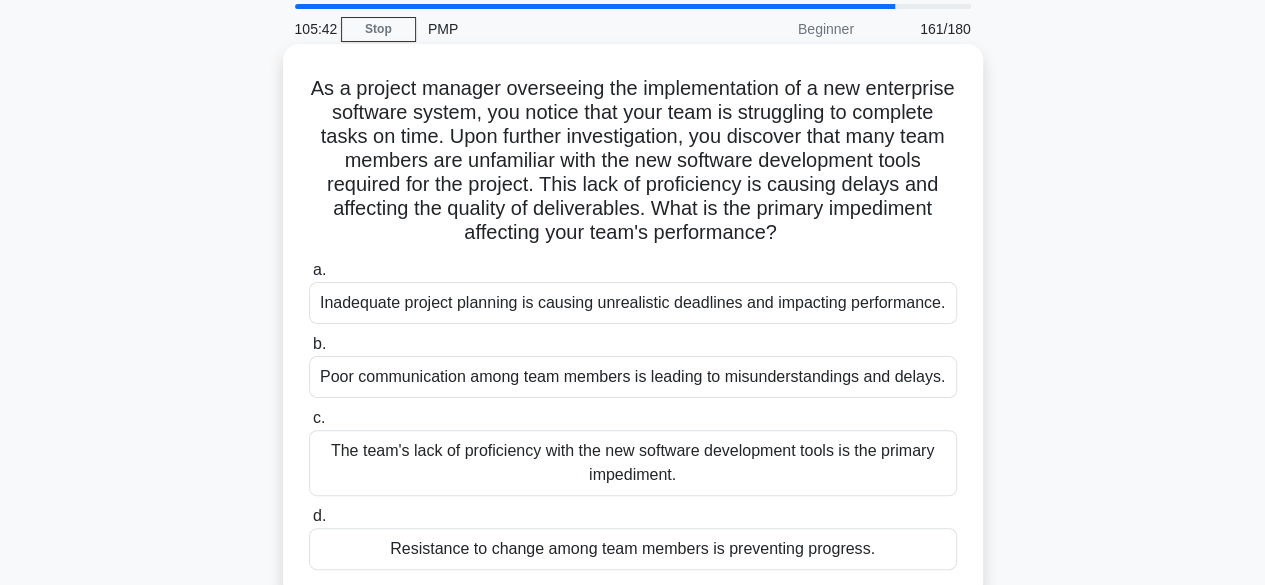 scroll, scrollTop: 100, scrollLeft: 0, axis: vertical 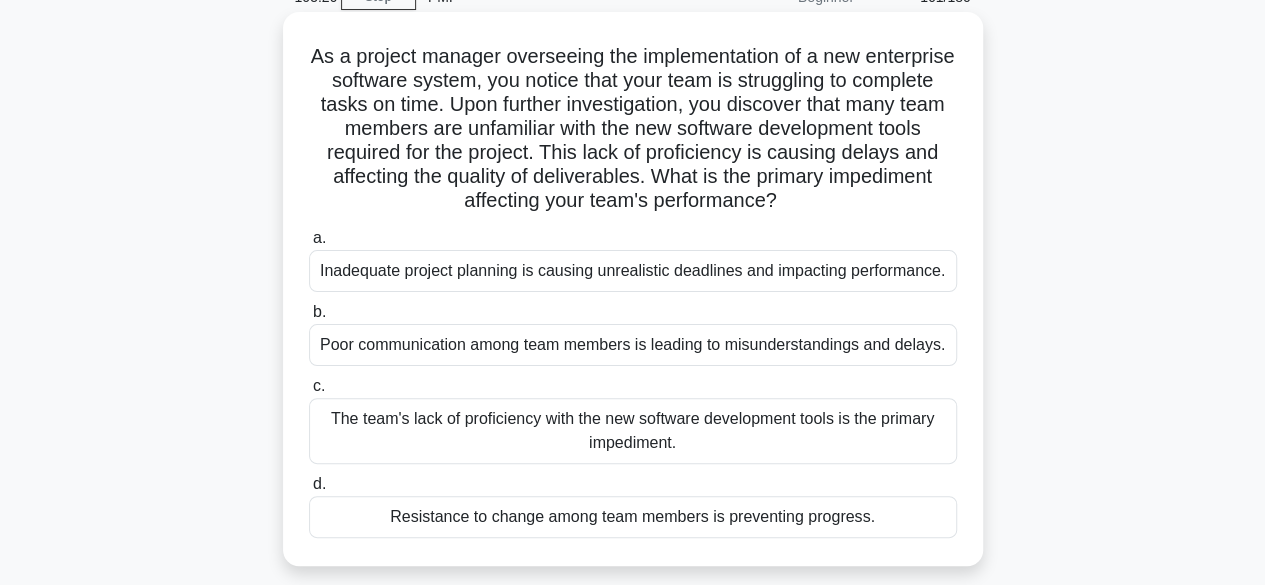 click on "The team's lack of proficiency with the new software development tools is the primary impediment." at bounding box center (633, 431) 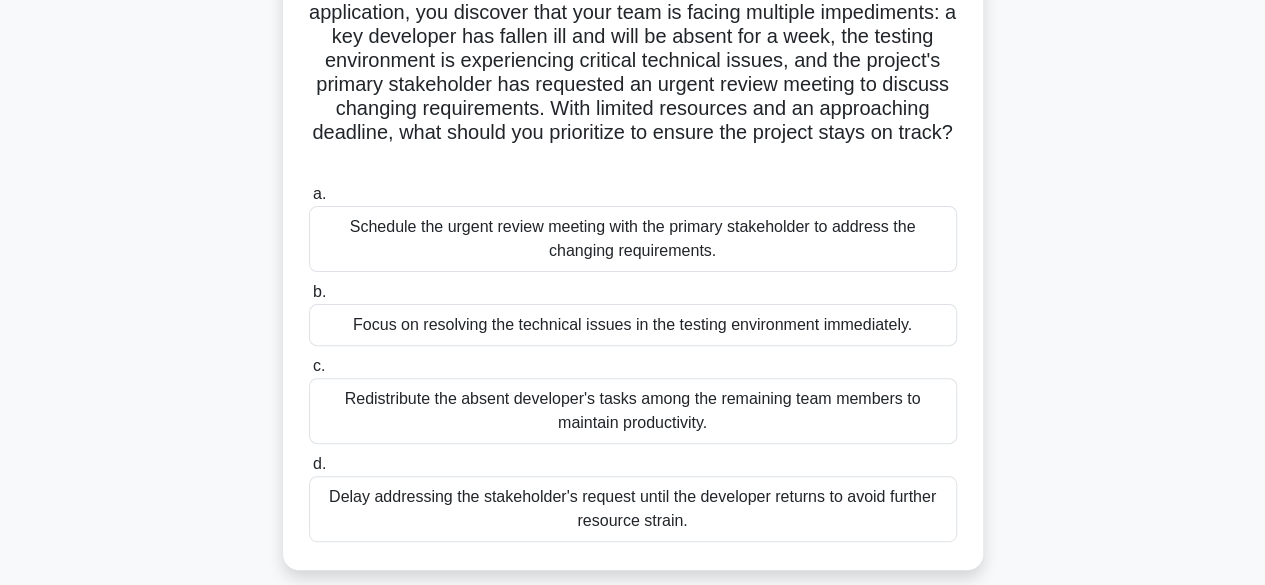 scroll, scrollTop: 200, scrollLeft: 0, axis: vertical 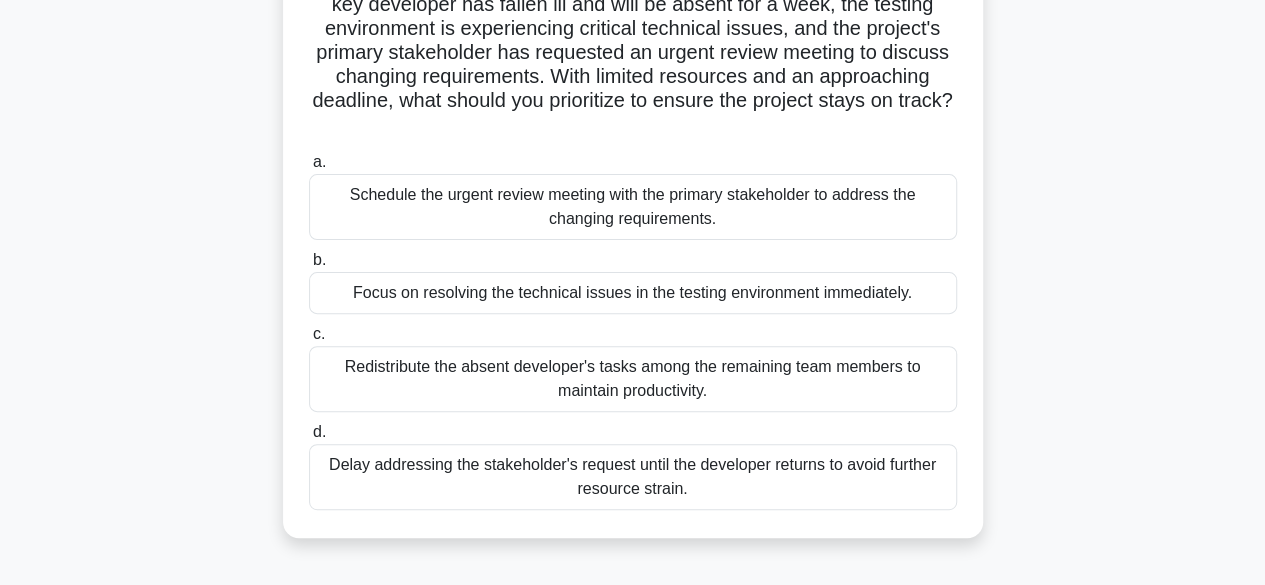 click on "Schedule the urgent review meeting with the primary stakeholder to address the changing requirements." at bounding box center (633, 207) 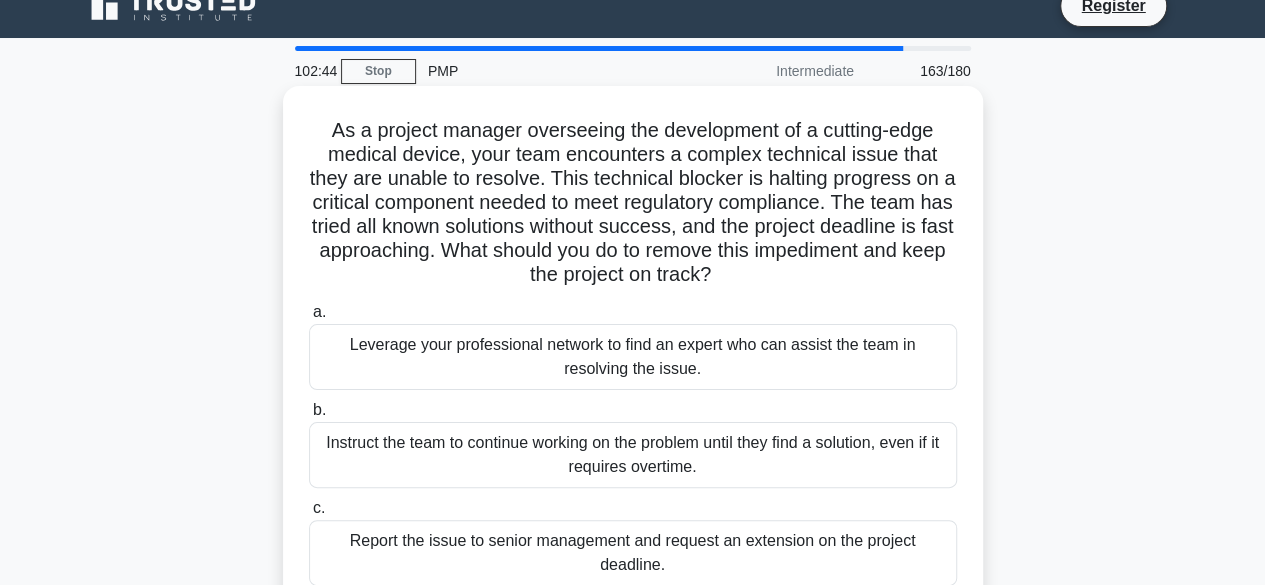 scroll, scrollTop: 100, scrollLeft: 0, axis: vertical 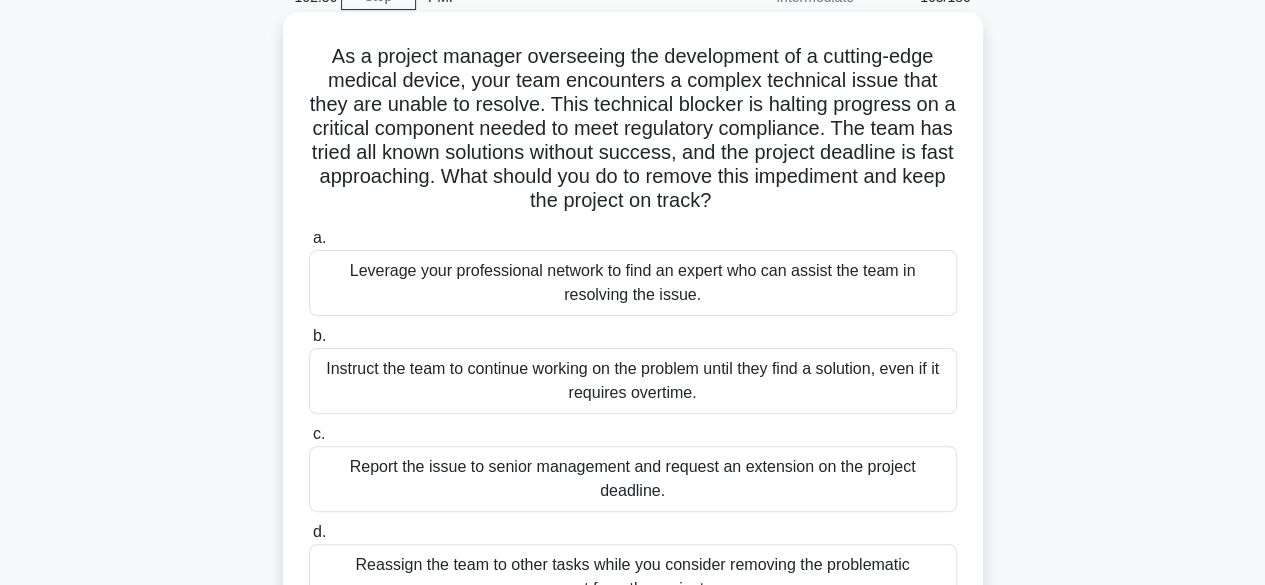 click on "Leverage your professional network to find an expert who can assist the team in resolving the issue." at bounding box center [633, 283] 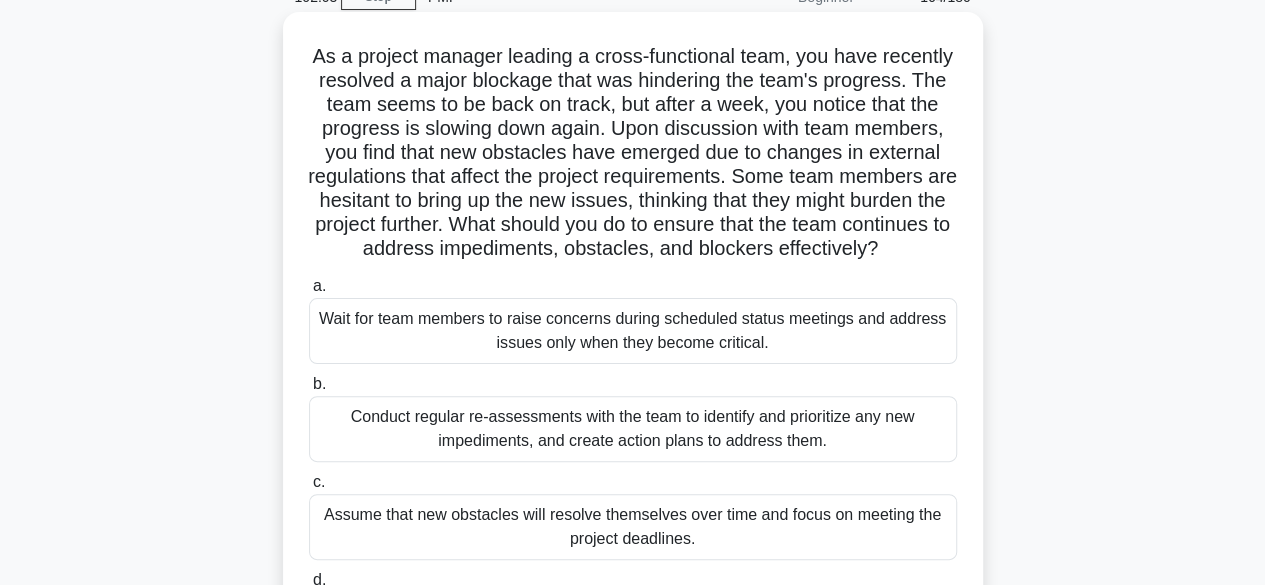 scroll, scrollTop: 200, scrollLeft: 0, axis: vertical 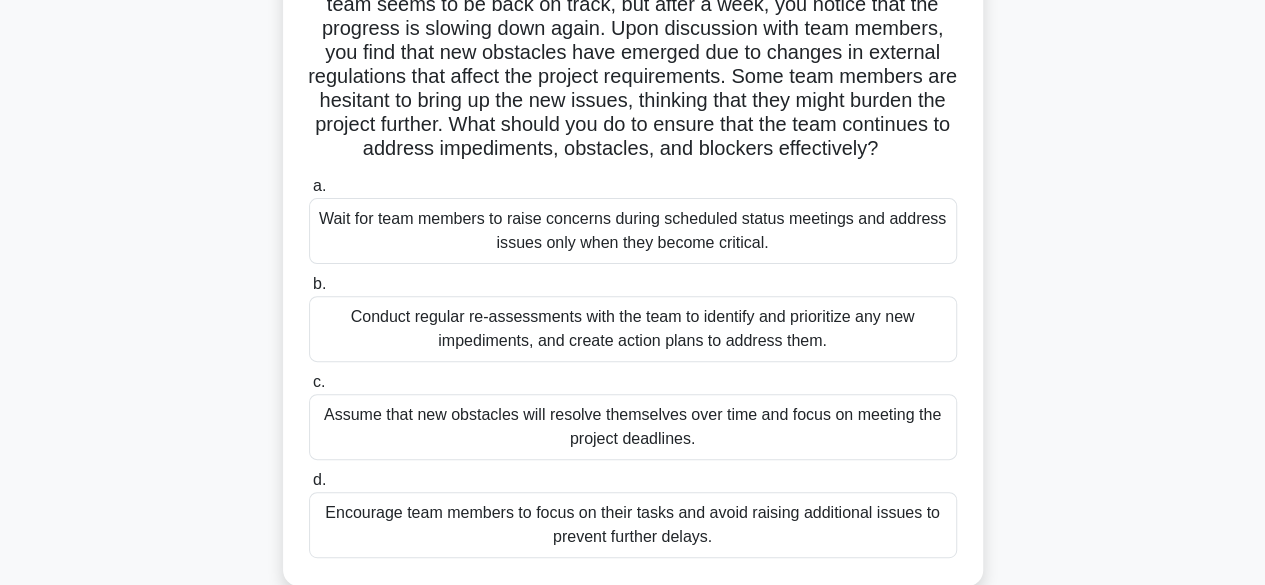 click on "Conduct regular re-assessments with the team to identify and prioritize any new impediments, and create action plans to address them." at bounding box center [633, 329] 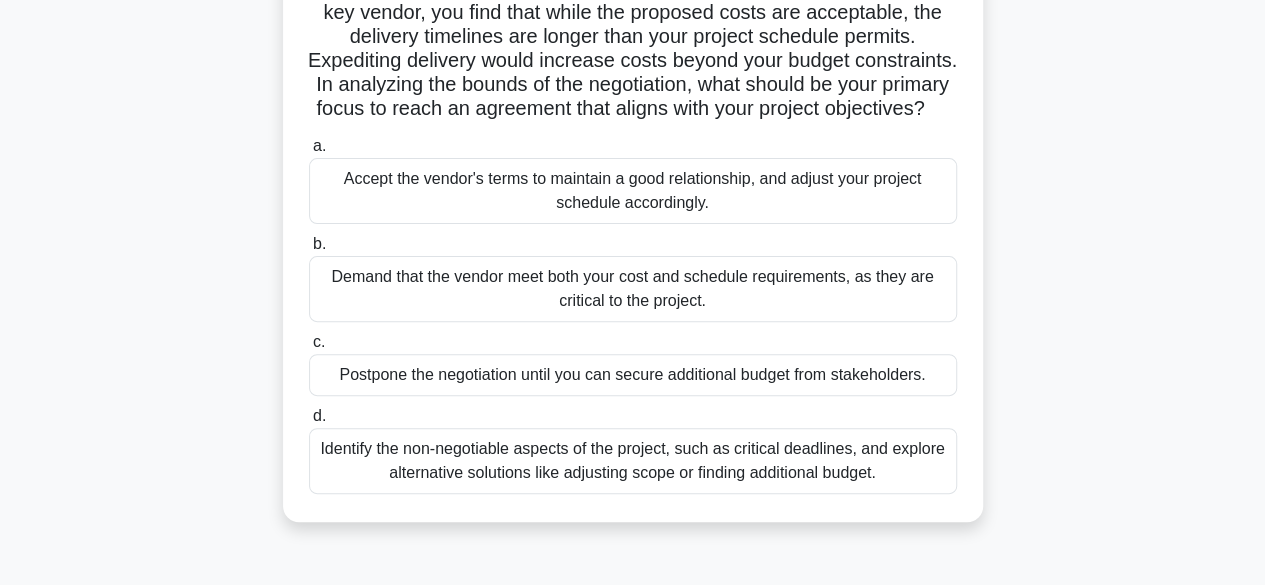 scroll, scrollTop: 200, scrollLeft: 0, axis: vertical 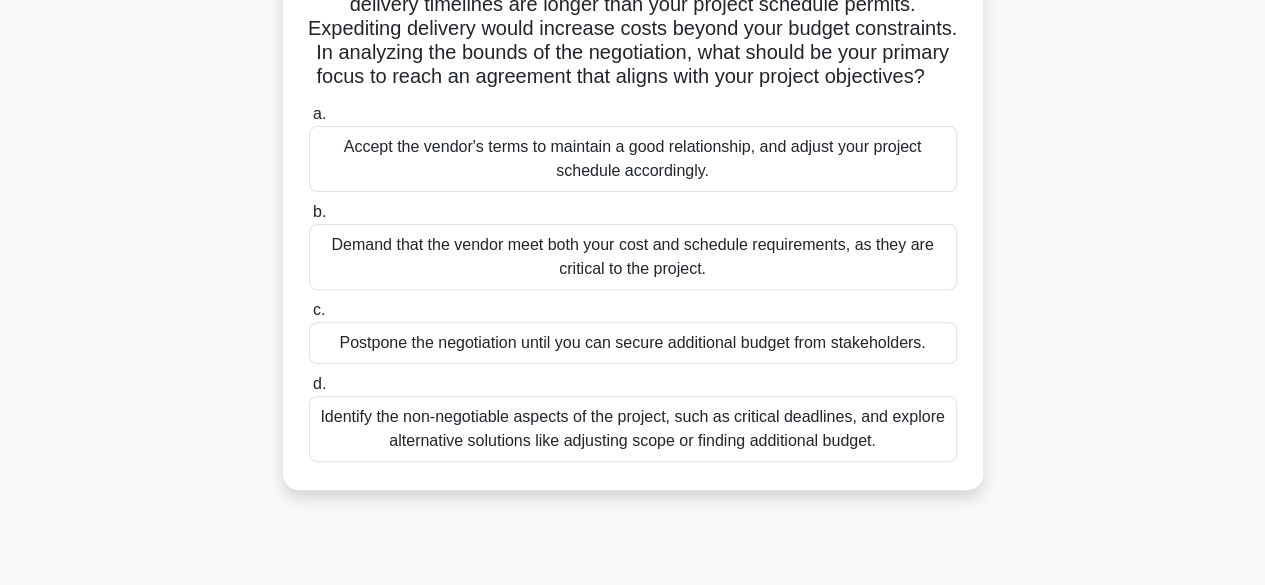 click on "Identify the non-negotiable aspects of the project, such as critical deadlines, and explore alternative solutions like adjusting scope or finding additional budget." at bounding box center (633, 429) 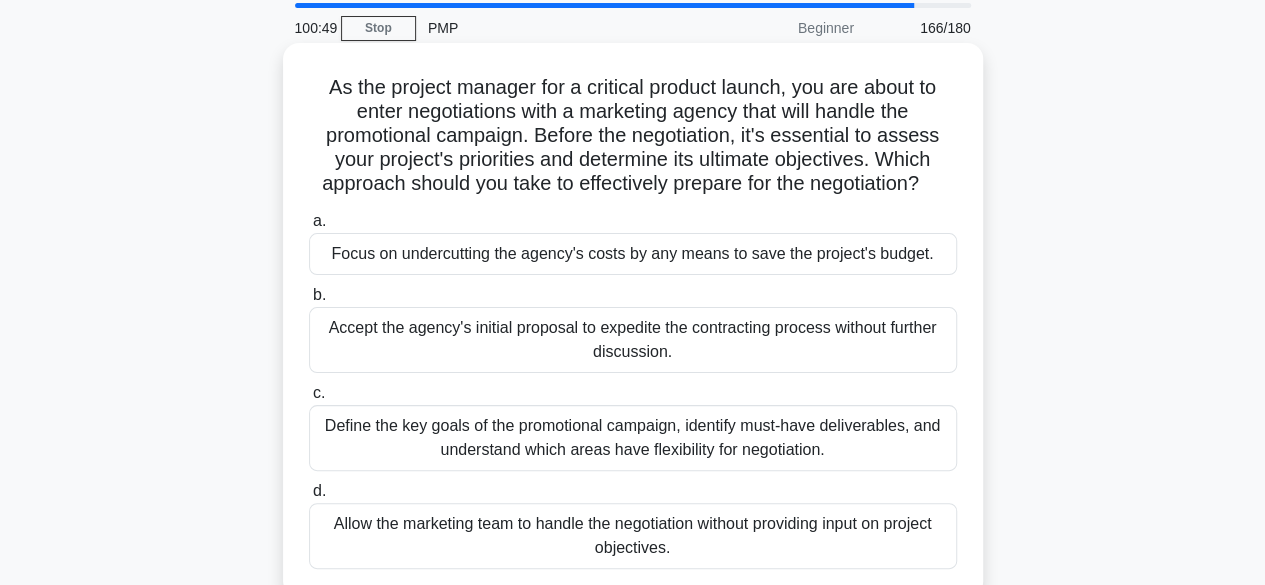 scroll, scrollTop: 100, scrollLeft: 0, axis: vertical 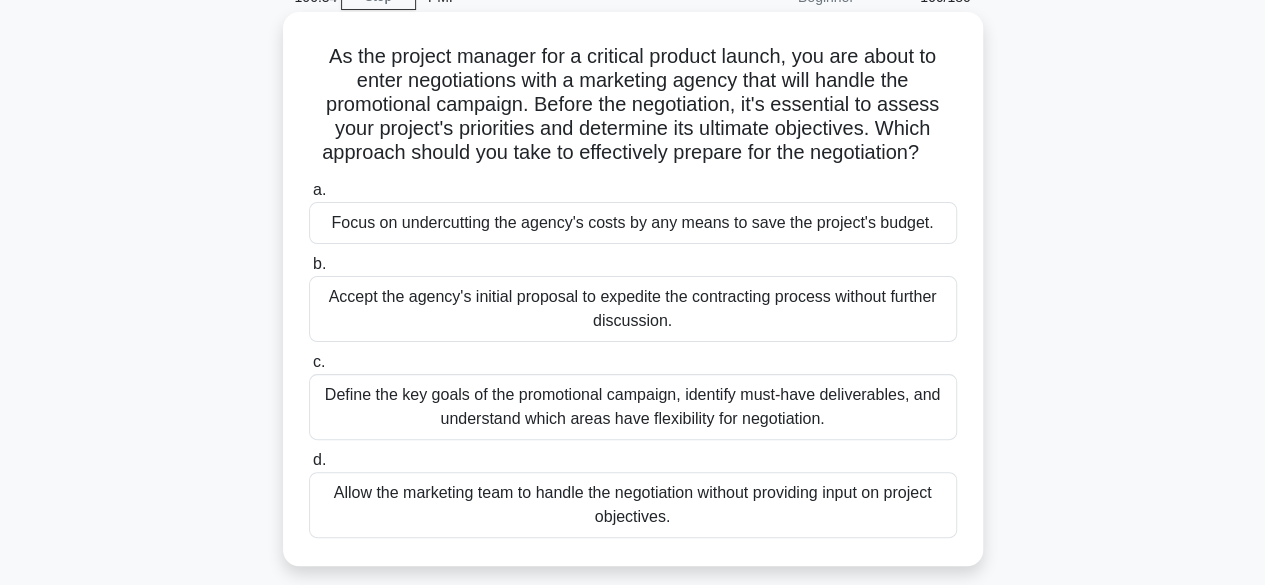 click on "Define the key goals of the promotional campaign, identify must-have deliverables, and understand which areas have flexibility for negotiation." at bounding box center (633, 407) 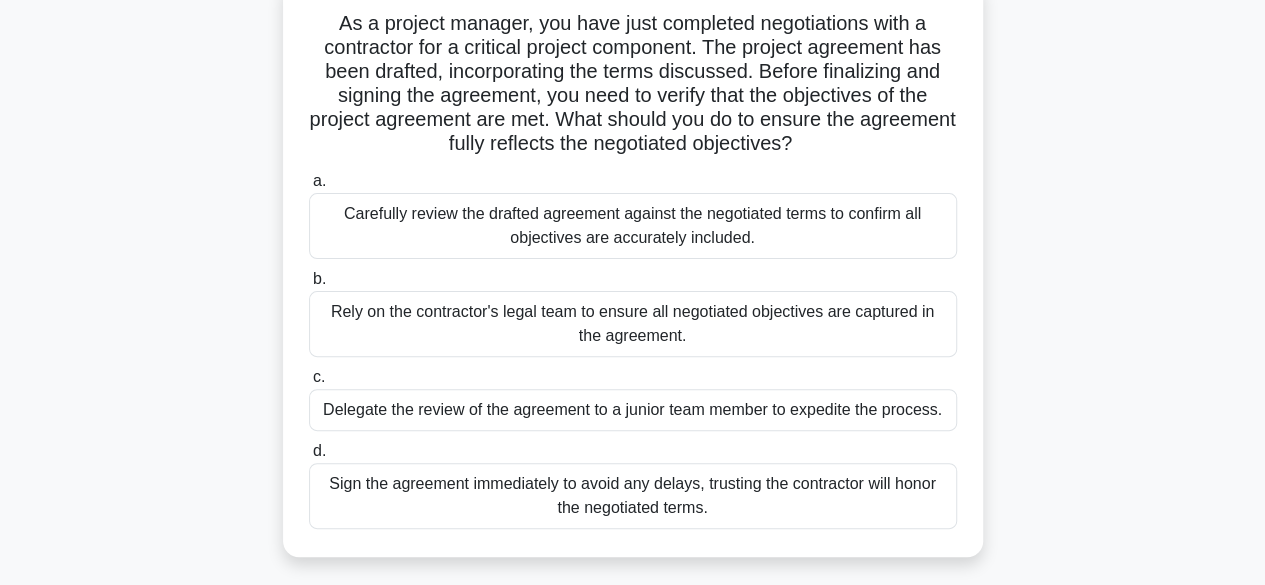 scroll, scrollTop: 200, scrollLeft: 0, axis: vertical 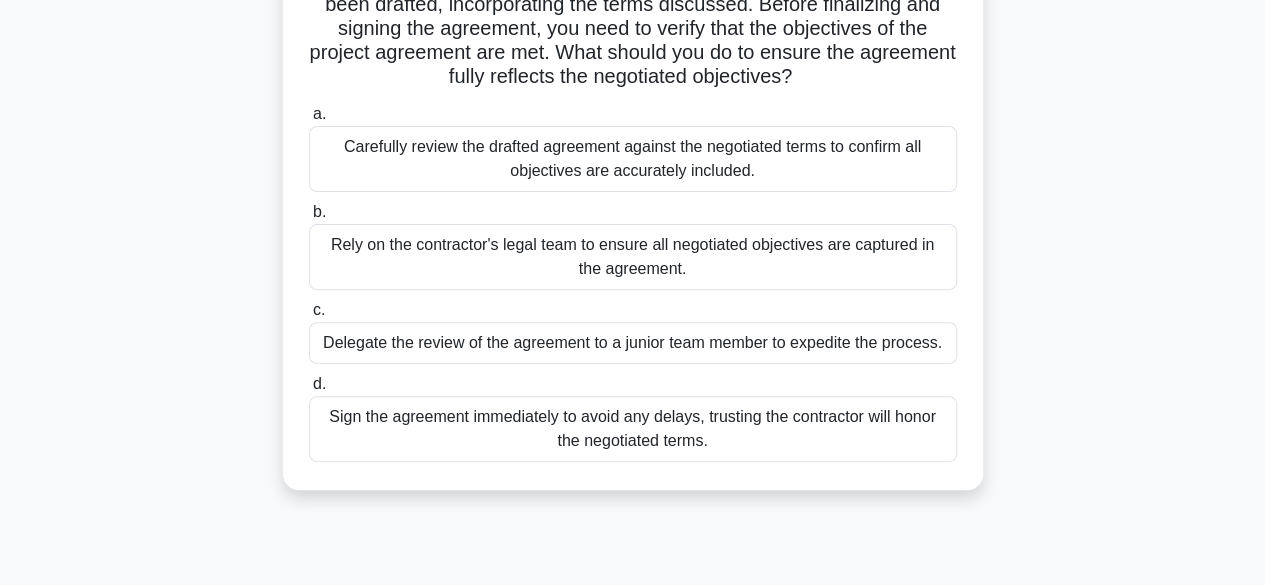 click on "Carefully review the drafted agreement against the negotiated terms to confirm all objectives are accurately included." at bounding box center [633, 159] 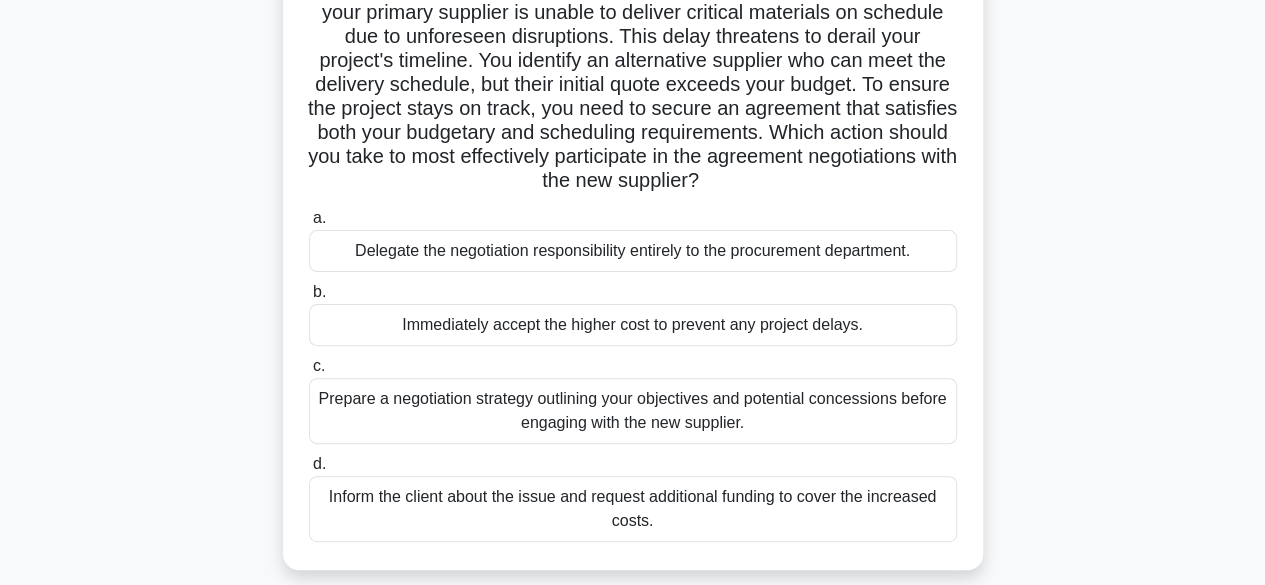 scroll, scrollTop: 200, scrollLeft: 0, axis: vertical 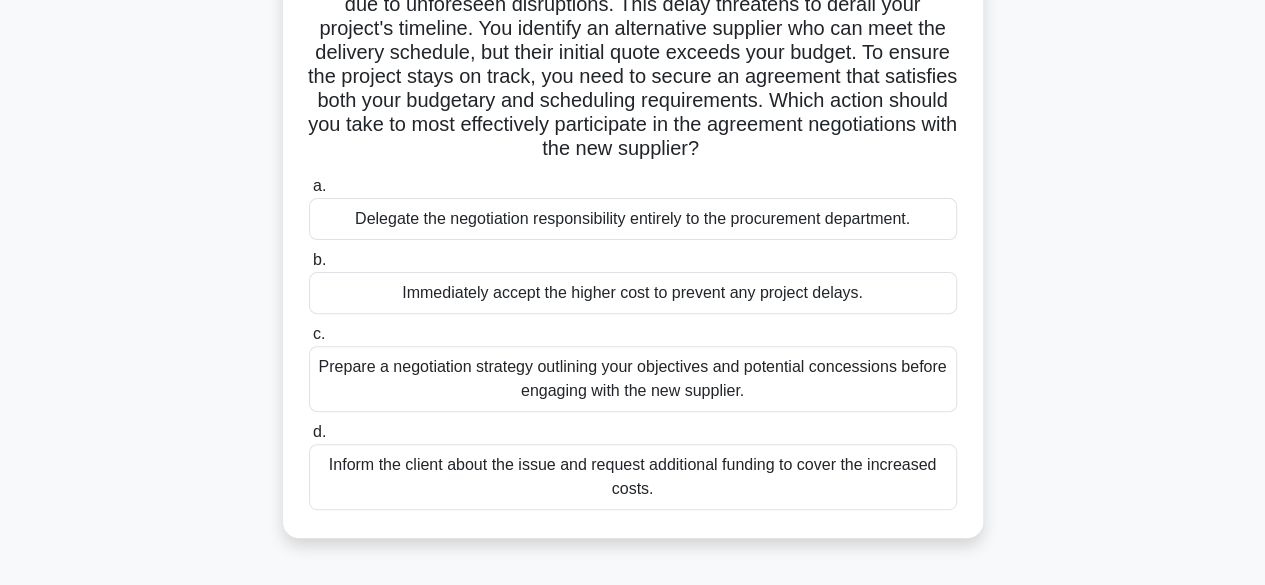 click on "Prepare a negotiation strategy outlining your objectives and potential concessions before engaging with the new supplier." at bounding box center [633, 379] 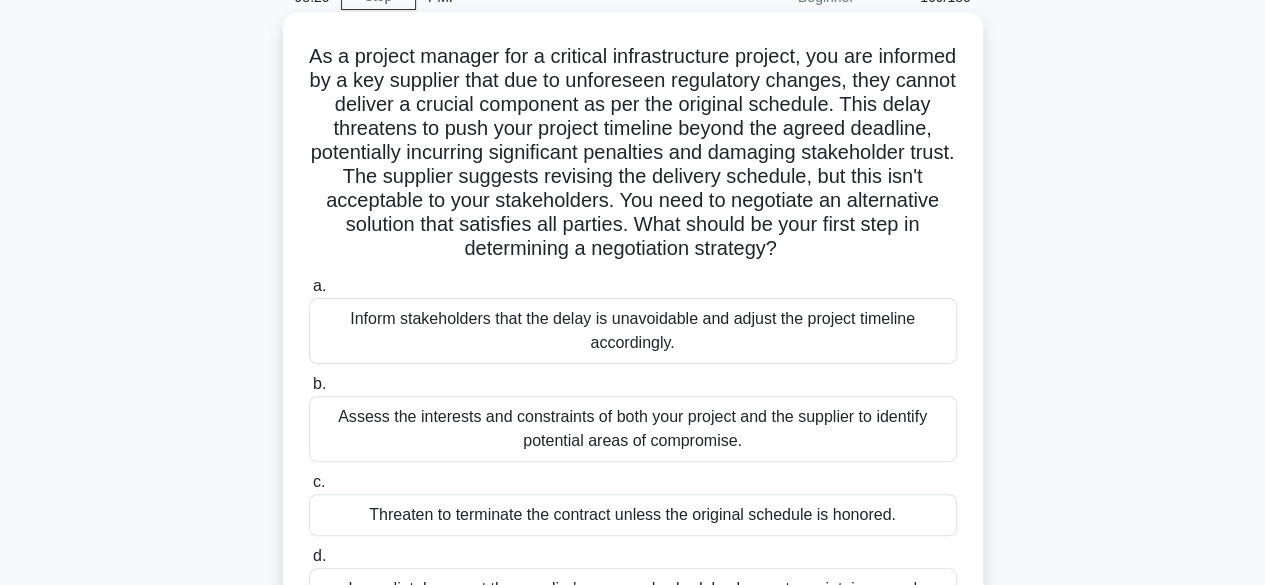 scroll, scrollTop: 200, scrollLeft: 0, axis: vertical 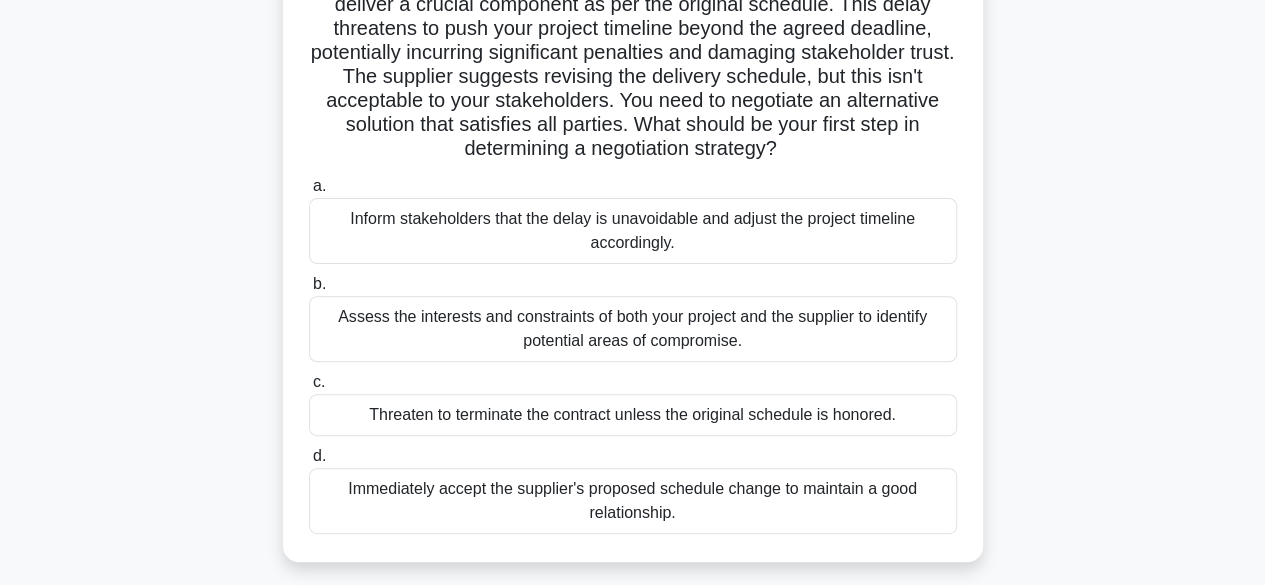 click on "Assess the interests and constraints of both your project and the supplier to identify potential areas of compromise." at bounding box center (633, 329) 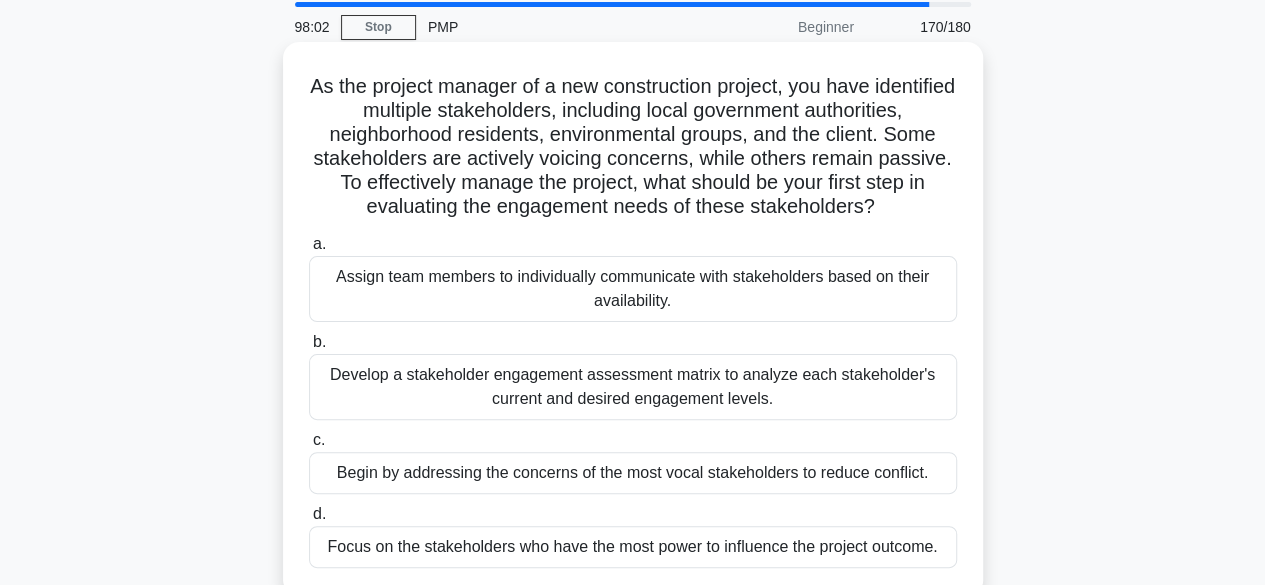 scroll, scrollTop: 200, scrollLeft: 0, axis: vertical 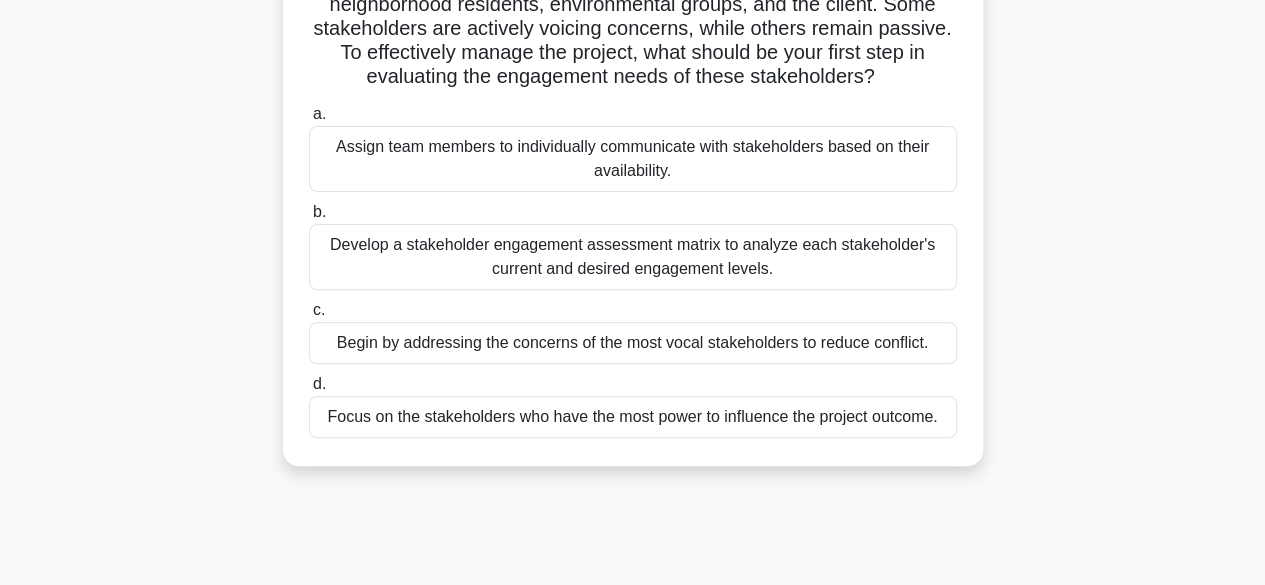 click on "Develop a stakeholder engagement assessment matrix to analyze each stakeholder's current and desired engagement levels." at bounding box center (633, 257) 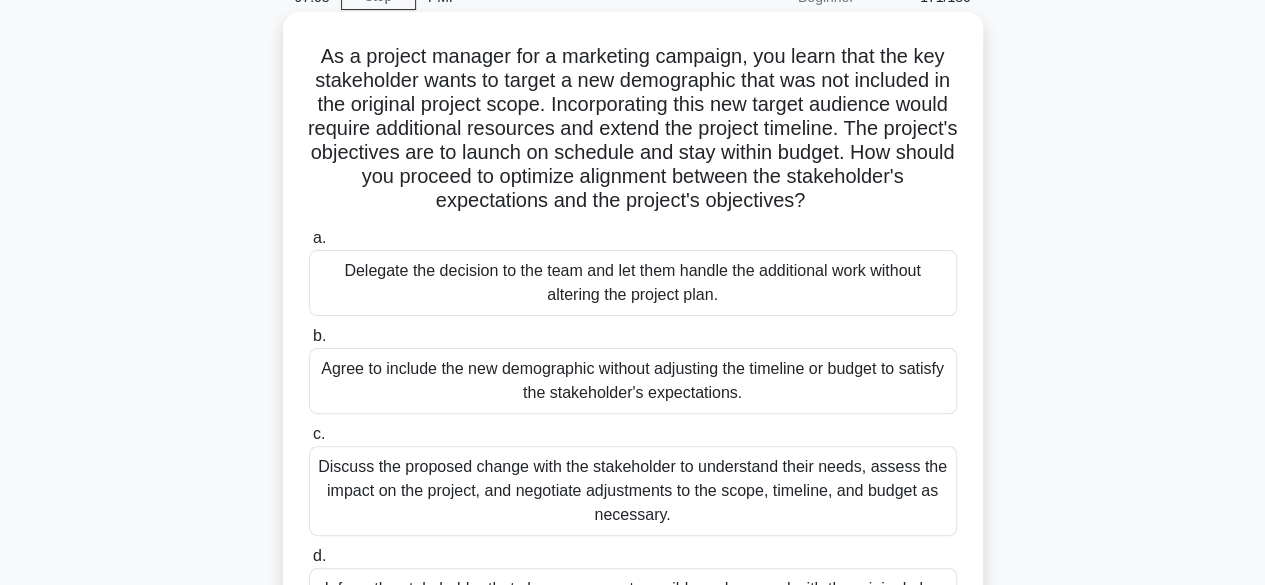 scroll, scrollTop: 200, scrollLeft: 0, axis: vertical 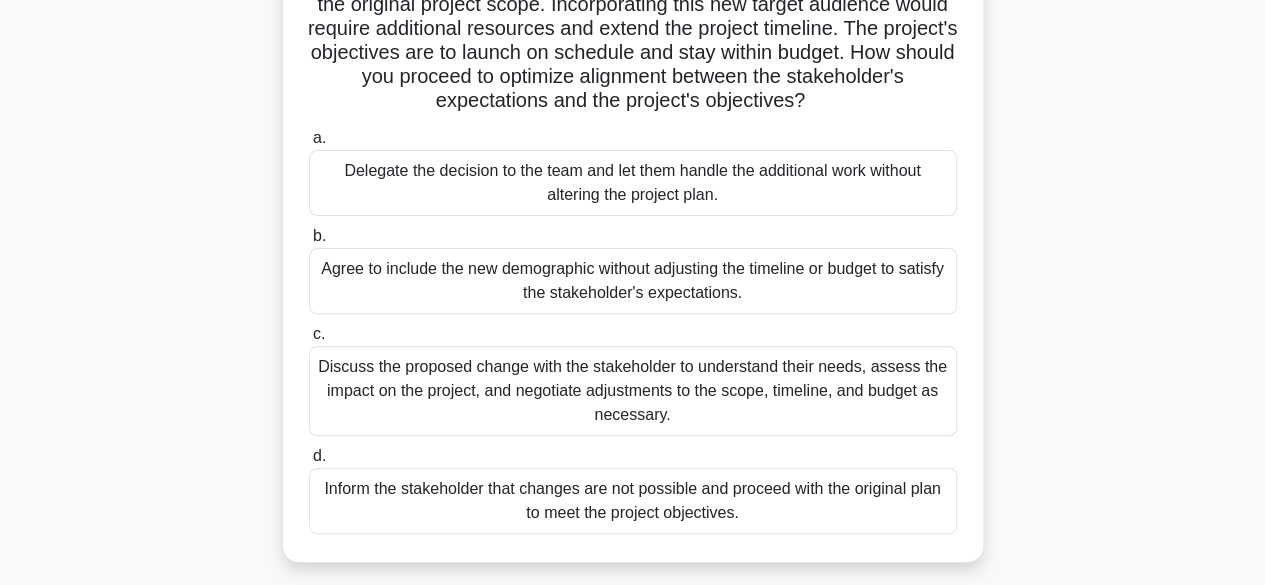click on "Discuss the proposed change with the stakeholder to understand their needs, assess the impact on the project, and negotiate adjustments to the scope, timeline, and budget as necessary." at bounding box center [633, 391] 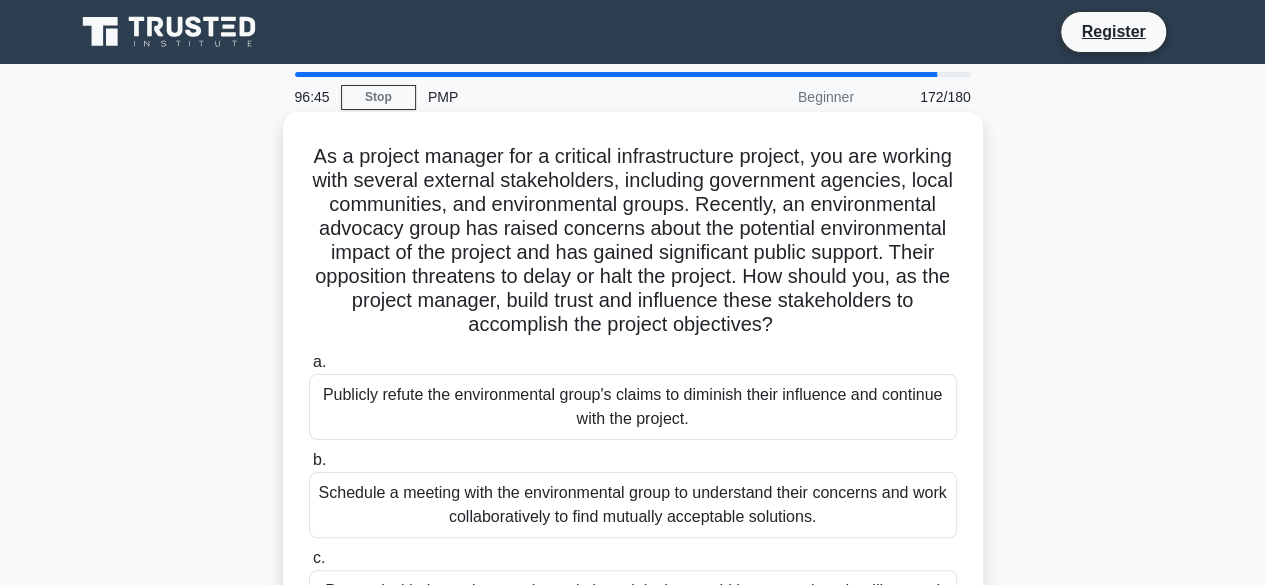scroll, scrollTop: 100, scrollLeft: 0, axis: vertical 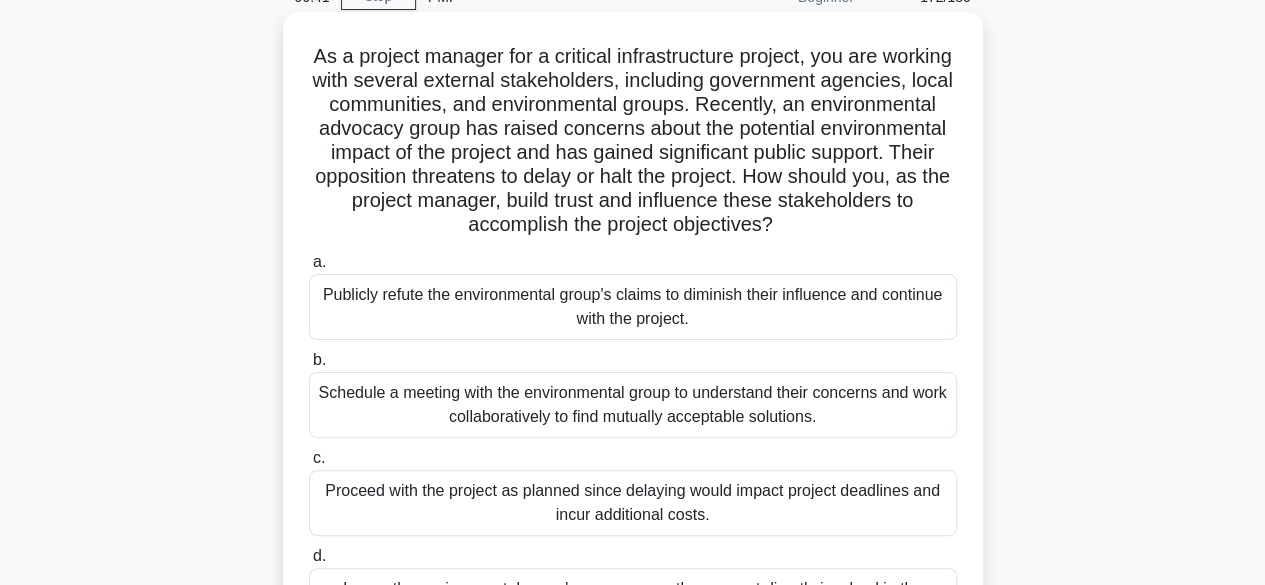 click on "Schedule a meeting with the environmental group to understand their concerns and work collaboratively to find mutually acceptable solutions." at bounding box center [633, 405] 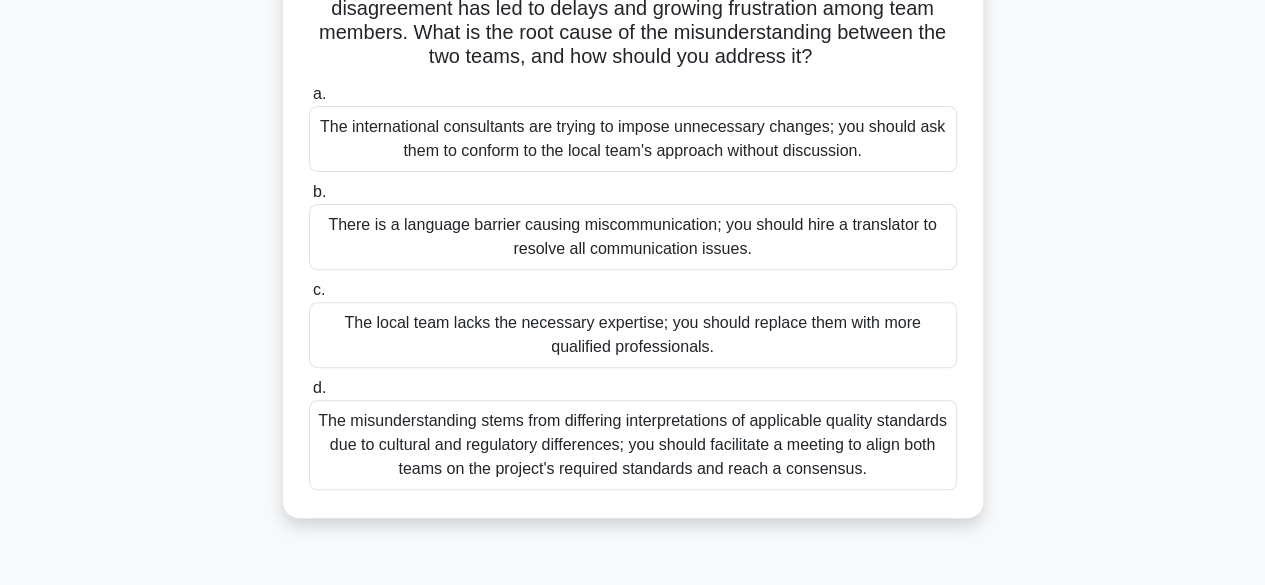 scroll, scrollTop: 300, scrollLeft: 0, axis: vertical 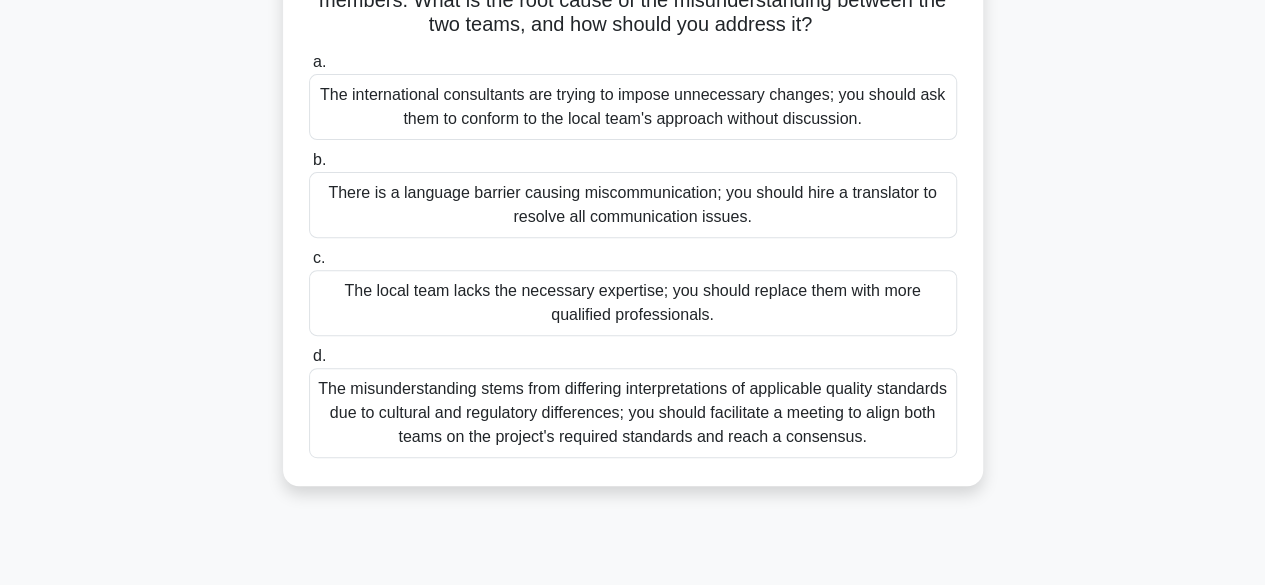 click on "The misunderstanding stems from differing interpretations of applicable quality standards due to cultural and regulatory differences; you should facilitate a meeting to align both teams on the project's required standards and reach a consensus." at bounding box center [633, 413] 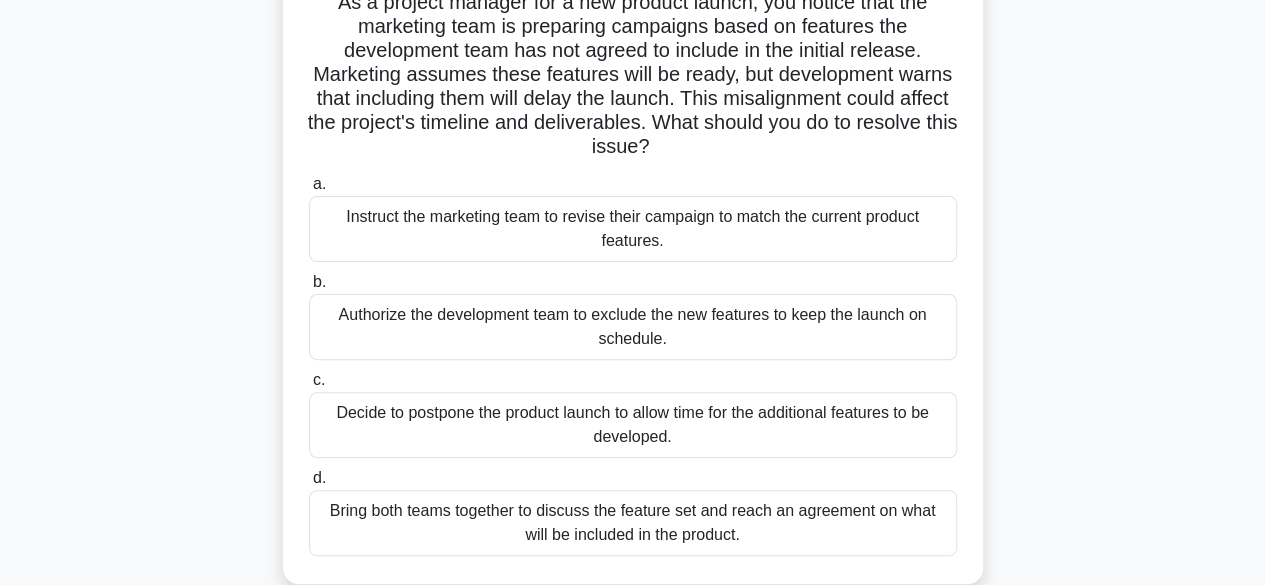 scroll, scrollTop: 200, scrollLeft: 0, axis: vertical 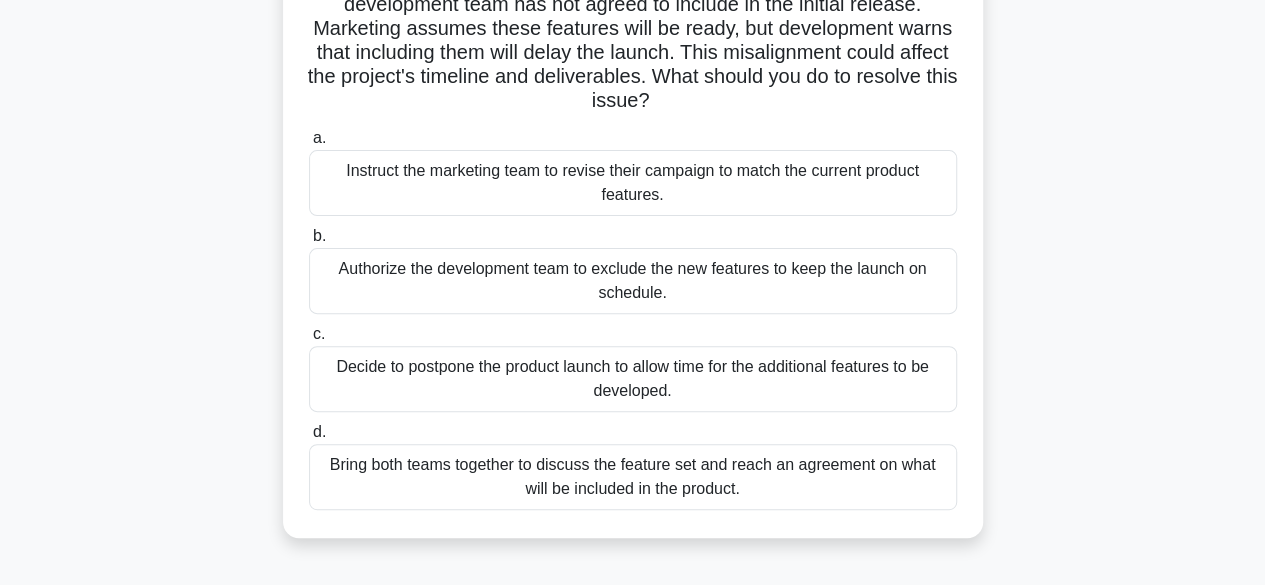 click on "Bring both teams together to discuss the feature set and reach an agreement on what will be included in the product." at bounding box center (633, 477) 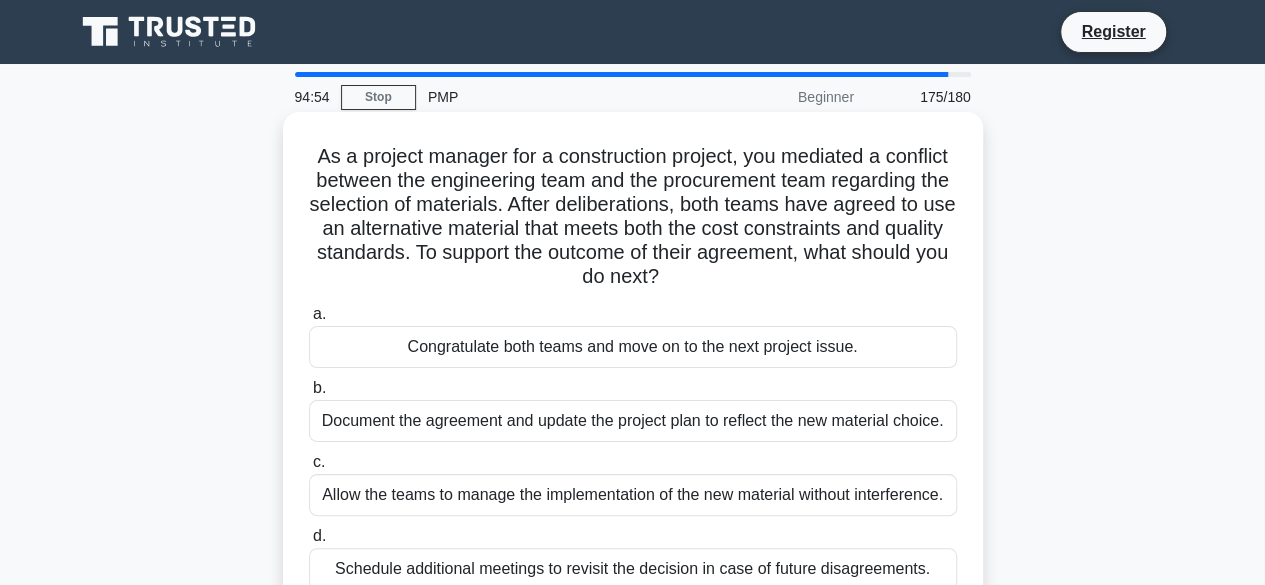 scroll, scrollTop: 100, scrollLeft: 0, axis: vertical 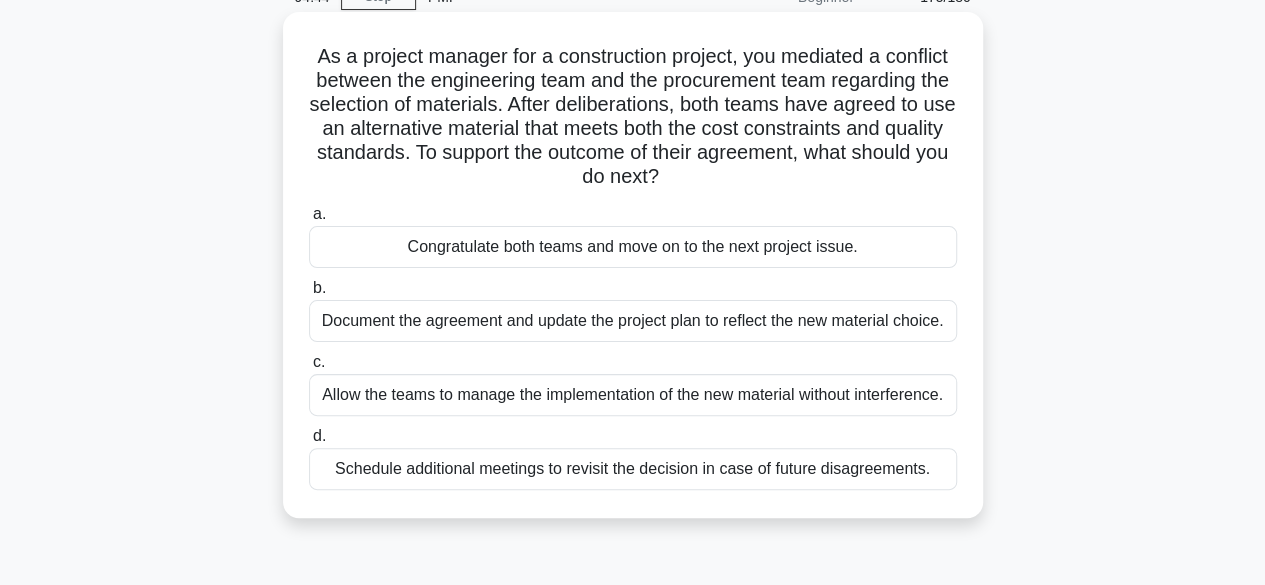 click on "Document the agreement and update the project plan to reflect the new material choice." at bounding box center (633, 321) 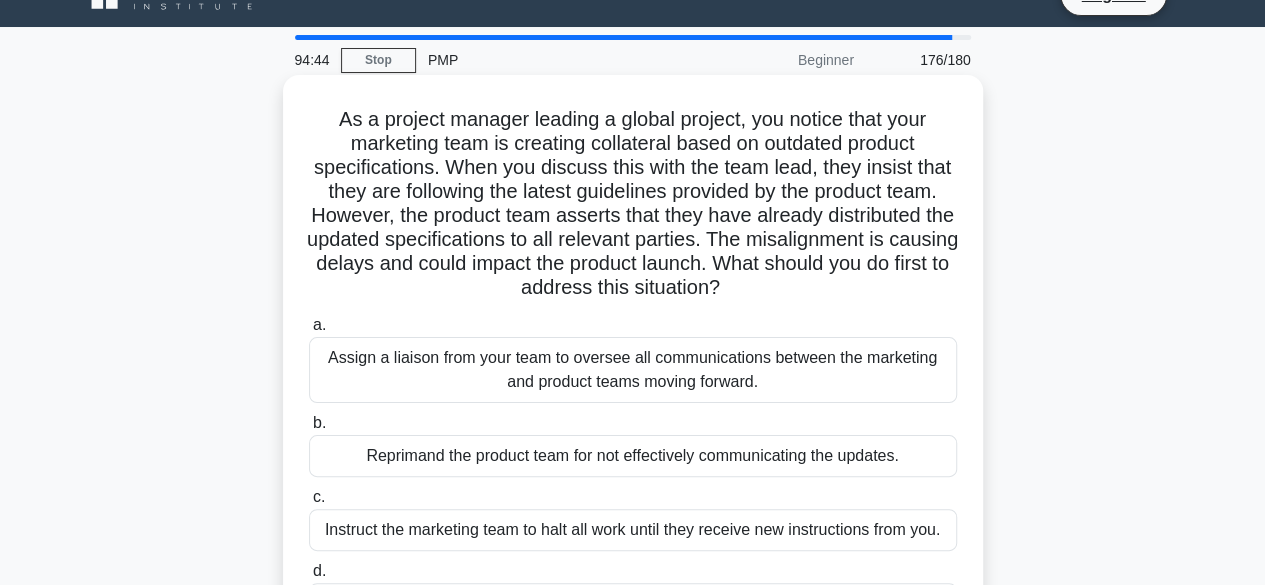 scroll, scrollTop: 0, scrollLeft: 0, axis: both 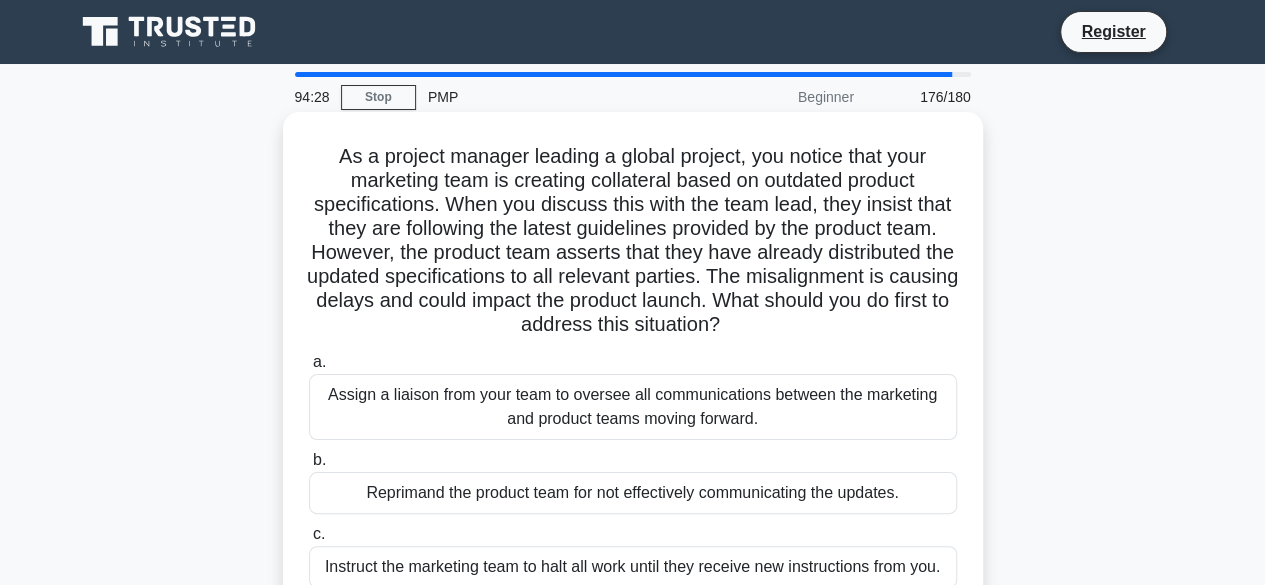 click on "As a project manager leading a global project, you notice that your marketing team is creating collateral based on outdated product specifications. When you discuss this with the team lead, they insist that they are following the latest guidelines provided by the product team. However, the product team asserts that they have already distributed the updated specifications to all relevant parties. The misalignment is causing delays and could impact the product launch. What should you do first to address this situation?
.spinner_0XTQ{transform-origin:center;animation:spinner_y6GP .75s linear infinite}@keyframes spinner_y6GP{100%{transform:rotate(360deg)}}" at bounding box center (633, 241) 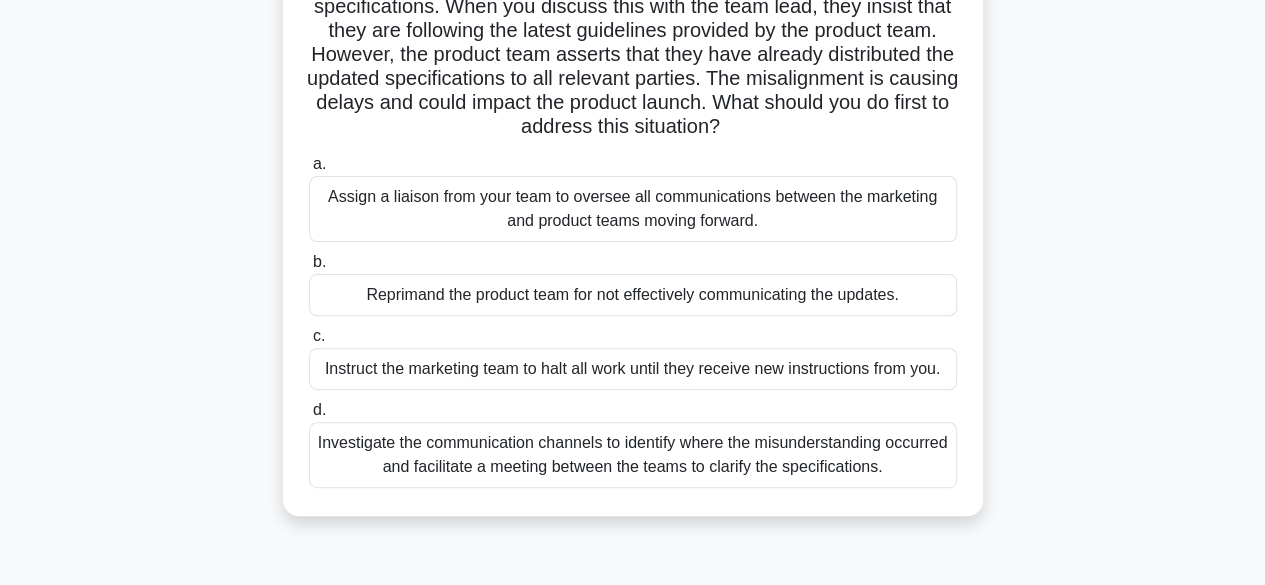 scroll, scrollTop: 200, scrollLeft: 0, axis: vertical 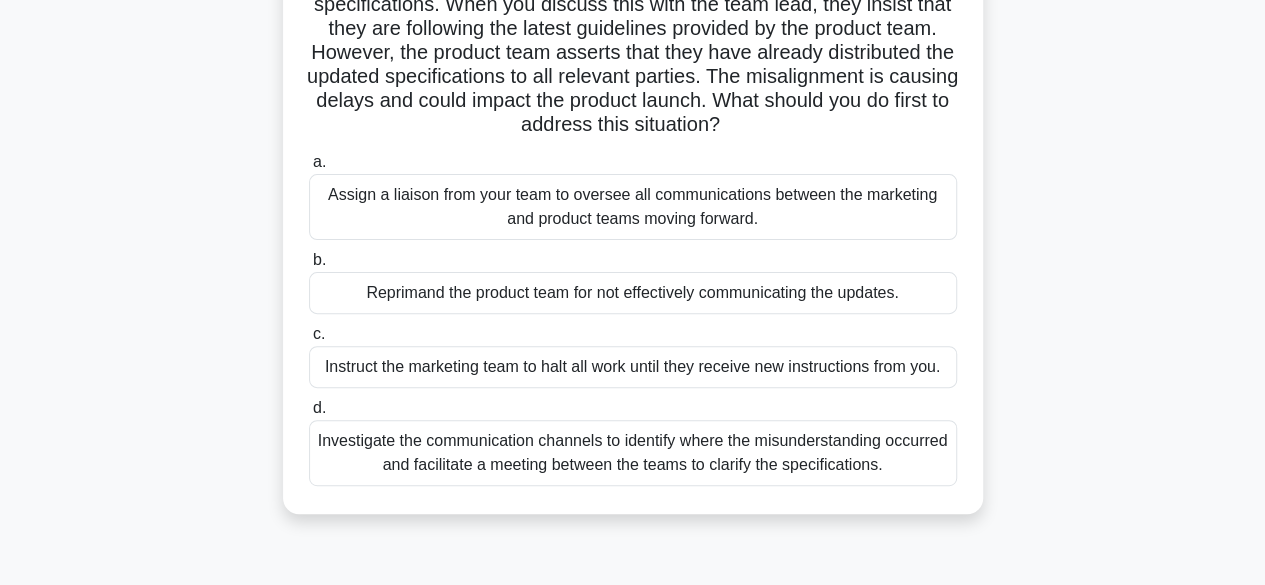 click on "Investigate the communication channels to identify where the misunderstanding occurred and facilitate a meeting between the teams to clarify the specifications." at bounding box center [633, 453] 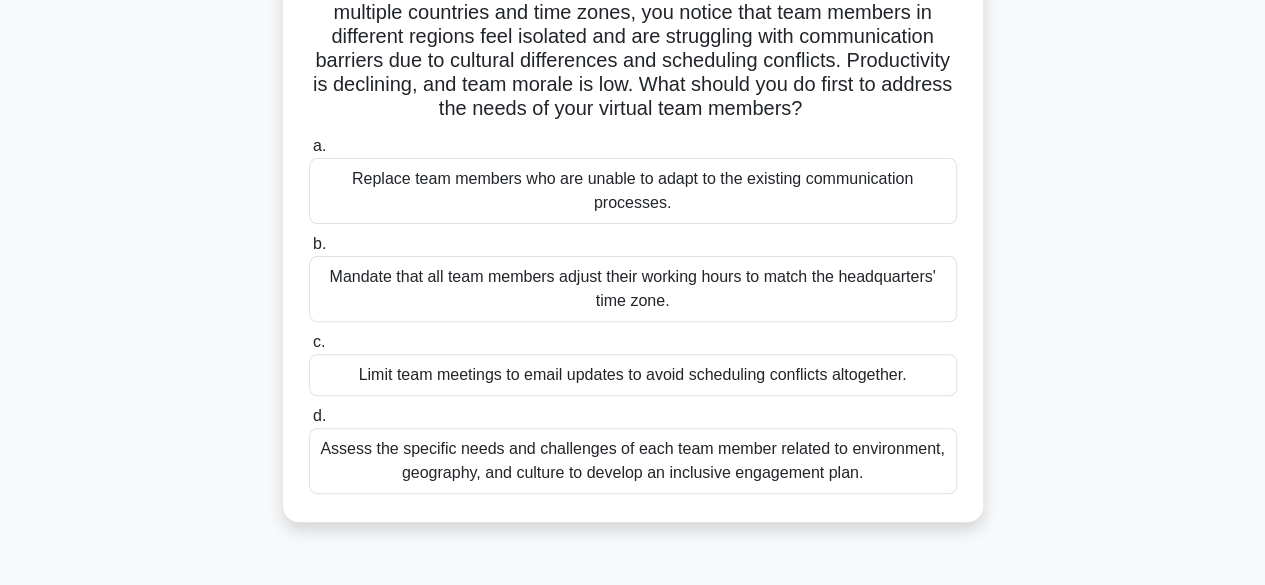 scroll, scrollTop: 200, scrollLeft: 0, axis: vertical 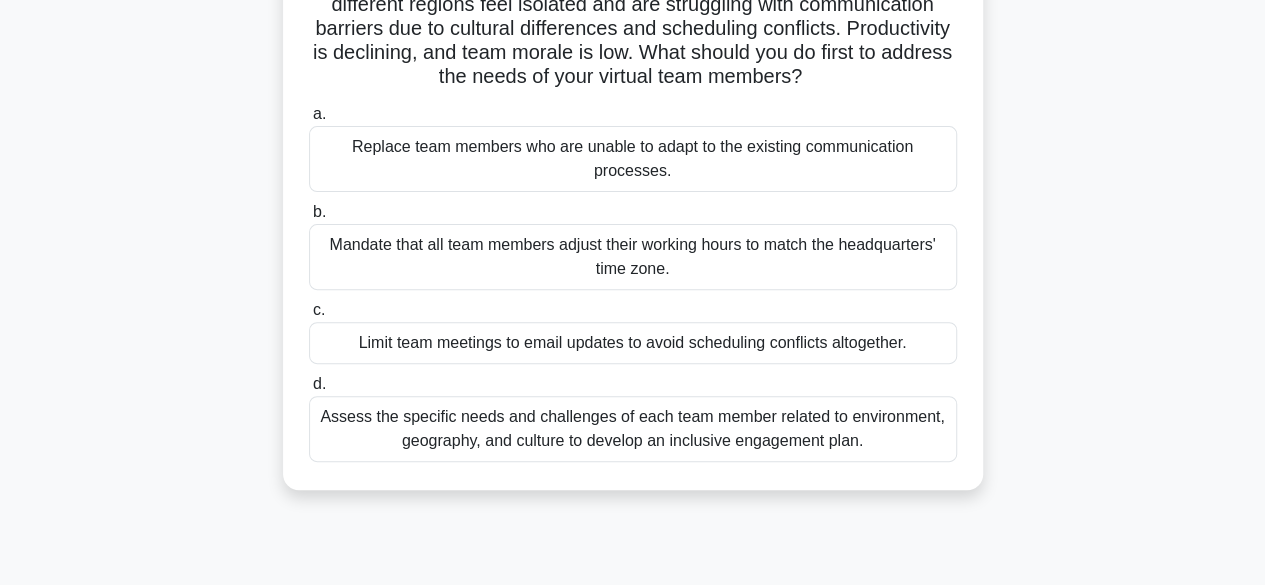 click on "Assess the specific needs and challenges of each team member related to environment, geography, and culture to develop an inclusive engagement plan." at bounding box center (633, 429) 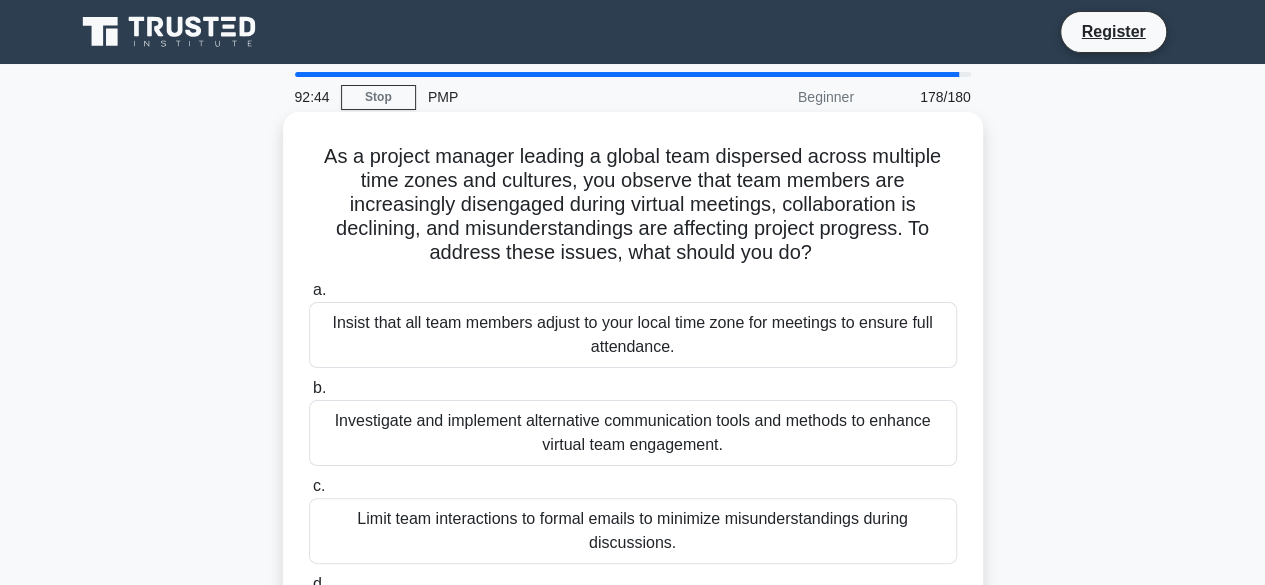 scroll, scrollTop: 100, scrollLeft: 0, axis: vertical 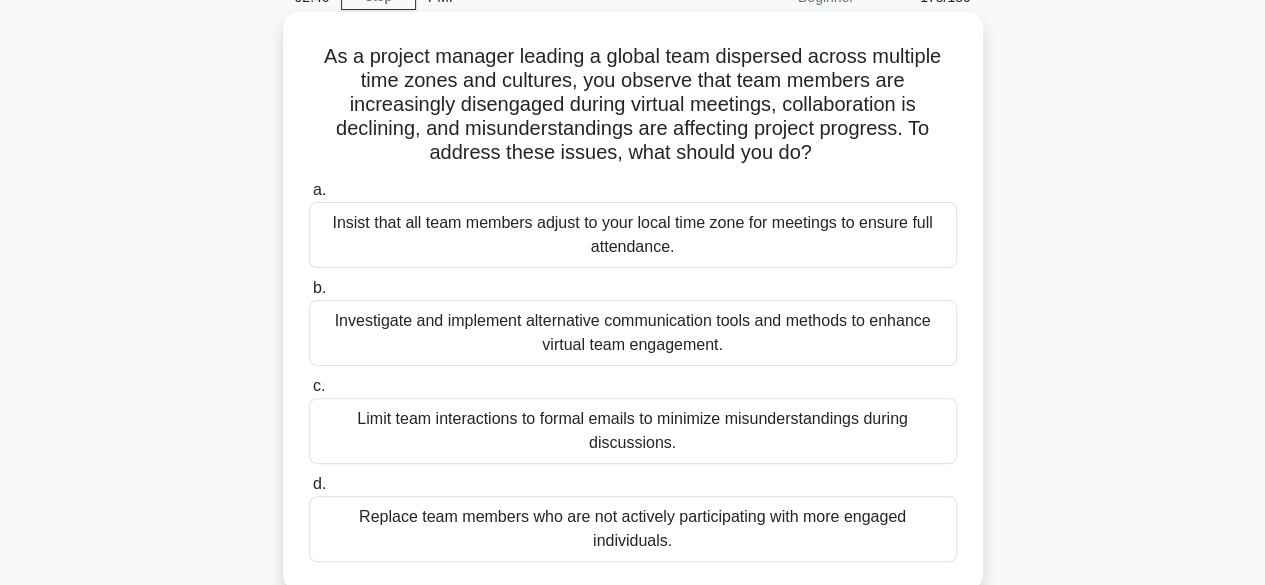 click on "Investigate and implement alternative communication tools and methods to enhance virtual team engagement." at bounding box center (633, 333) 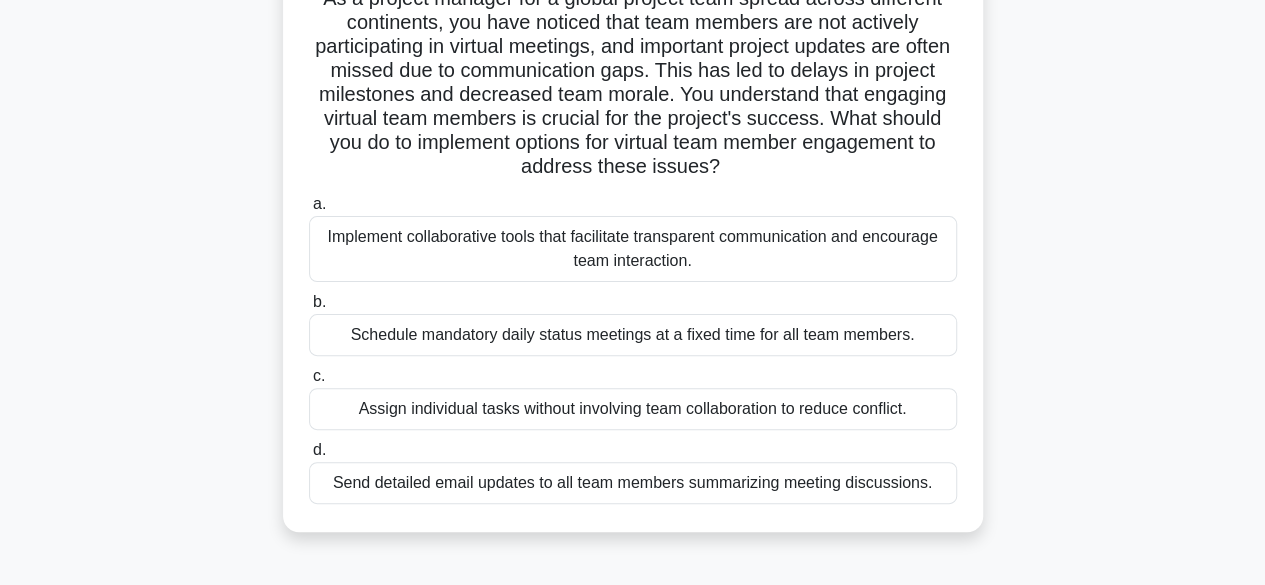 scroll, scrollTop: 200, scrollLeft: 0, axis: vertical 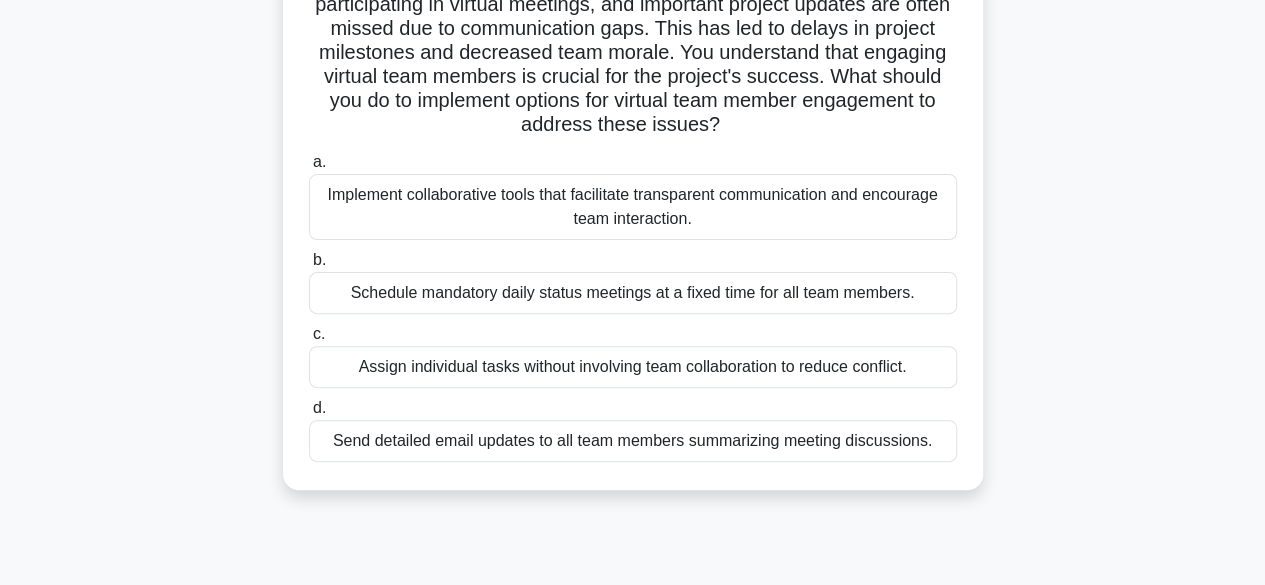 click on "Implement collaborative tools that facilitate transparent communication and encourage team interaction." at bounding box center (633, 207) 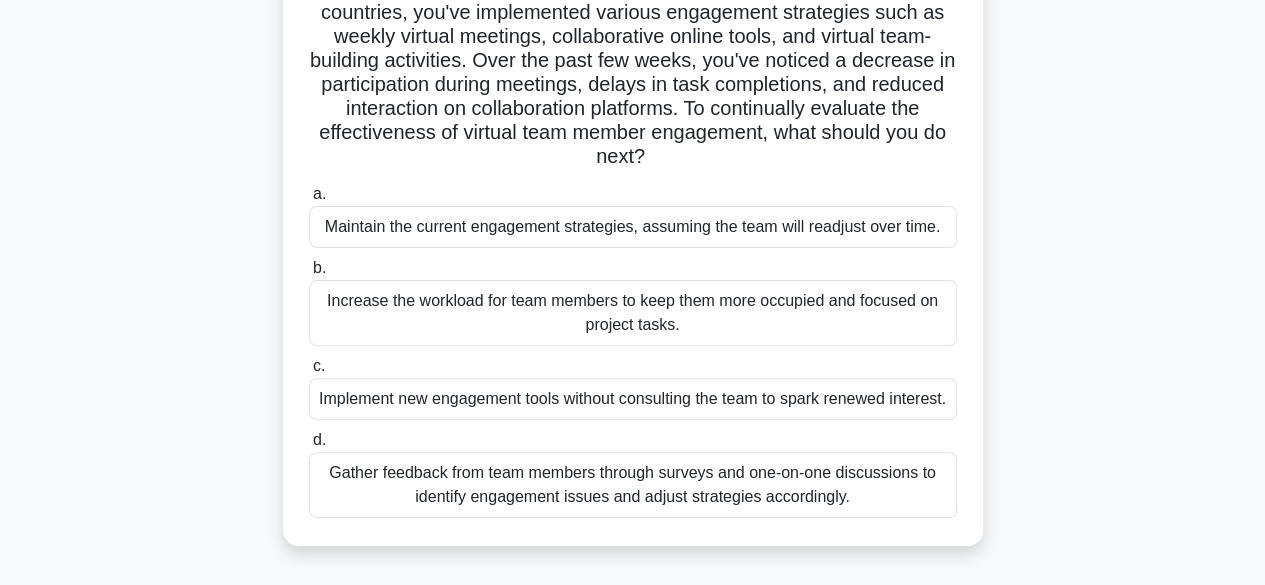 scroll, scrollTop: 200, scrollLeft: 0, axis: vertical 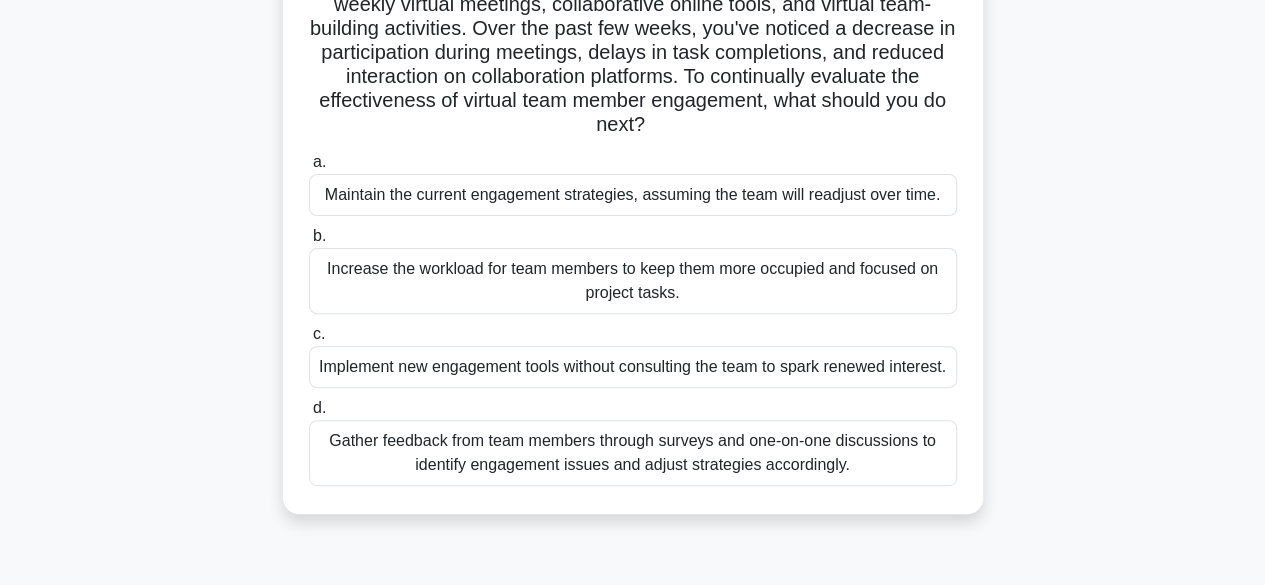 click on "Gather feedback from team members through surveys and one-on-one discussions to identify engagement issues and adjust strategies accordingly." at bounding box center [633, 453] 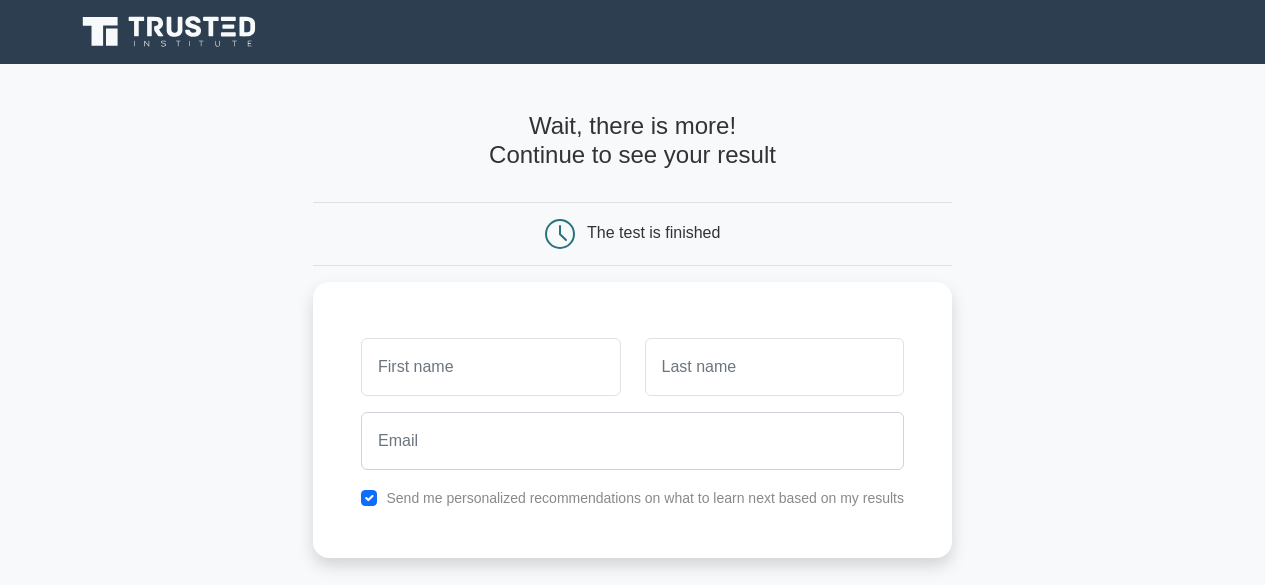 scroll, scrollTop: 0, scrollLeft: 0, axis: both 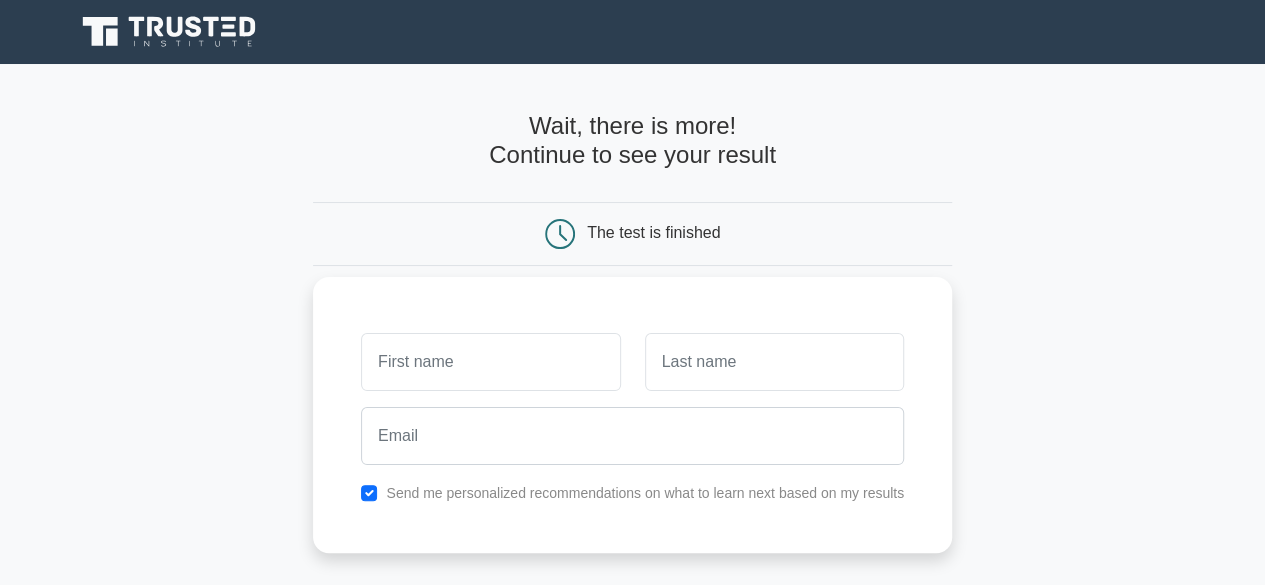 click at bounding box center (490, 362) 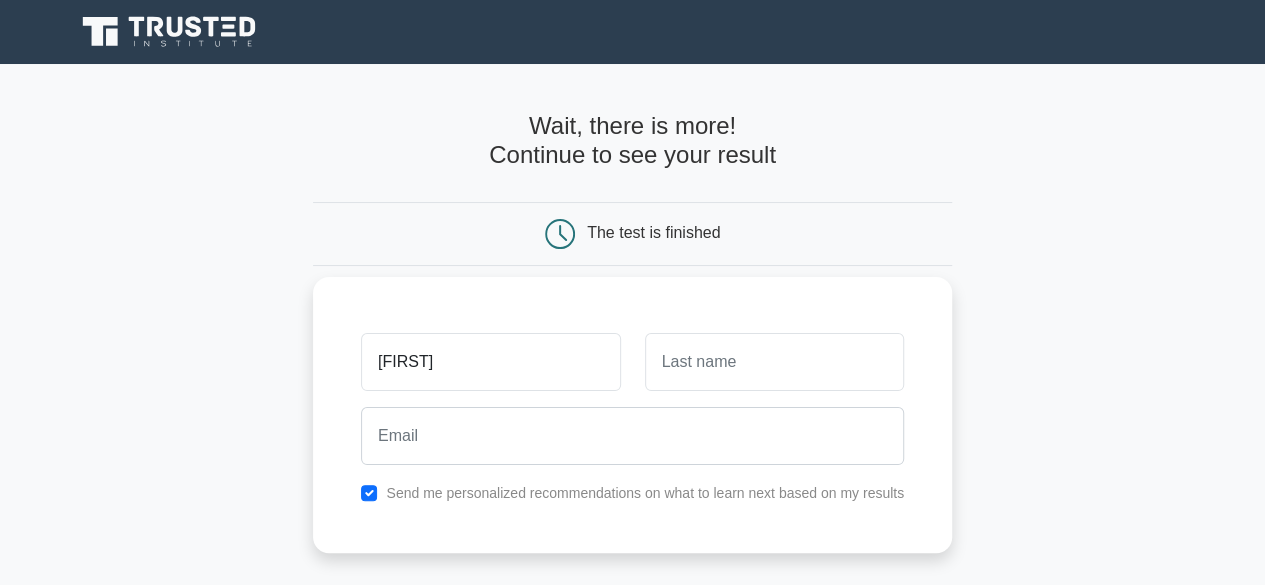type on "[FIRST]" 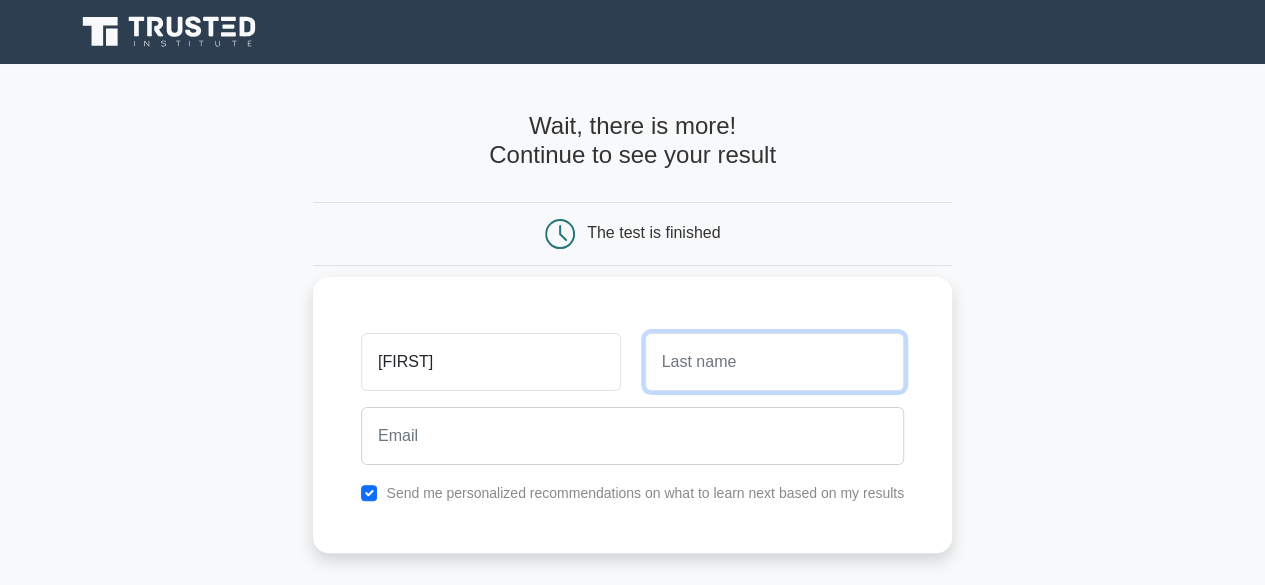 click at bounding box center [774, 362] 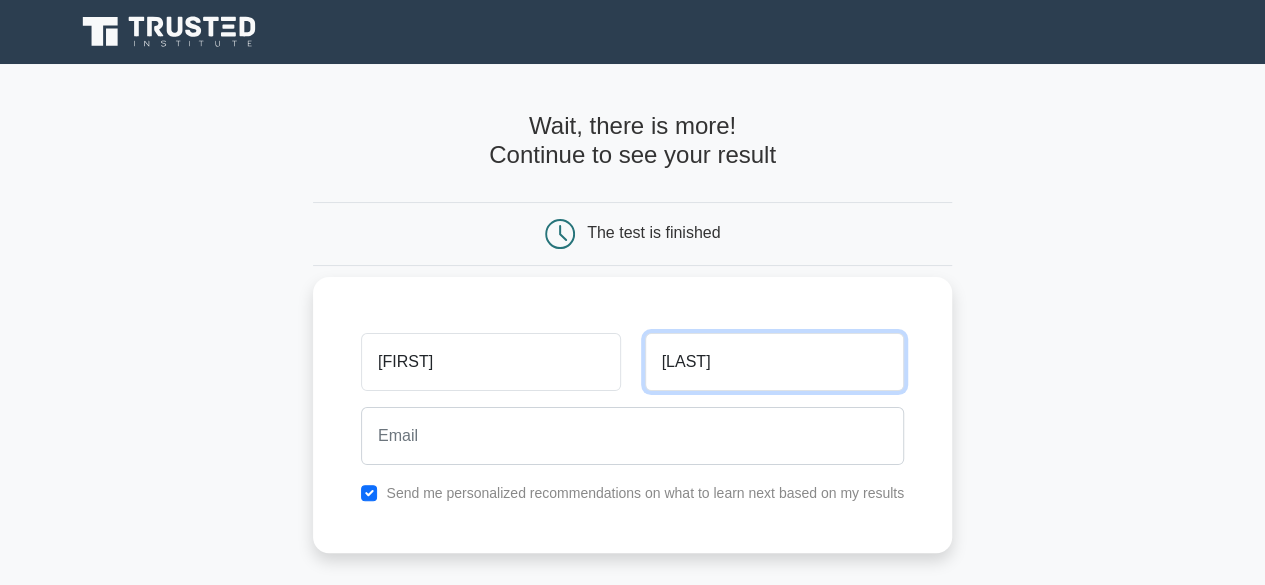 type on "[LAST]" 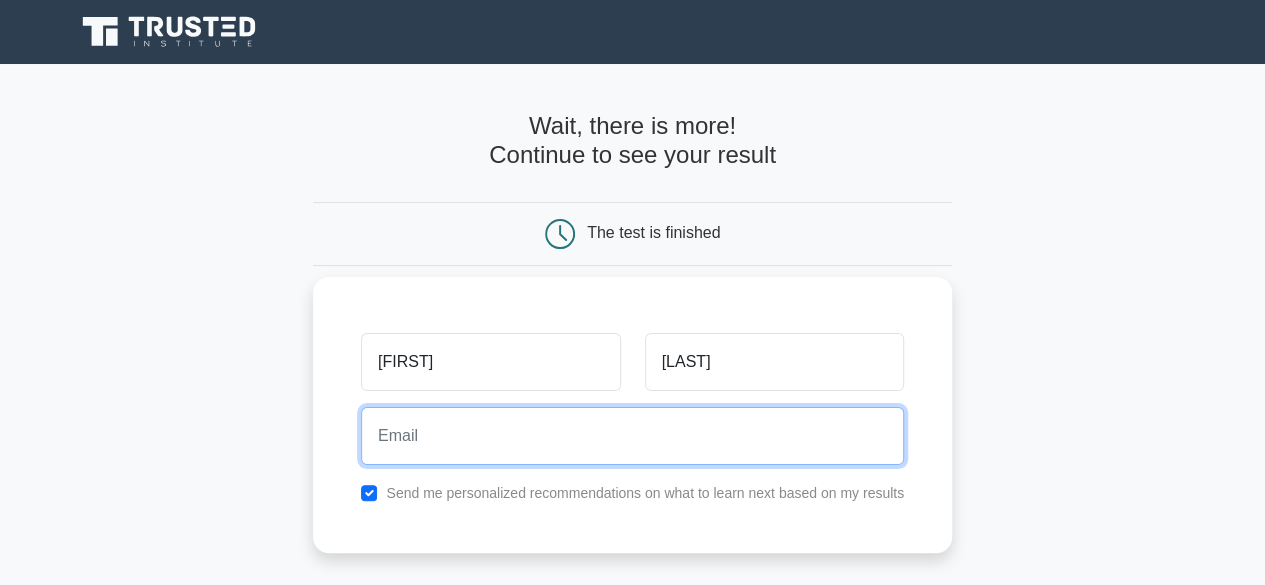 click at bounding box center (632, 436) 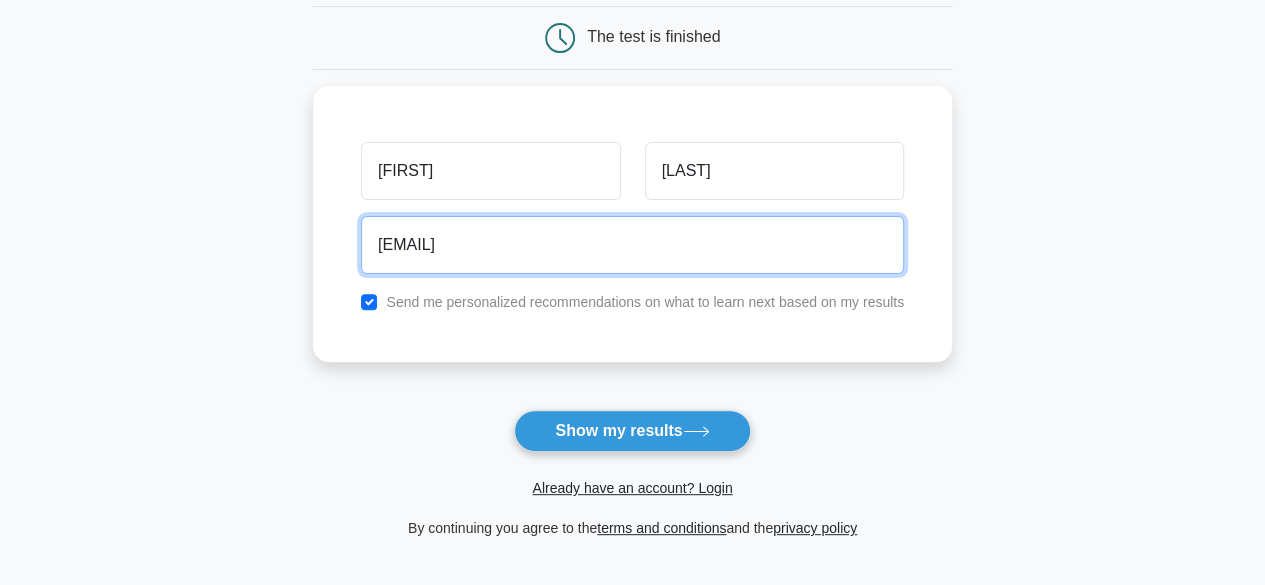 scroll, scrollTop: 200, scrollLeft: 0, axis: vertical 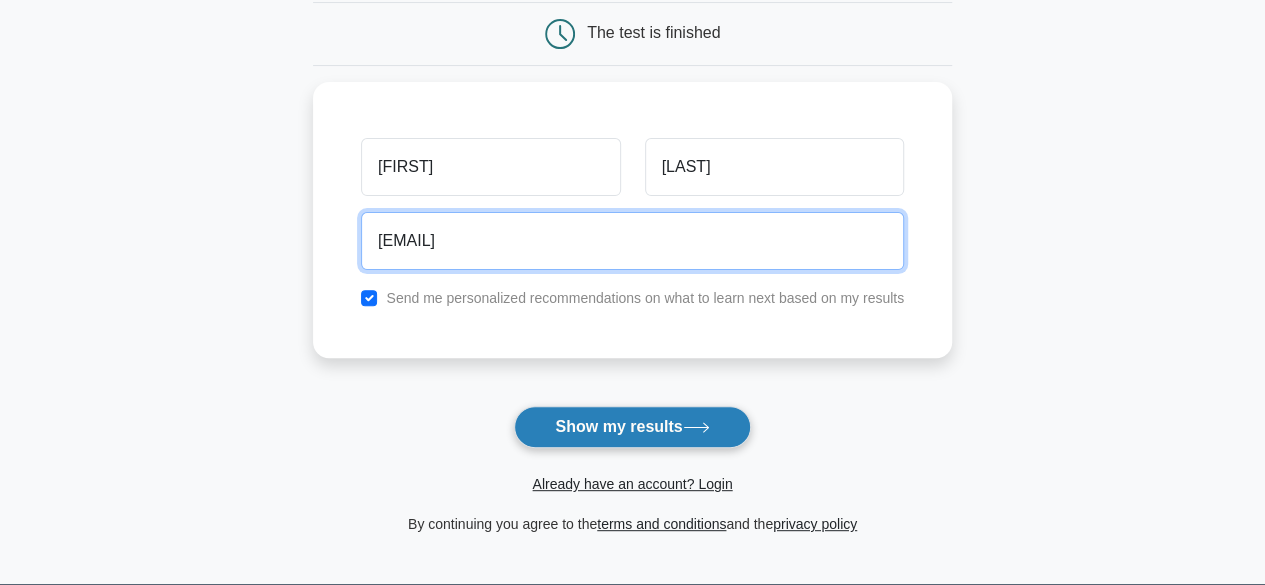 type on "[EMAIL]" 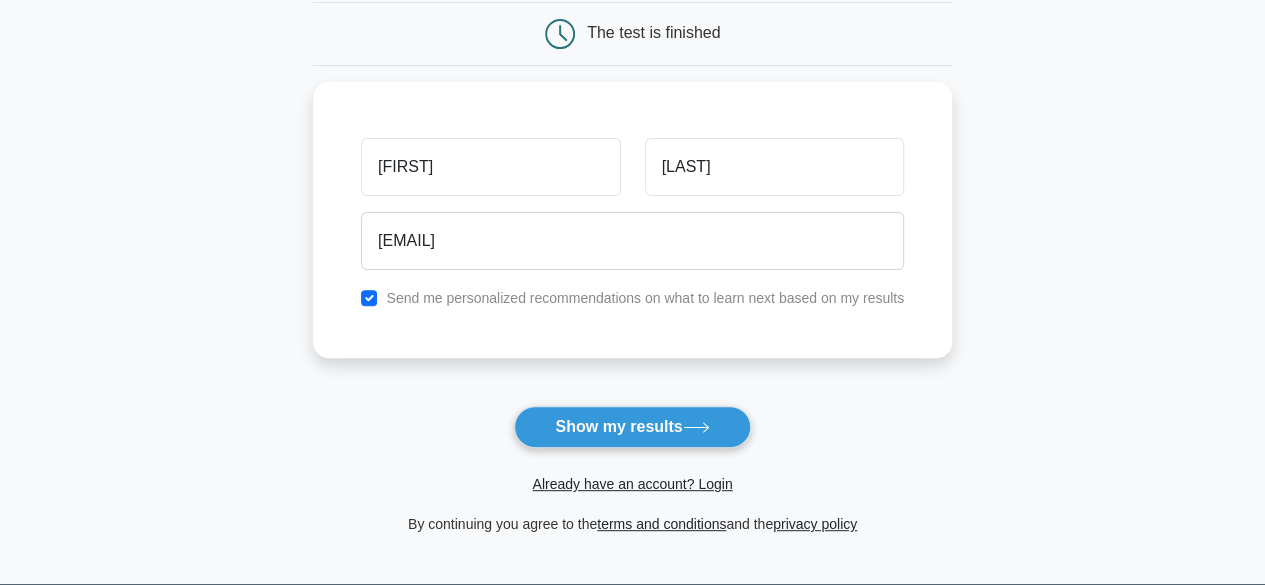 click on "Show my results" at bounding box center [632, 427] 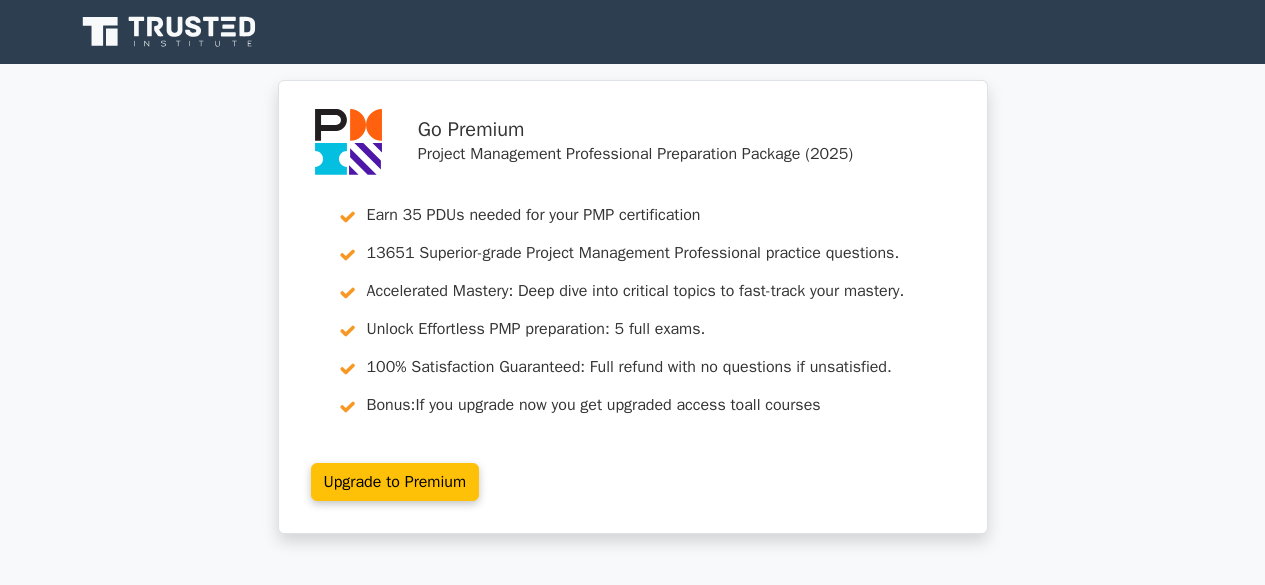 scroll, scrollTop: 0, scrollLeft: 0, axis: both 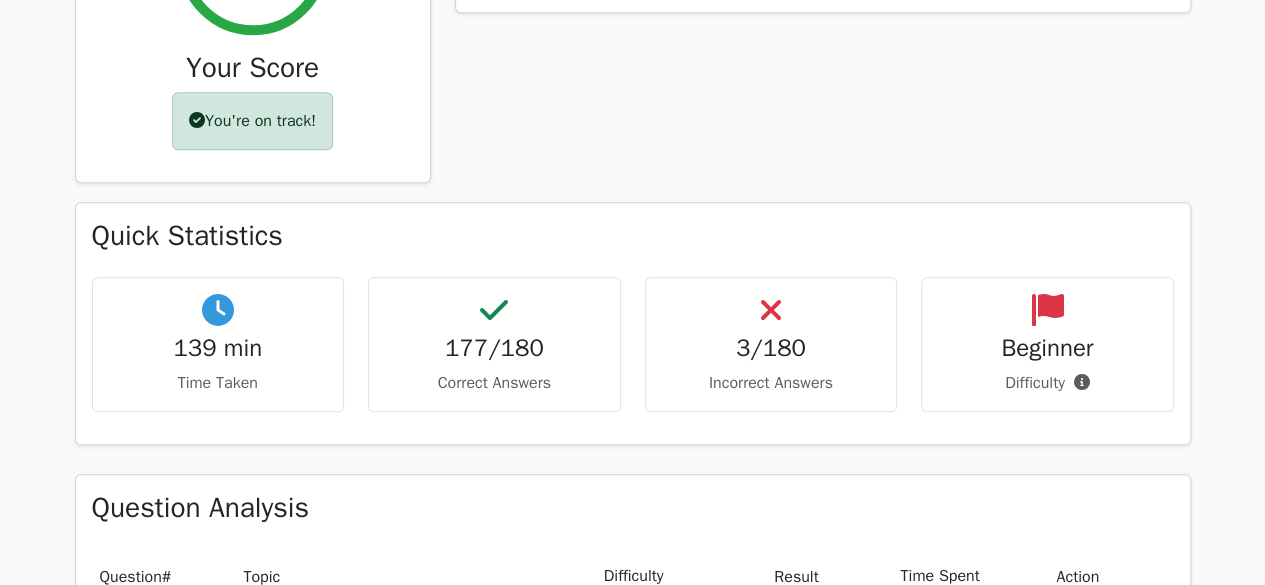 click on "3/180" 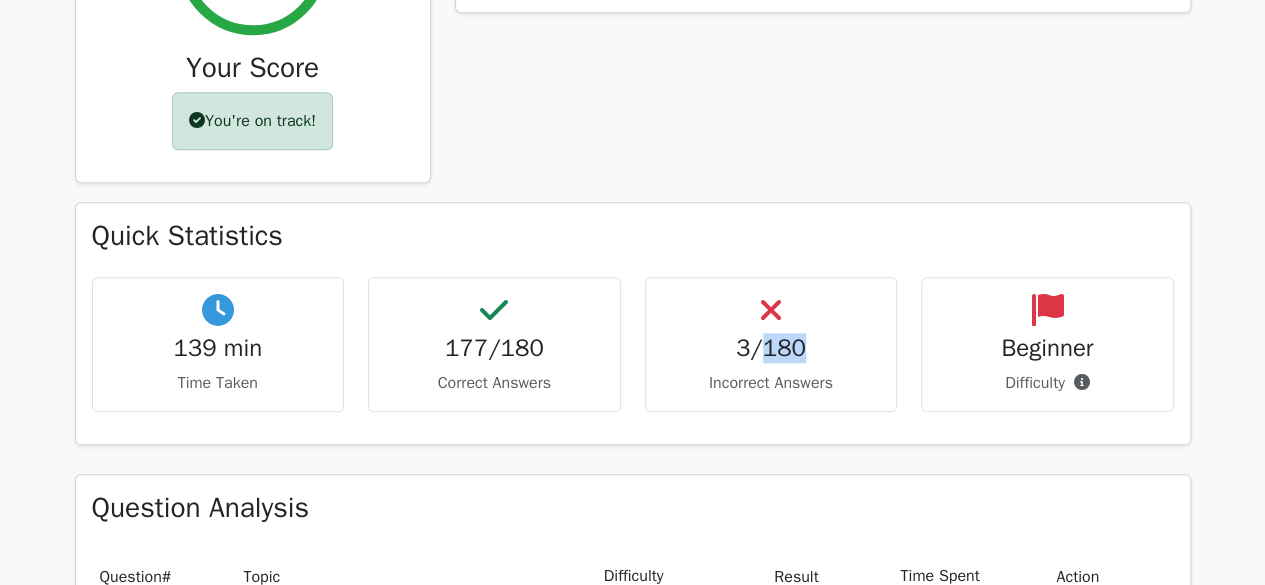 click on "3/180" 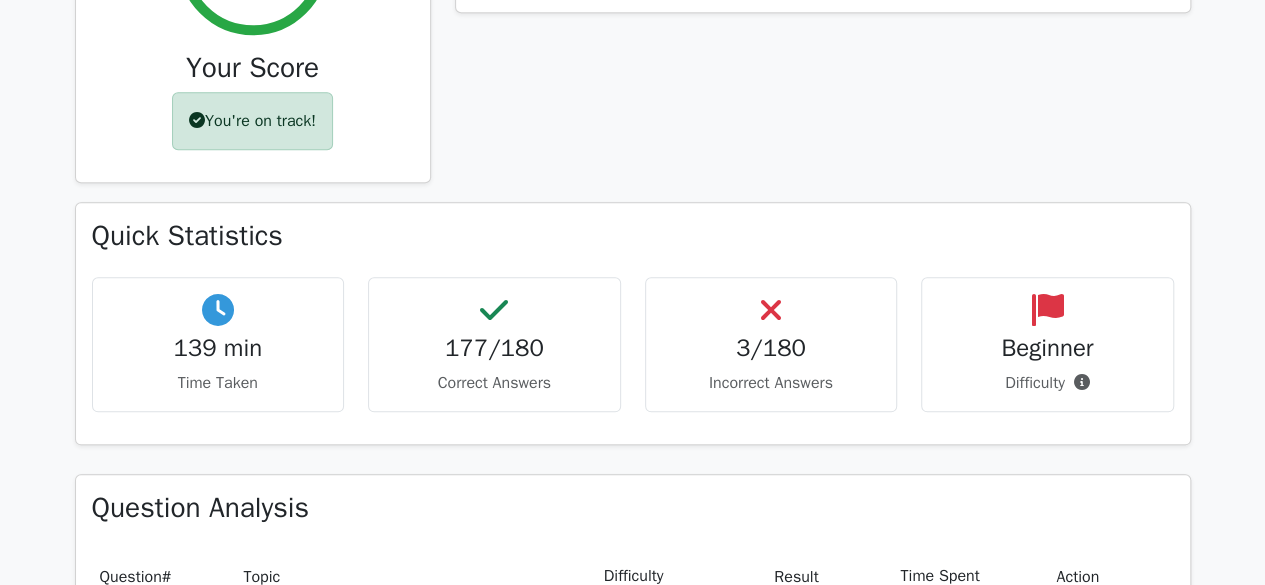 click on "3/180
Incorrect Answers" 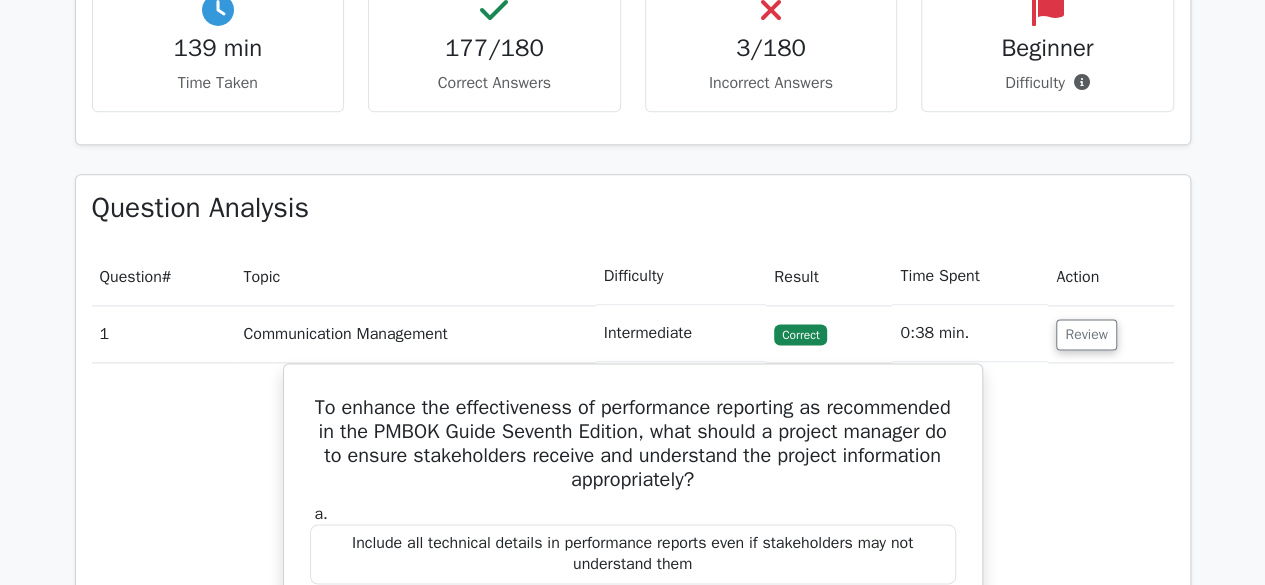 click on "3/180
Incorrect Answers" 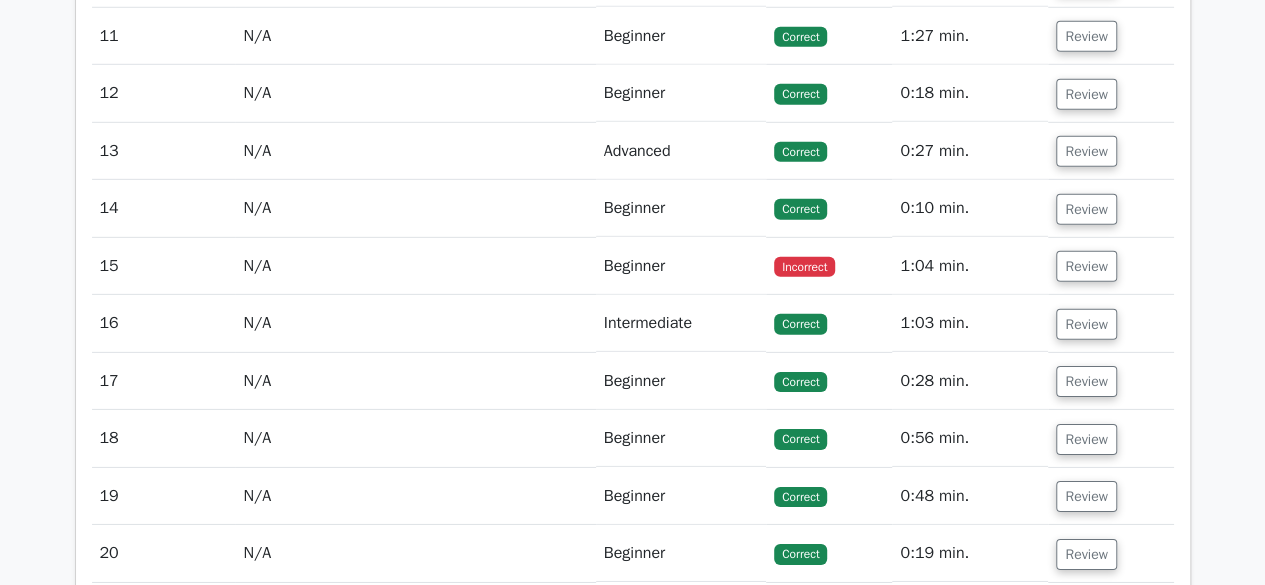 scroll, scrollTop: 3000, scrollLeft: 0, axis: vertical 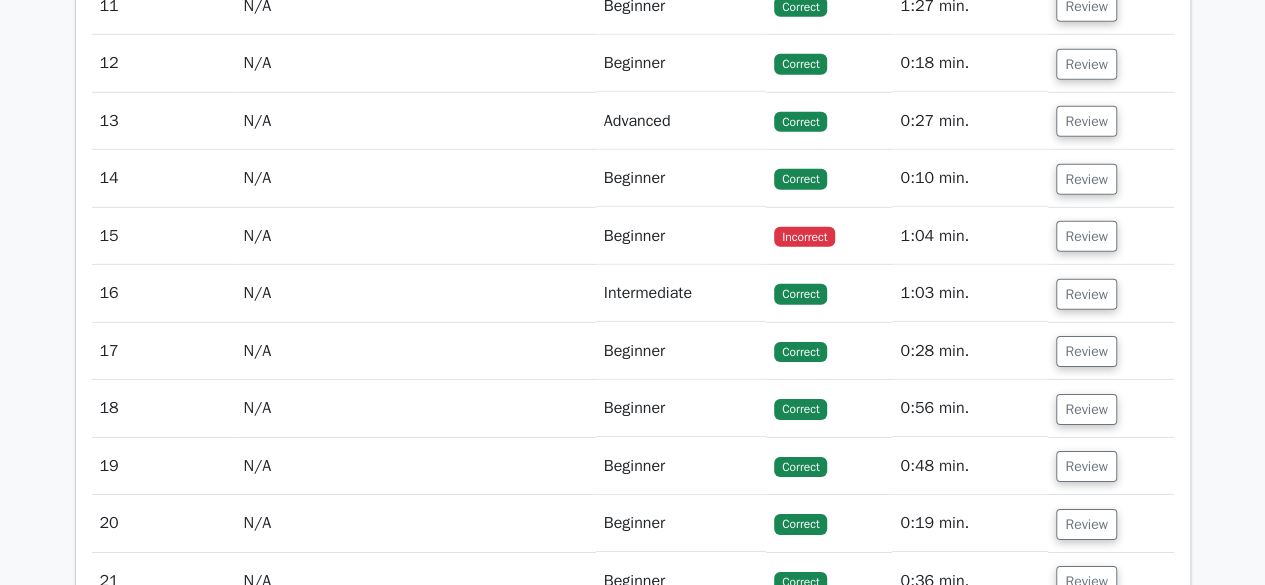 click on "Beginner" 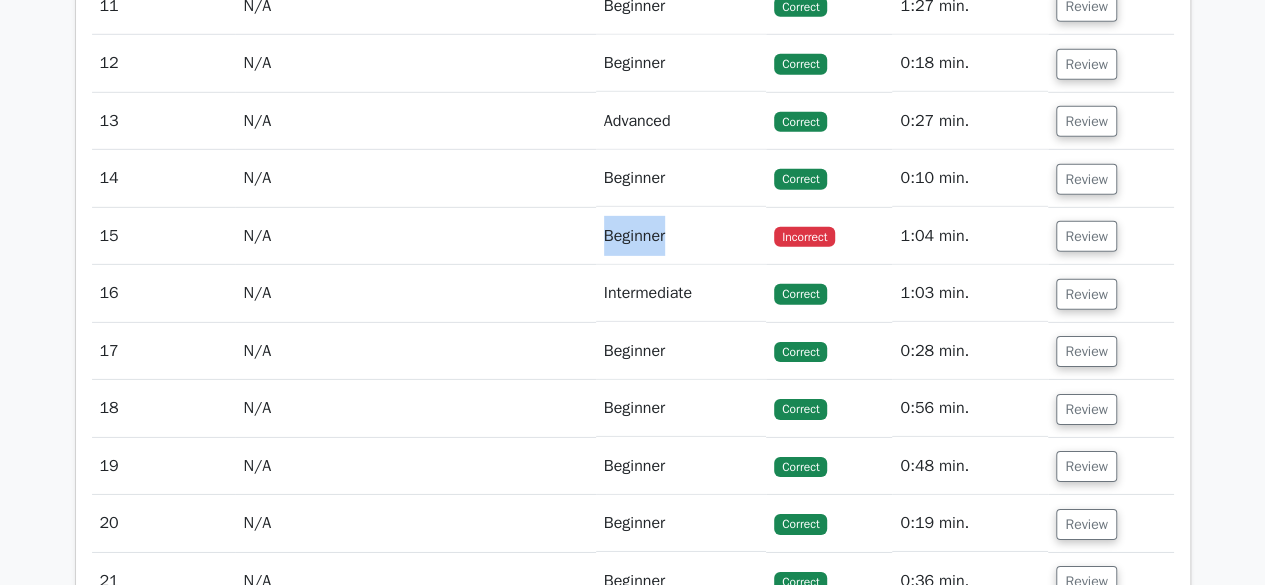 click on "Beginner" 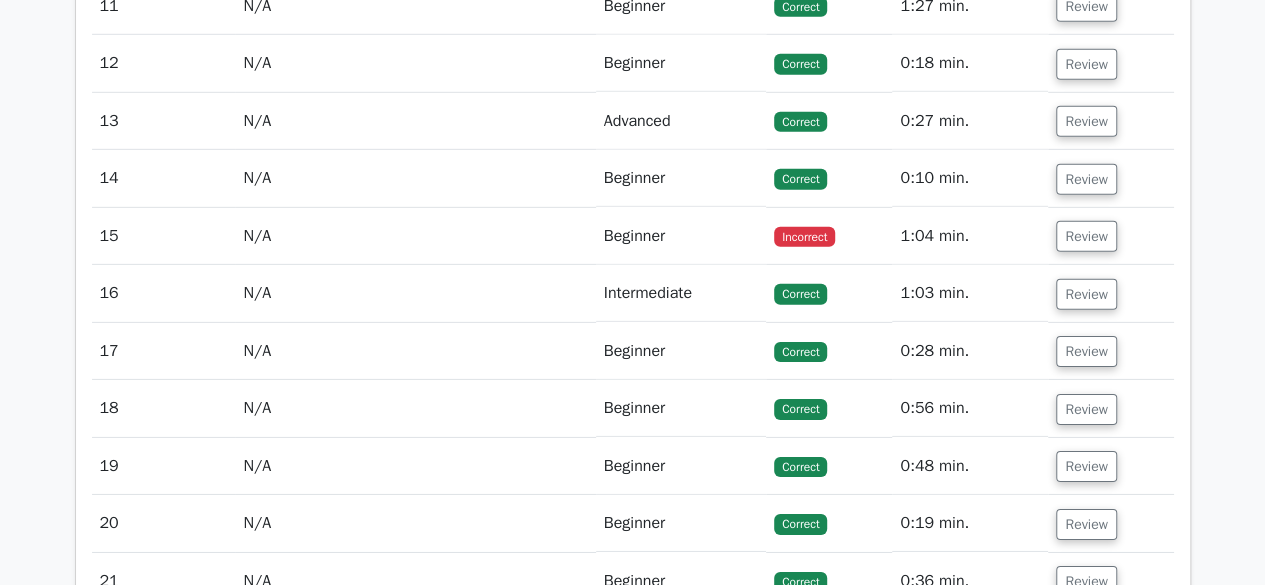 click on "Incorrect" 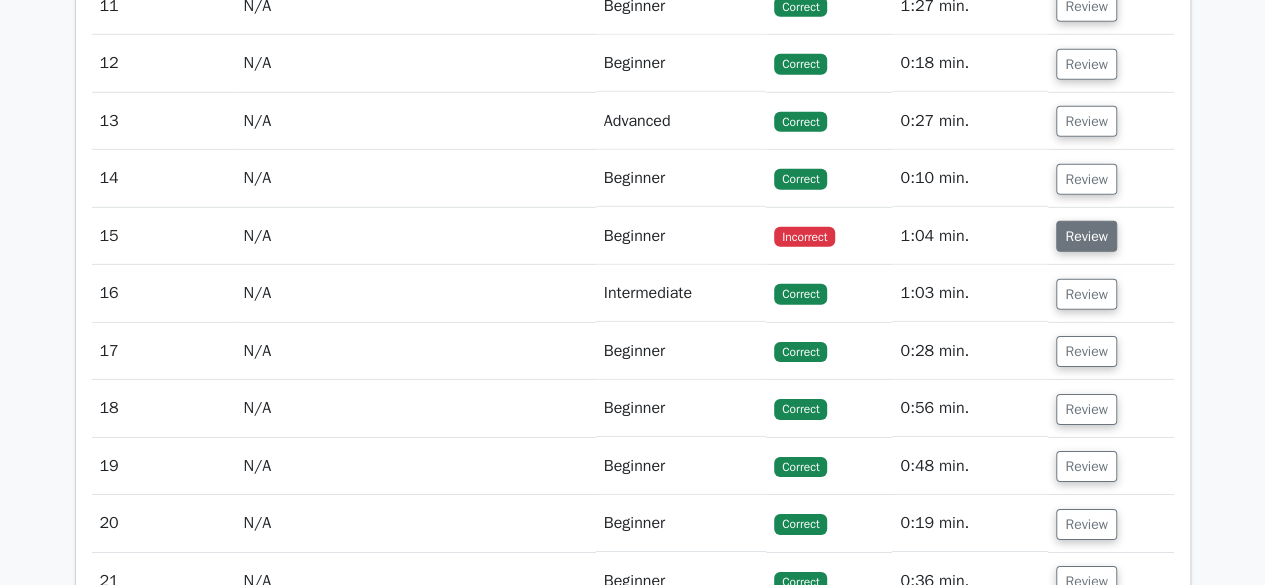 click on "Review" 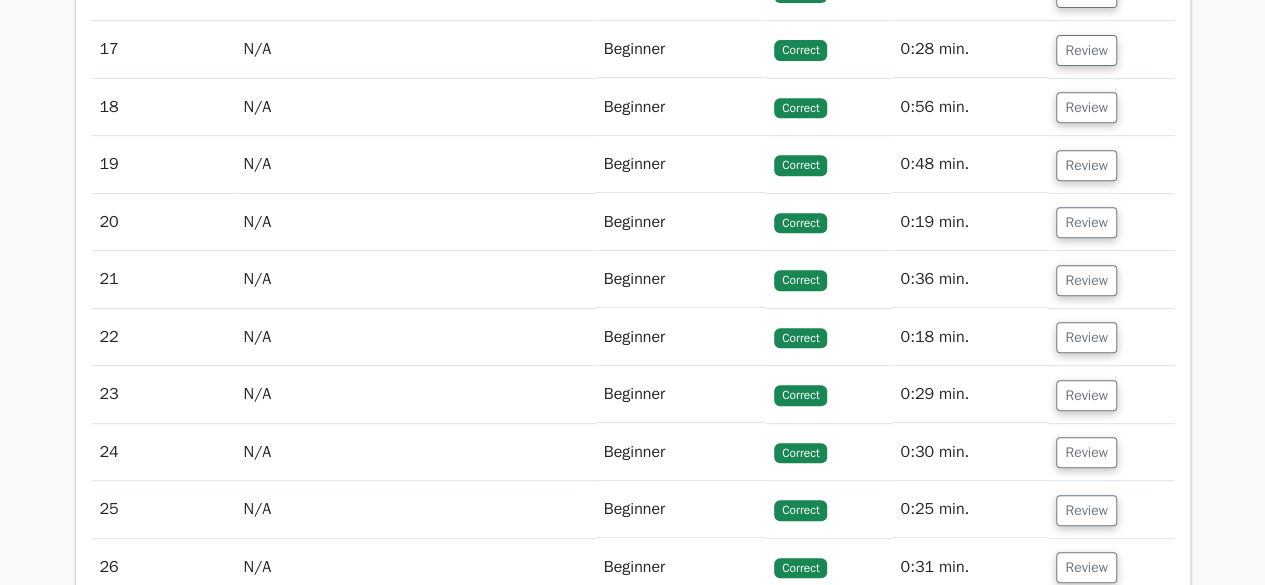 scroll, scrollTop: 4800, scrollLeft: 0, axis: vertical 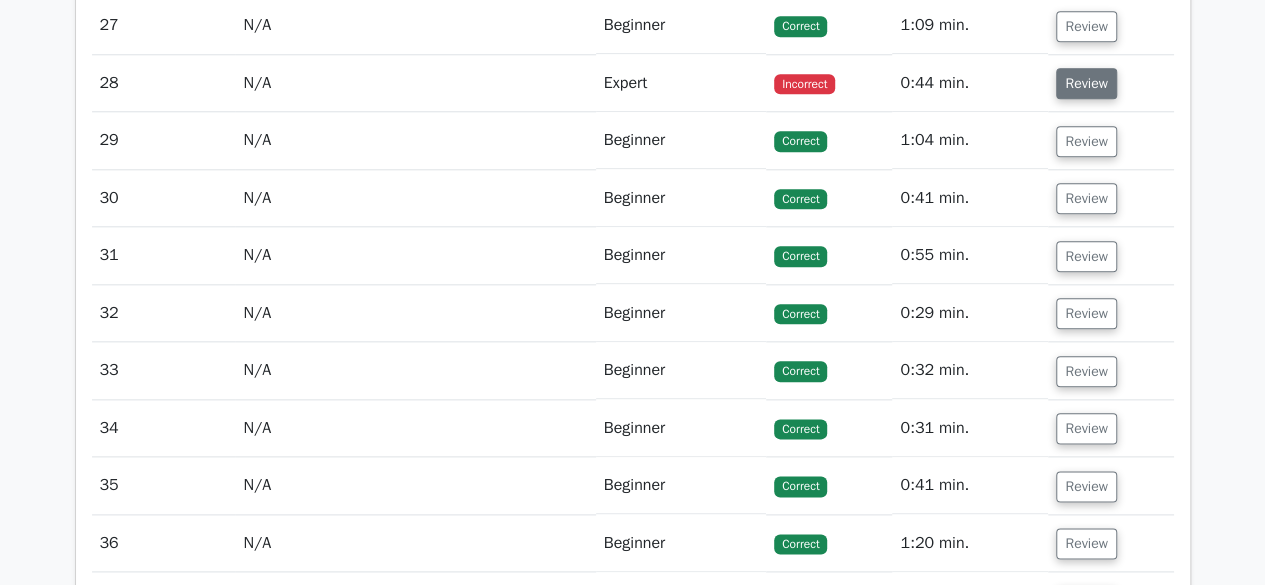 click on "Review" 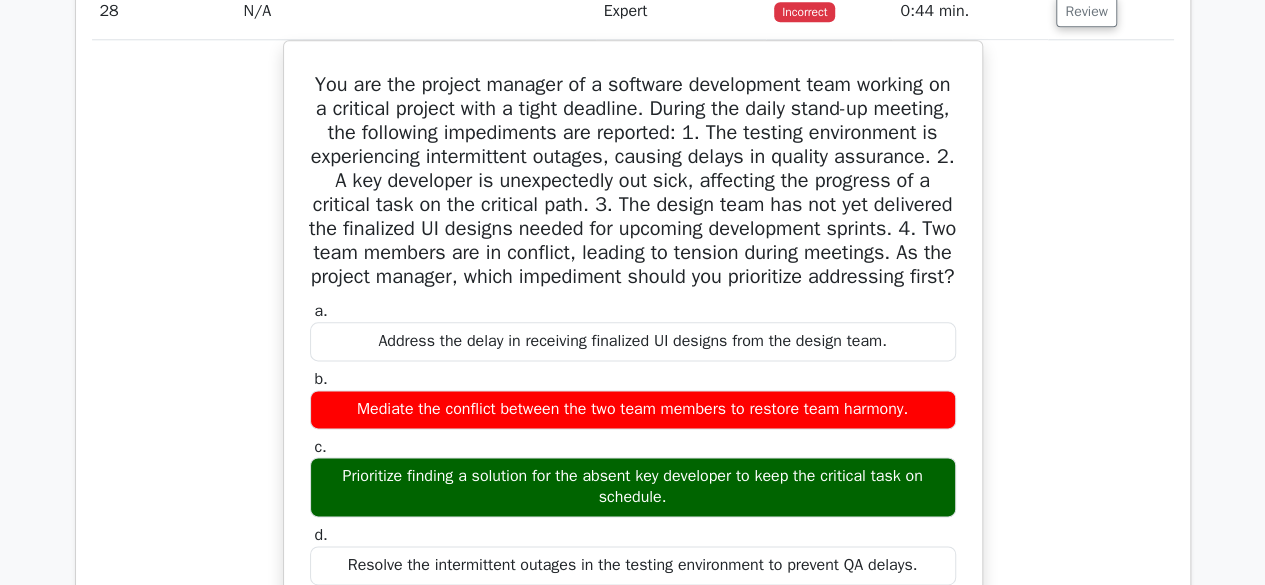 scroll, scrollTop: 4900, scrollLeft: 0, axis: vertical 